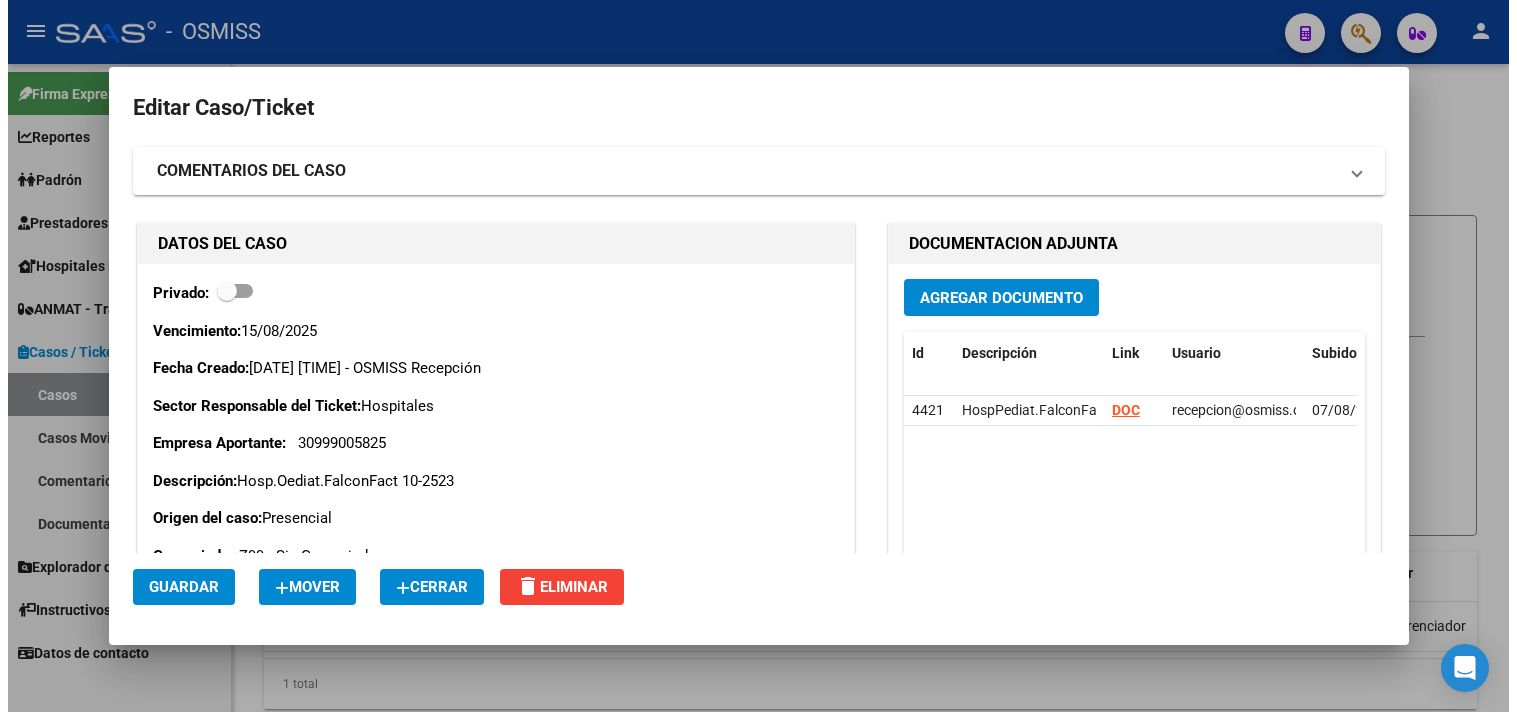 scroll, scrollTop: 0, scrollLeft: 0, axis: both 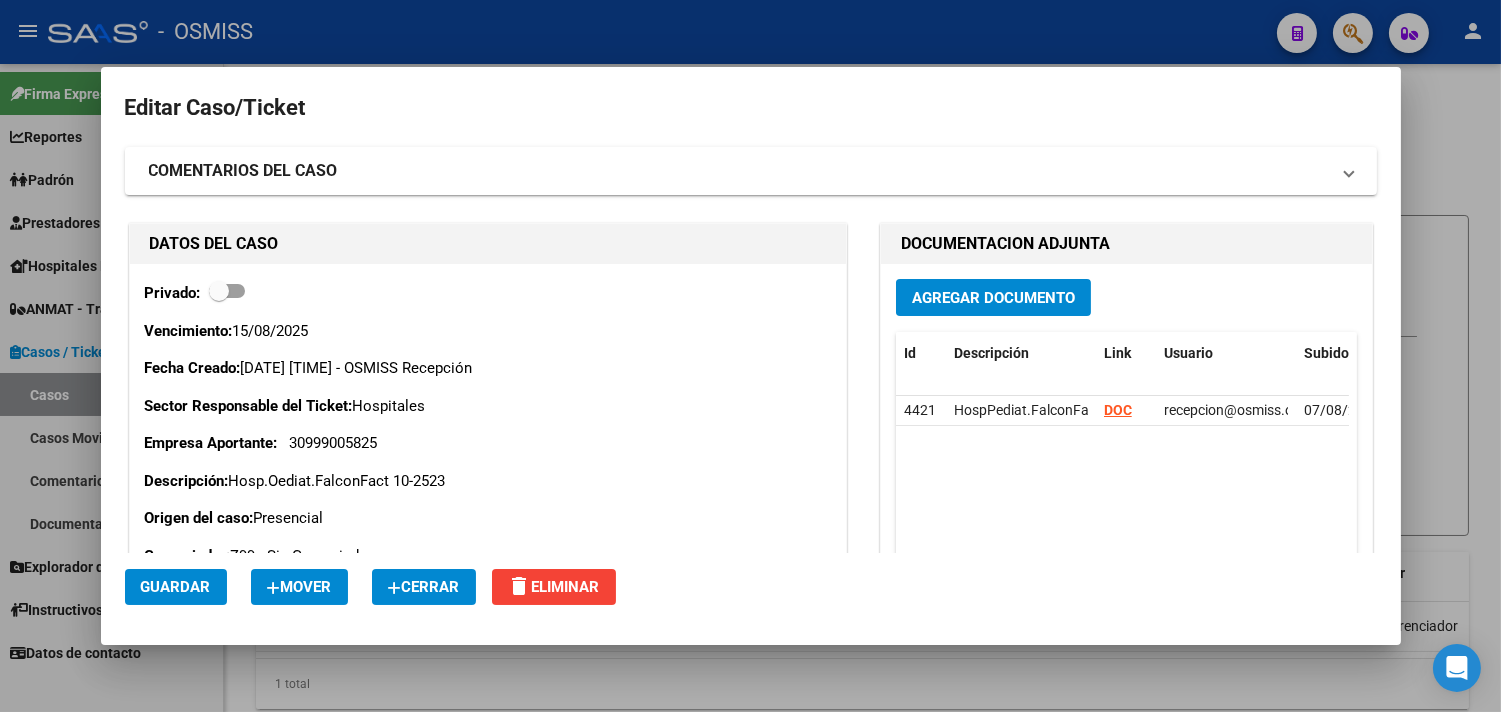 click on "Cerrar" 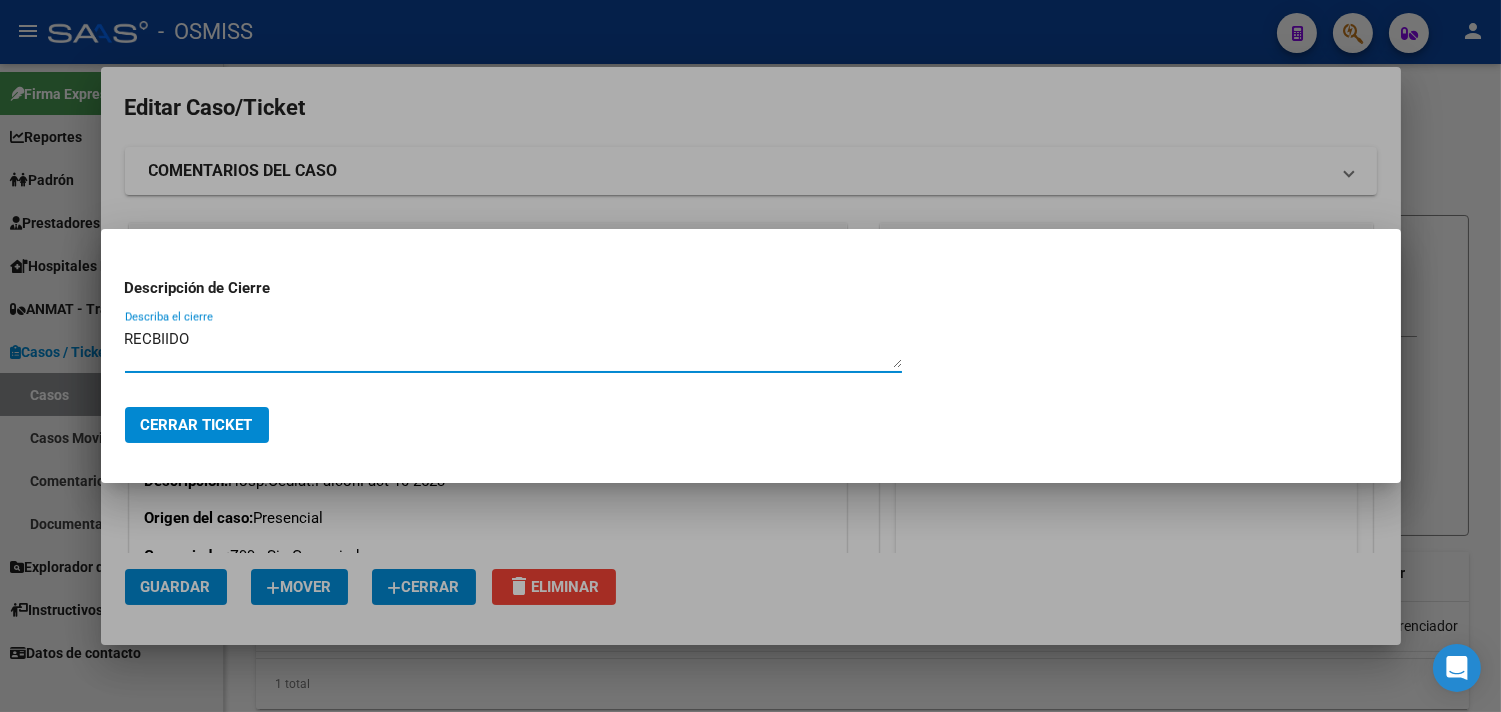 drag, startPoint x: 267, startPoint y: 338, endPoint x: 0, endPoint y: 334, distance: 267.02997 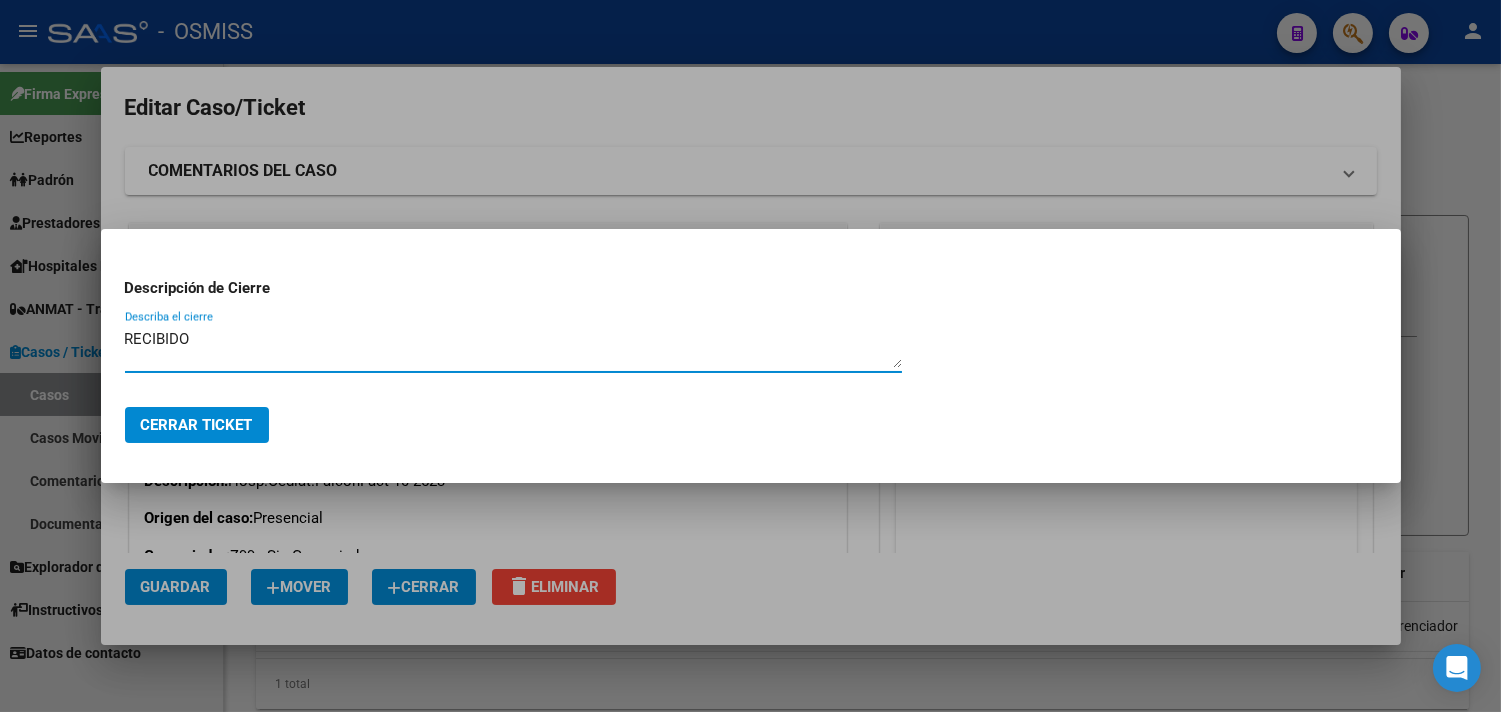 drag, startPoint x: 201, startPoint y: 343, endPoint x: 141, endPoint y: 358, distance: 61.846584 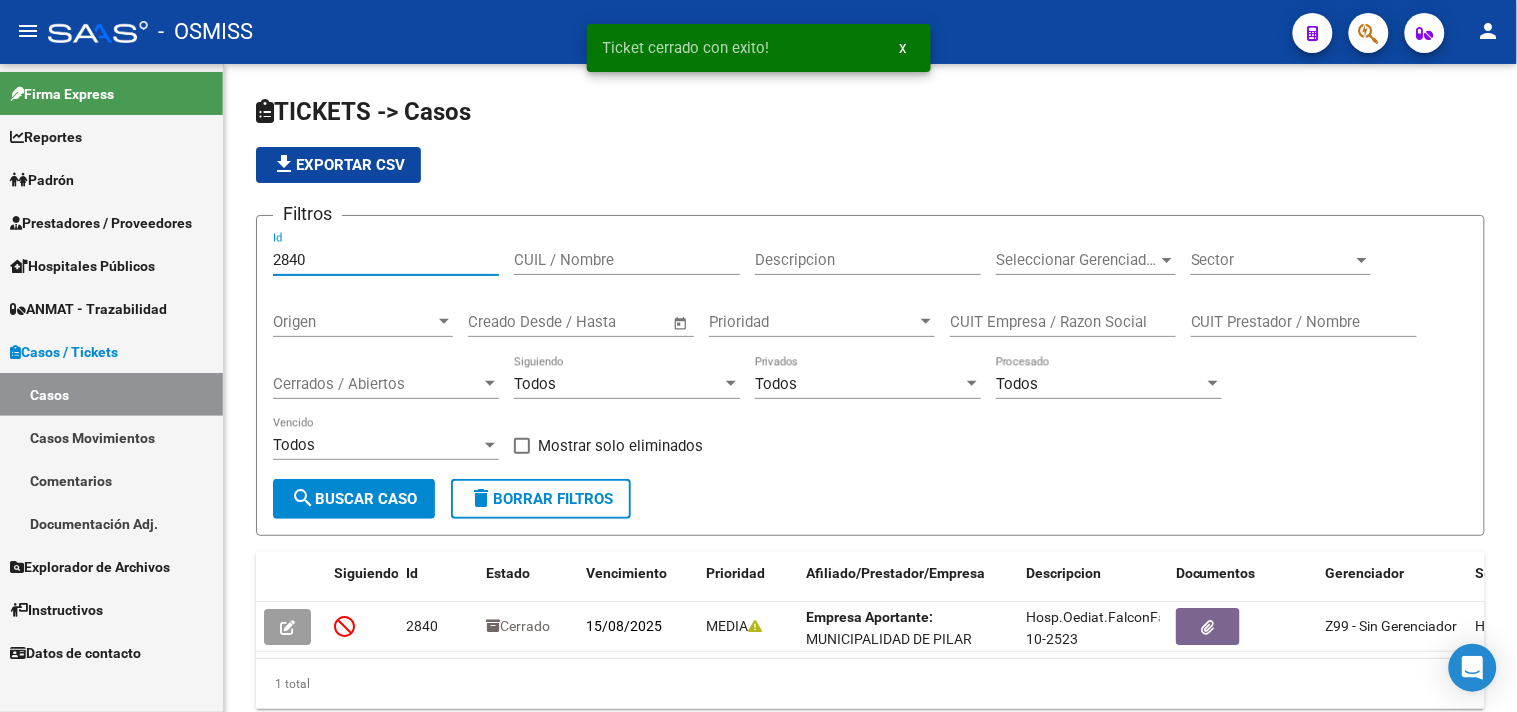 drag, startPoint x: 330, startPoint y: 267, endPoint x: 200, endPoint y: 271, distance: 130.06152 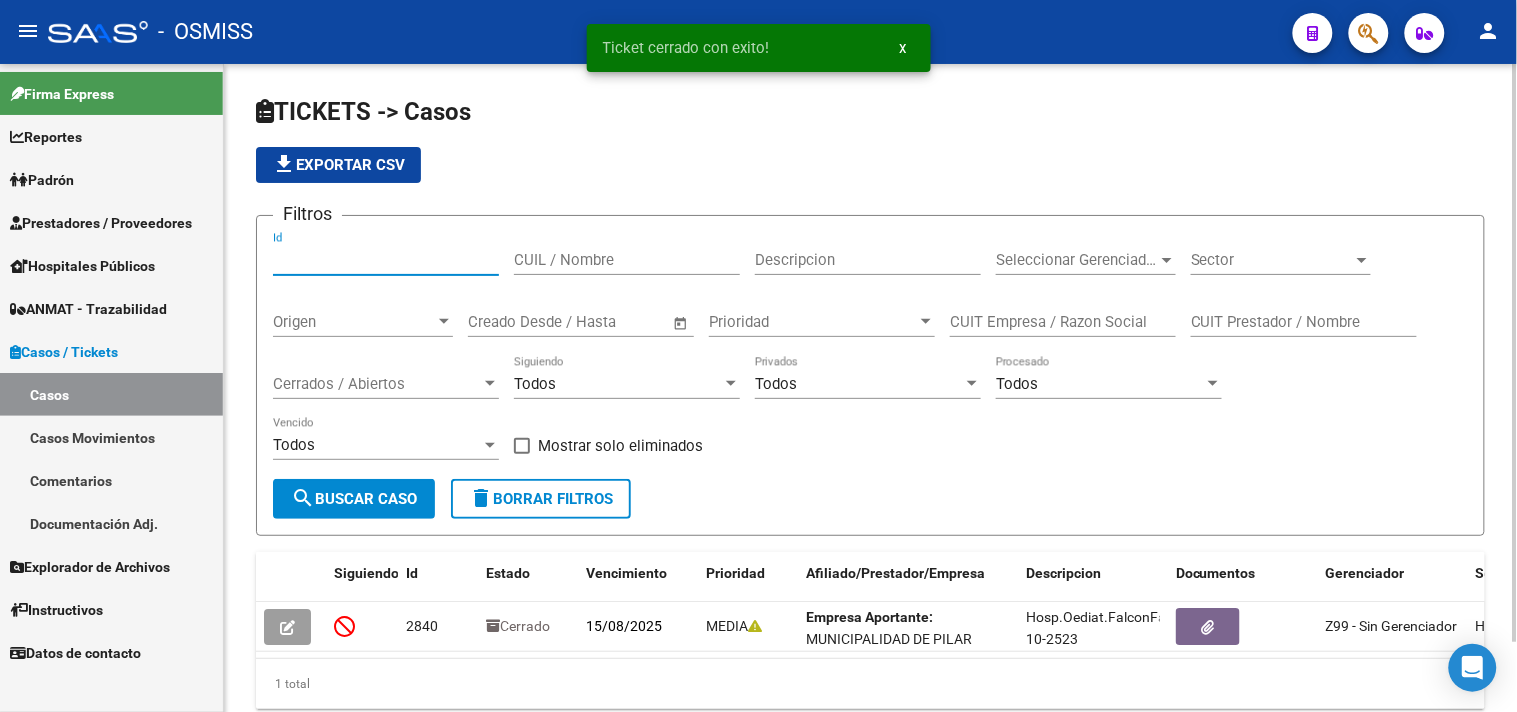 type 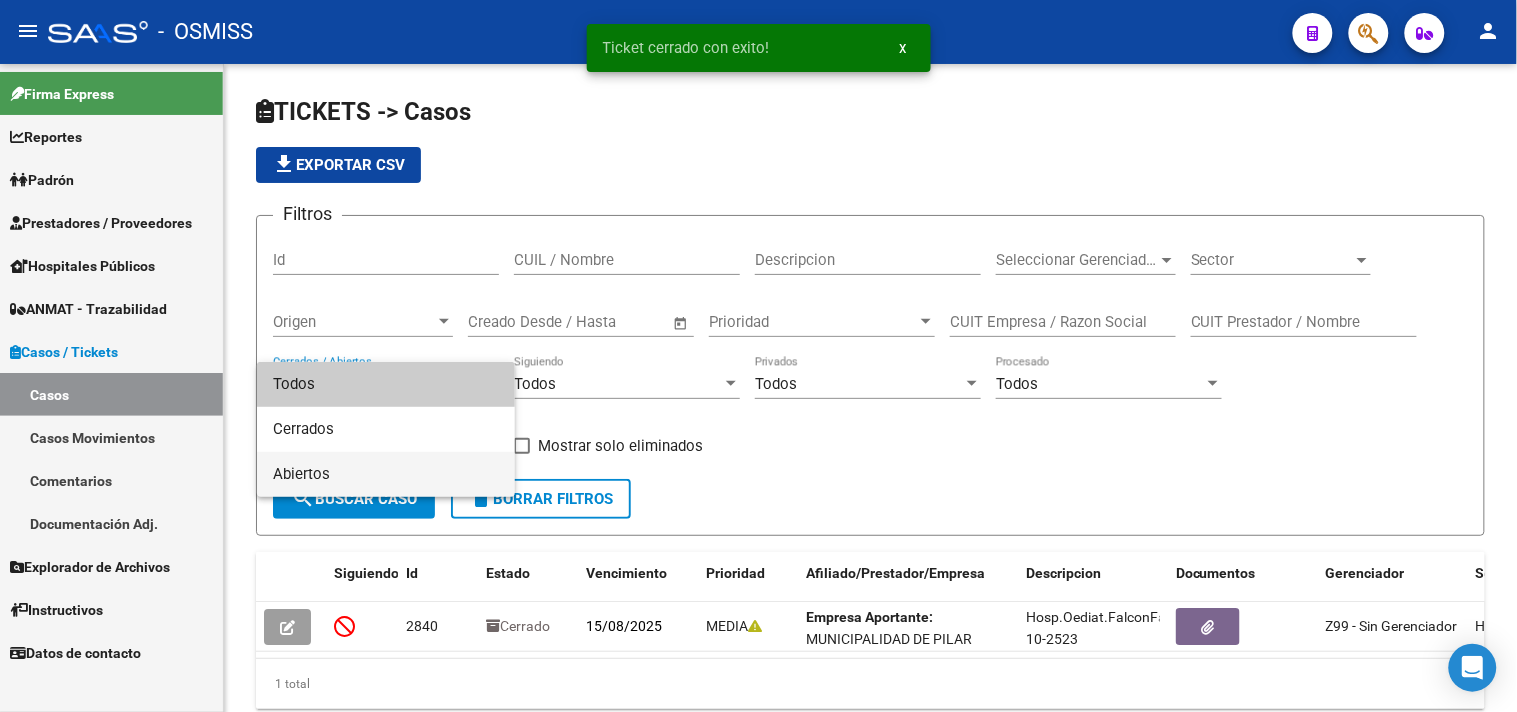click on "Abiertos" at bounding box center (386, 474) 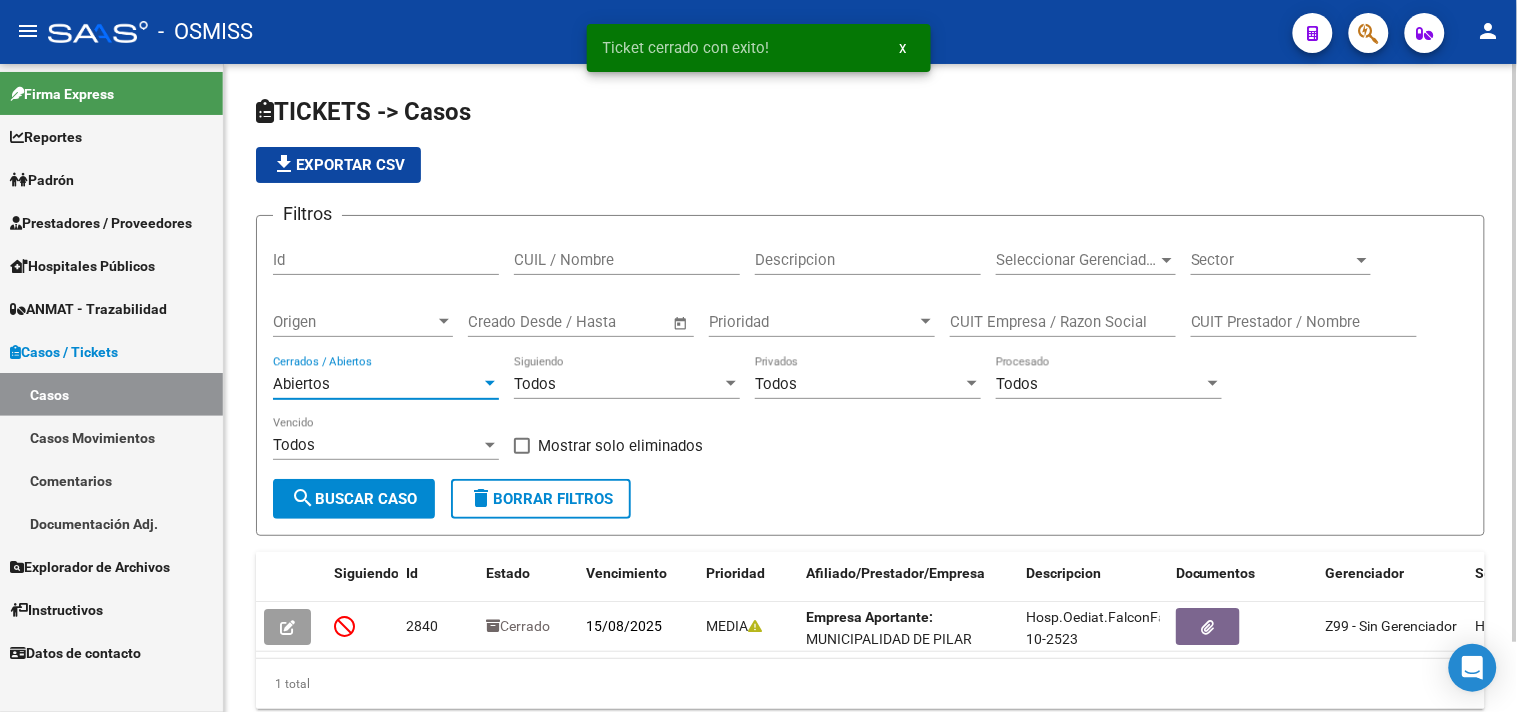 click on "Sector" at bounding box center [1272, 260] 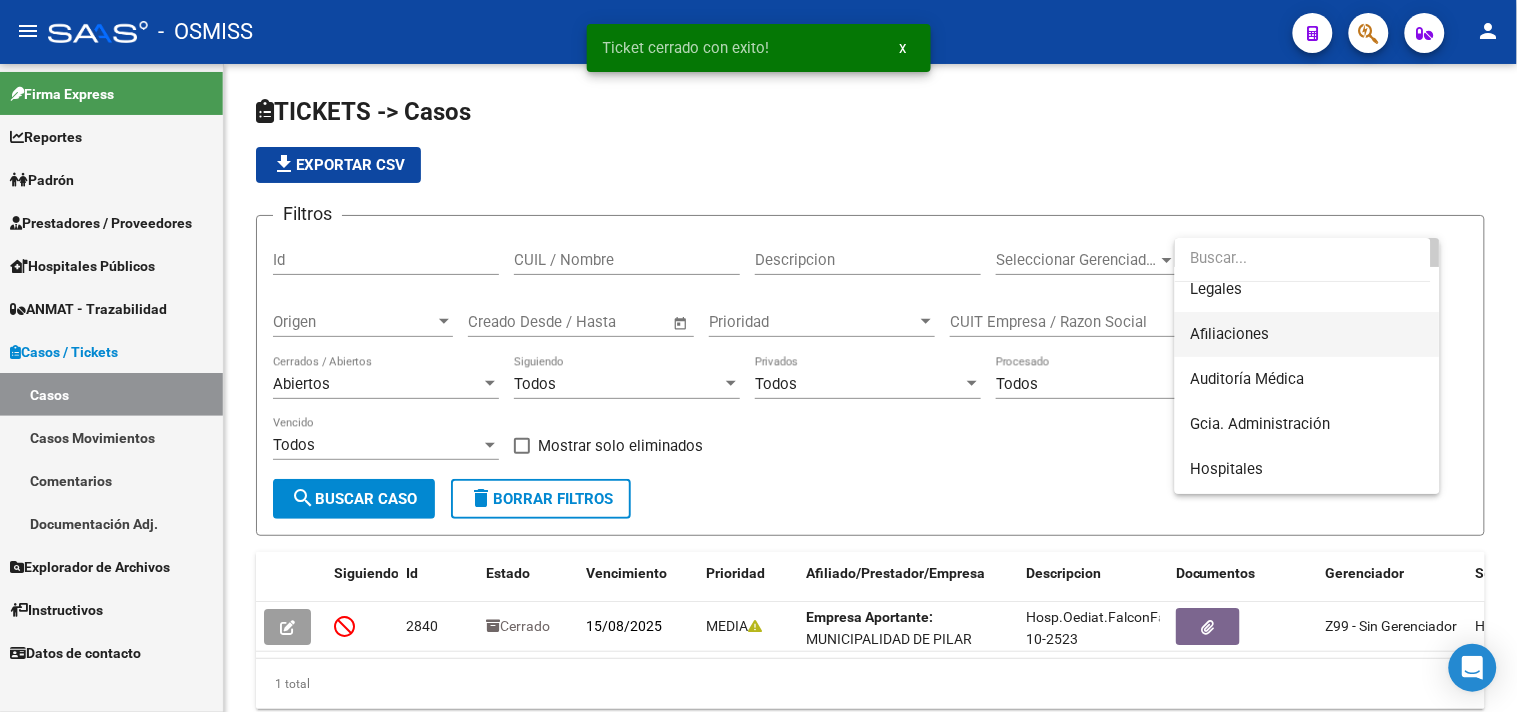 scroll, scrollTop: 222, scrollLeft: 0, axis: vertical 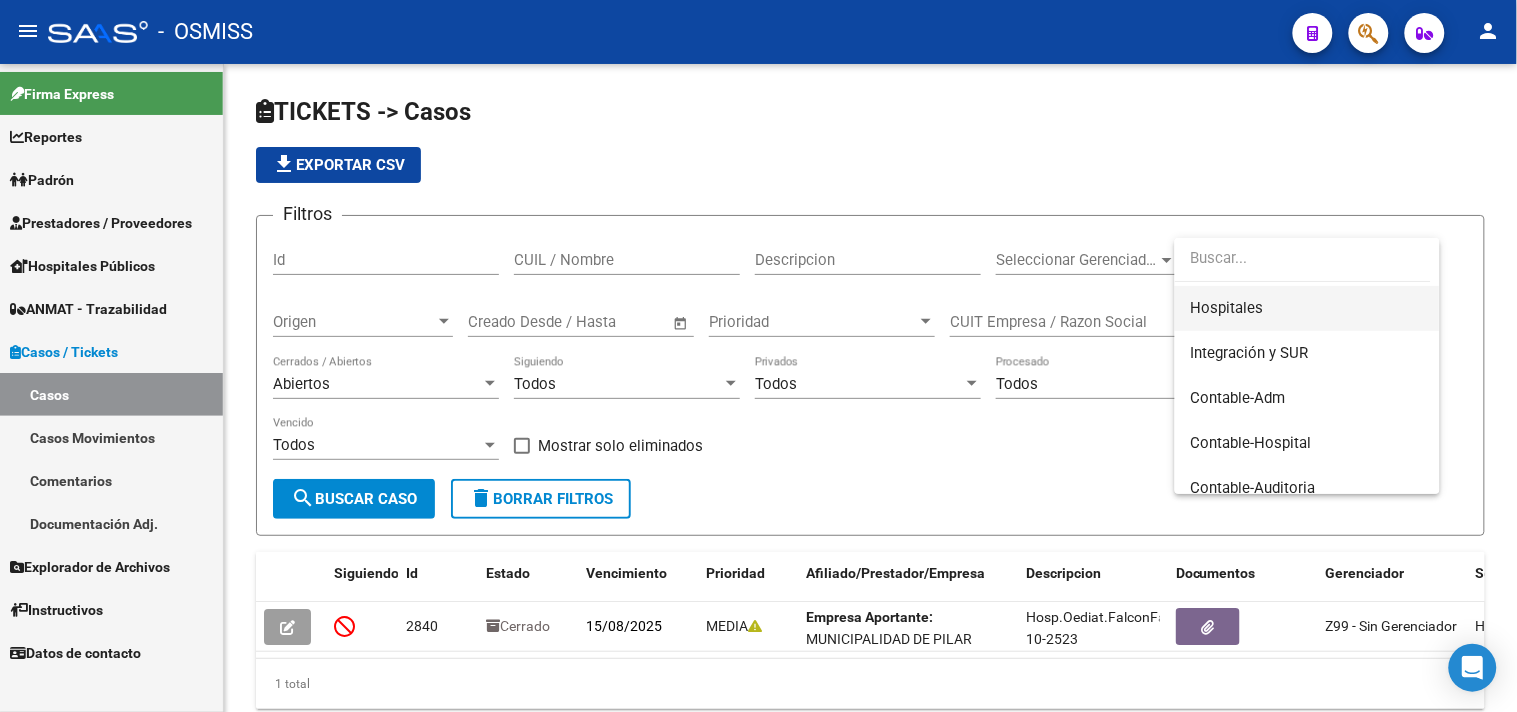 click on "Hospitales" at bounding box center [1307, 308] 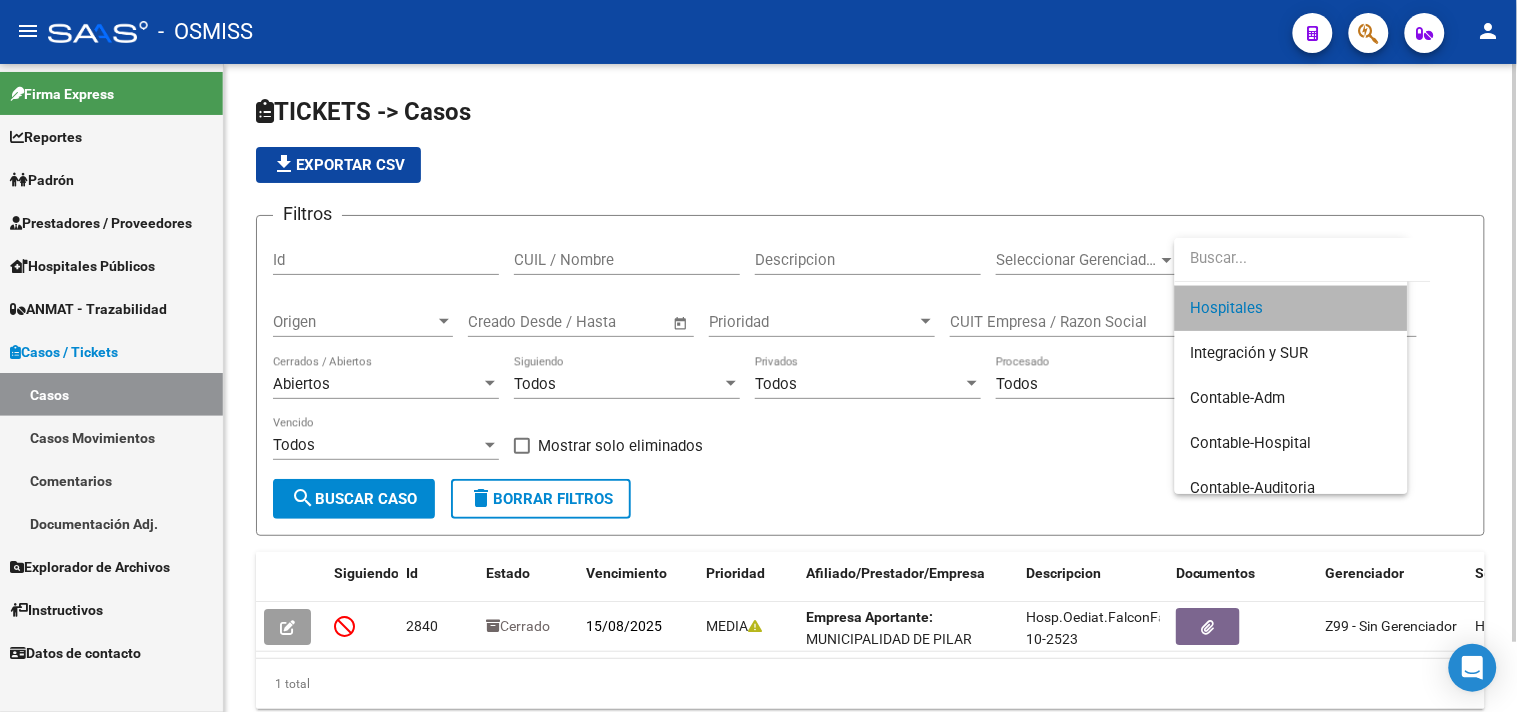 scroll, scrollTop: 225, scrollLeft: 0, axis: vertical 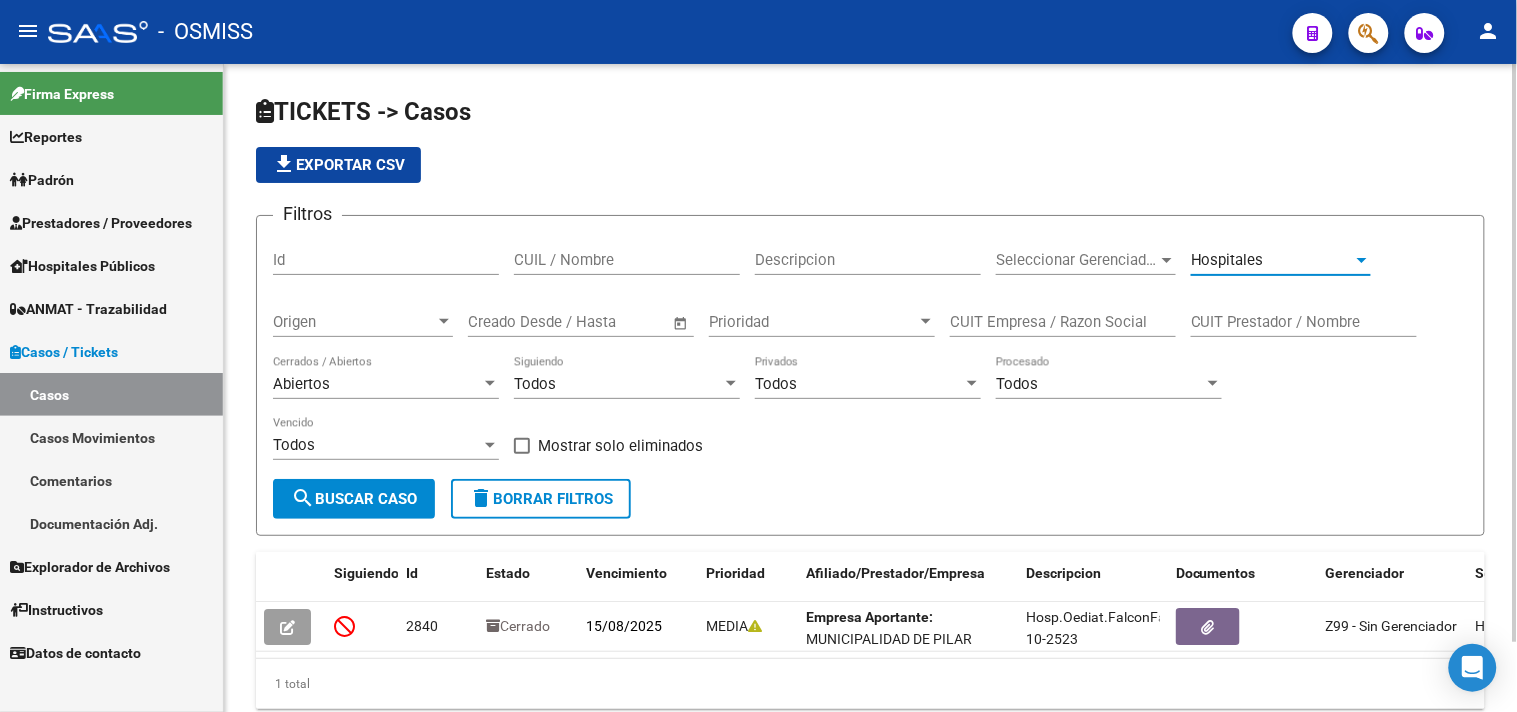 click on "search  Buscar Caso" 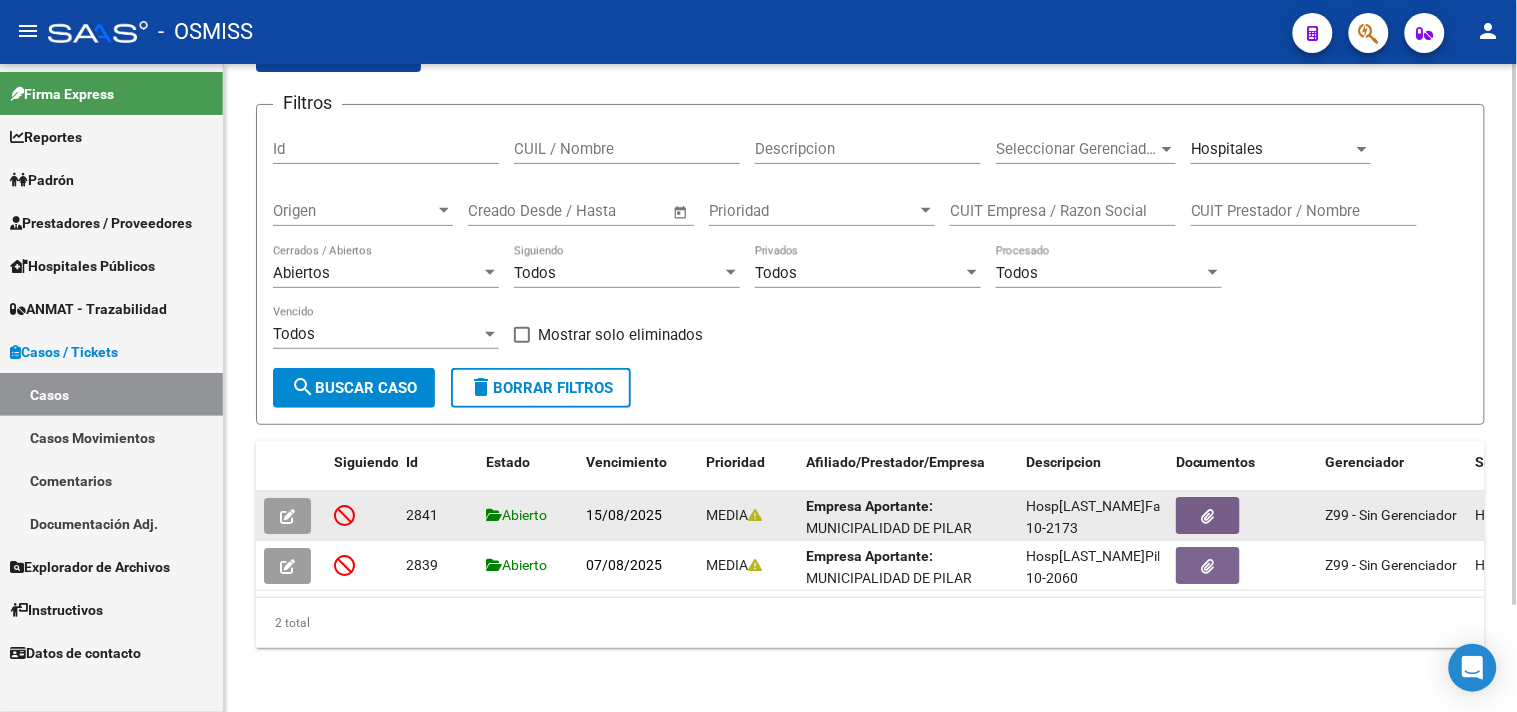 scroll, scrollTop: 127, scrollLeft: 0, axis: vertical 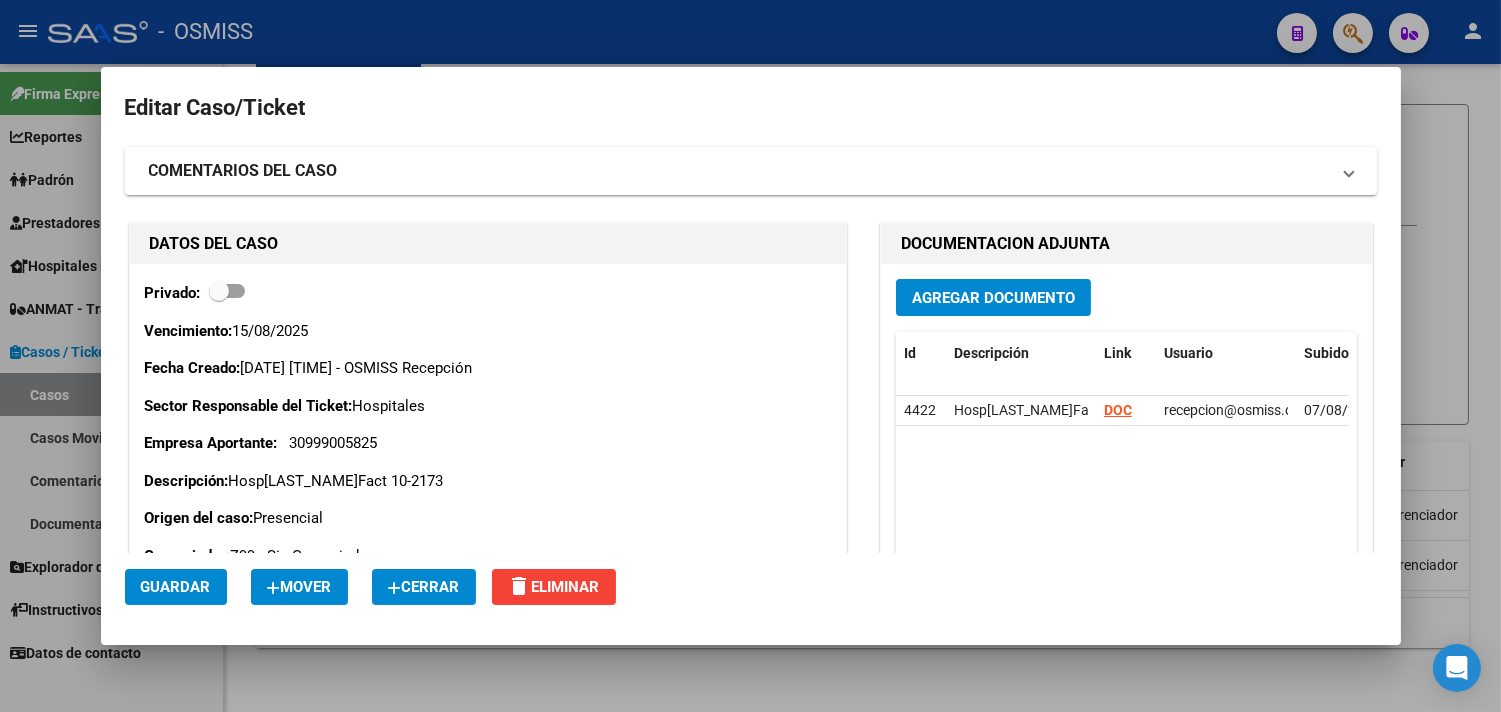 click on "Cerrar" 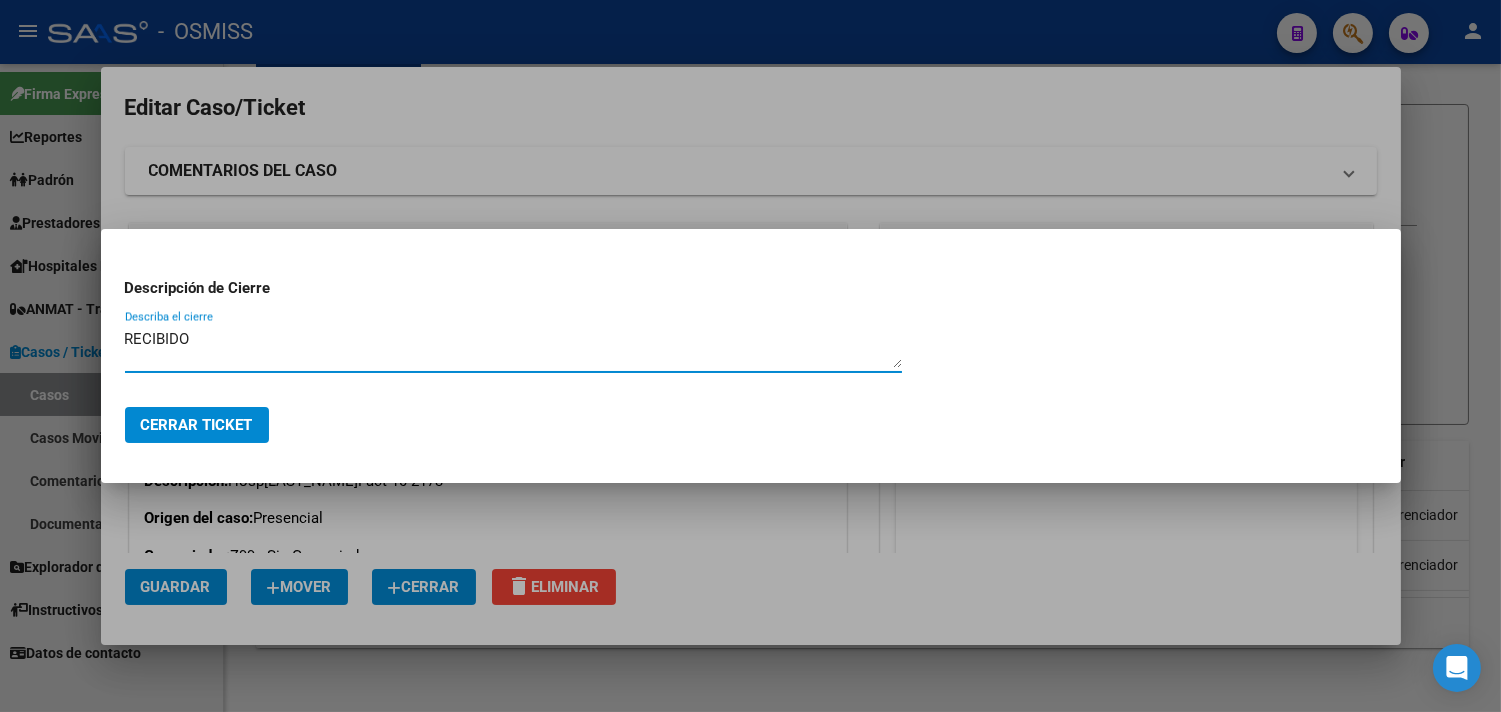 type on "RECIBIDO" 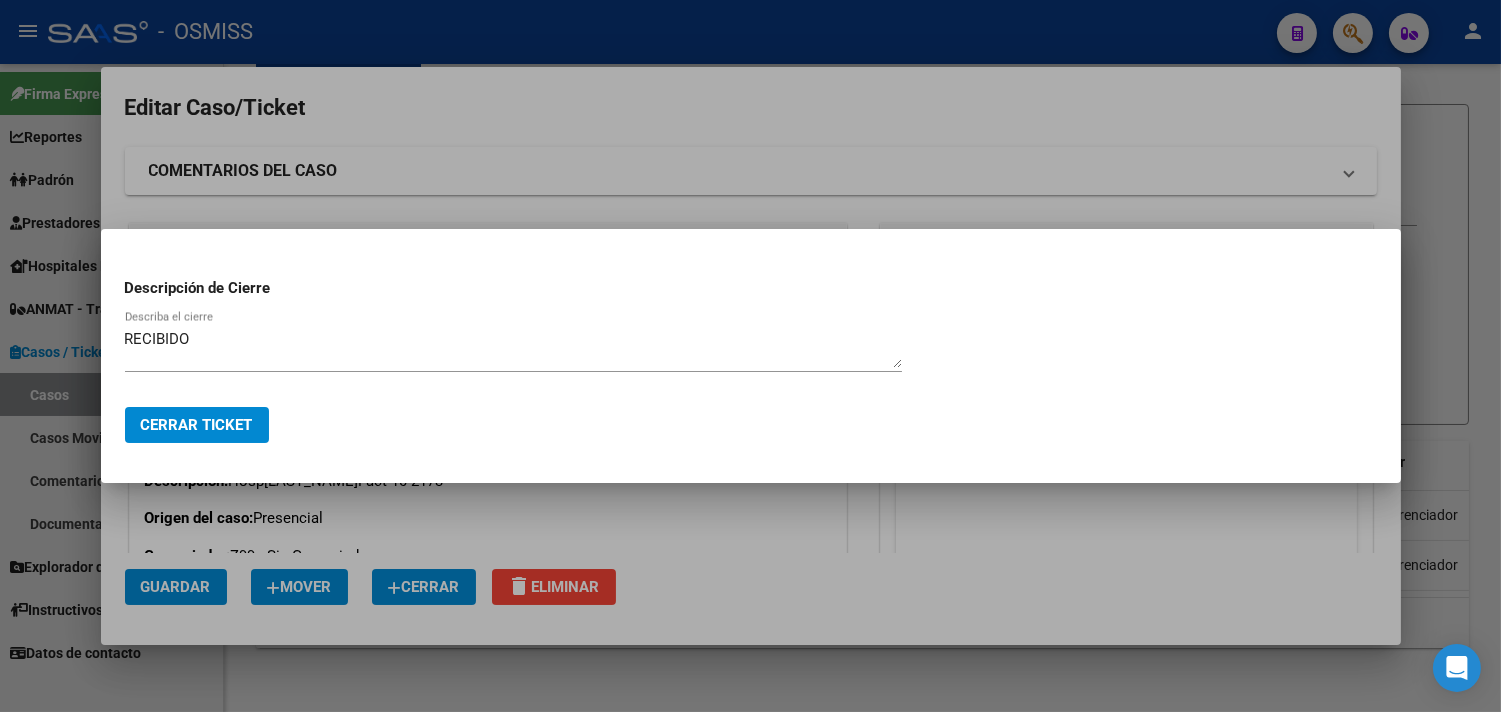 click on "Cerrar Ticket" 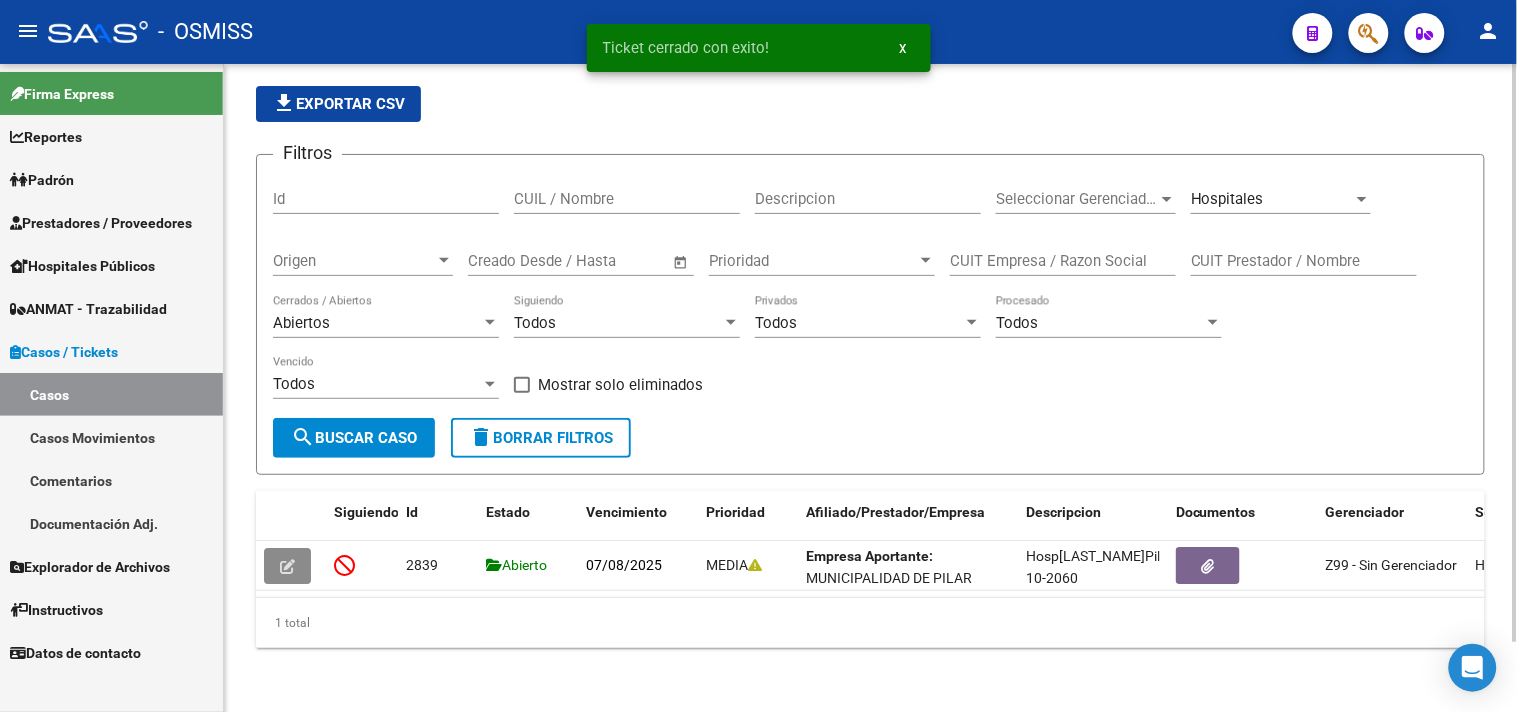 scroll, scrollTop: 78, scrollLeft: 0, axis: vertical 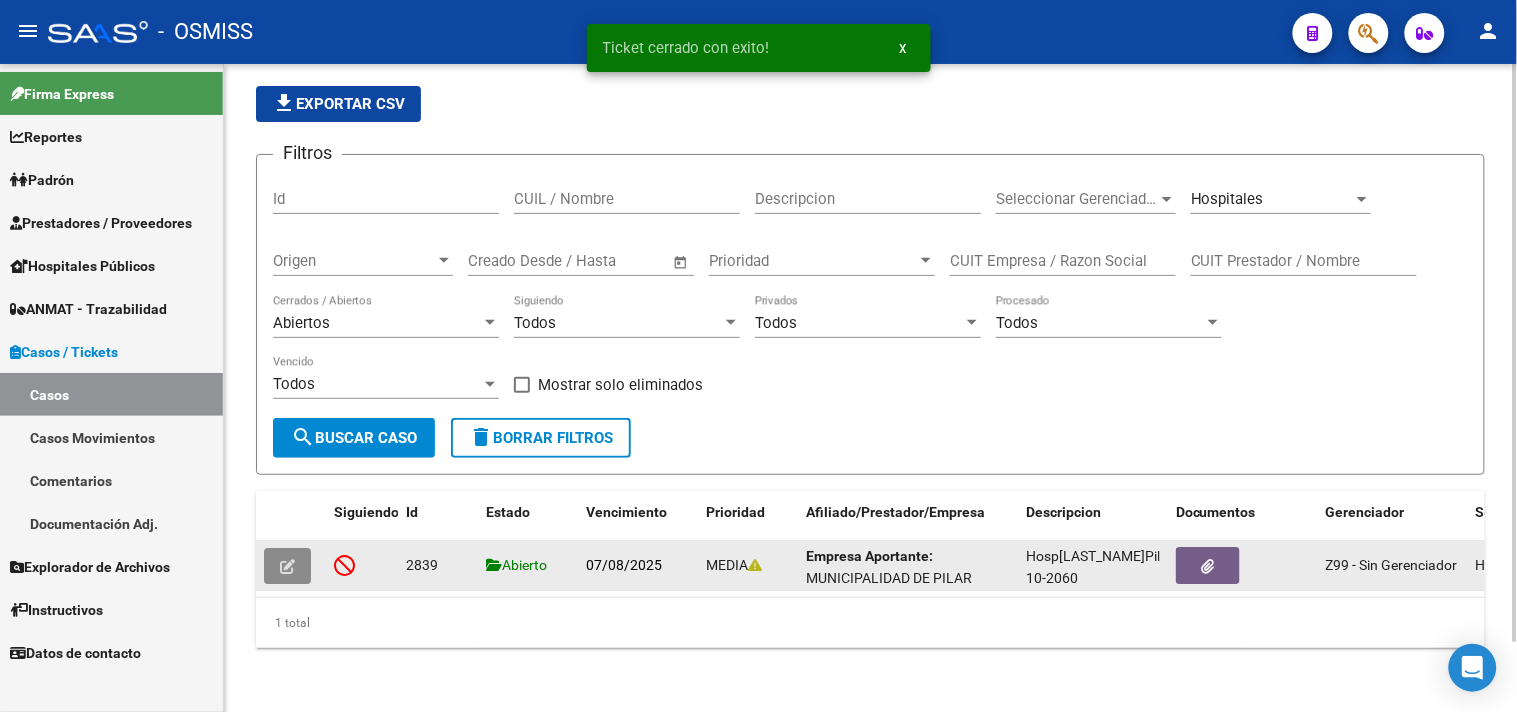 click 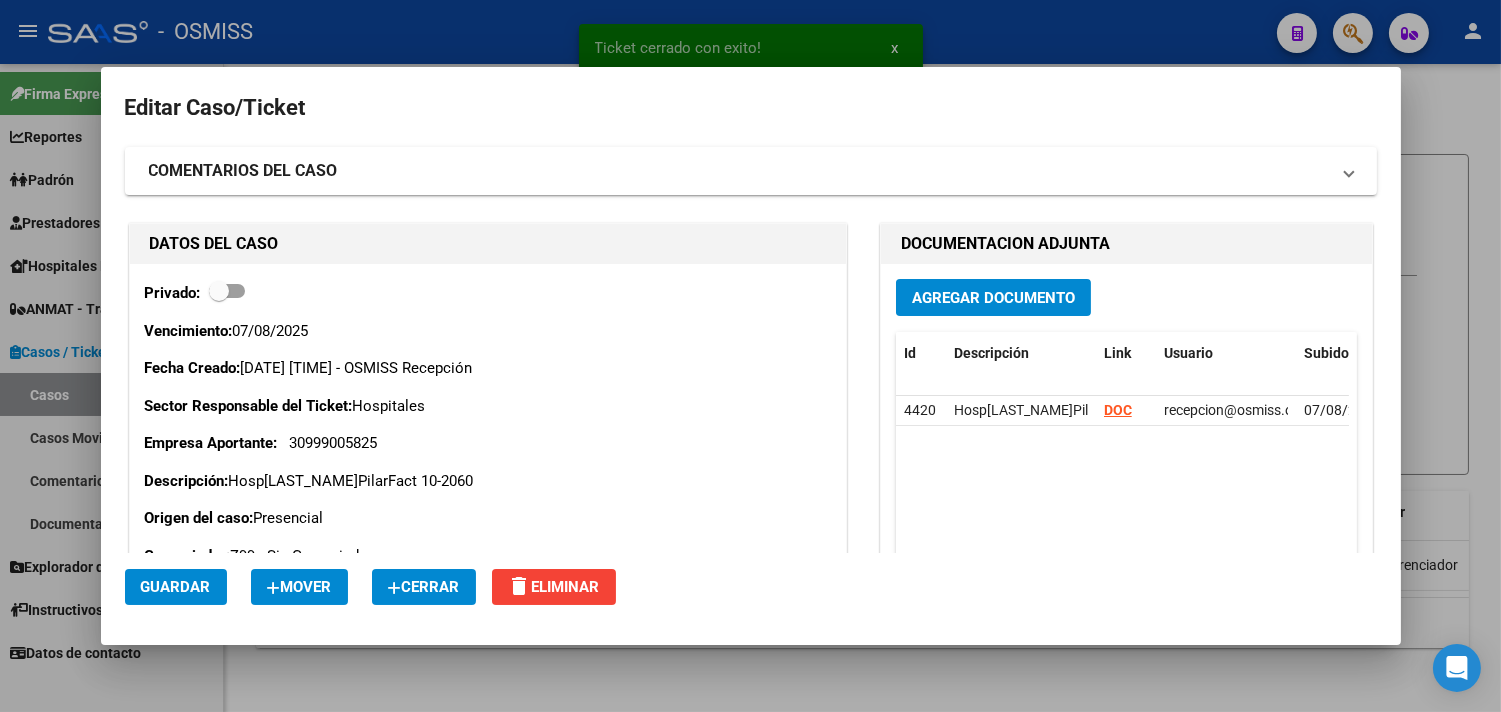 click on "Cerrar" 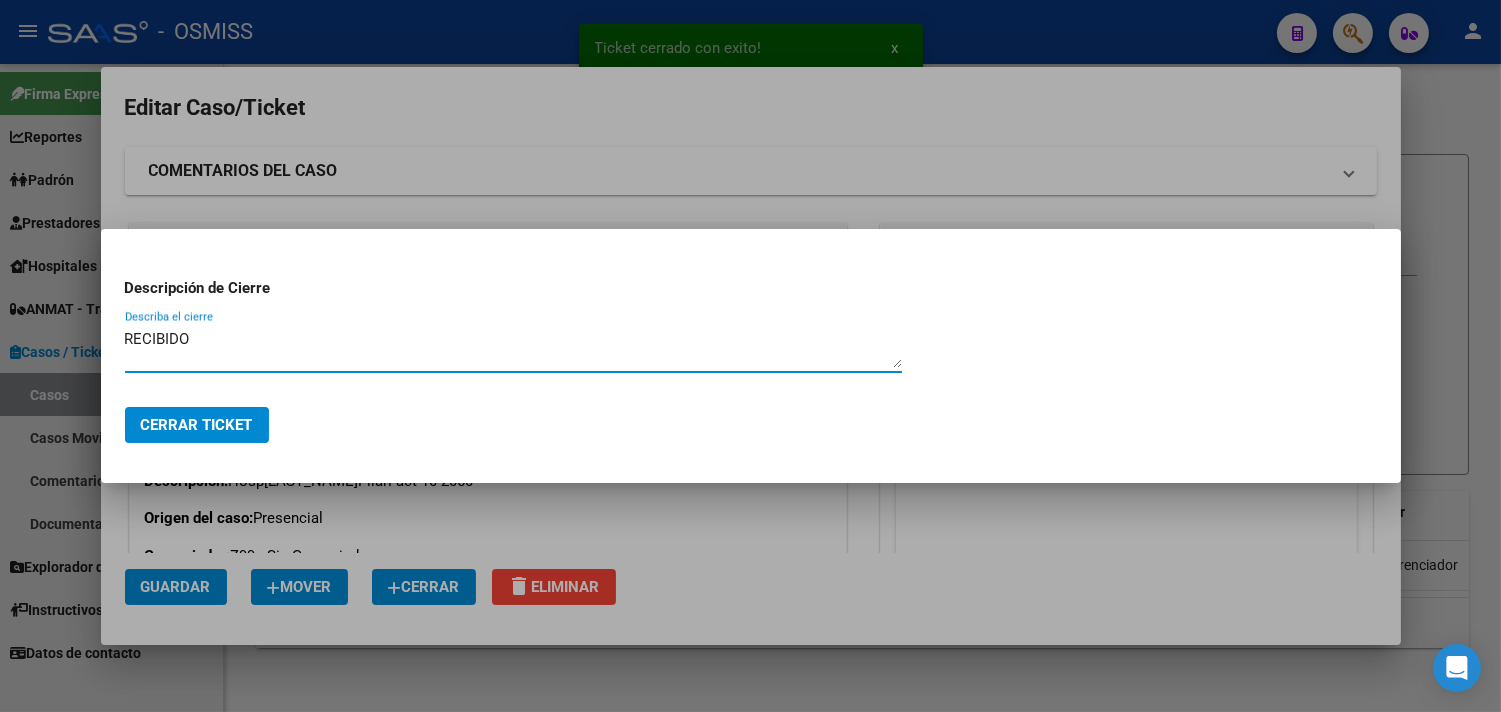 type on "RECIBIDO" 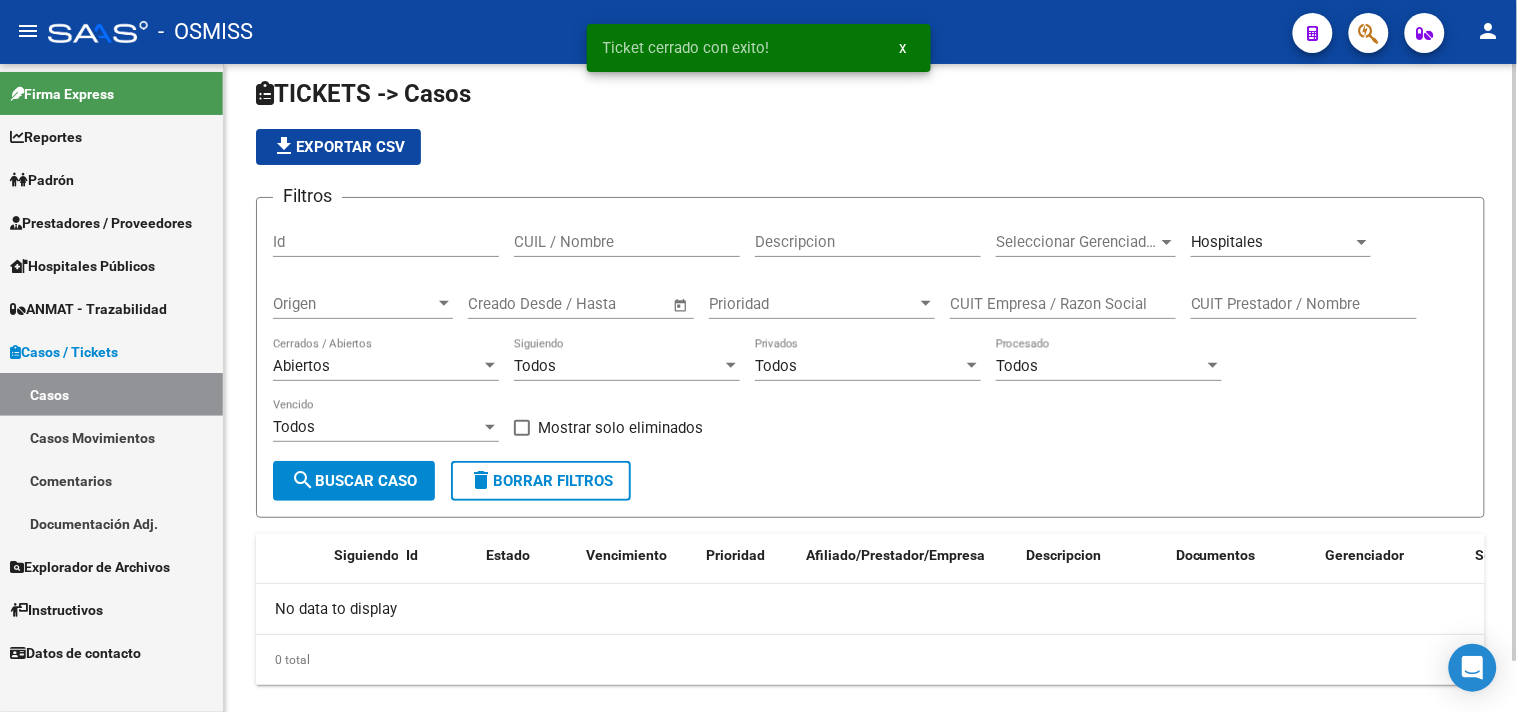 scroll, scrollTop: 0, scrollLeft: 0, axis: both 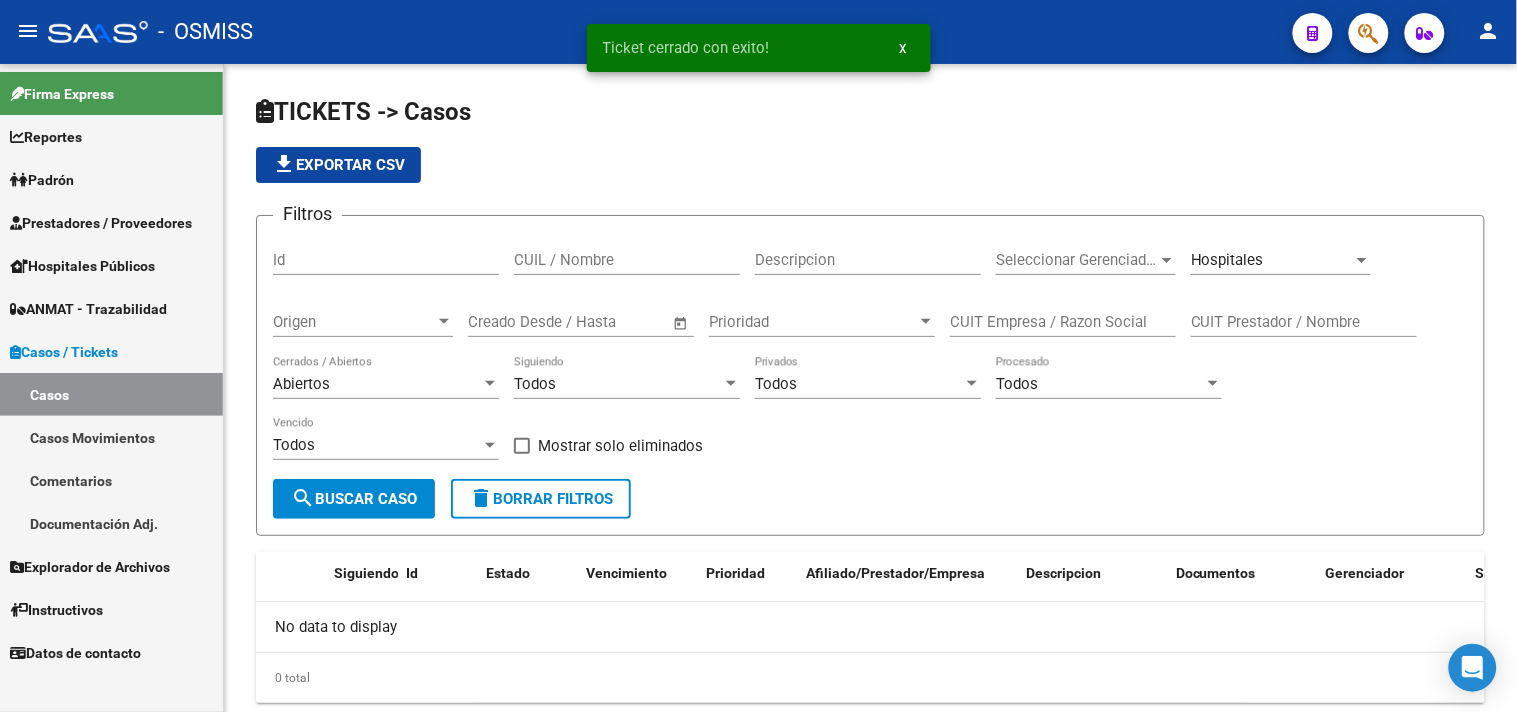 click on "Prestadores / Proveedores" at bounding box center (101, 223) 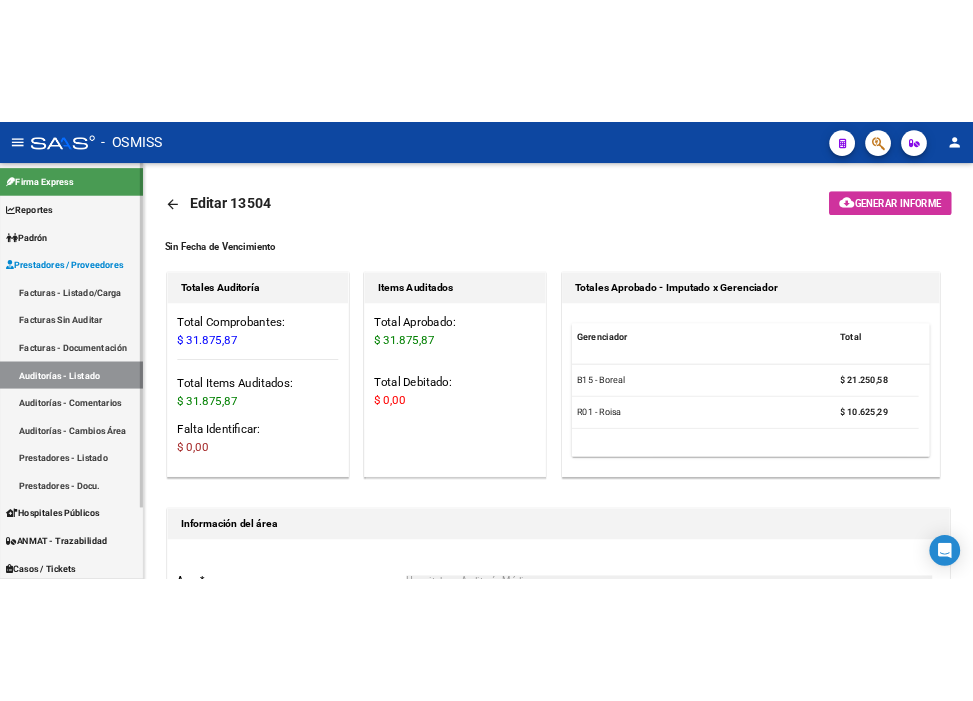 scroll, scrollTop: 0, scrollLeft: 0, axis: both 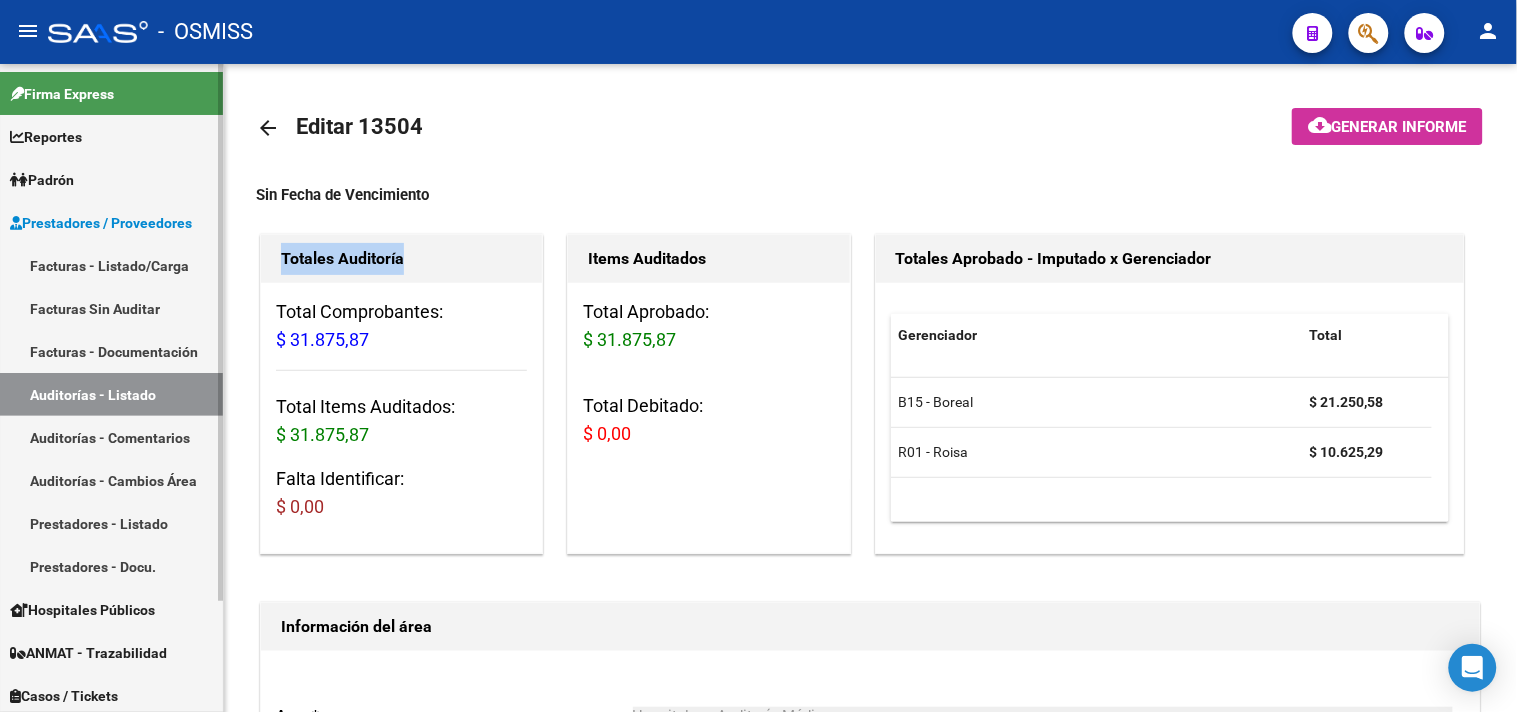 click on "Facturas - Listado/Carga" at bounding box center (111, 265) 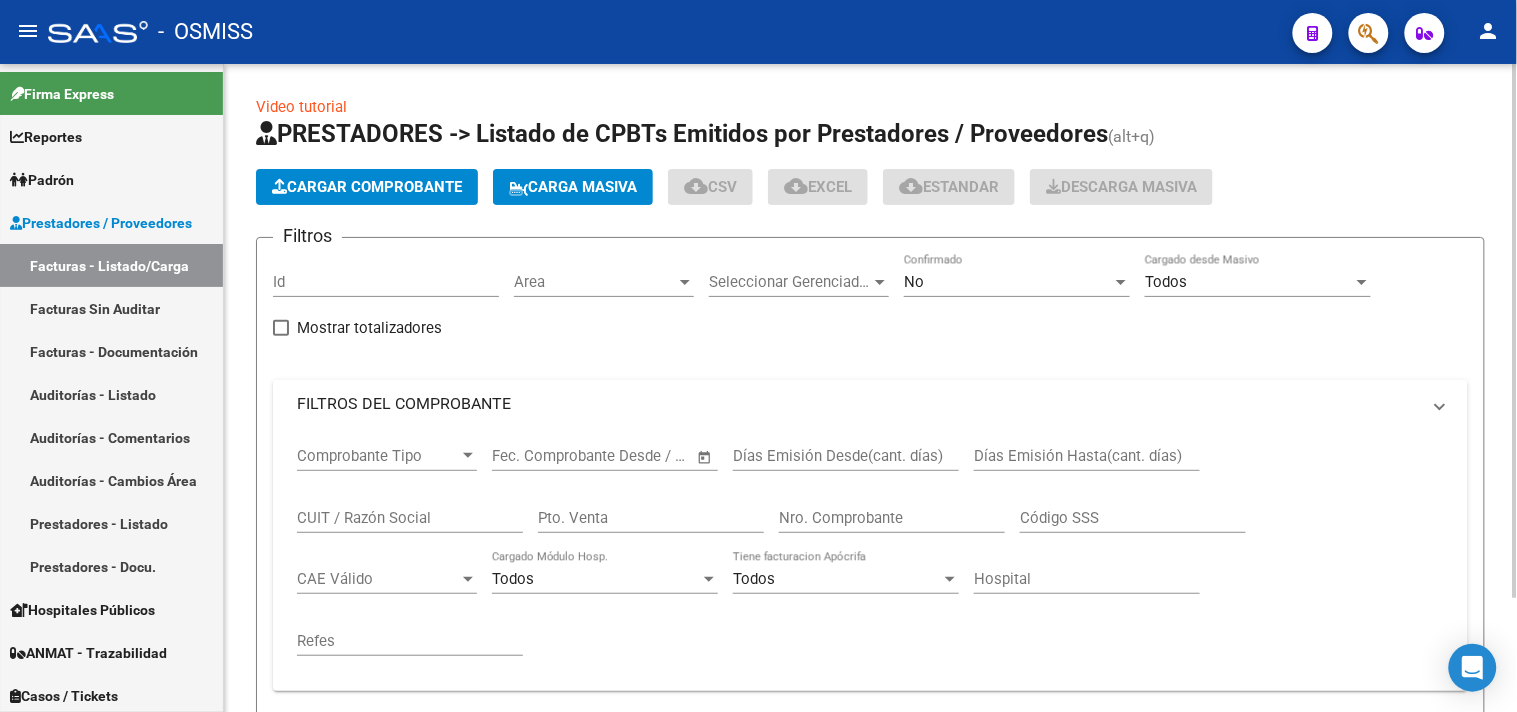click on "Cargar Comprobante" 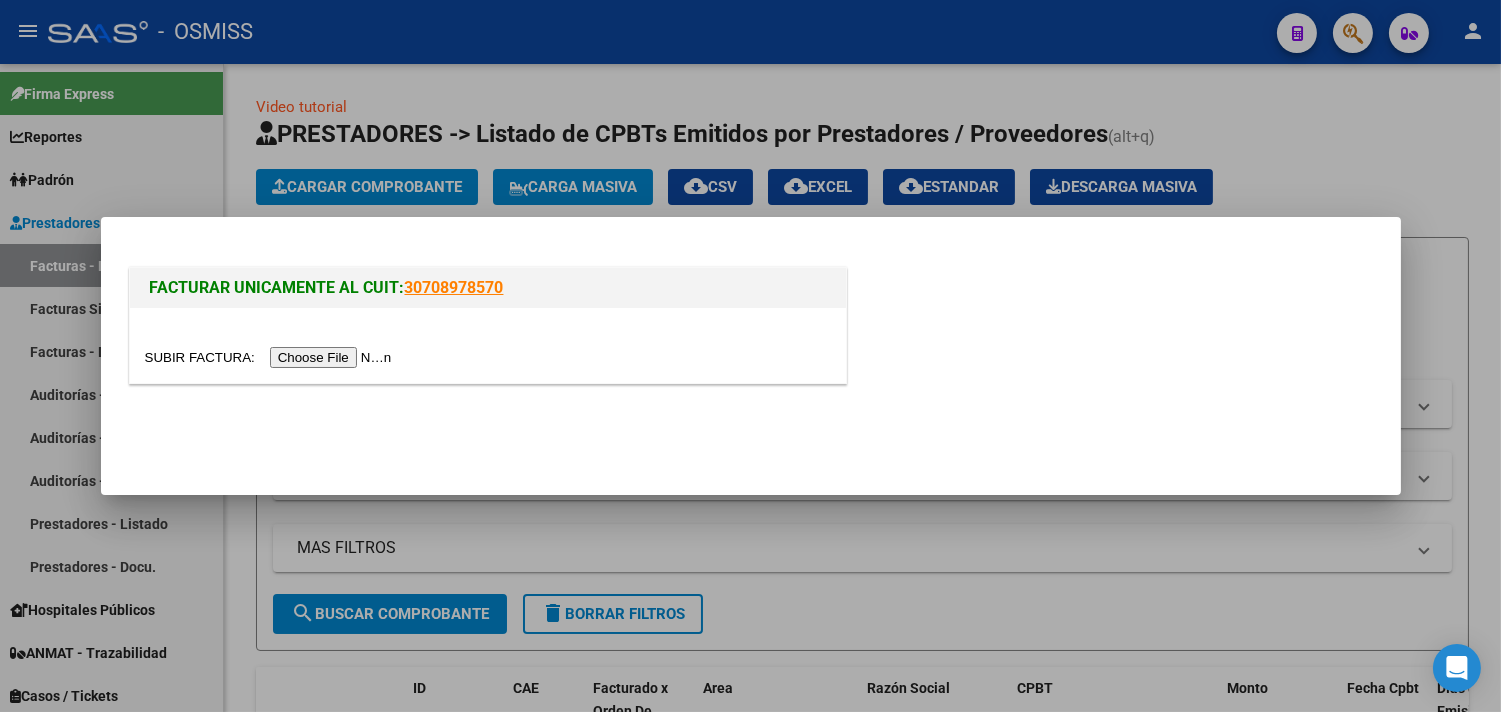 click at bounding box center [271, 357] 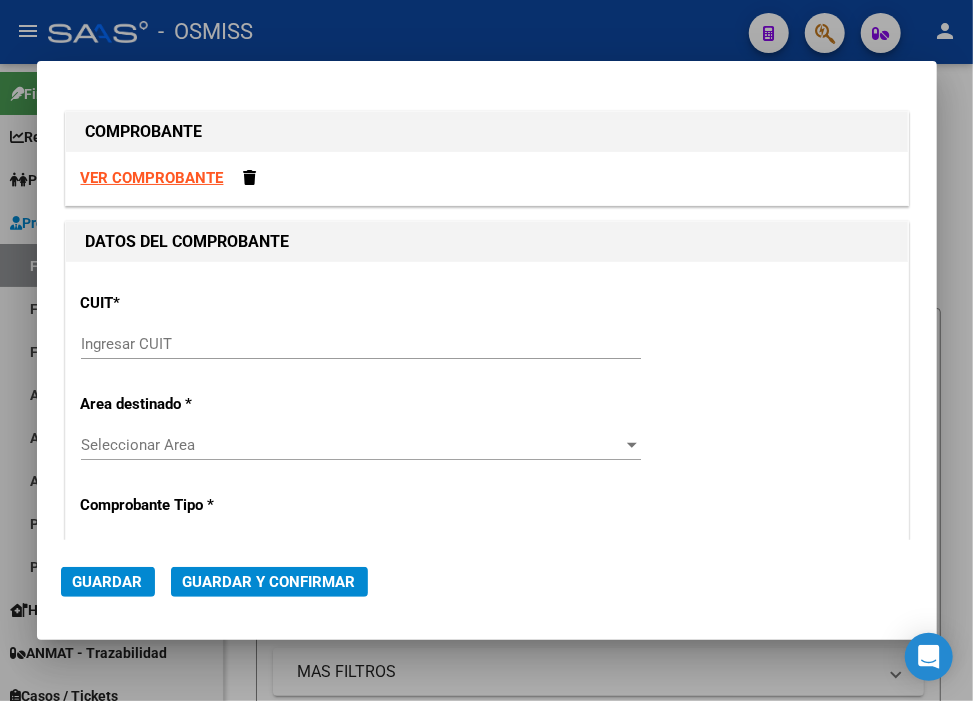 click on "Ingresar CUIT" at bounding box center [361, 344] 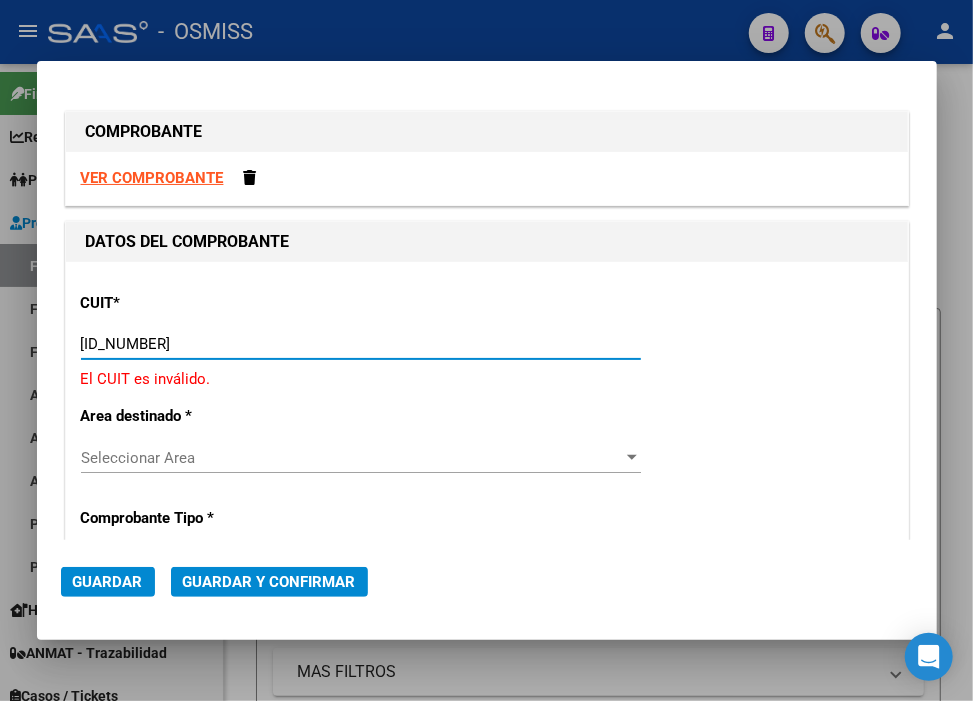 type on "30-71861570-0" 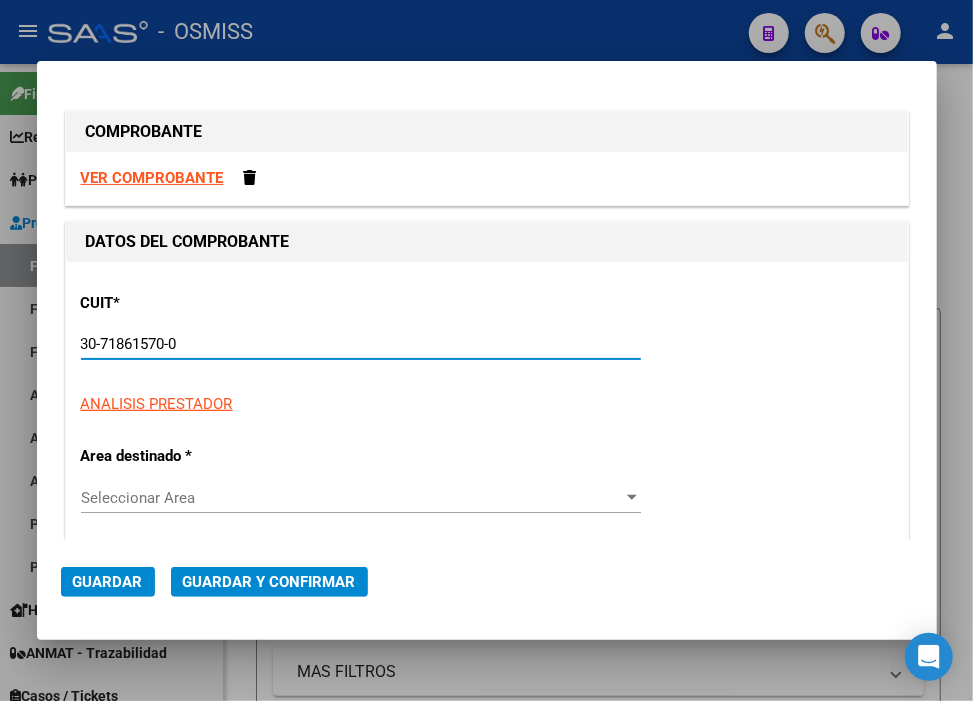 type on "38" 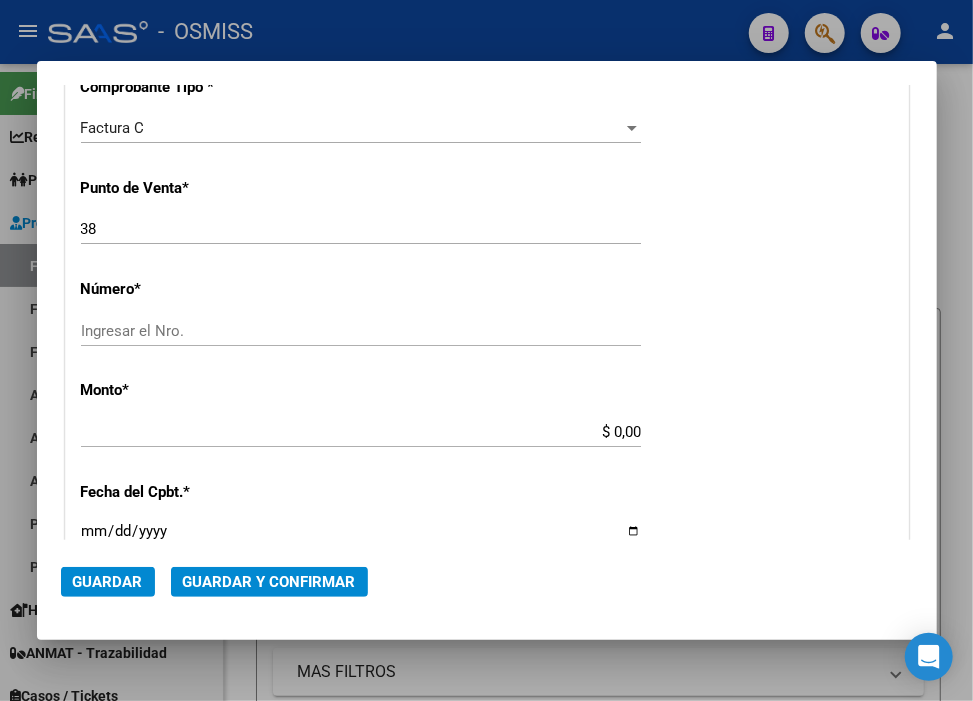 scroll, scrollTop: 555, scrollLeft: 0, axis: vertical 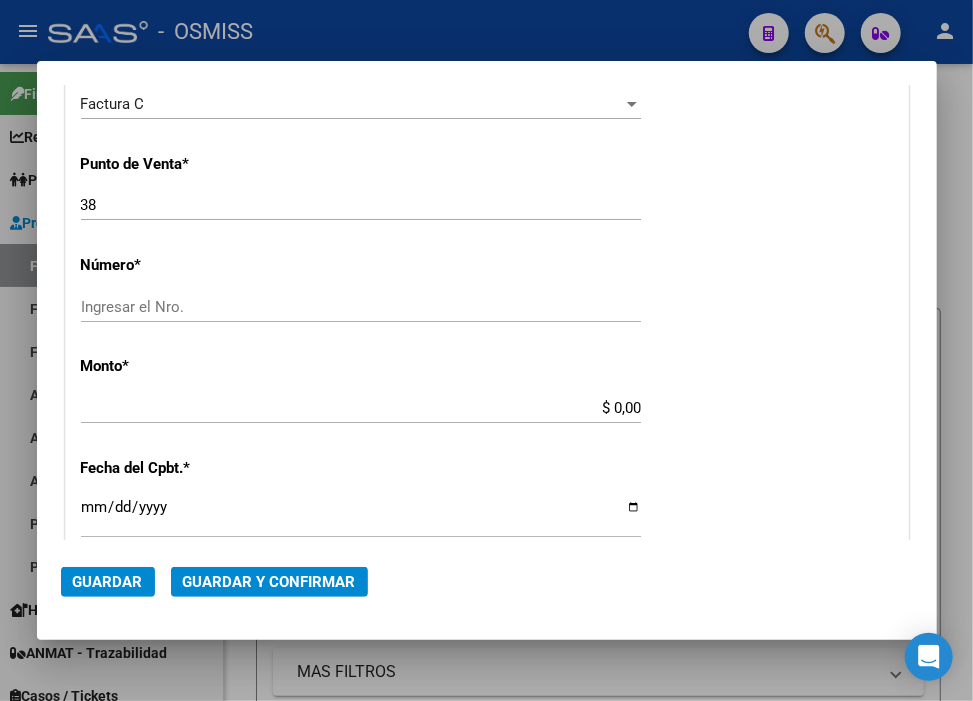 type on "30-71861570-0" 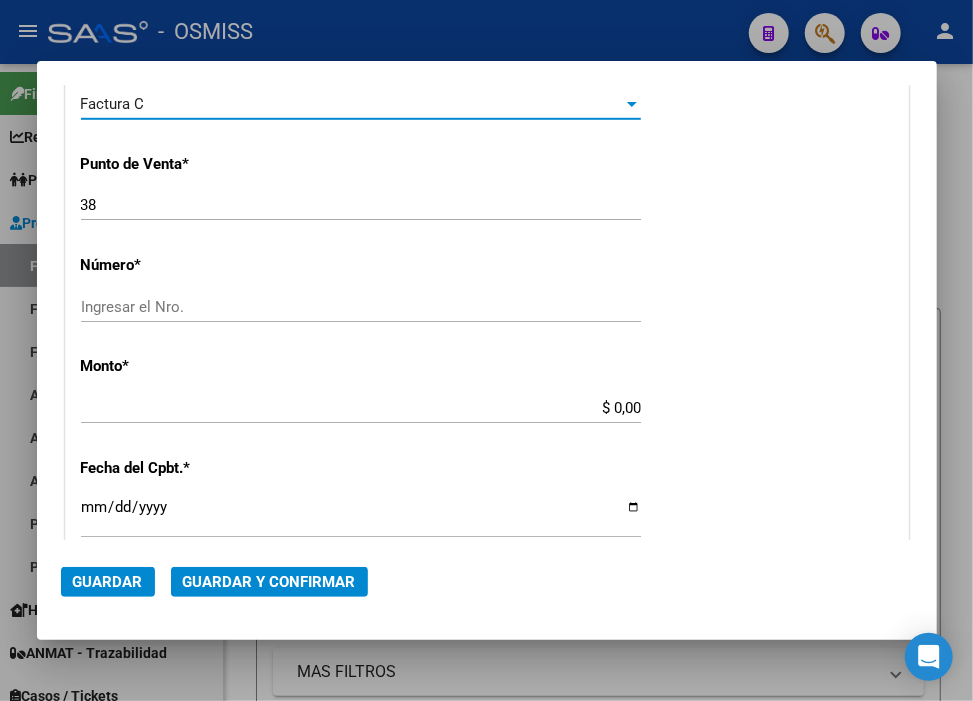 click on "Factura C" at bounding box center (352, 104) 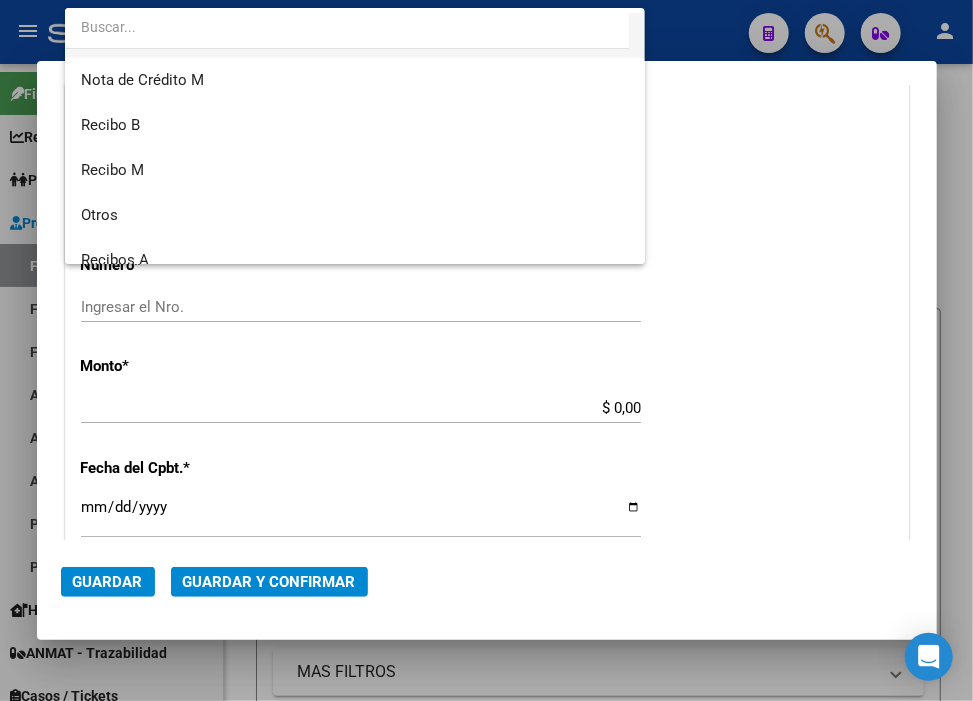 scroll, scrollTop: 394, scrollLeft: 0, axis: vertical 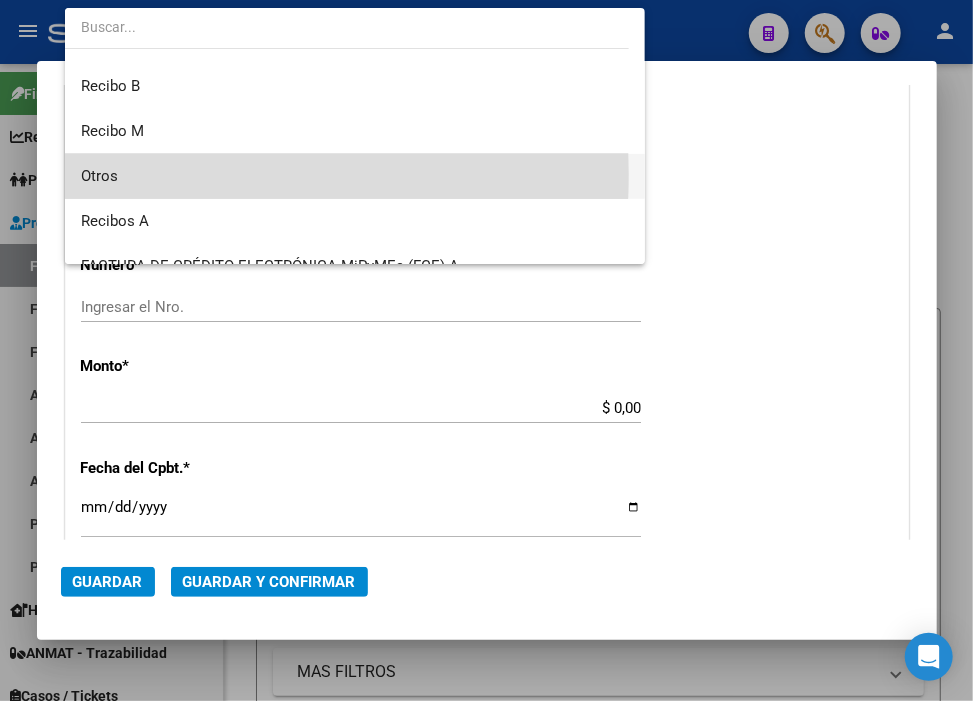 click on "Otros" at bounding box center [355, 176] 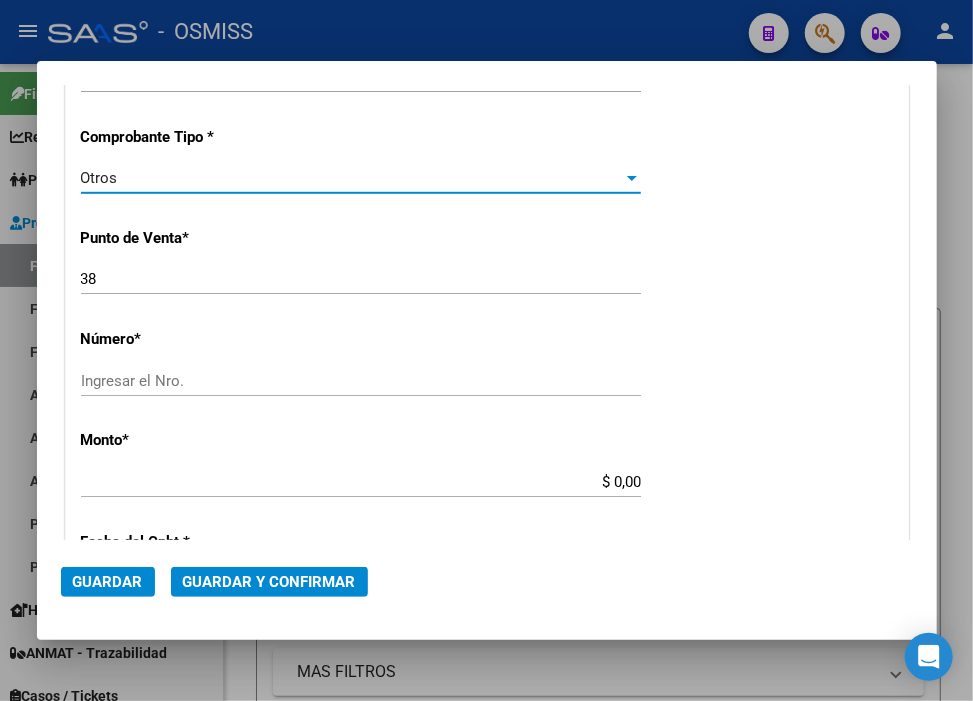 scroll, scrollTop: 444, scrollLeft: 0, axis: vertical 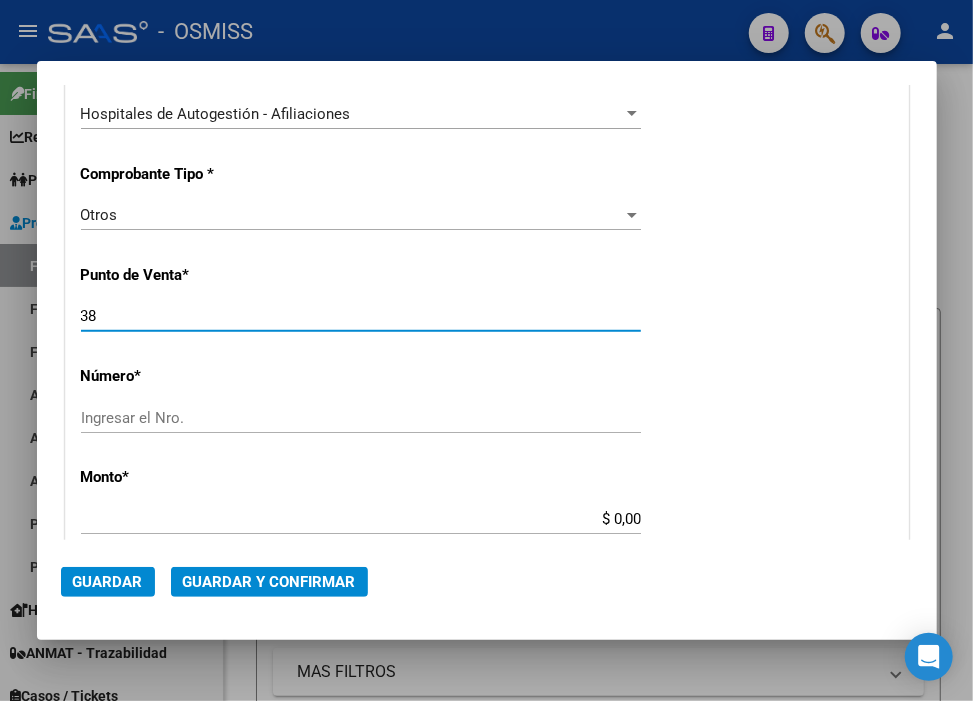 drag, startPoint x: 138, startPoint y: 317, endPoint x: -8, endPoint y: 271, distance: 153.07515 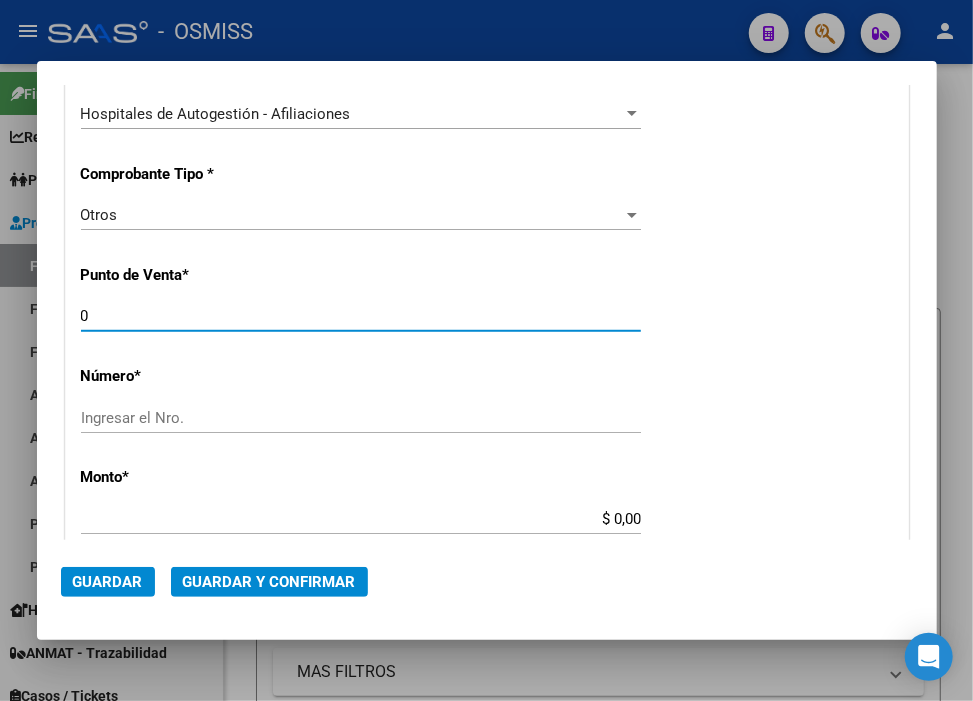 type on "0" 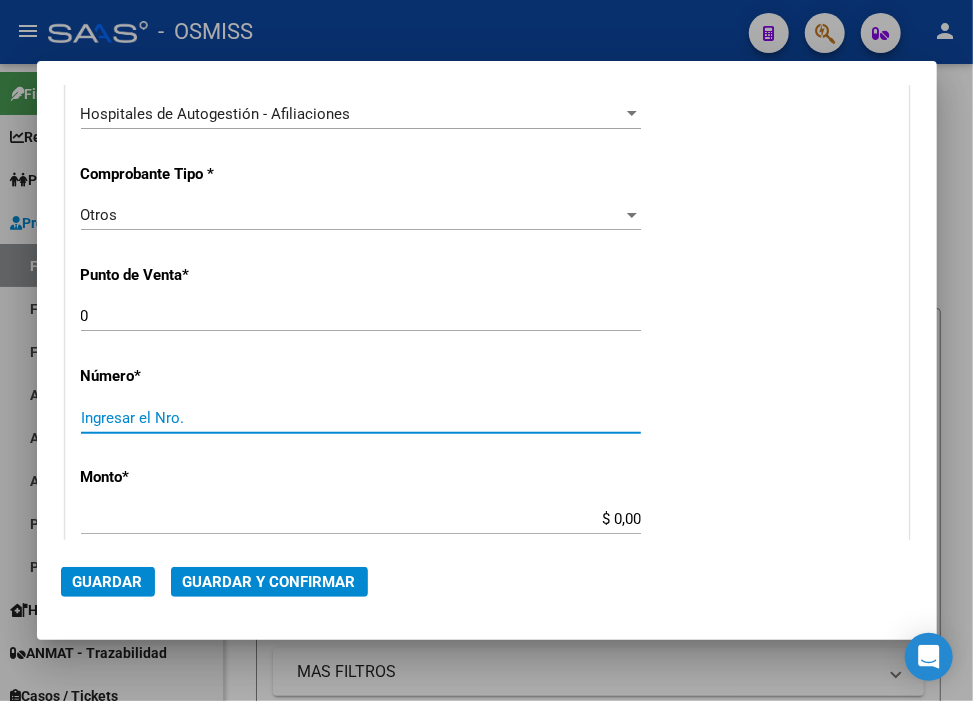 paste on "[NUMBER]" 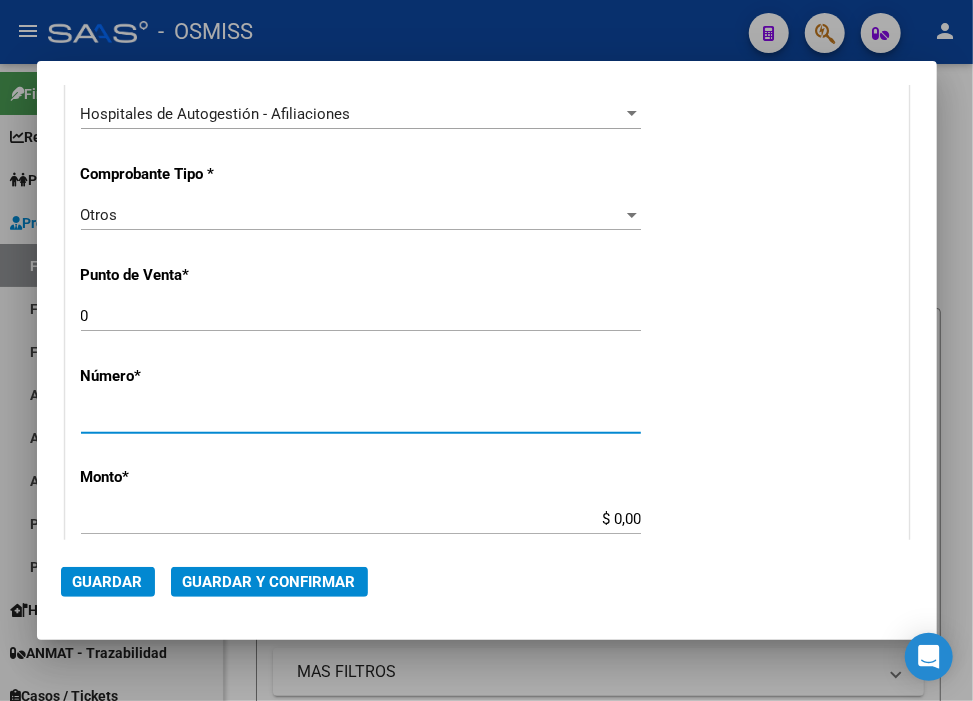 type on "[NUMBER]" 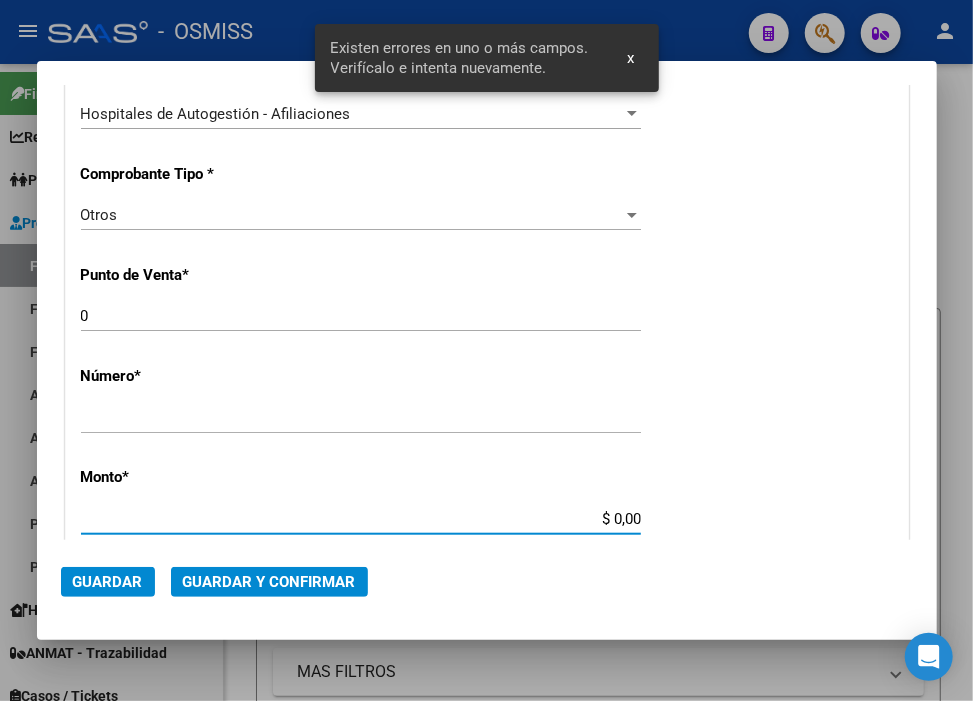 scroll, scrollTop: 641, scrollLeft: 0, axis: vertical 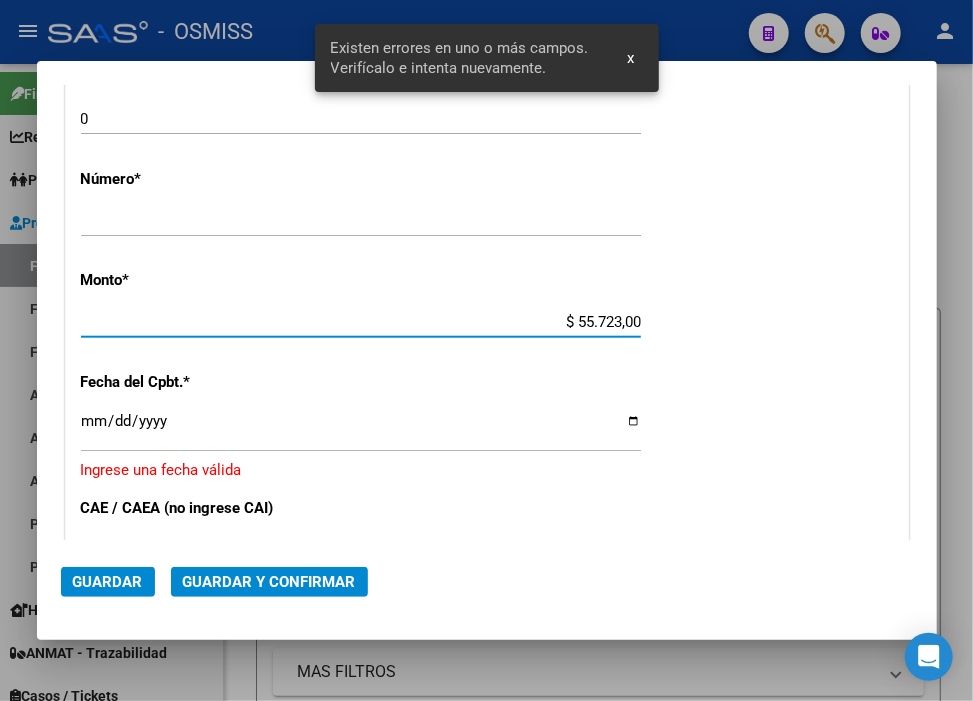 type on "$ 557.235,00" 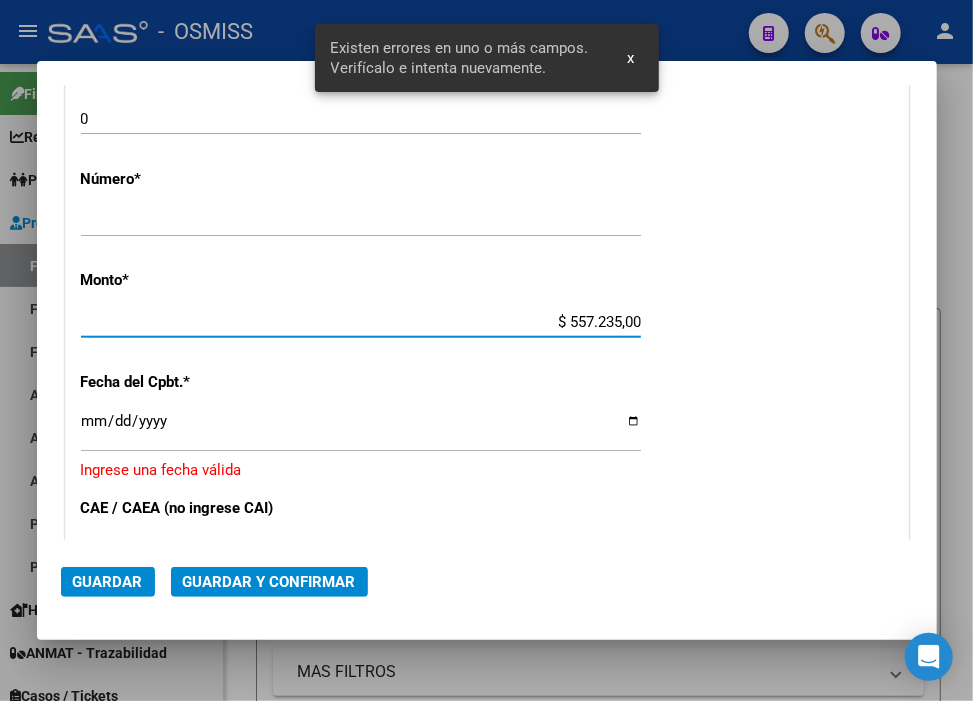 click on "Ingresar la fecha" at bounding box center (361, 429) 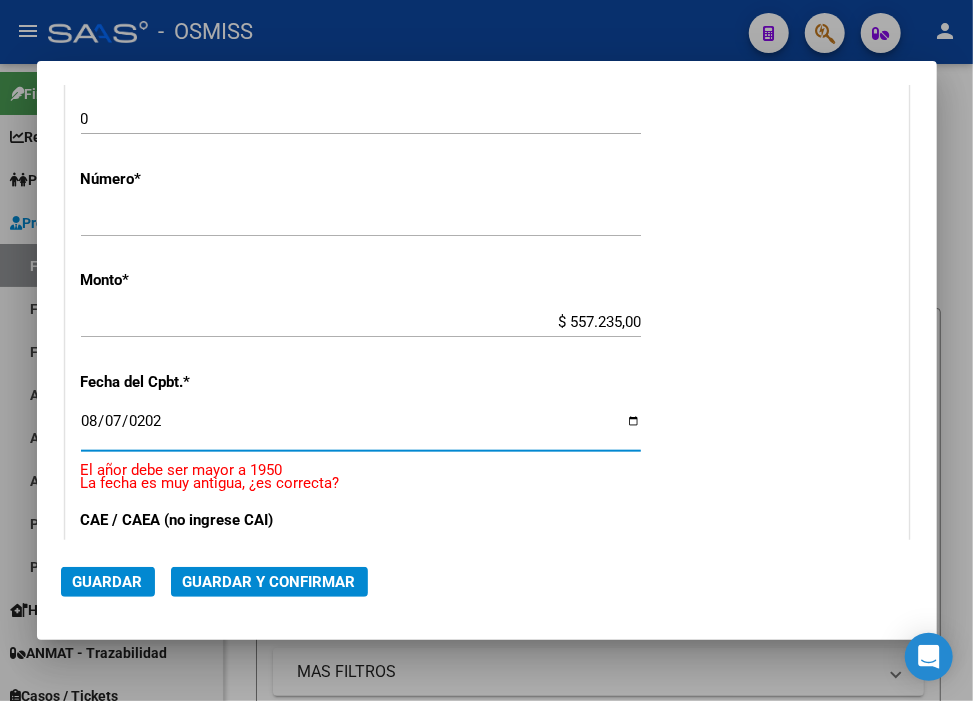 type on "2025-08-07" 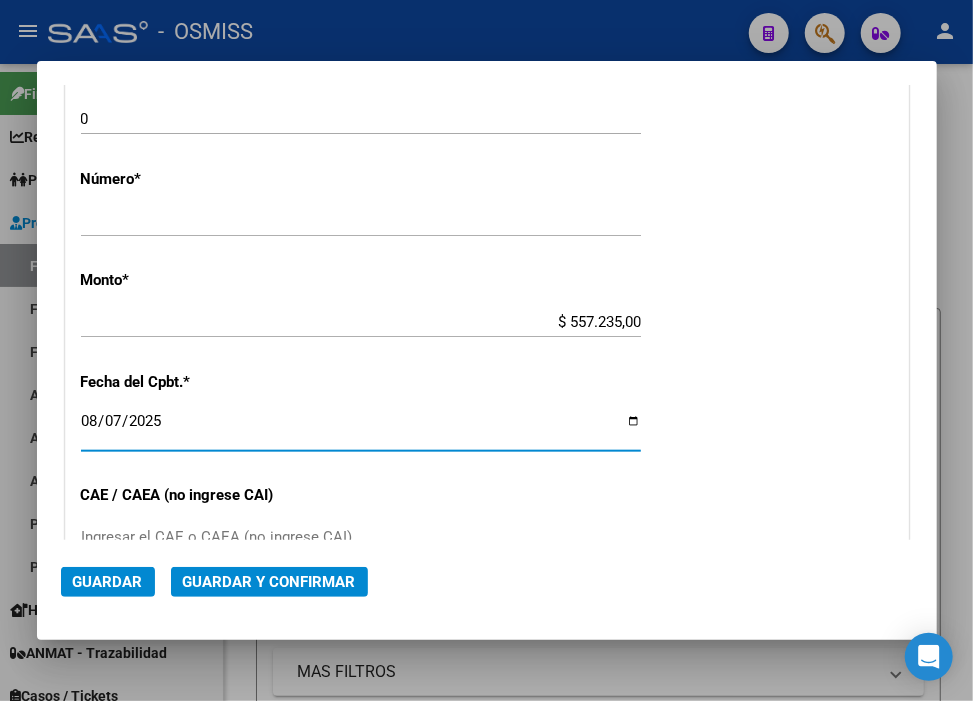 click on "Guardar y Confirmar" 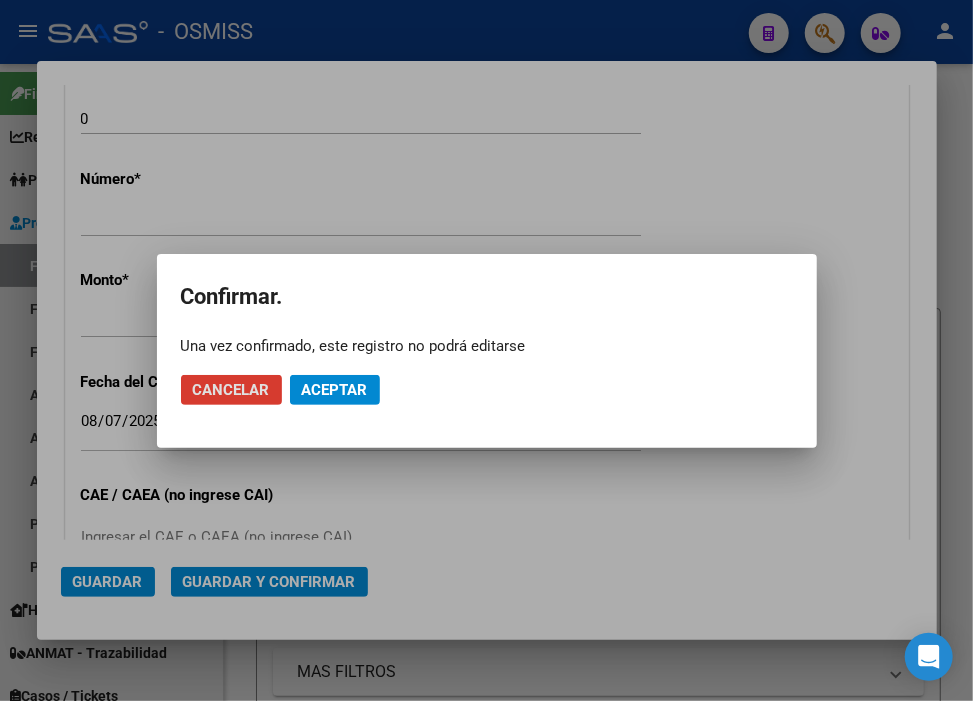 click on "Aceptar" 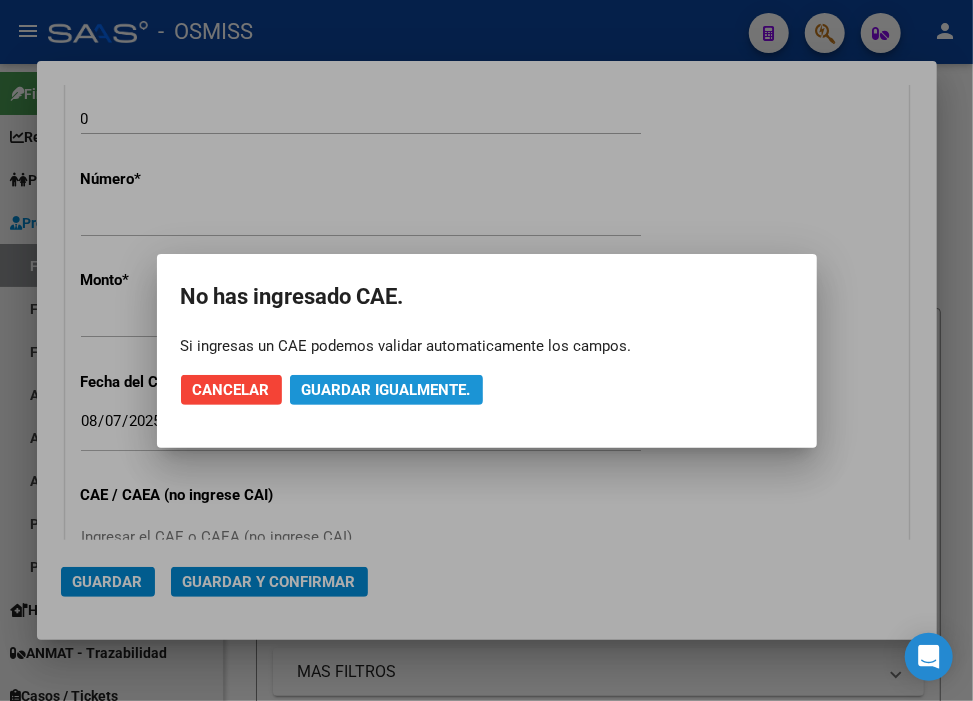 click on "Guardar igualmente." 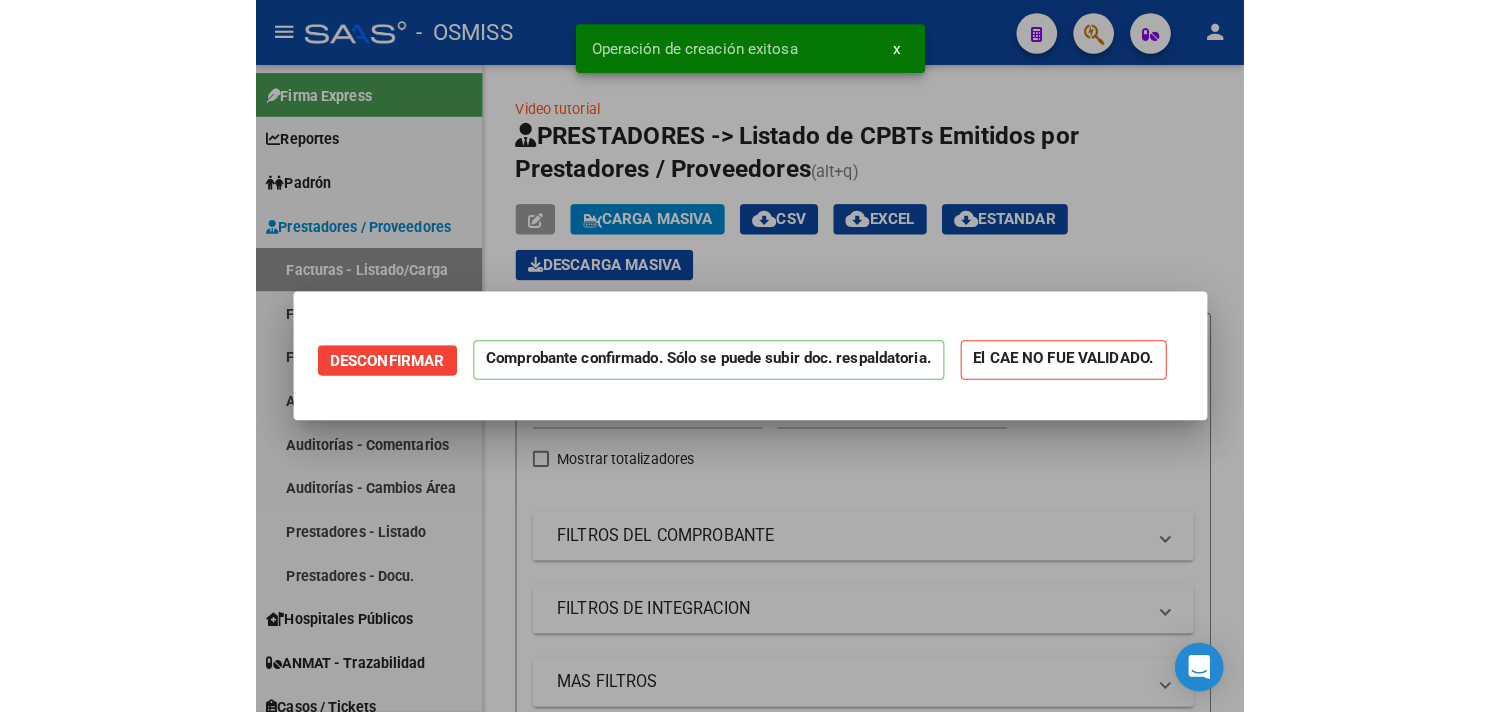 scroll, scrollTop: 0, scrollLeft: 0, axis: both 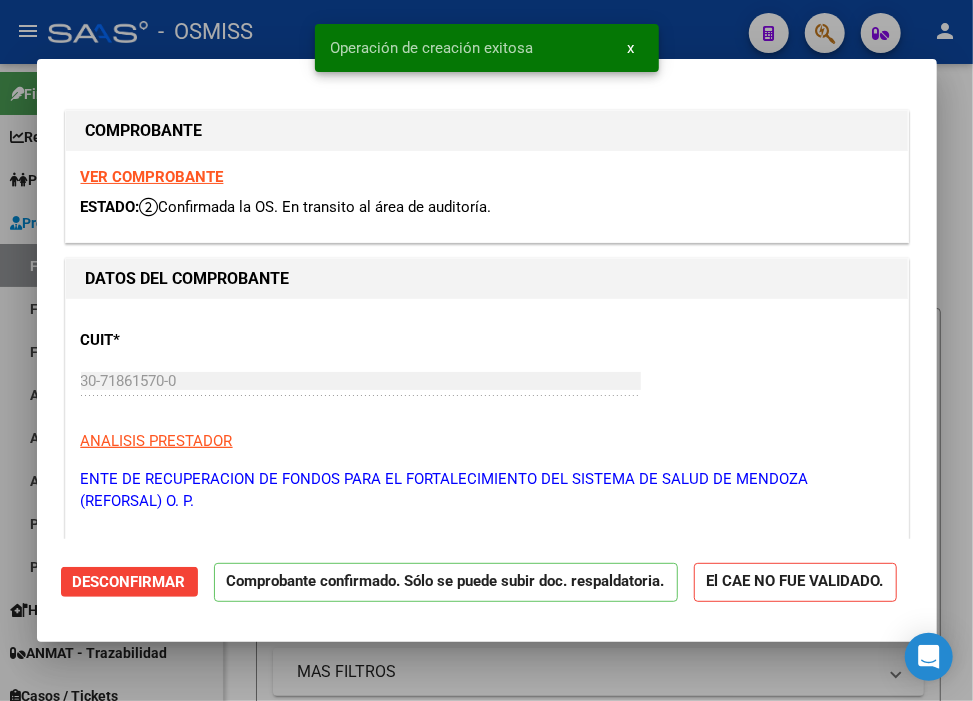 type on "2025-09-06" 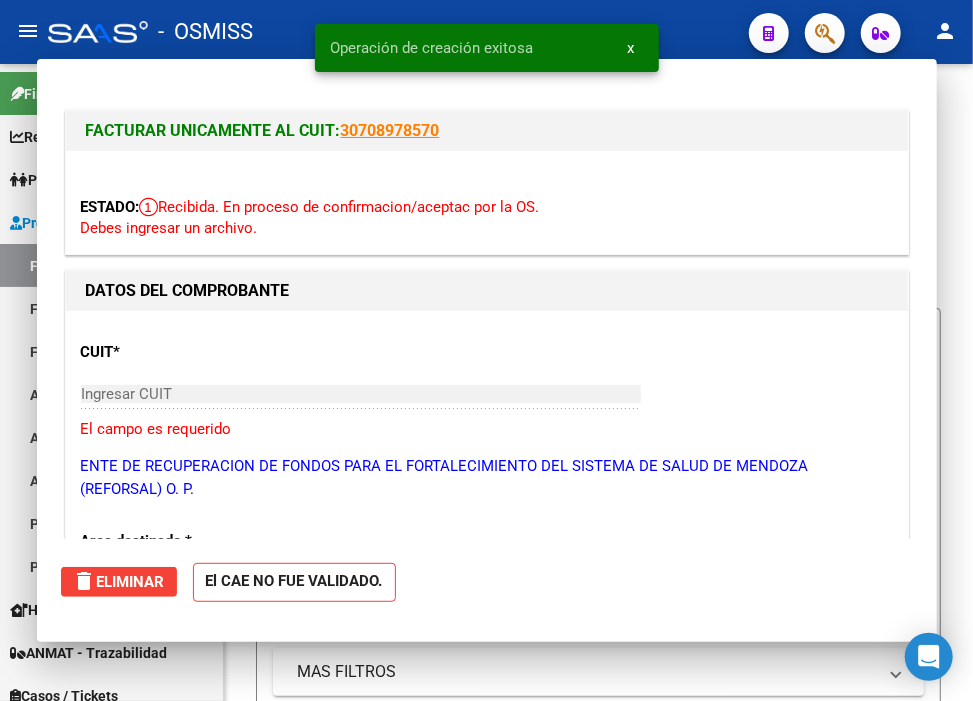 click on "-   OSMISS" 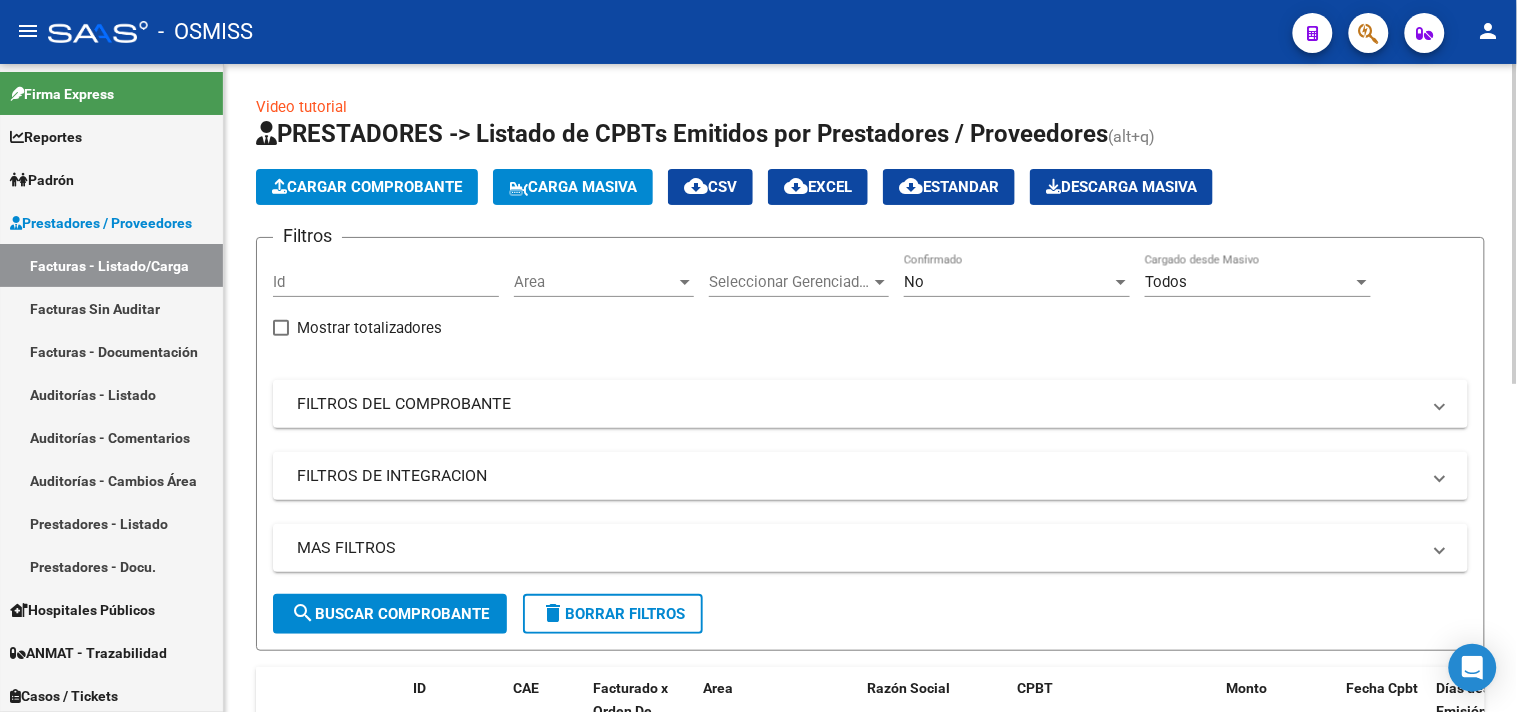 click on "Cargar Comprobante" 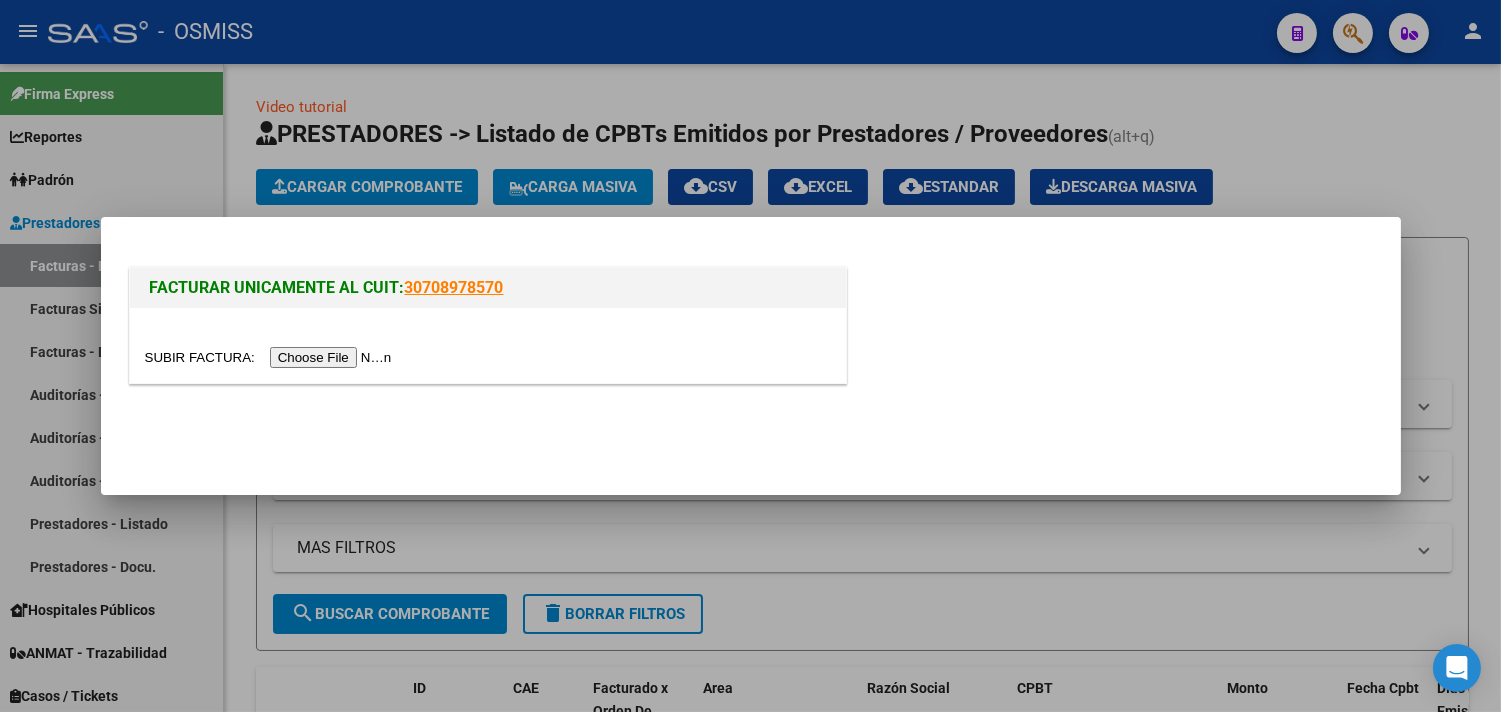 click at bounding box center [271, 357] 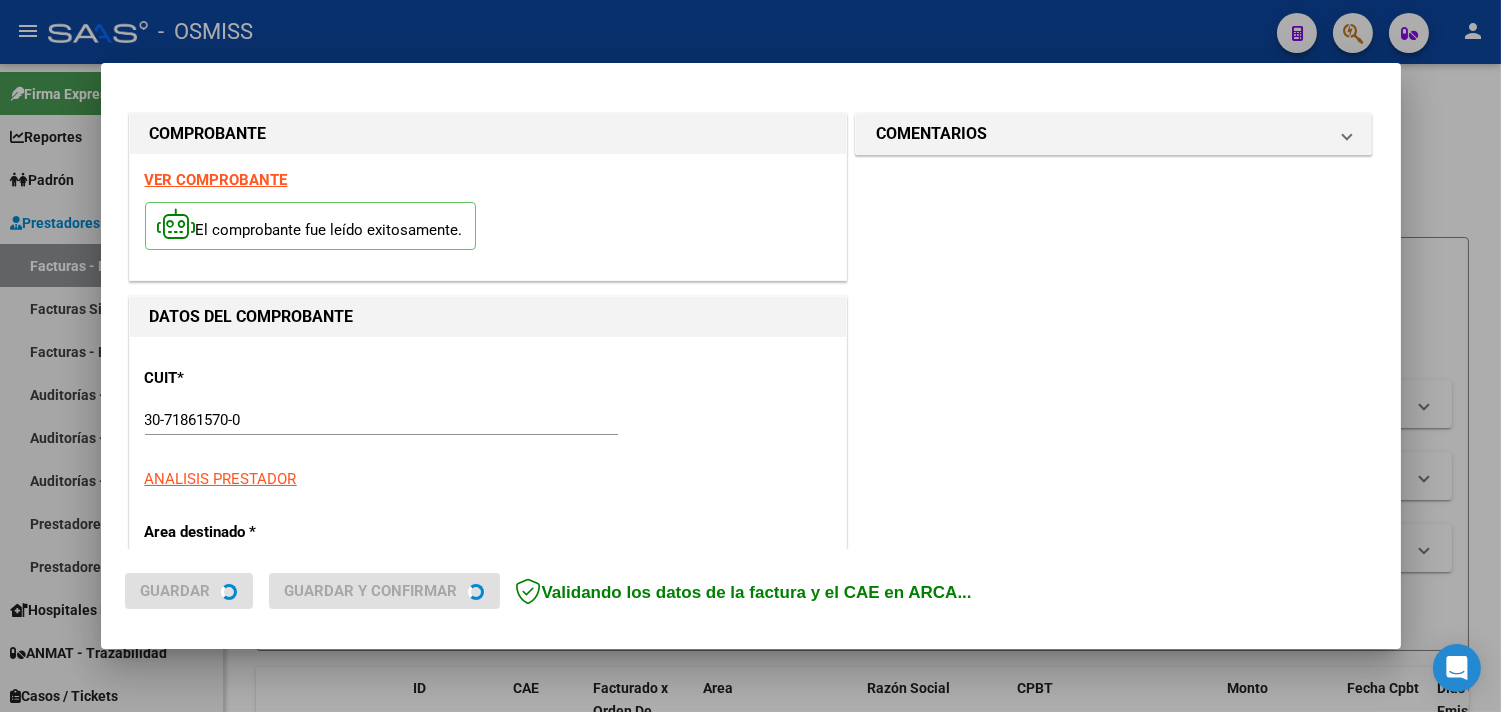 type on "2025-09-06" 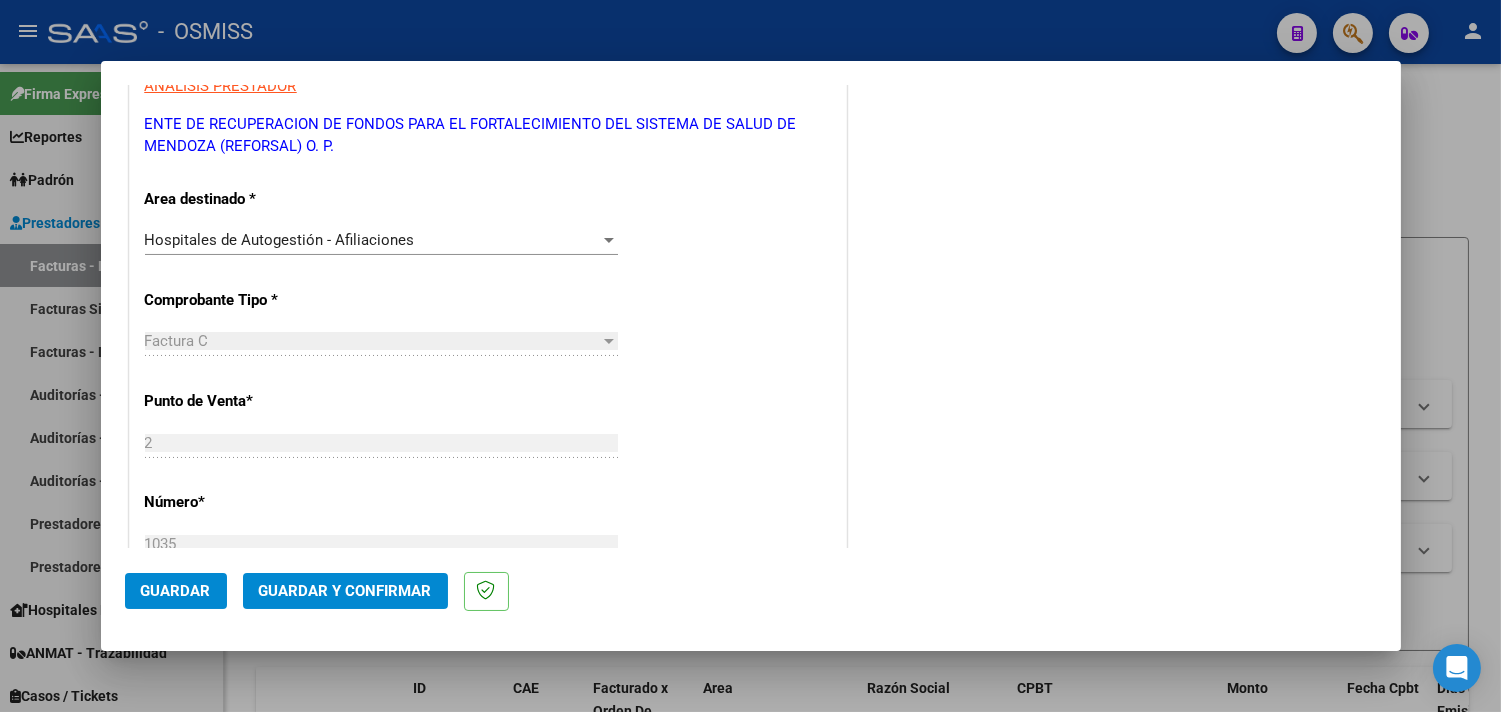 scroll, scrollTop: 444, scrollLeft: 0, axis: vertical 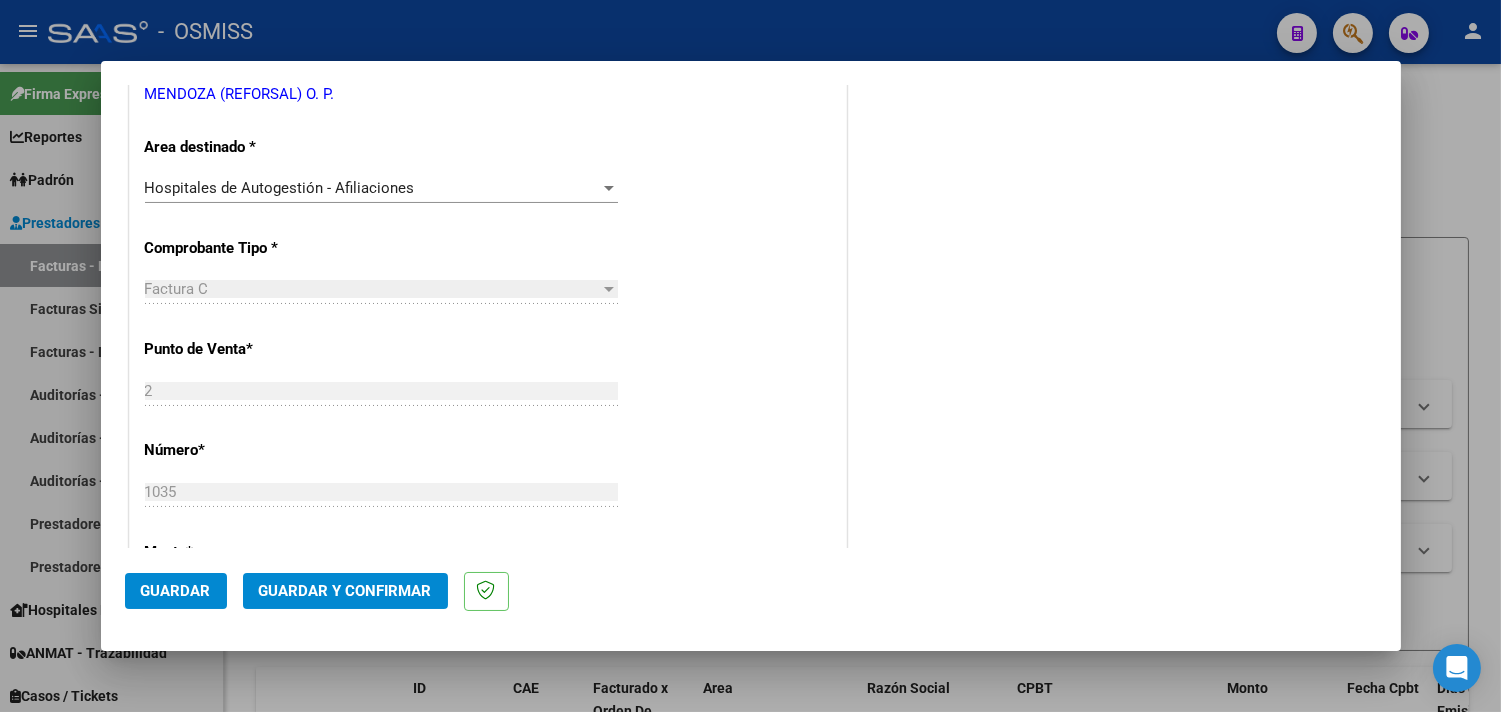 click on "Guardar y Confirmar" 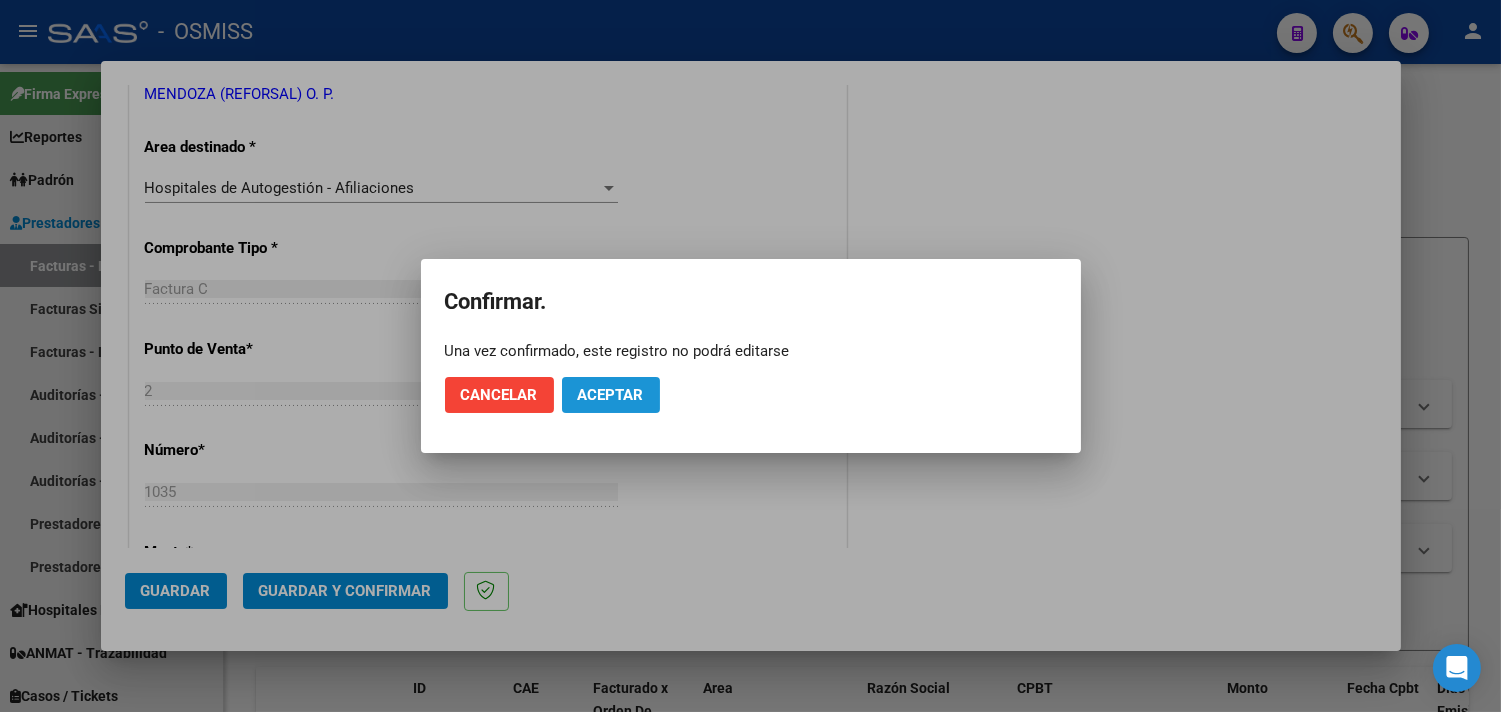 click on "Aceptar" 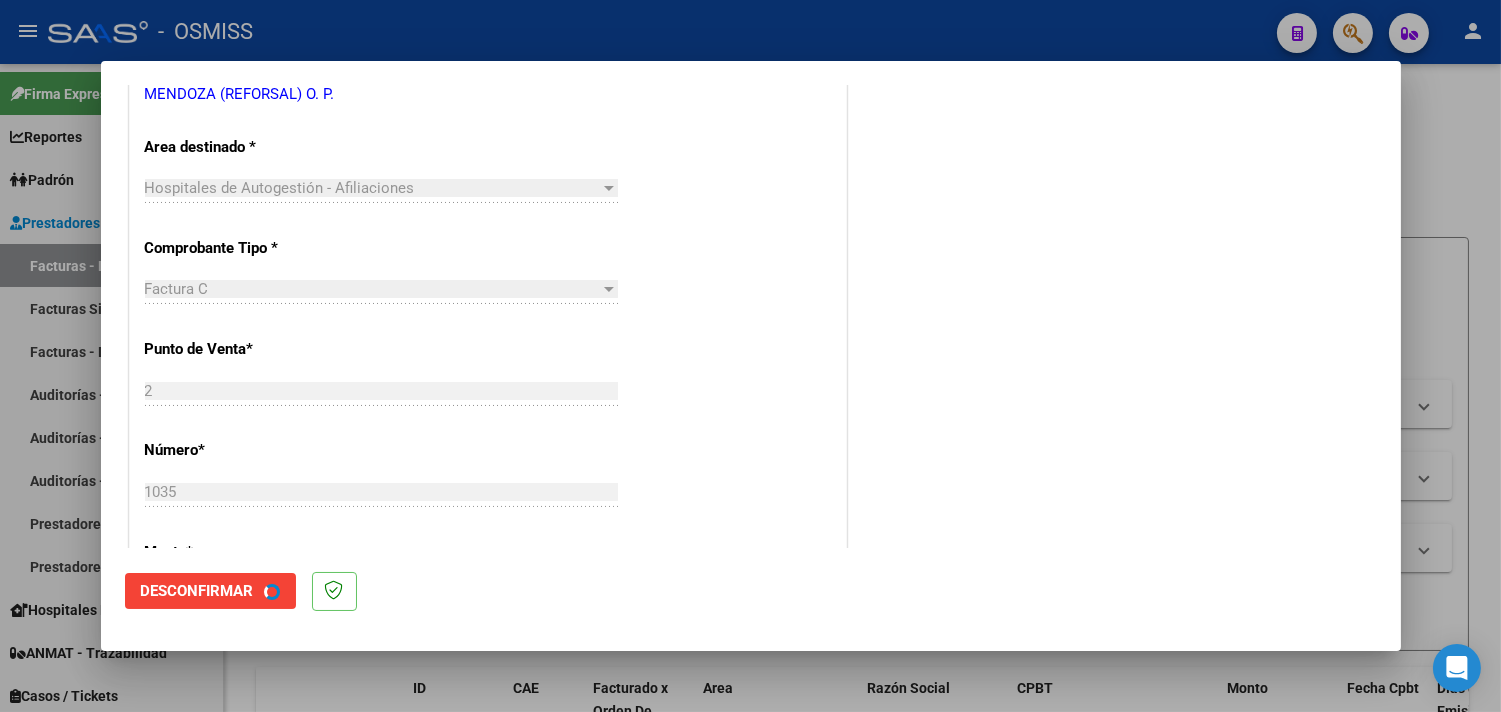 scroll, scrollTop: 0, scrollLeft: 0, axis: both 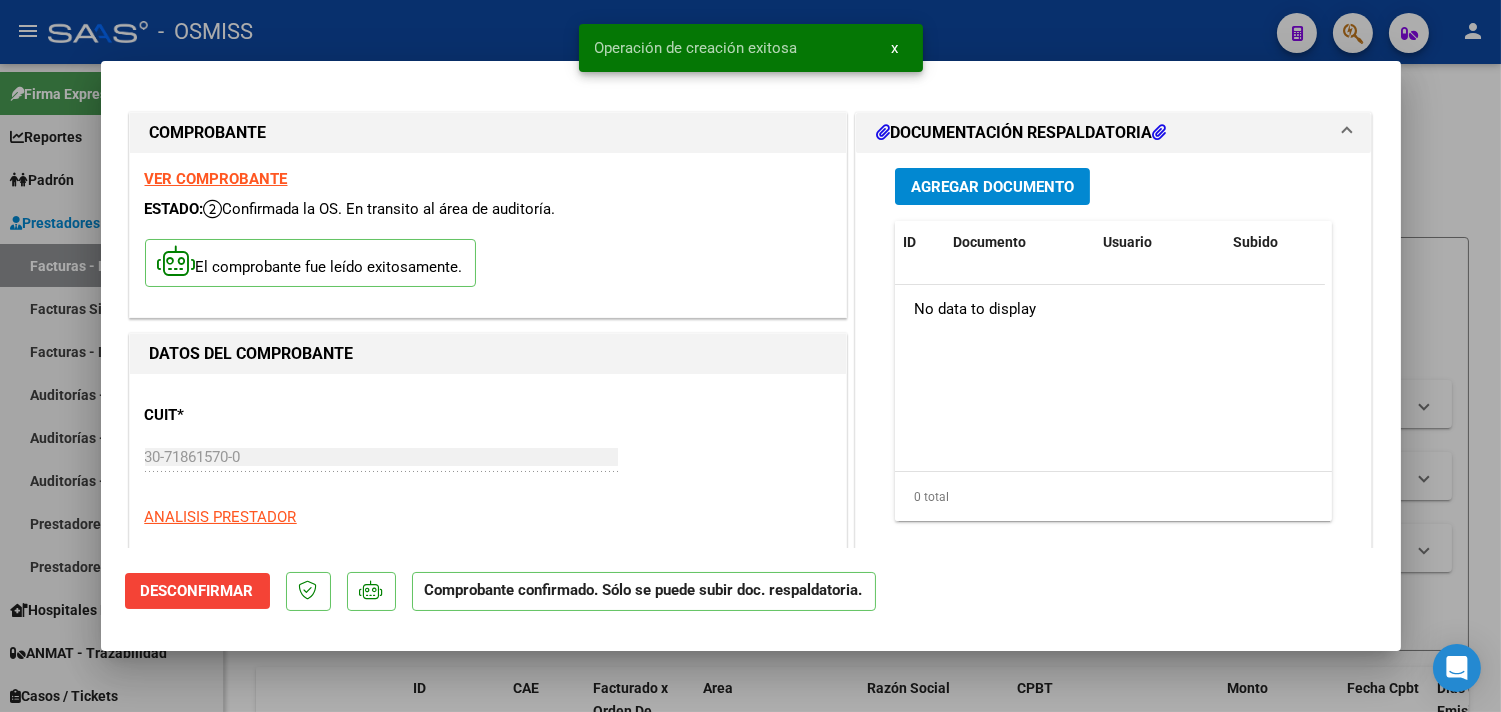 click at bounding box center [750, 356] 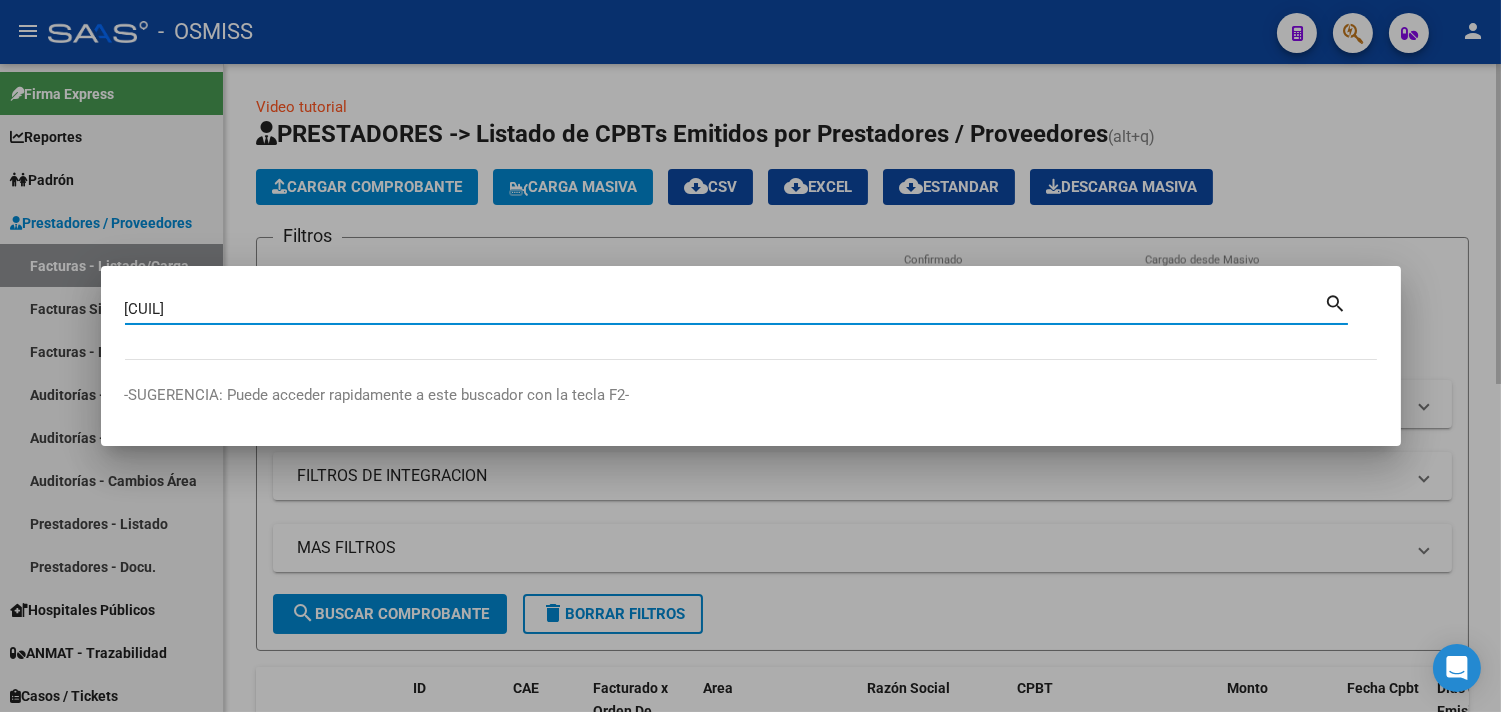 type on "[CUIL]" 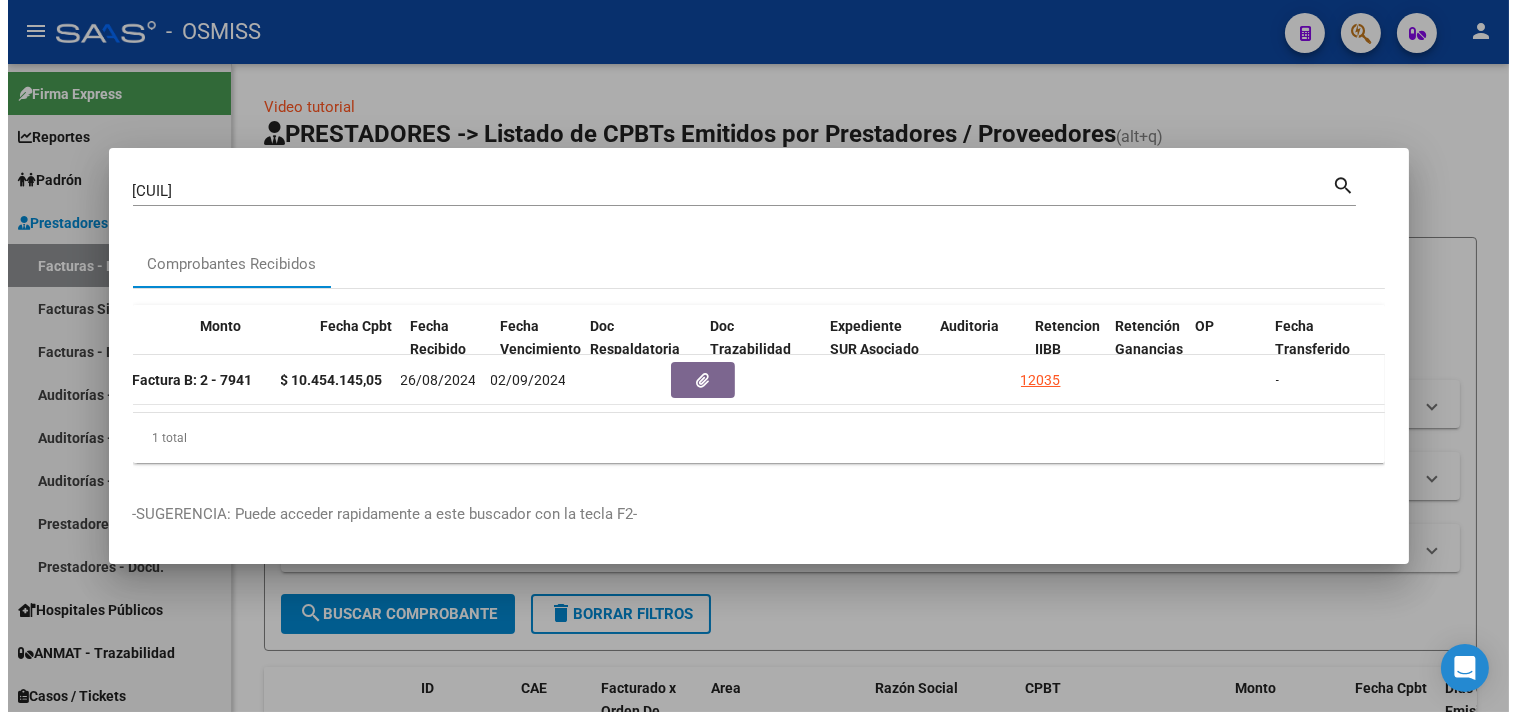scroll, scrollTop: 0, scrollLeft: 776, axis: horizontal 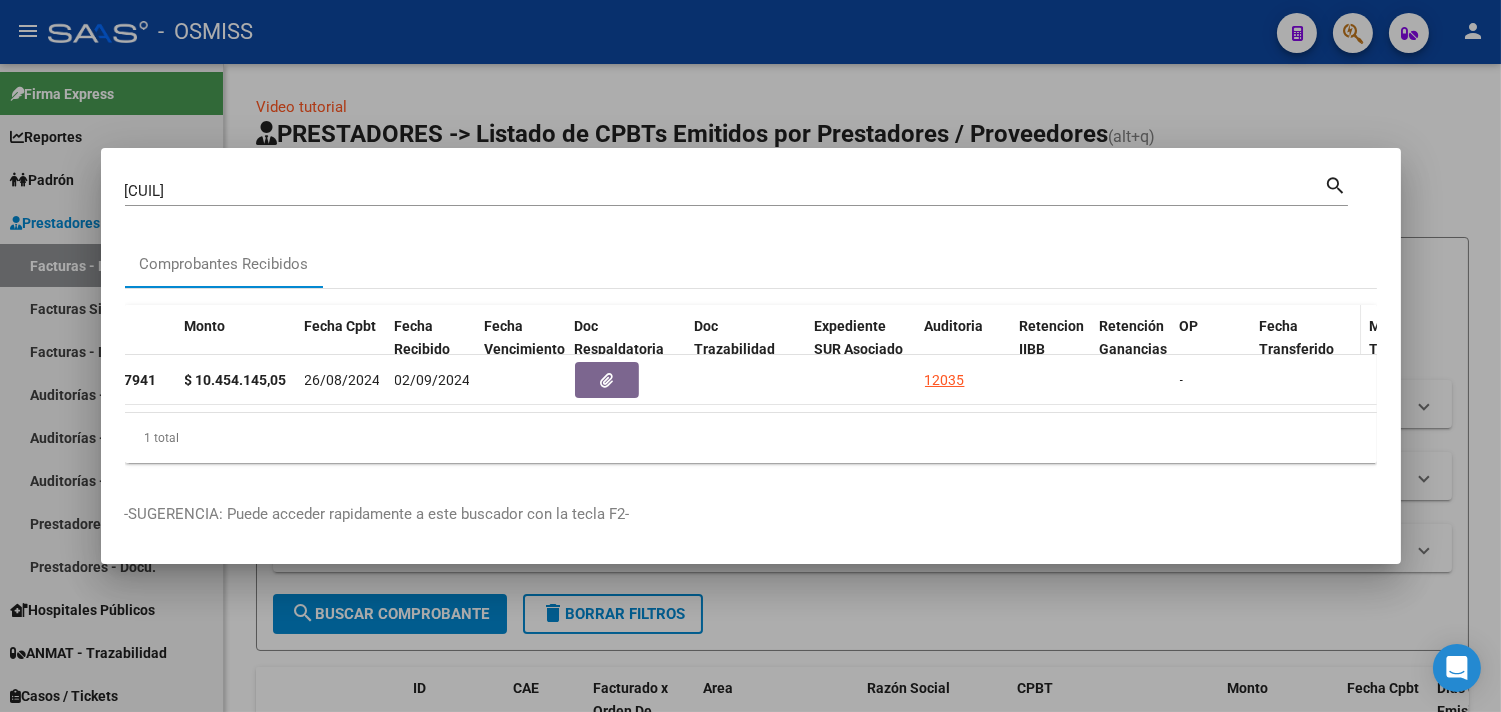 click on "12035" 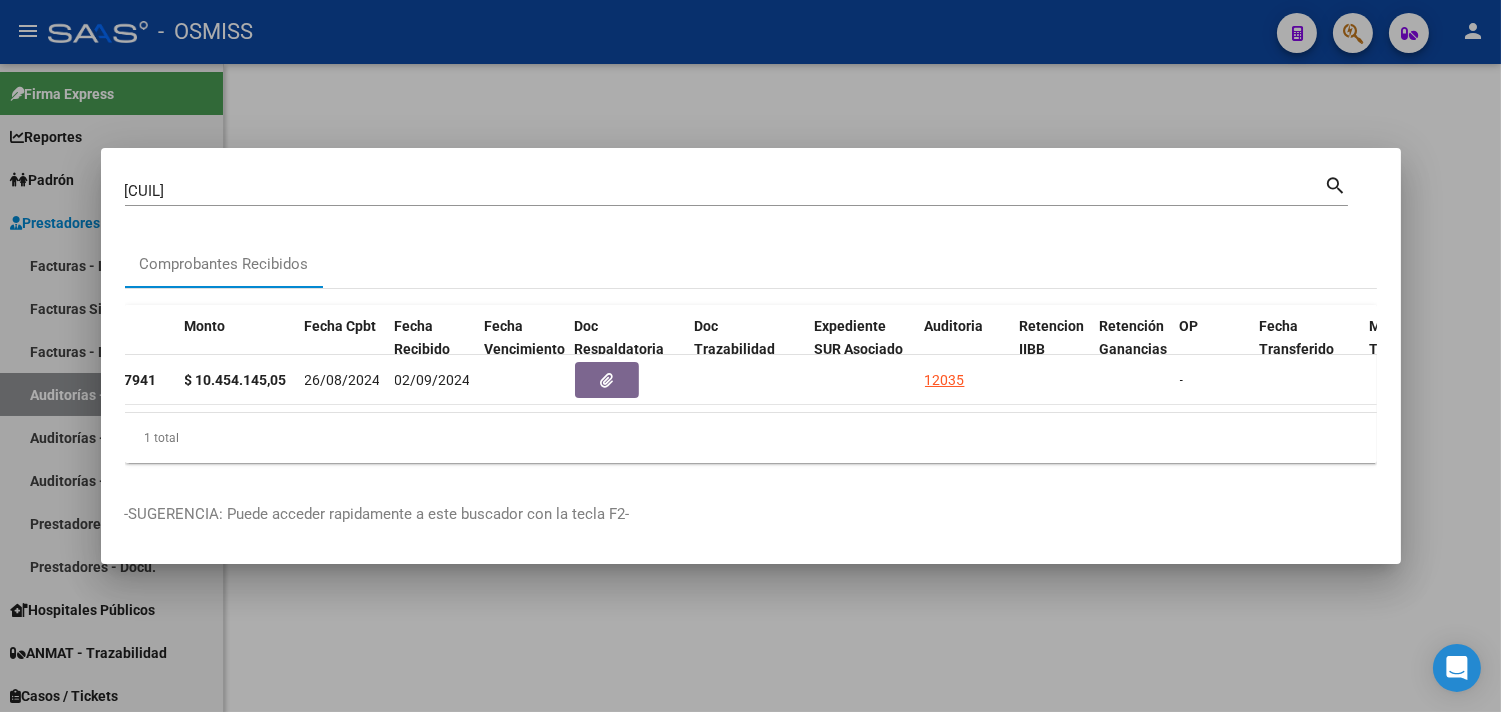 click at bounding box center (750, 356) 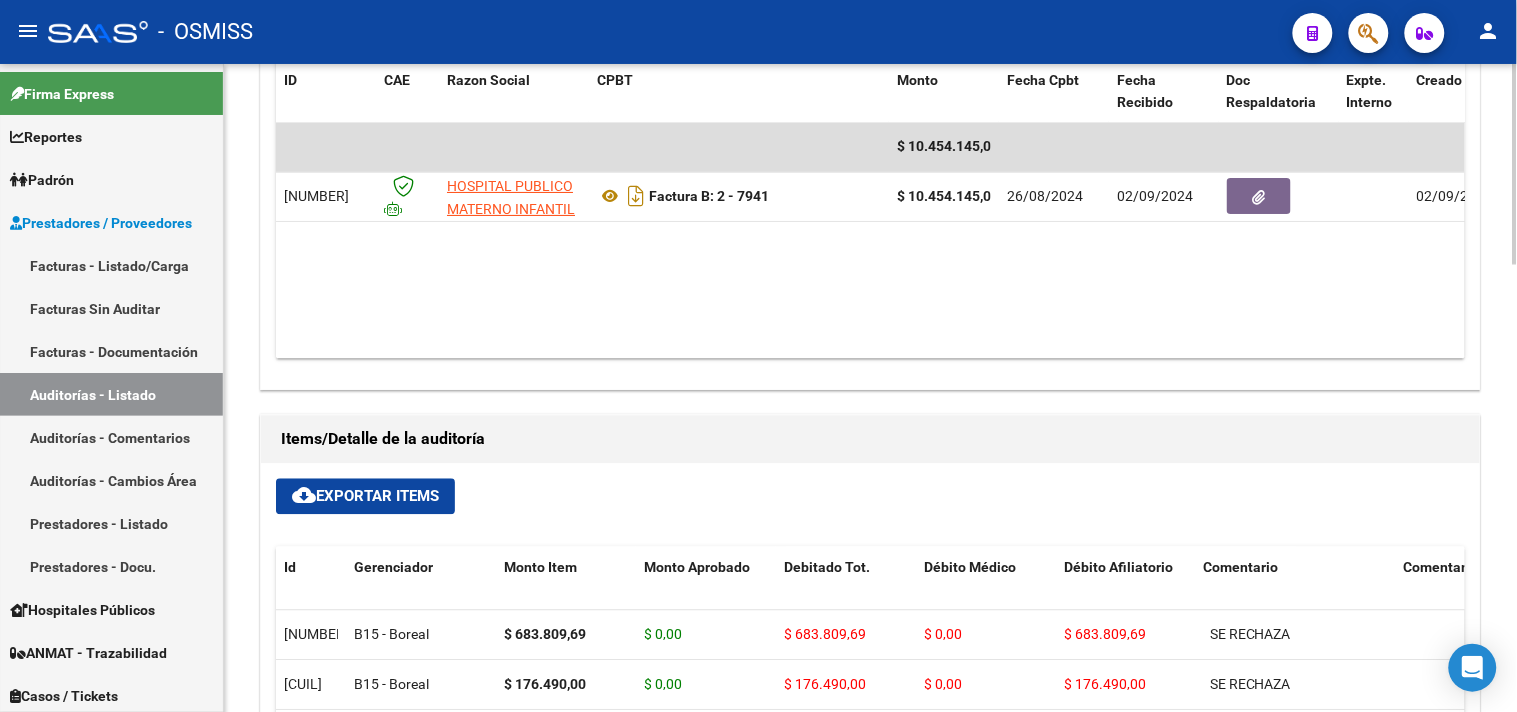 scroll, scrollTop: 1333, scrollLeft: 0, axis: vertical 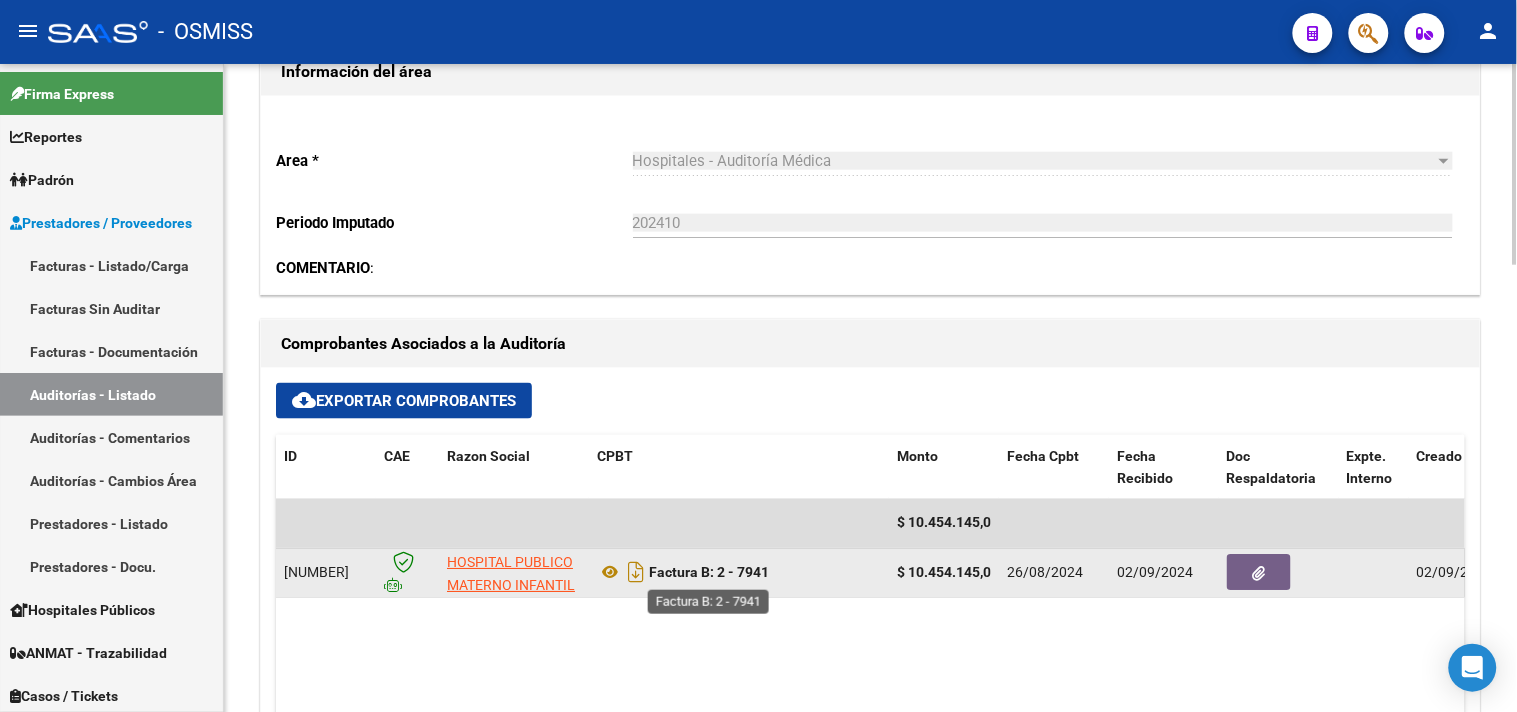 drag, startPoint x: 773, startPoint y: 571, endPoint x: 716, endPoint y: 565, distance: 57.31492 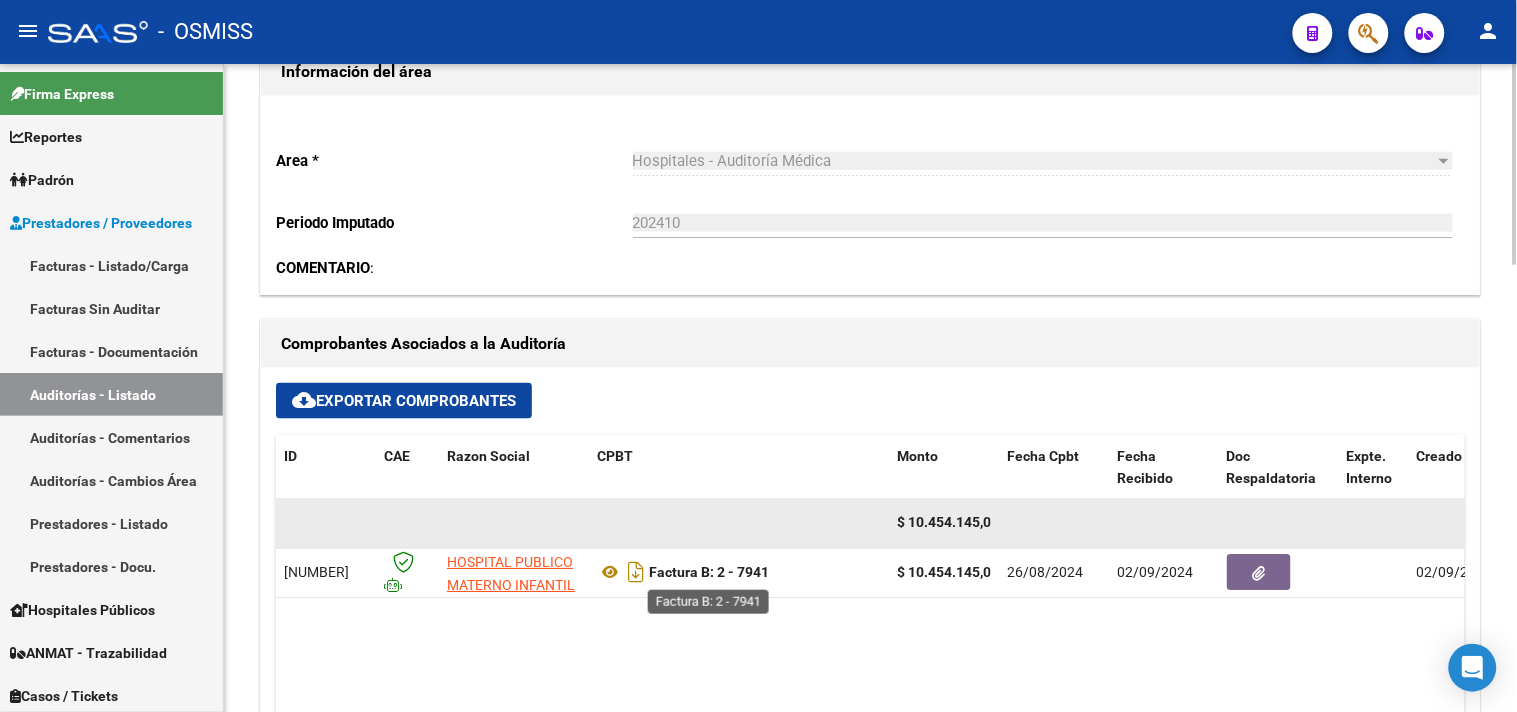 copy on "[NUMBER] - [NUMBER]" 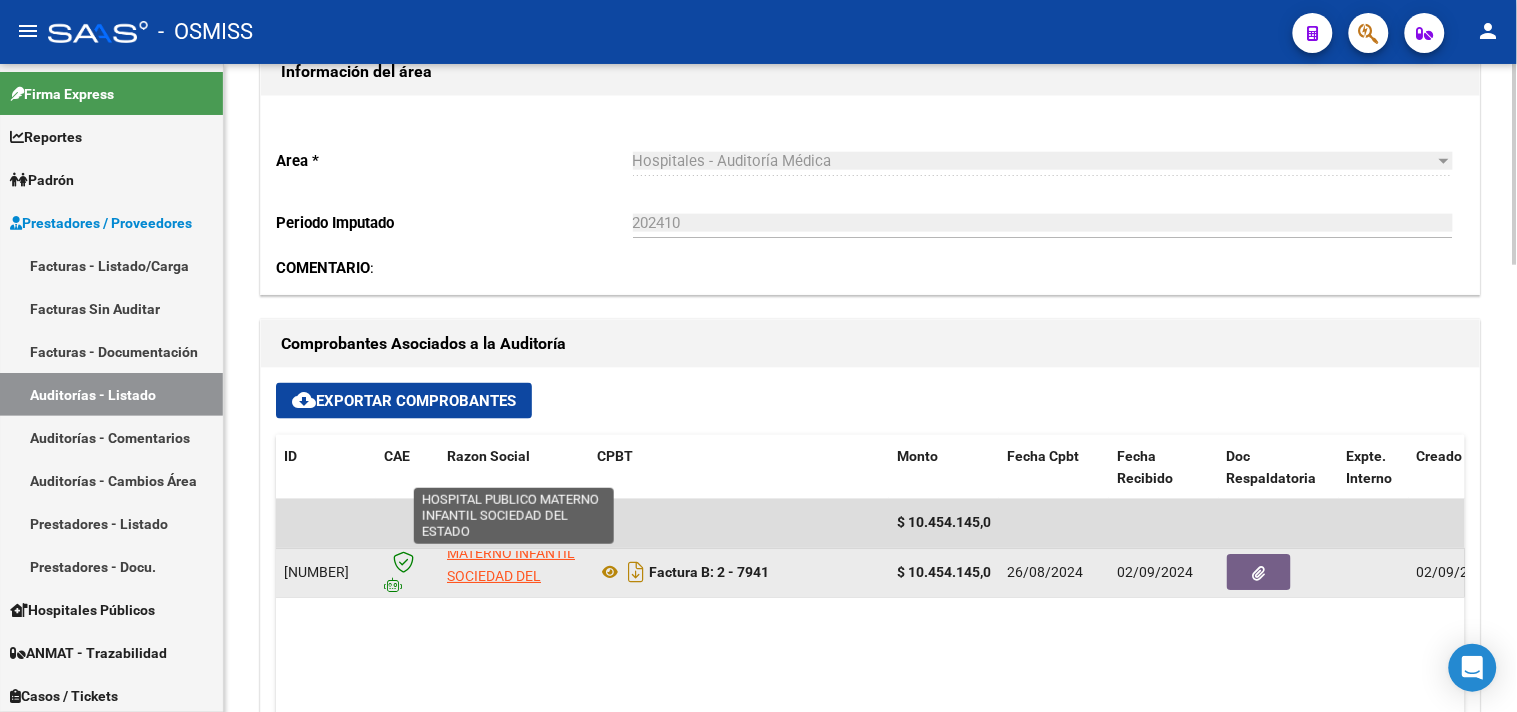 scroll, scrollTop: 48, scrollLeft: 0, axis: vertical 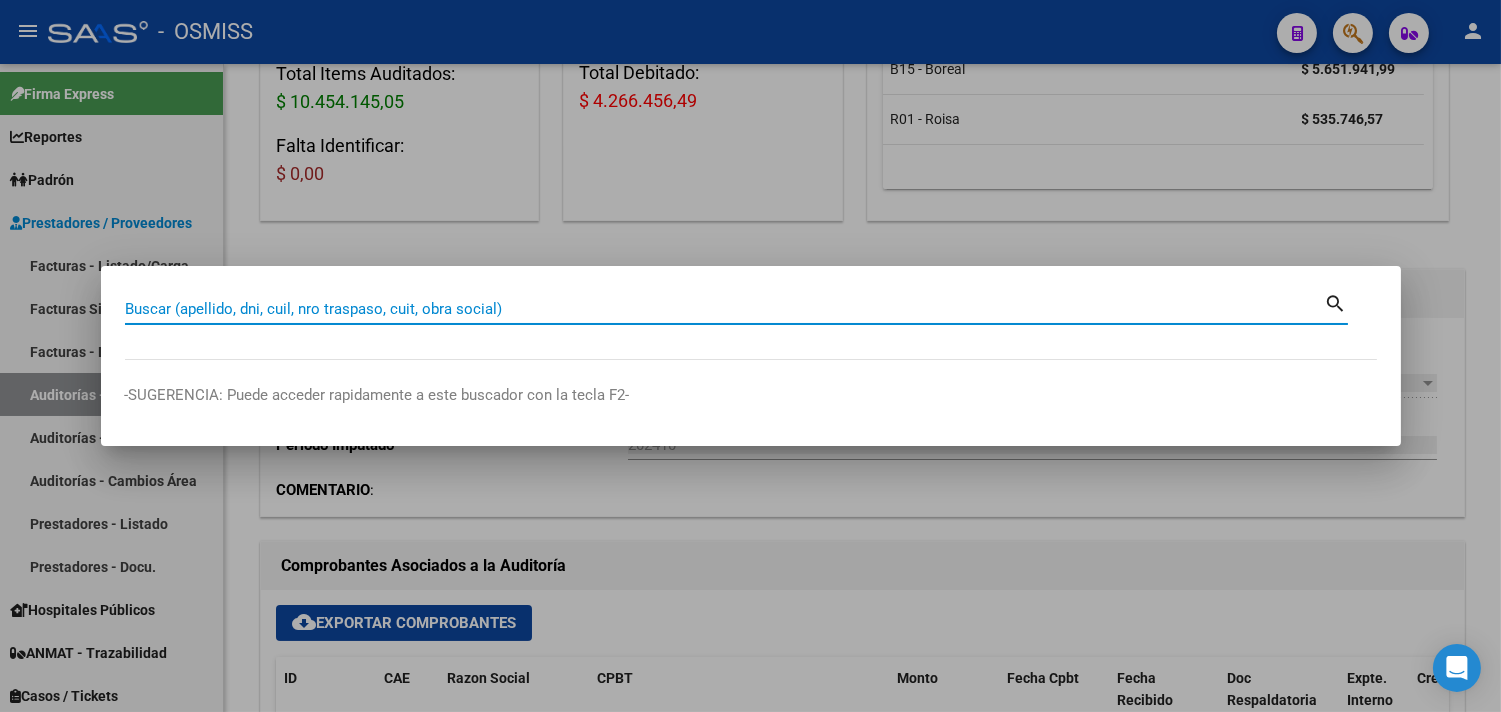 paste on "[NUMBER]-[NUMBER]" 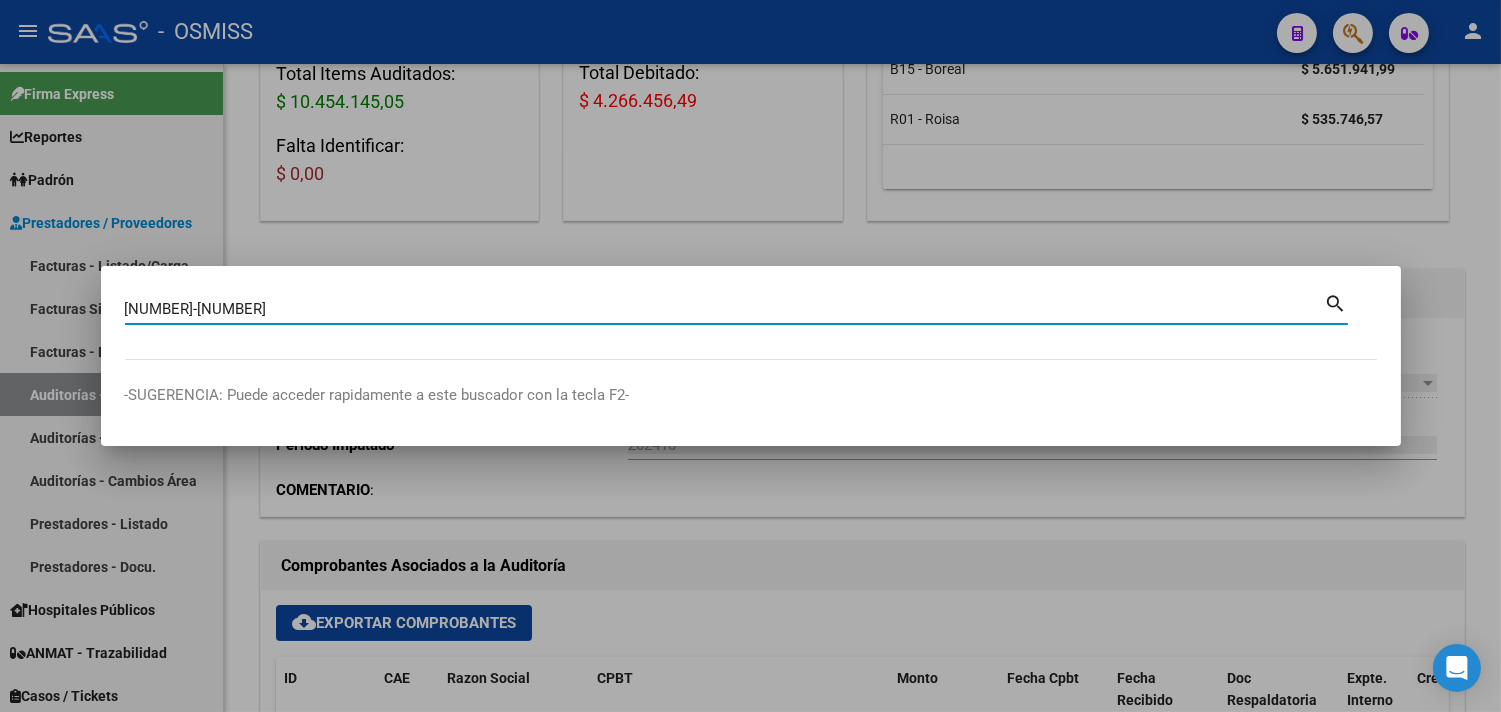 type on "[NUMBER]-[NUMBER]" 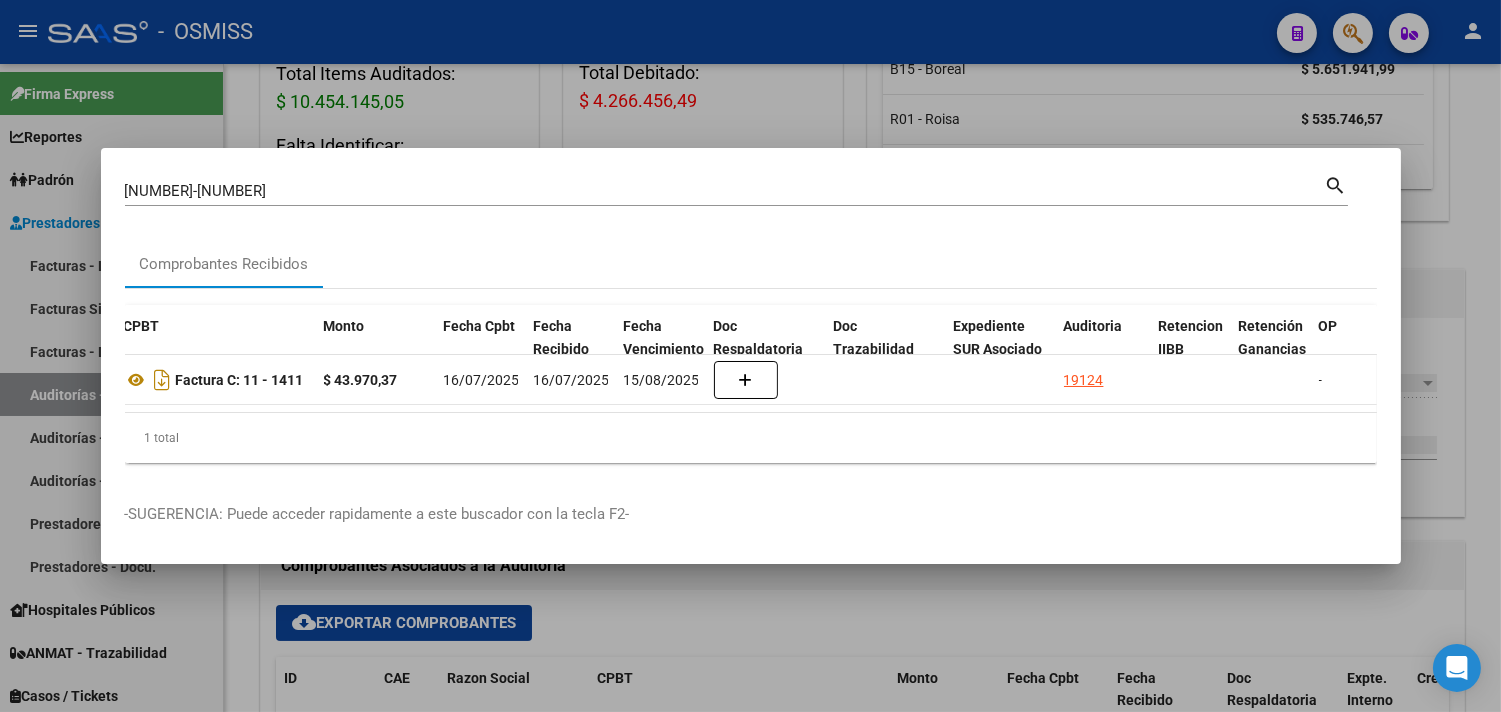 scroll, scrollTop: 0, scrollLeft: 753, axis: horizontal 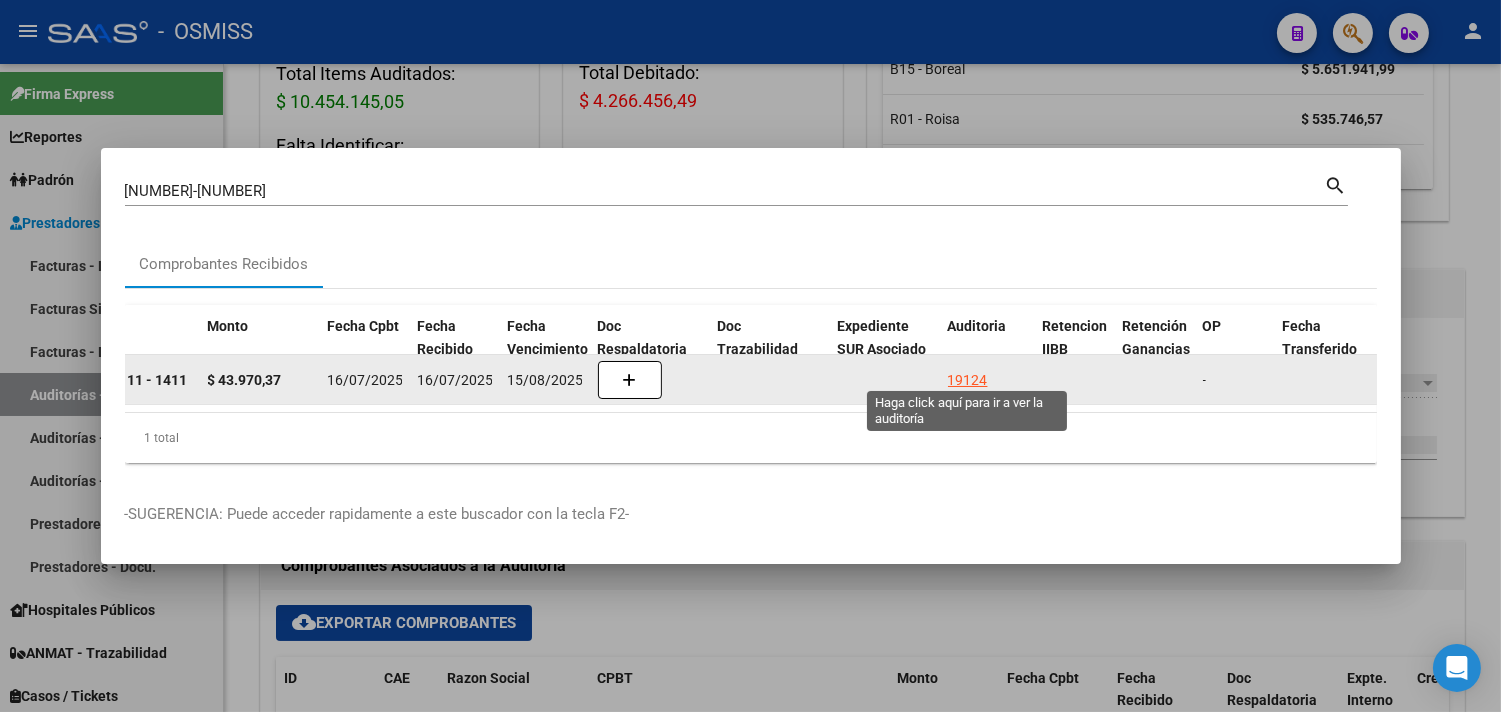 click on "19124" 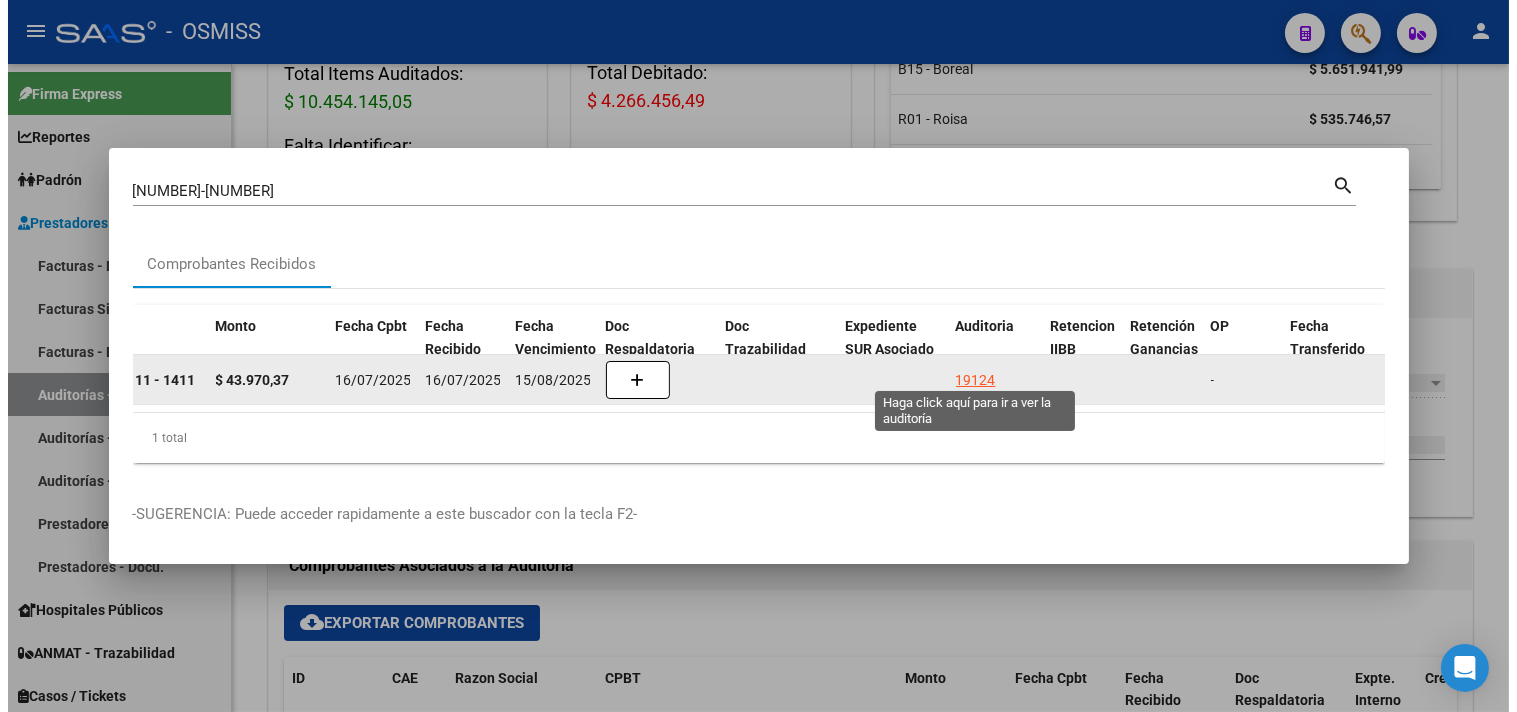 scroll, scrollTop: 0, scrollLeft: 0, axis: both 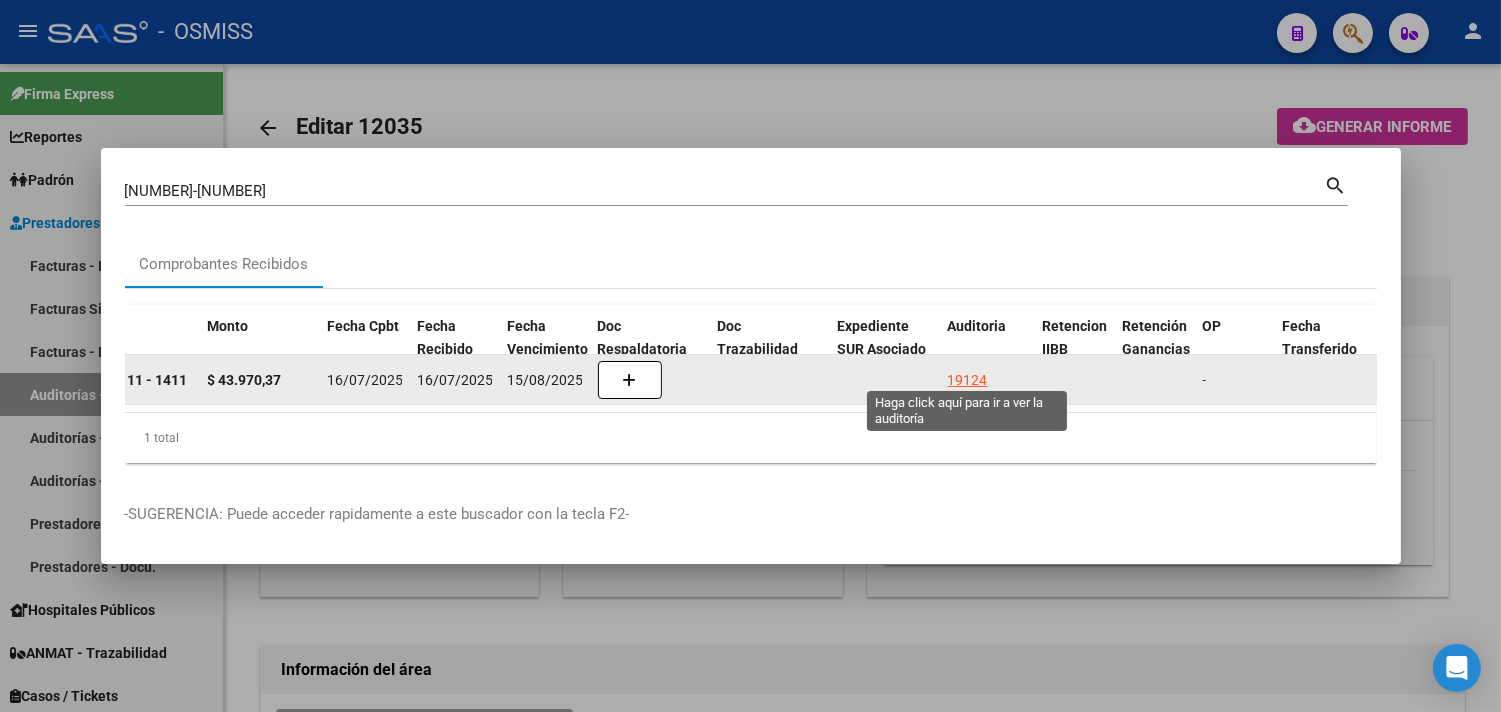 click on "19124" 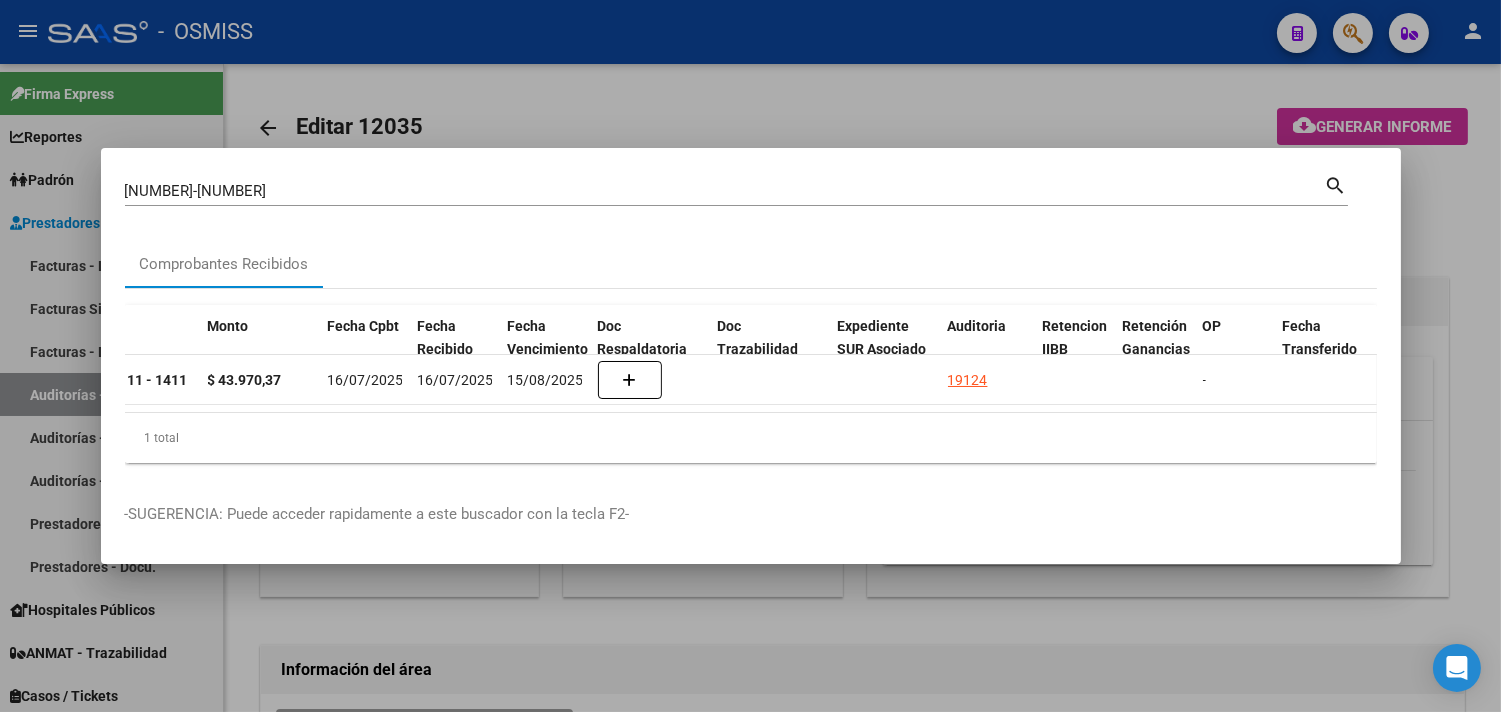 click at bounding box center [750, 356] 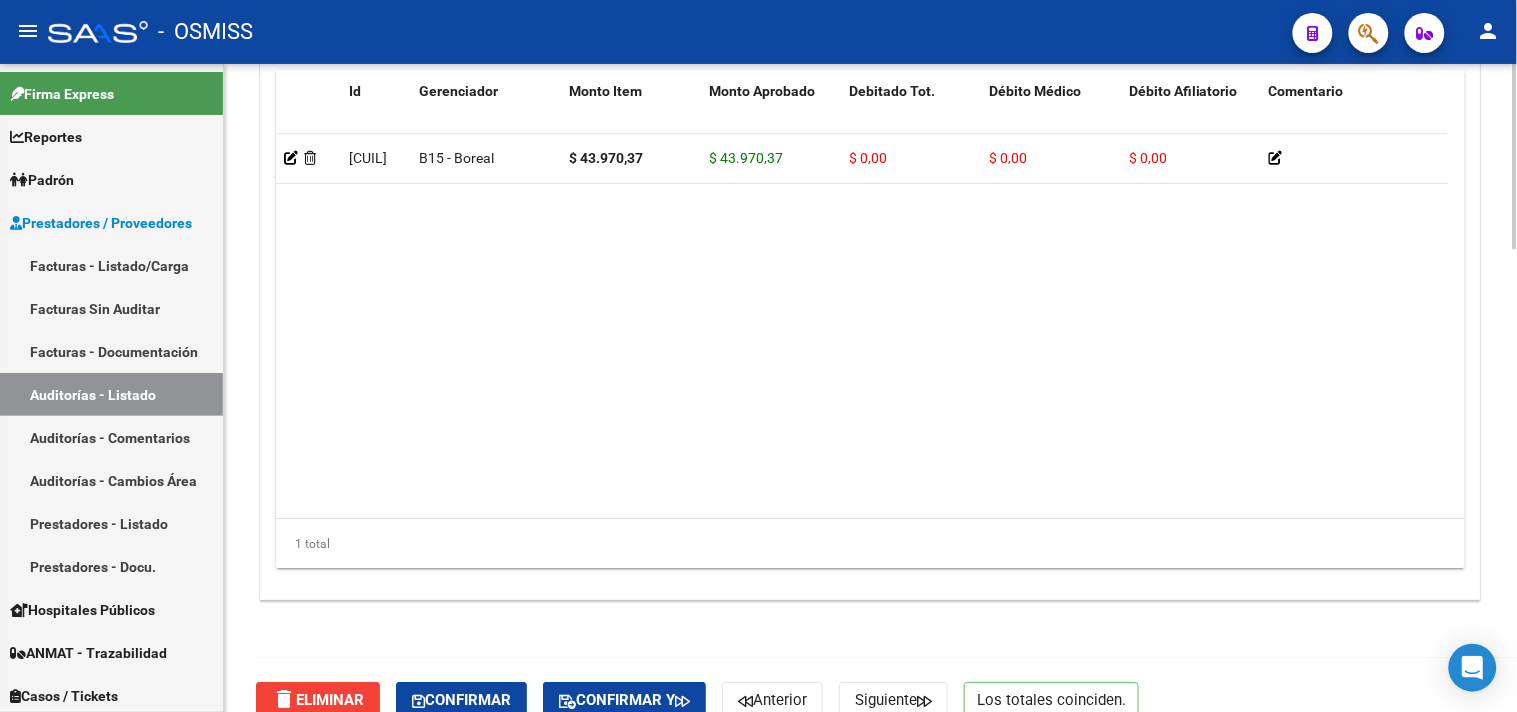 scroll, scrollTop: 1618, scrollLeft: 0, axis: vertical 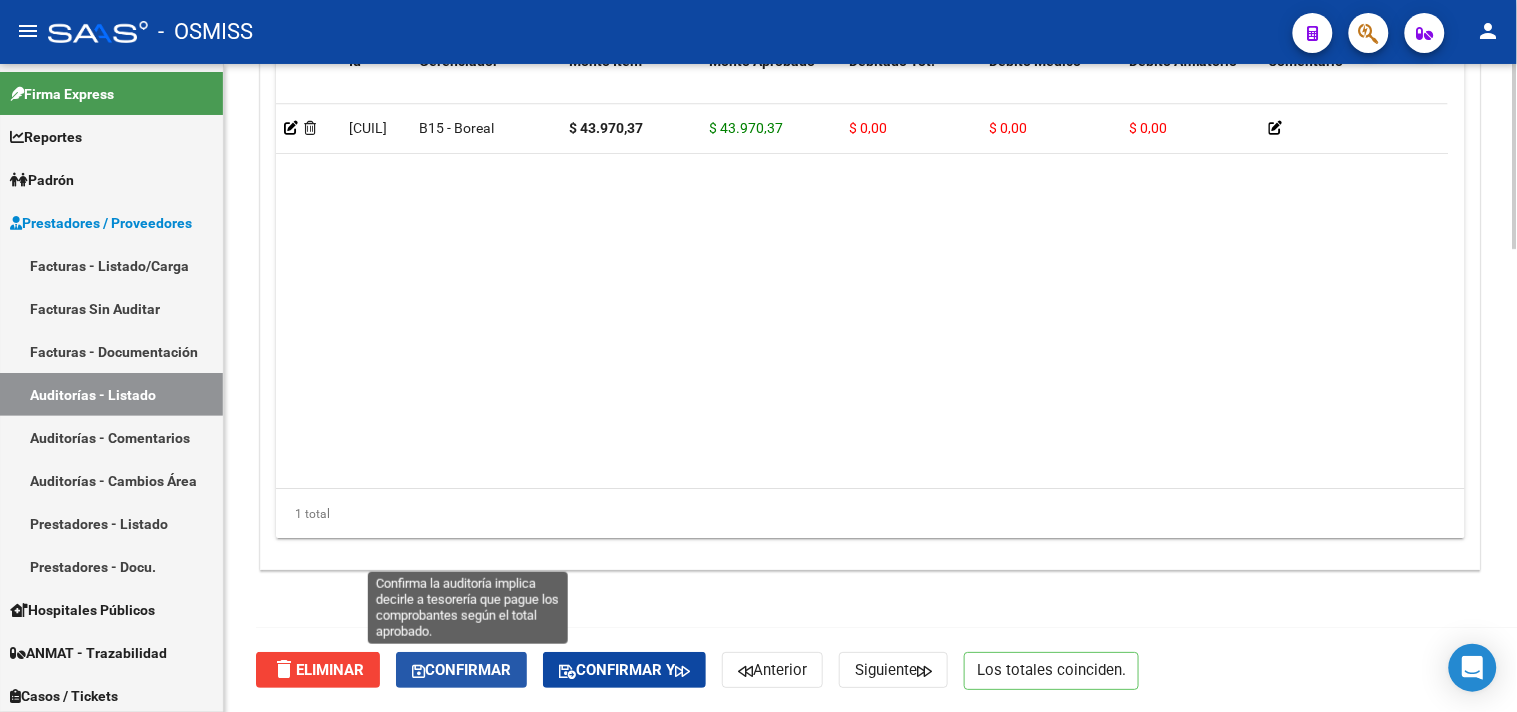 click on "Confirmar" 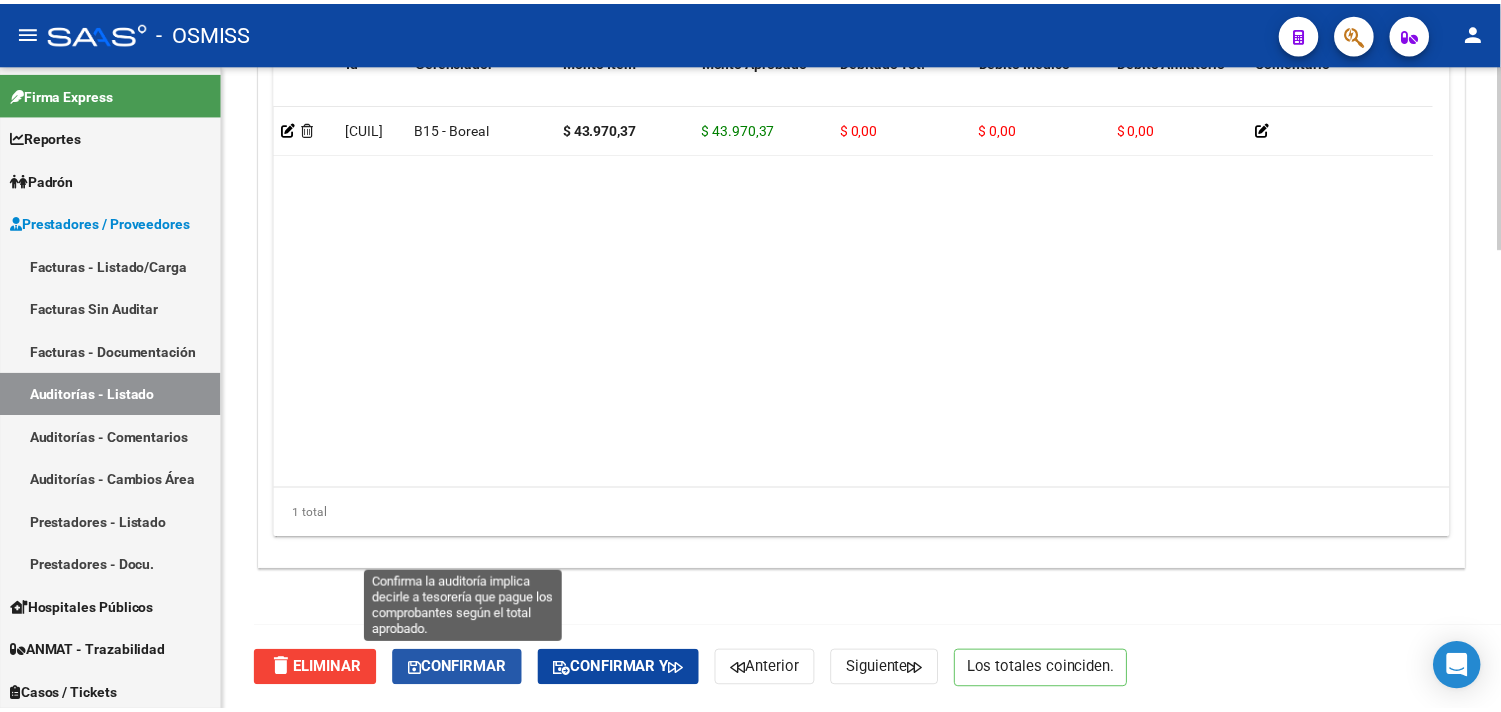 scroll, scrollTop: 1438, scrollLeft: 0, axis: vertical 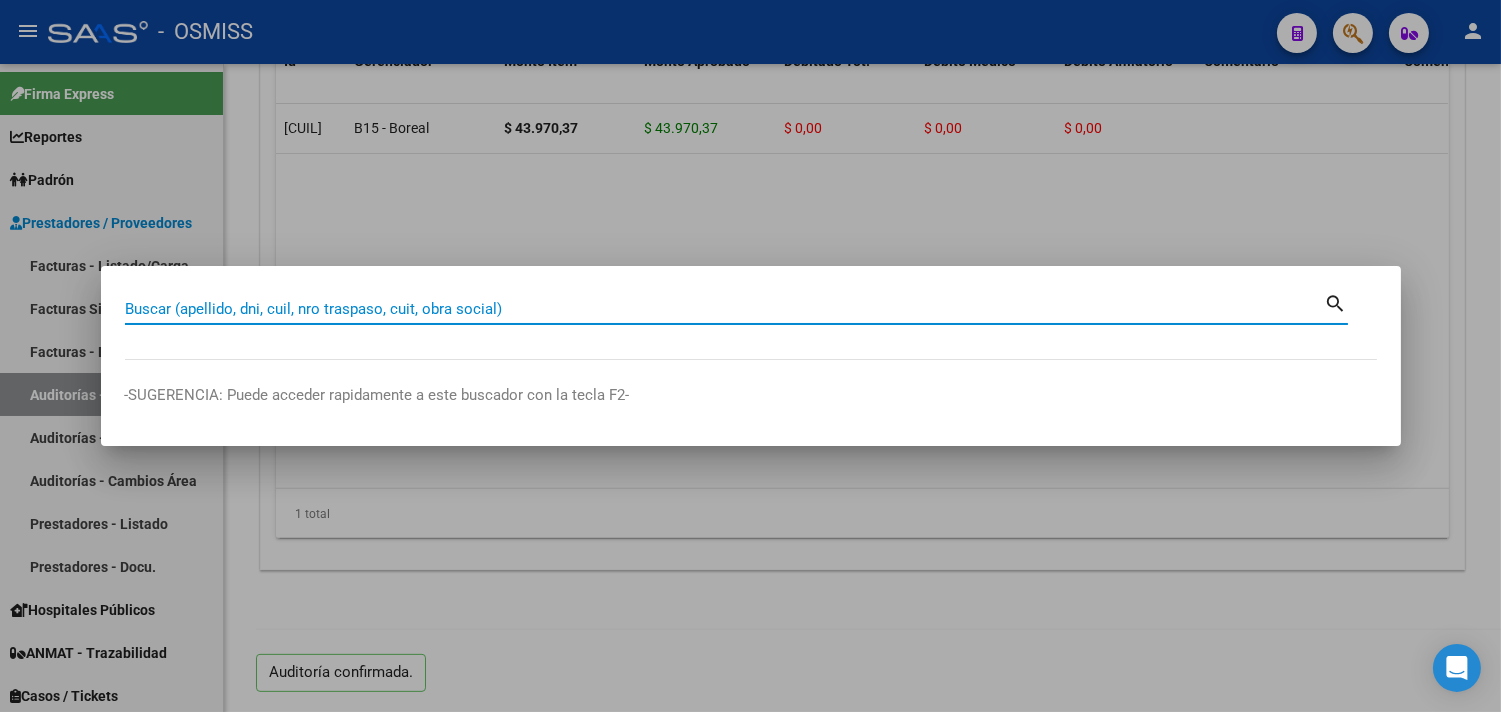paste on "[PHONE]" 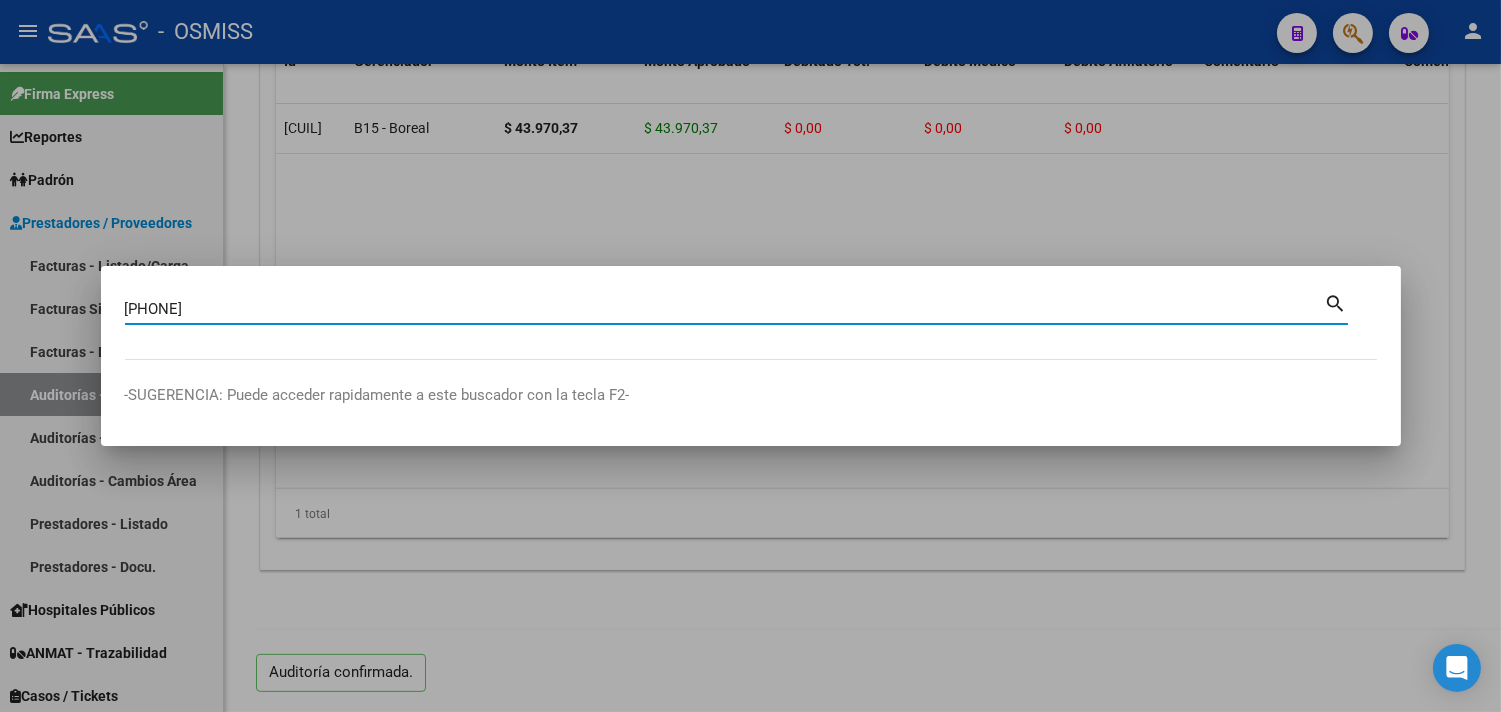 type on "[PHONE]" 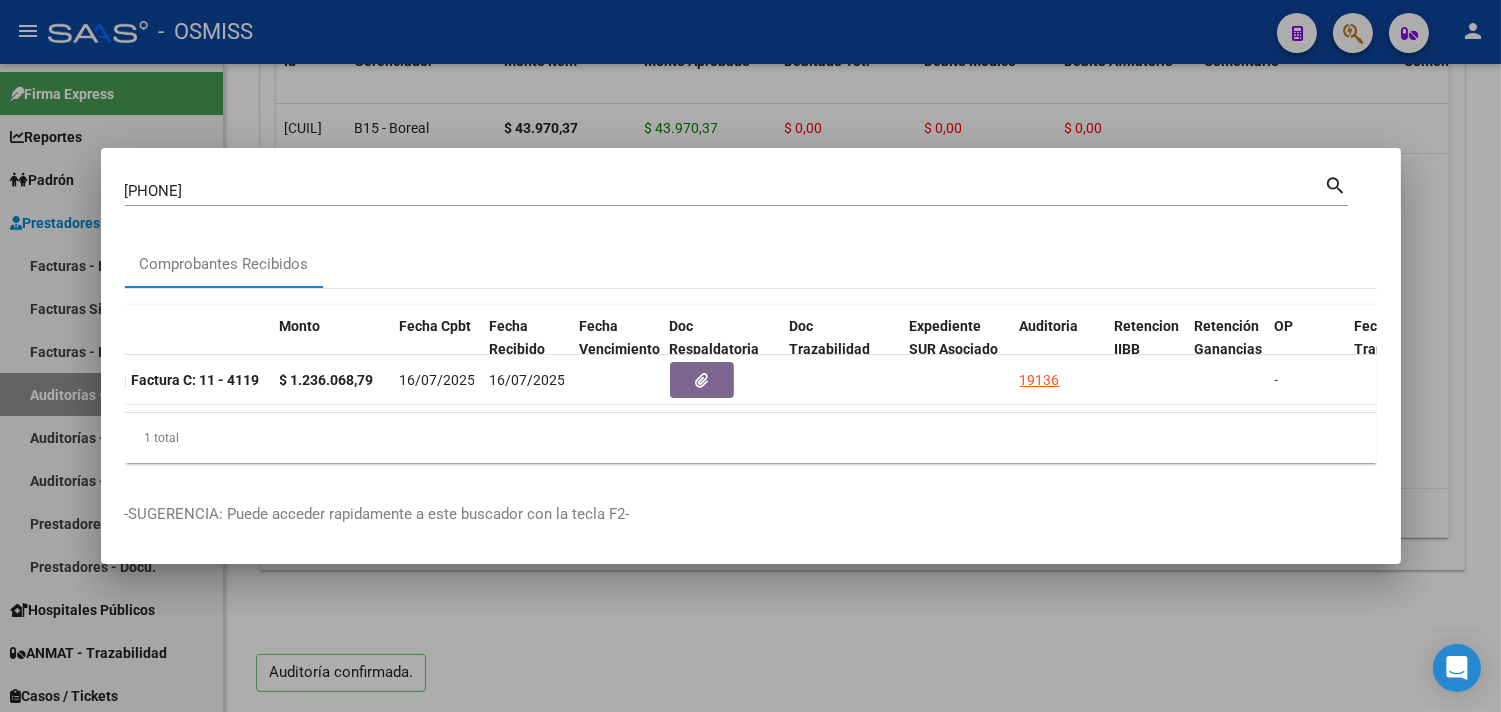 scroll, scrollTop: 0, scrollLeft: 713, axis: horizontal 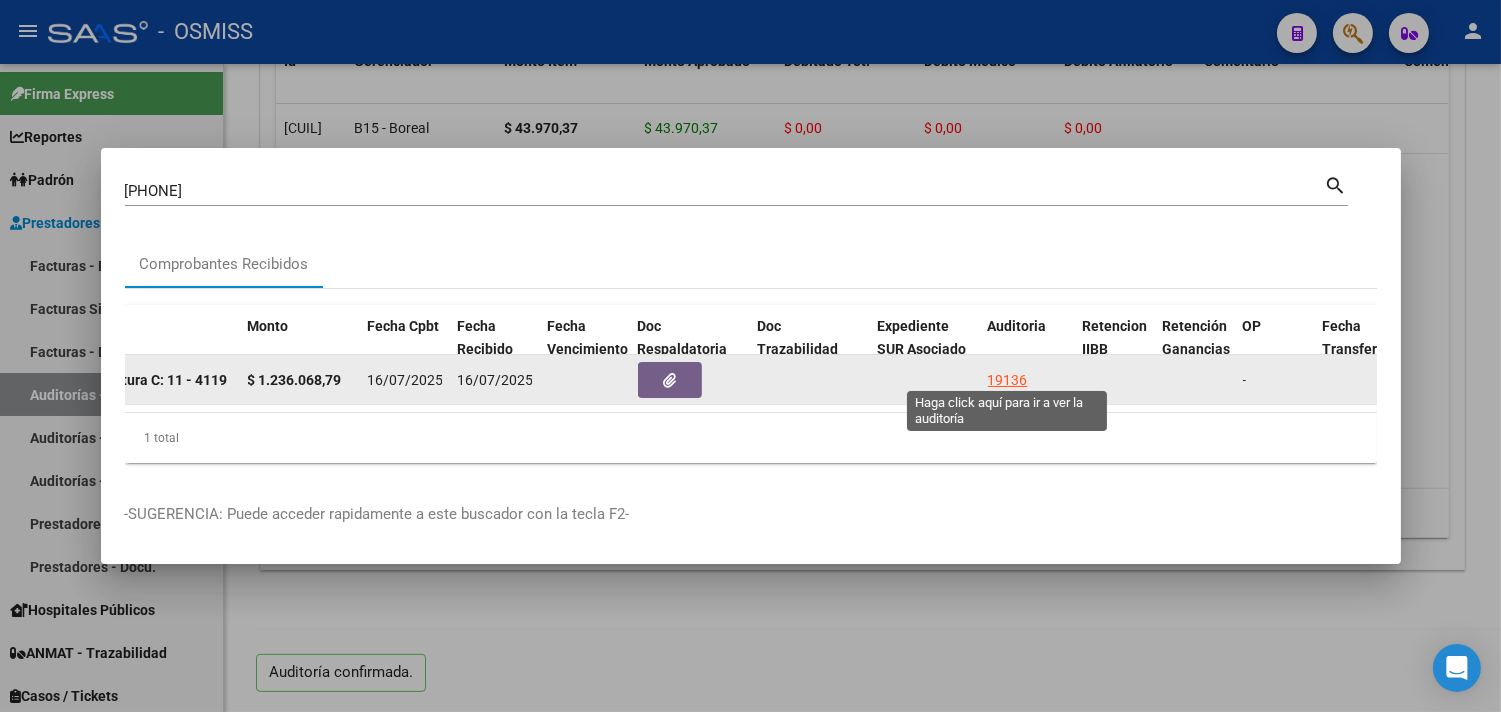 click on "19136" 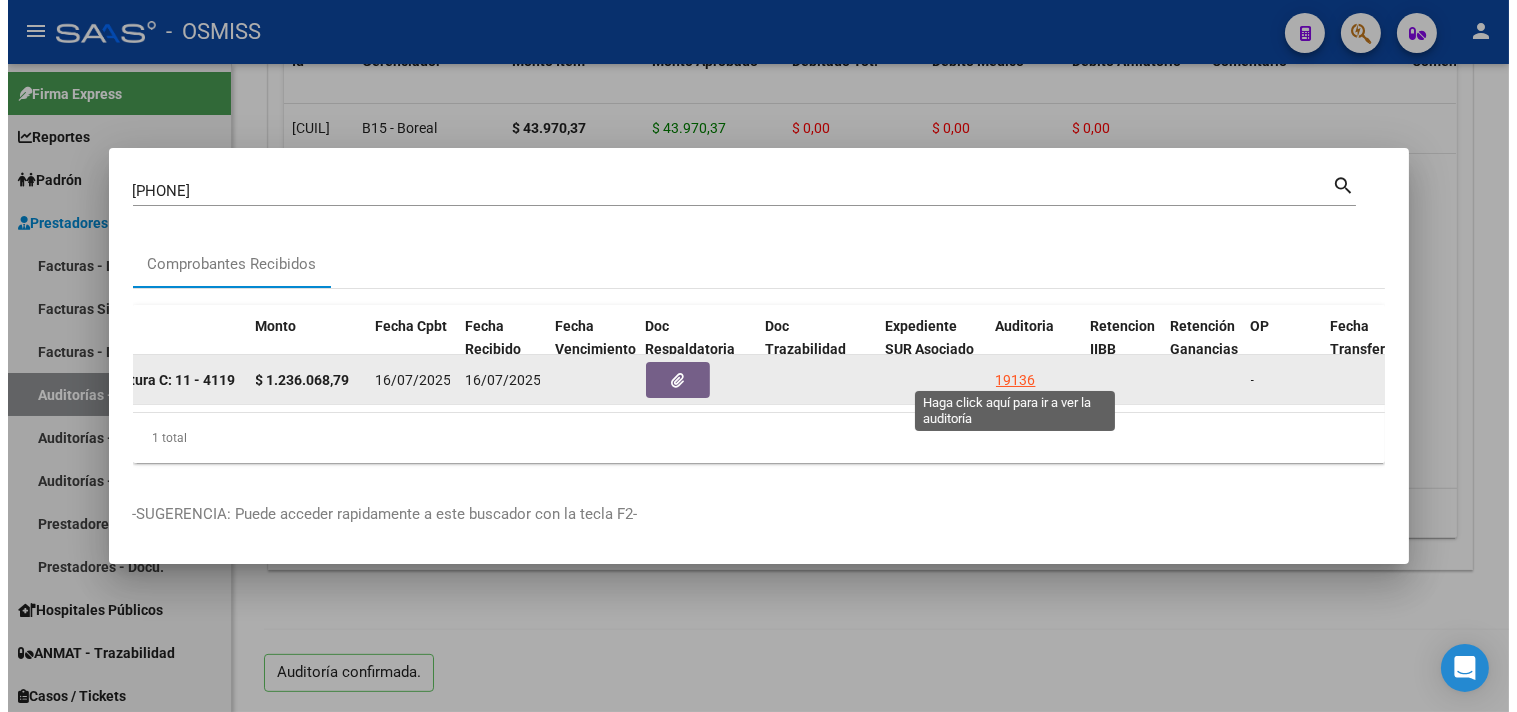 scroll, scrollTop: 0, scrollLeft: 0, axis: both 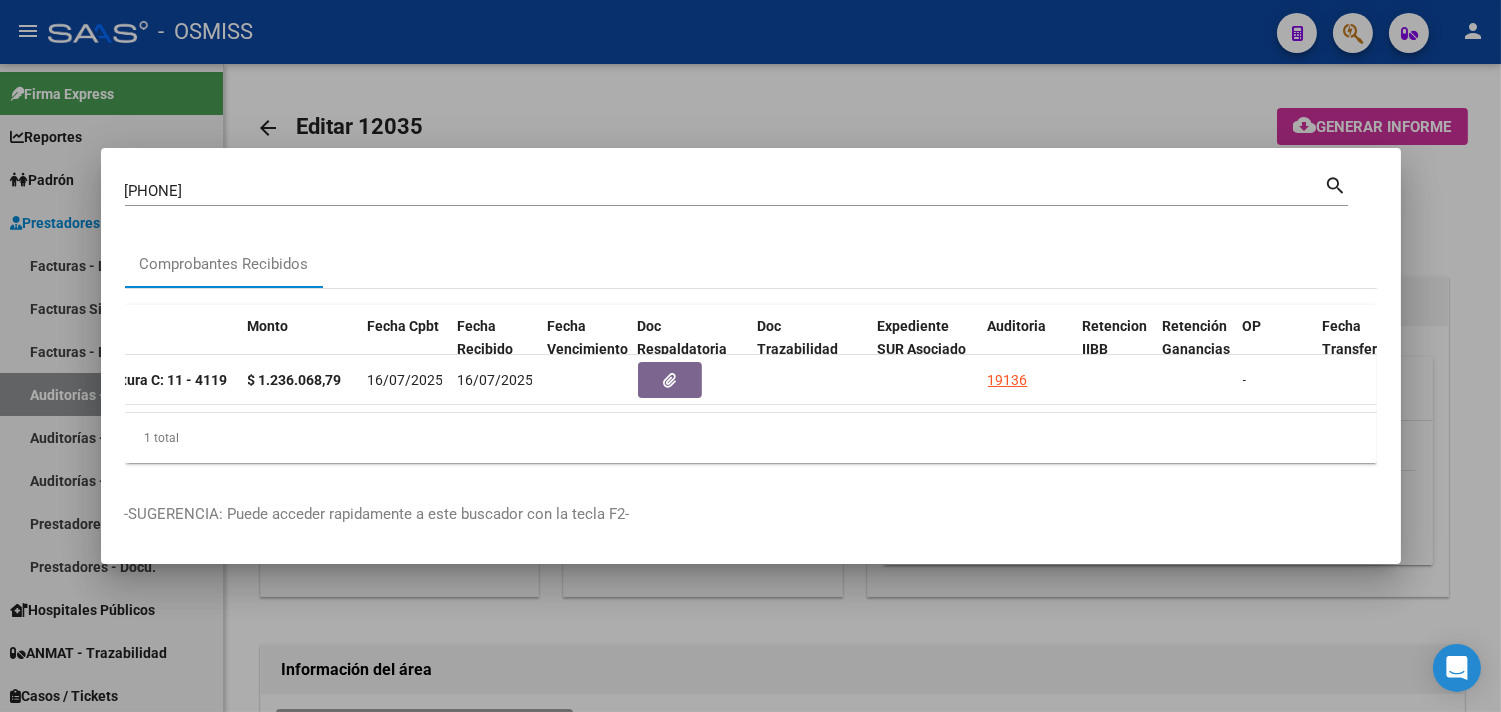 click at bounding box center (750, 356) 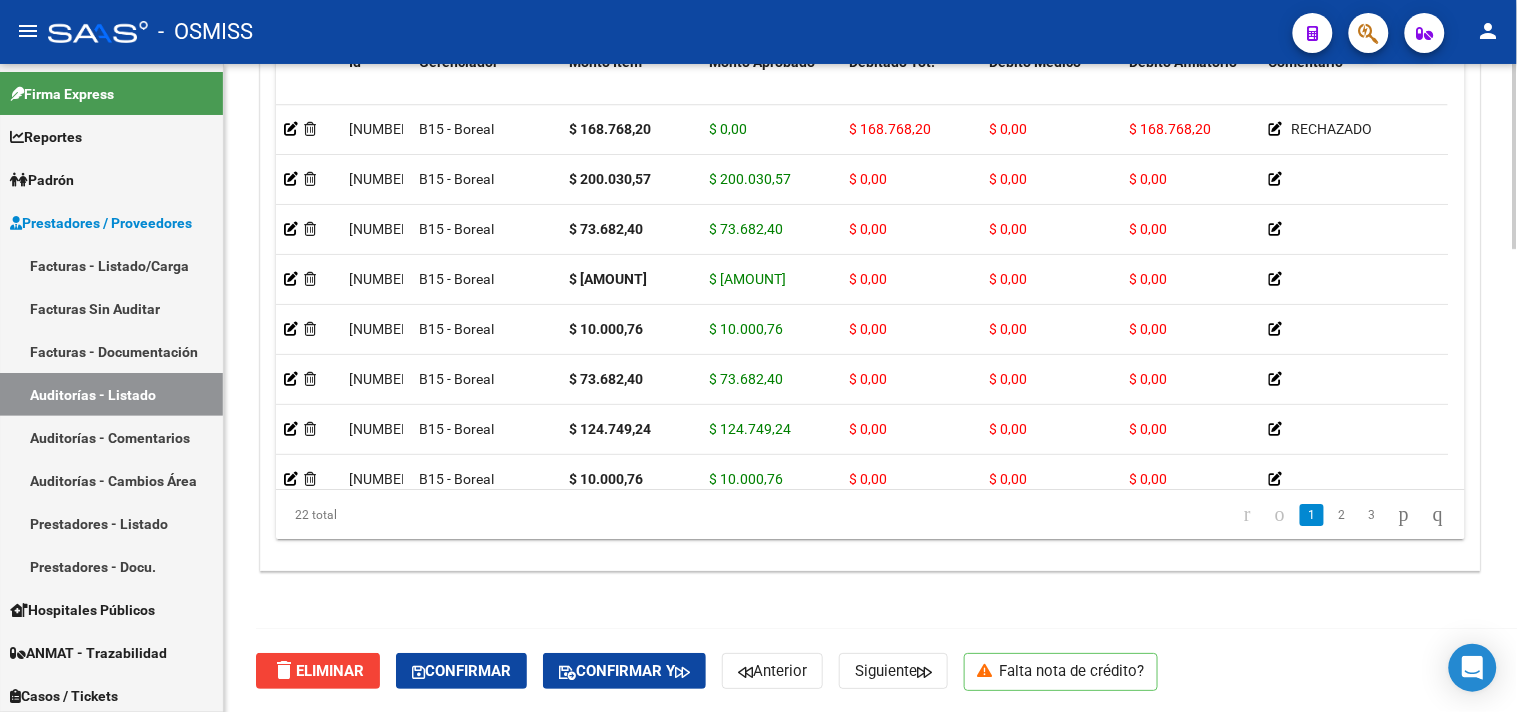 scroll, scrollTop: 1618, scrollLeft: 0, axis: vertical 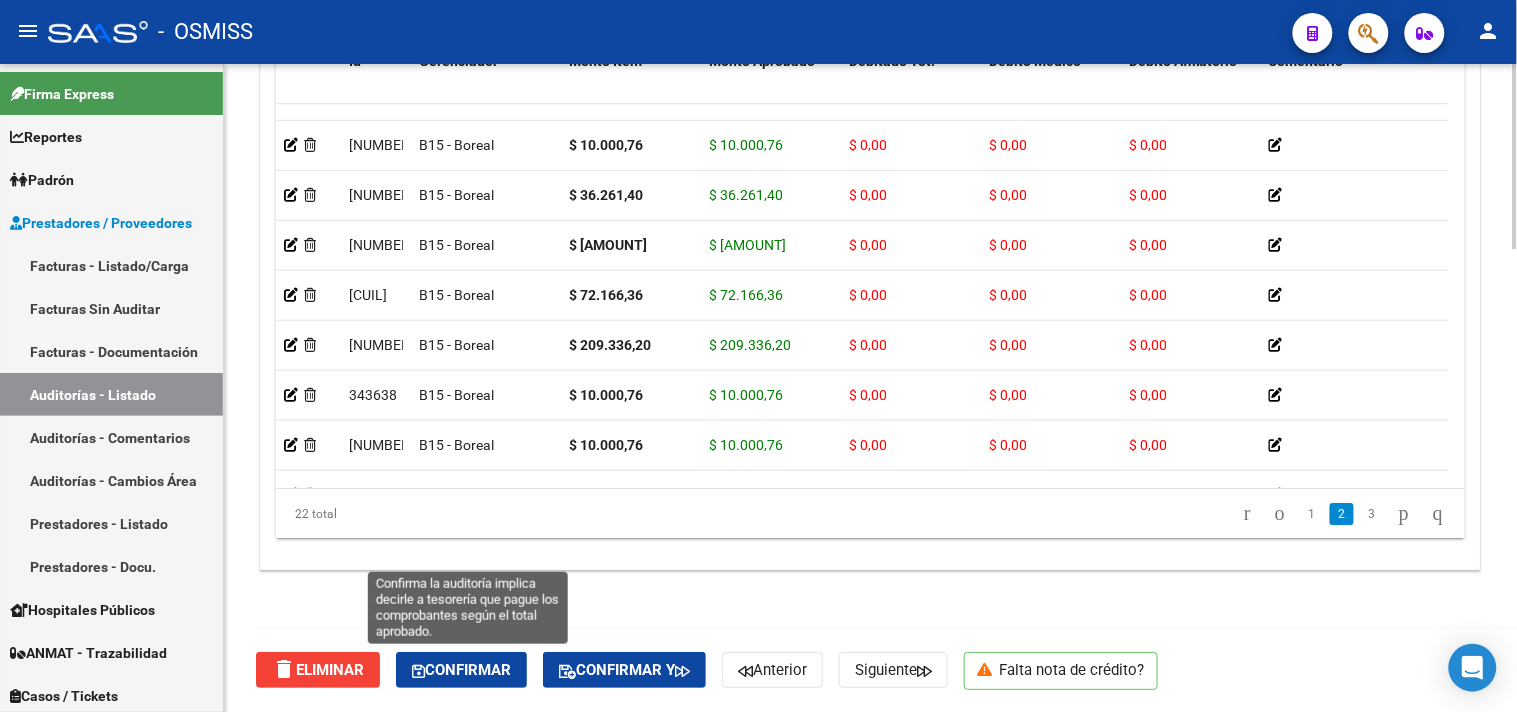 click on "Confirmar" 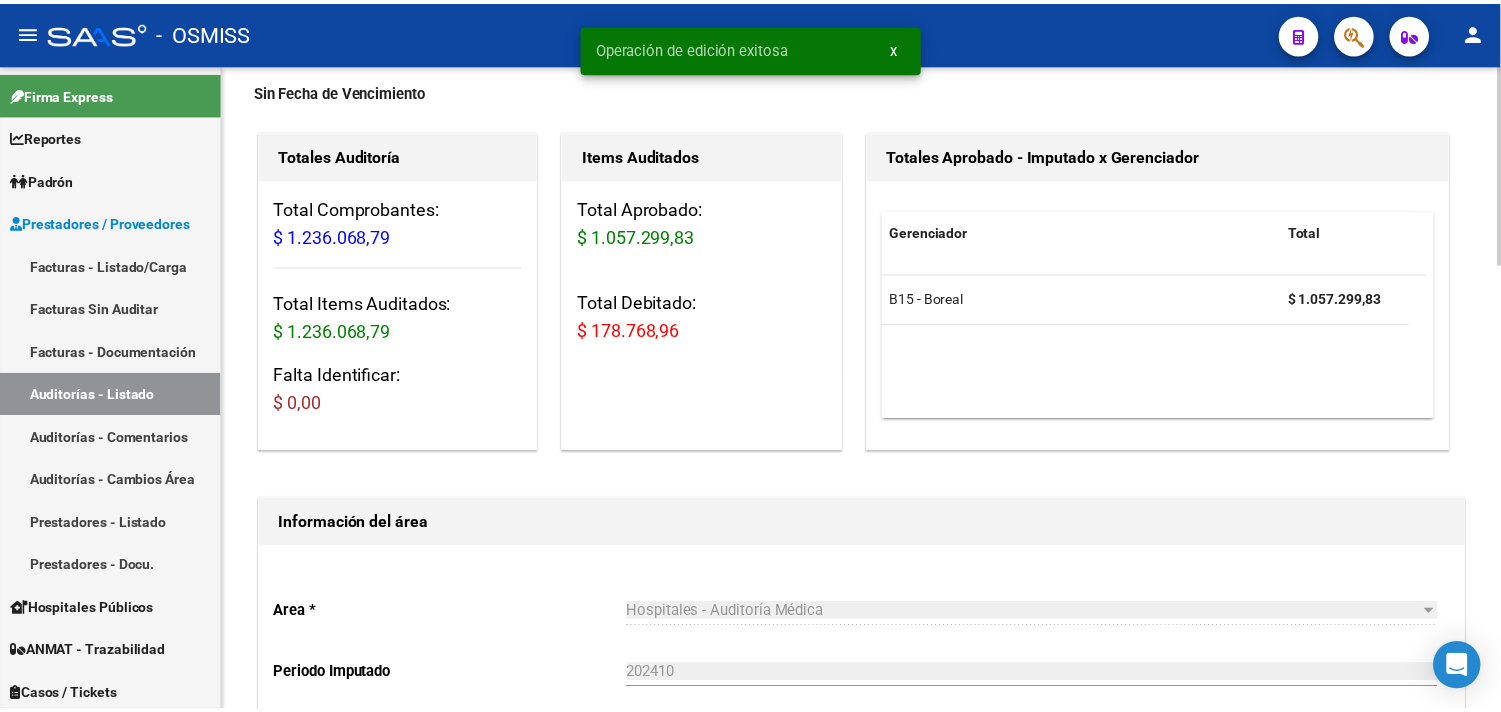 scroll, scrollTop: 0, scrollLeft: 0, axis: both 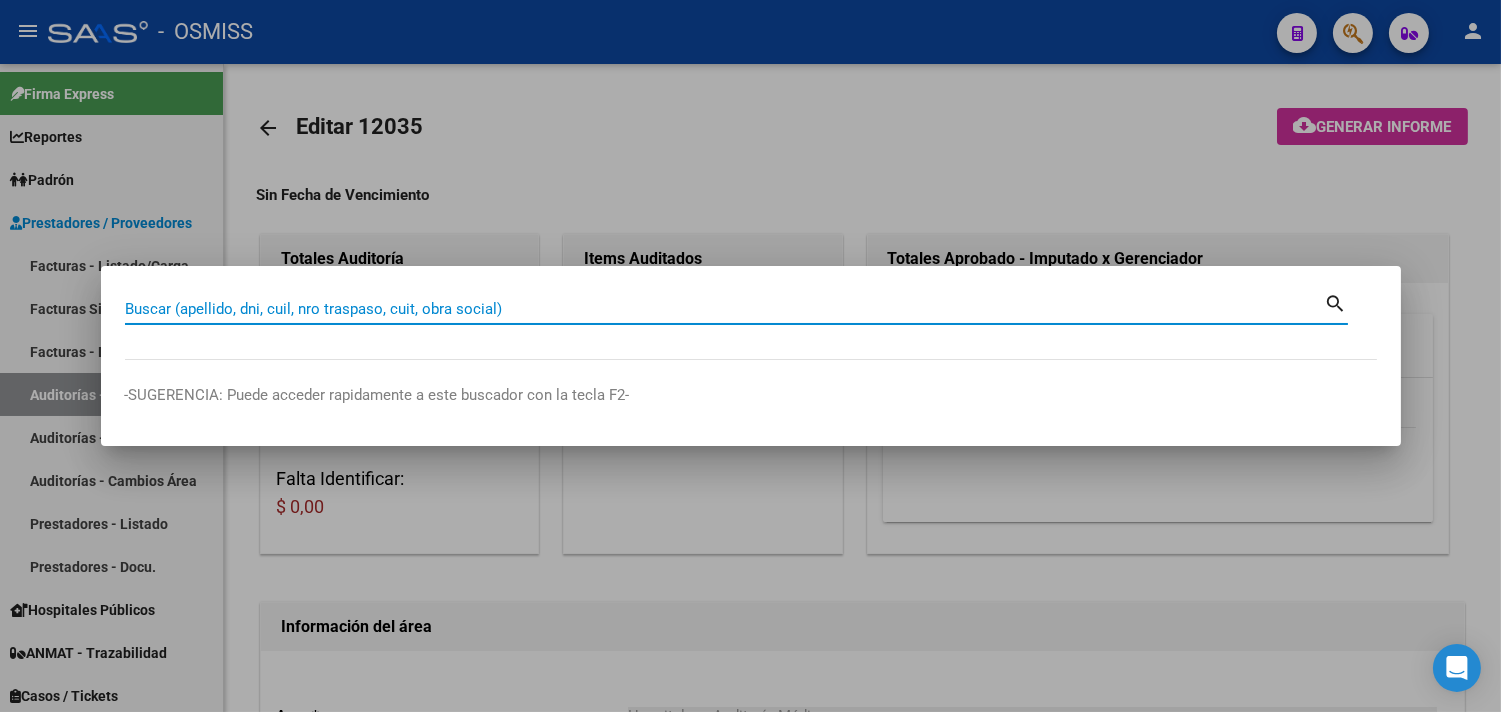 paste on "[NUMBER]" 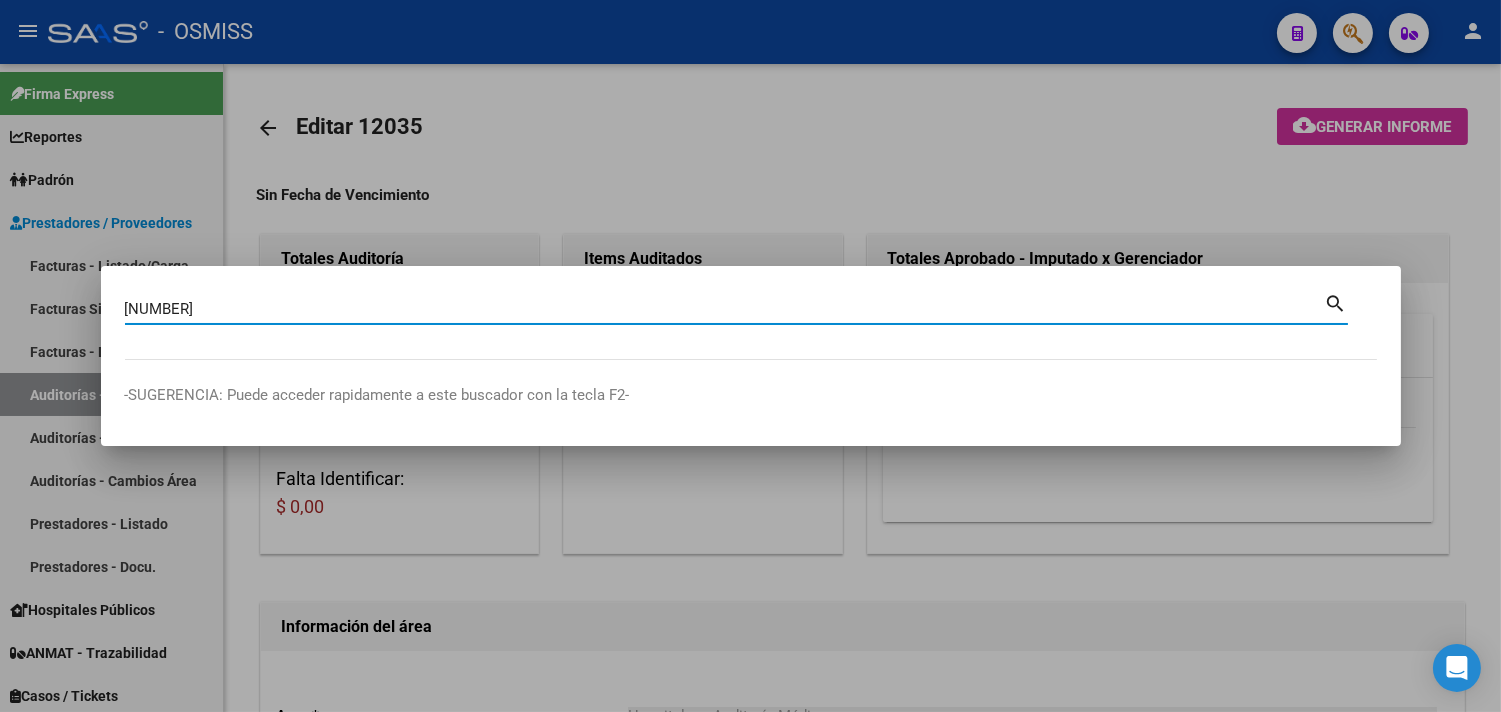 type on "[NUMBER]" 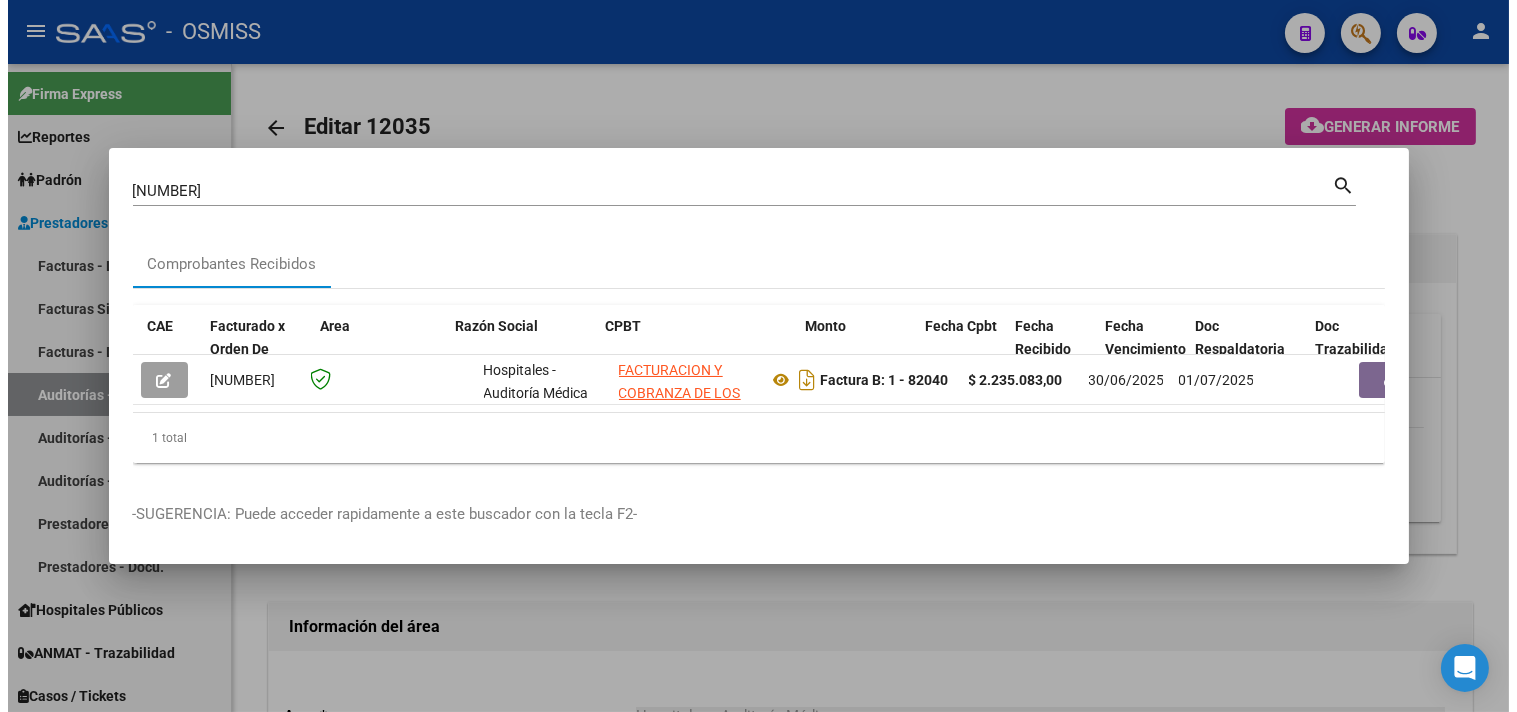 scroll, scrollTop: 0, scrollLeft: 784, axis: horizontal 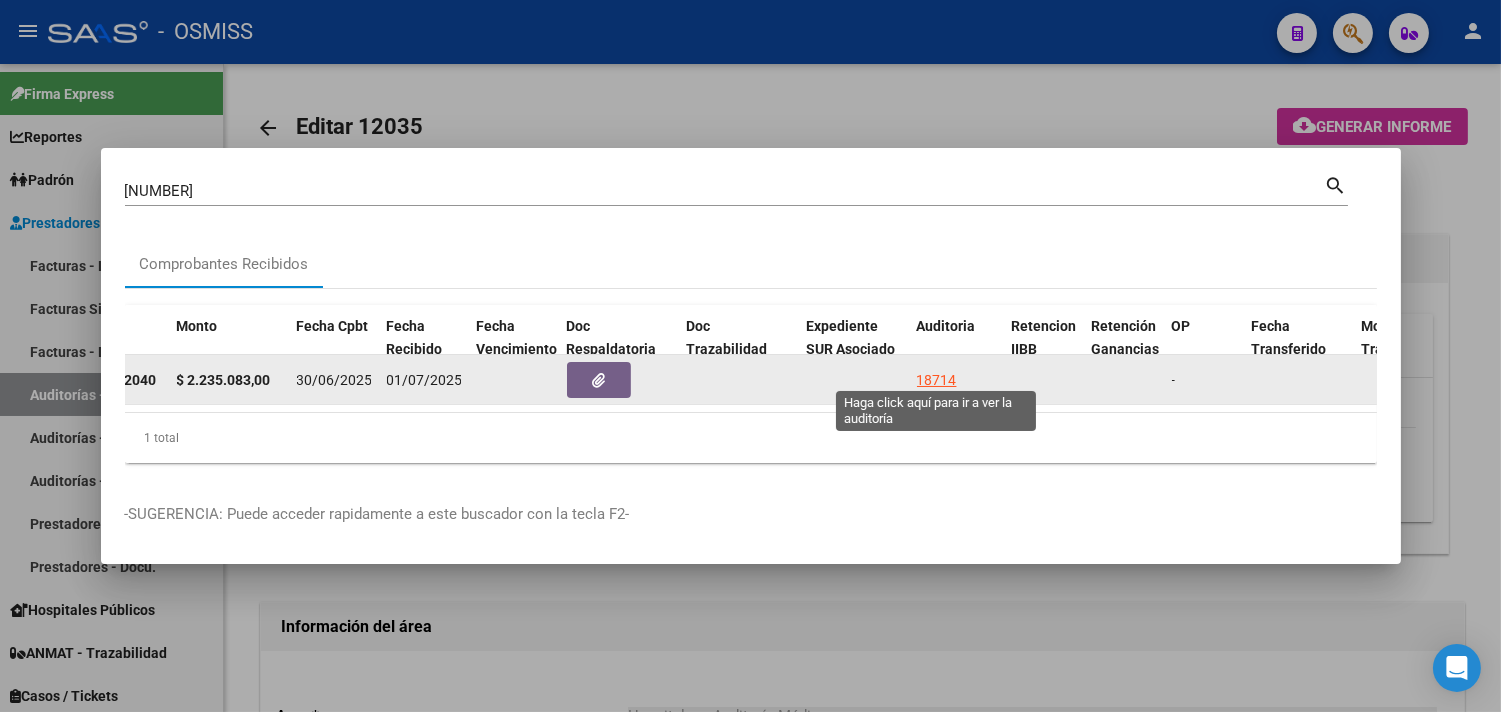 click on "18714" 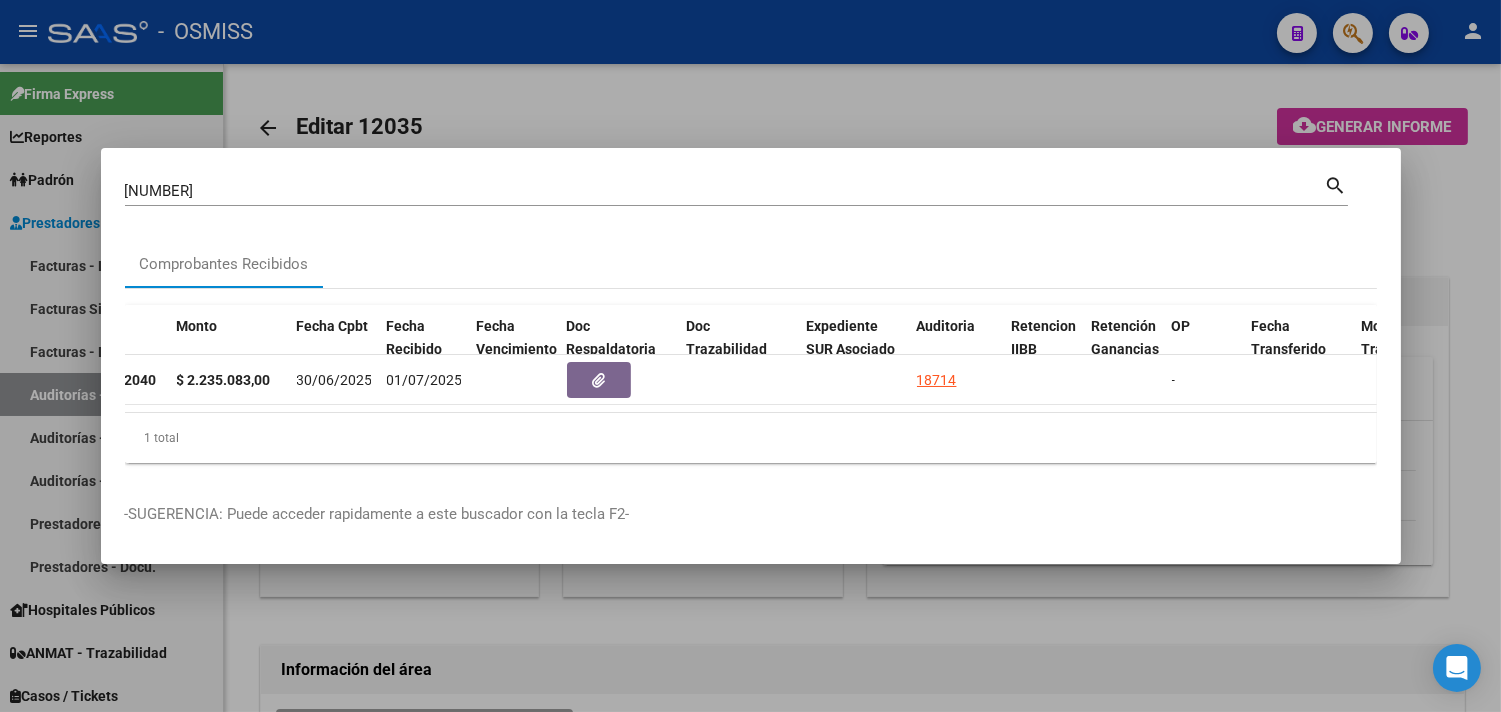 click at bounding box center (750, 356) 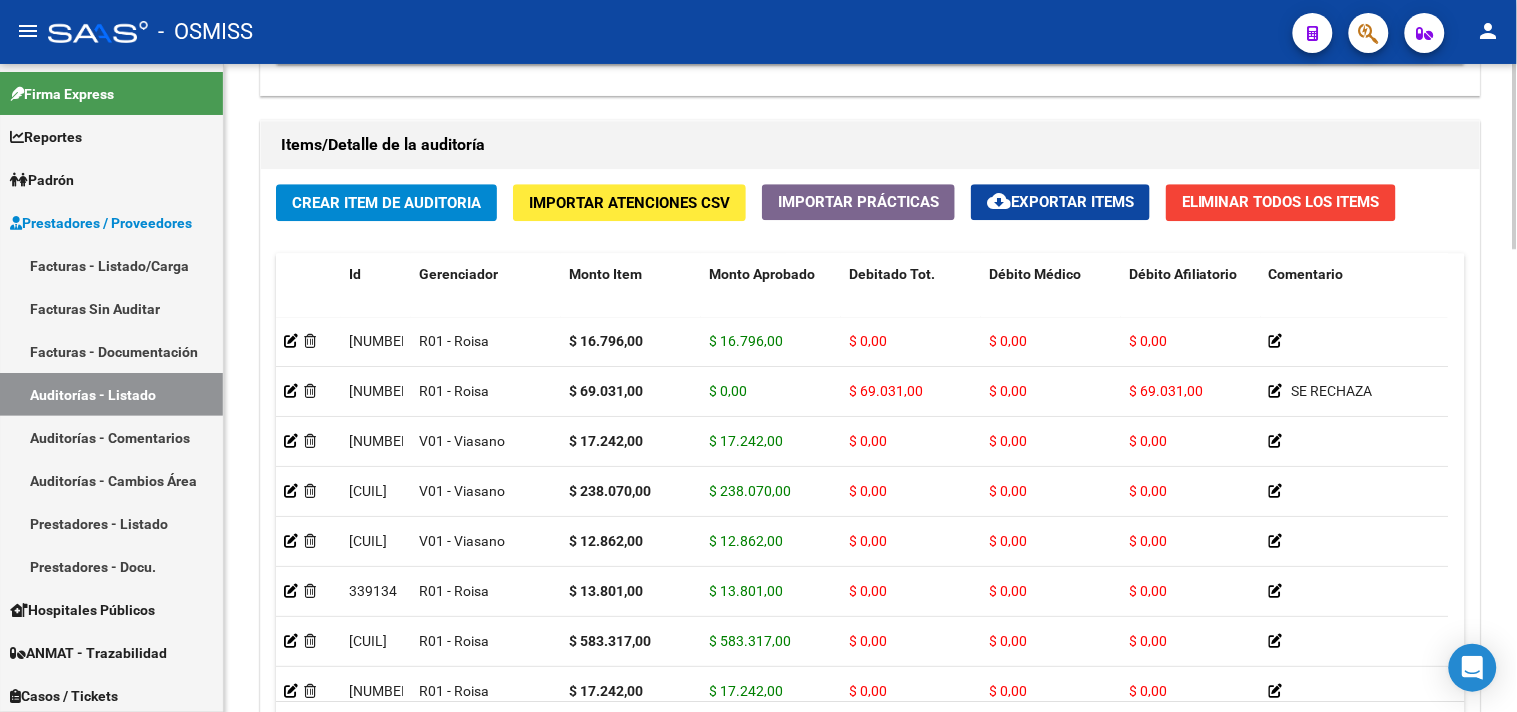scroll, scrollTop: 1396, scrollLeft: 0, axis: vertical 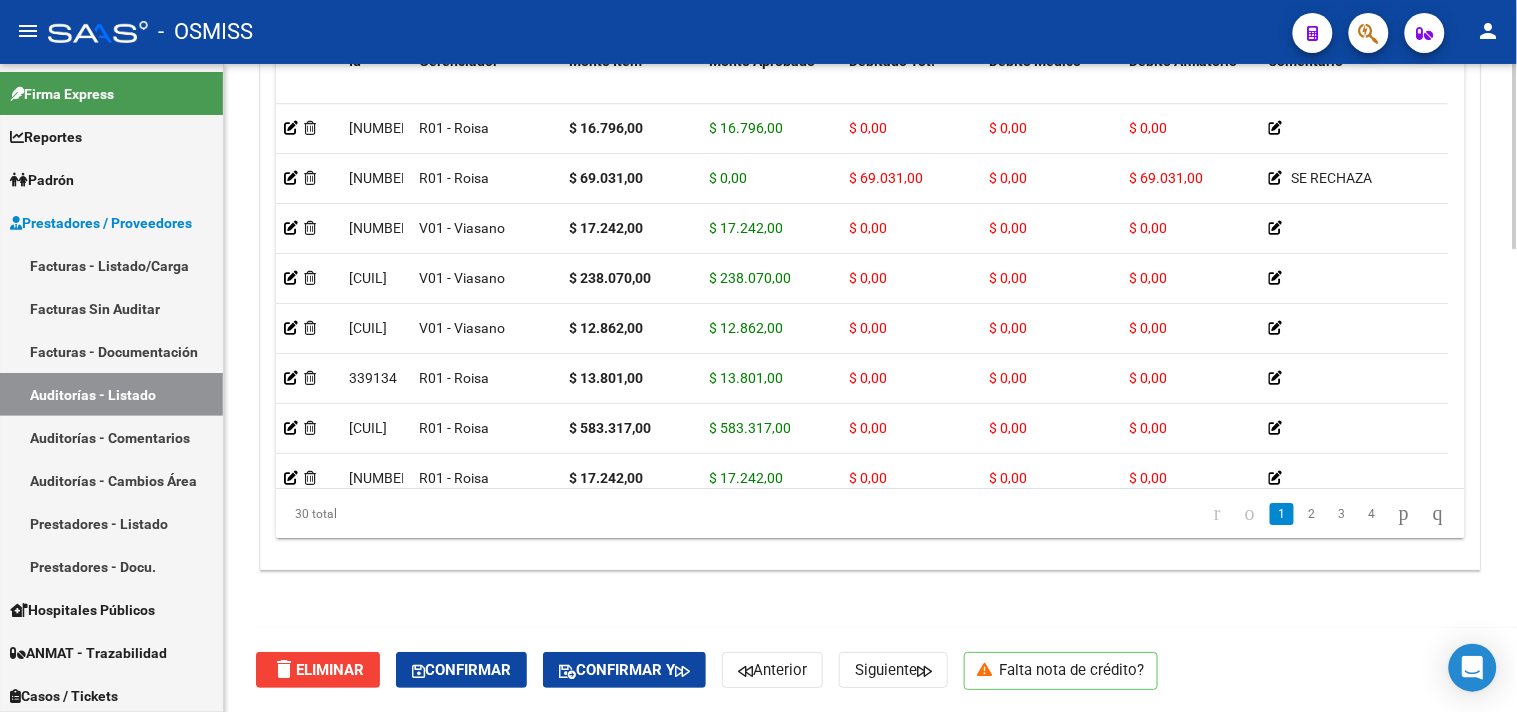 click on "delete  Eliminar   Confirmar   Confirmar y   Anterior   Siguiente      Falta nota de crédito?" 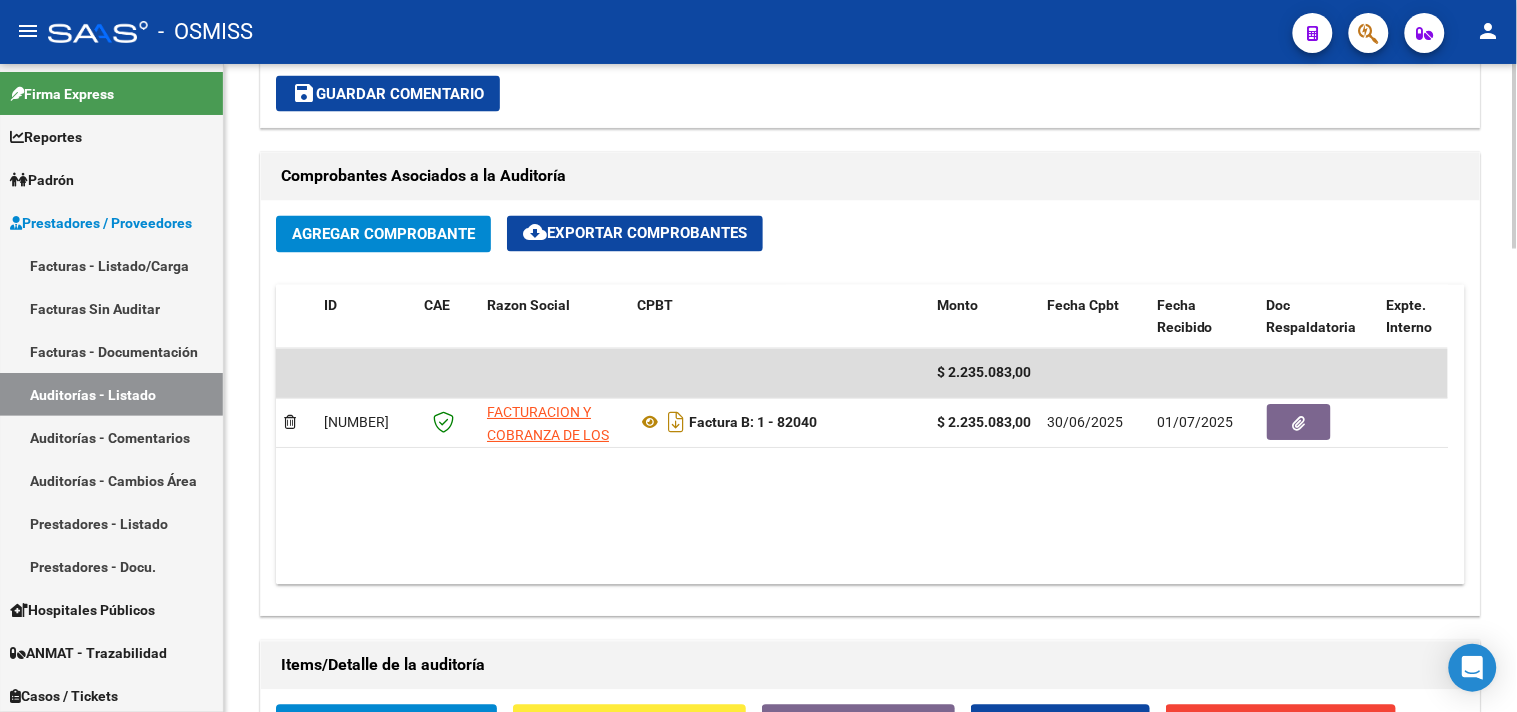 scroll, scrollTop: 888, scrollLeft: 0, axis: vertical 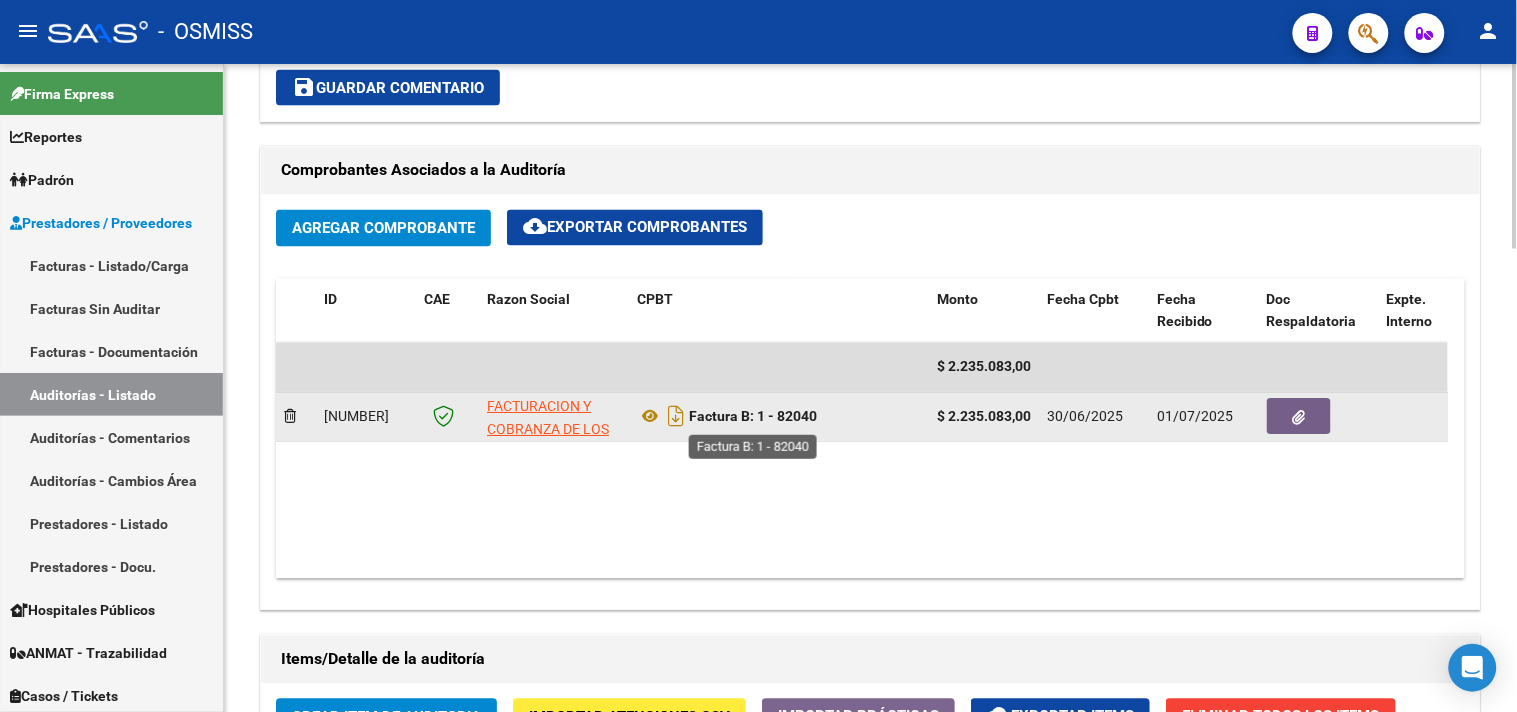 drag, startPoint x: 828, startPoint y: 424, endPoint x: 761, endPoint y: 415, distance: 67.601776 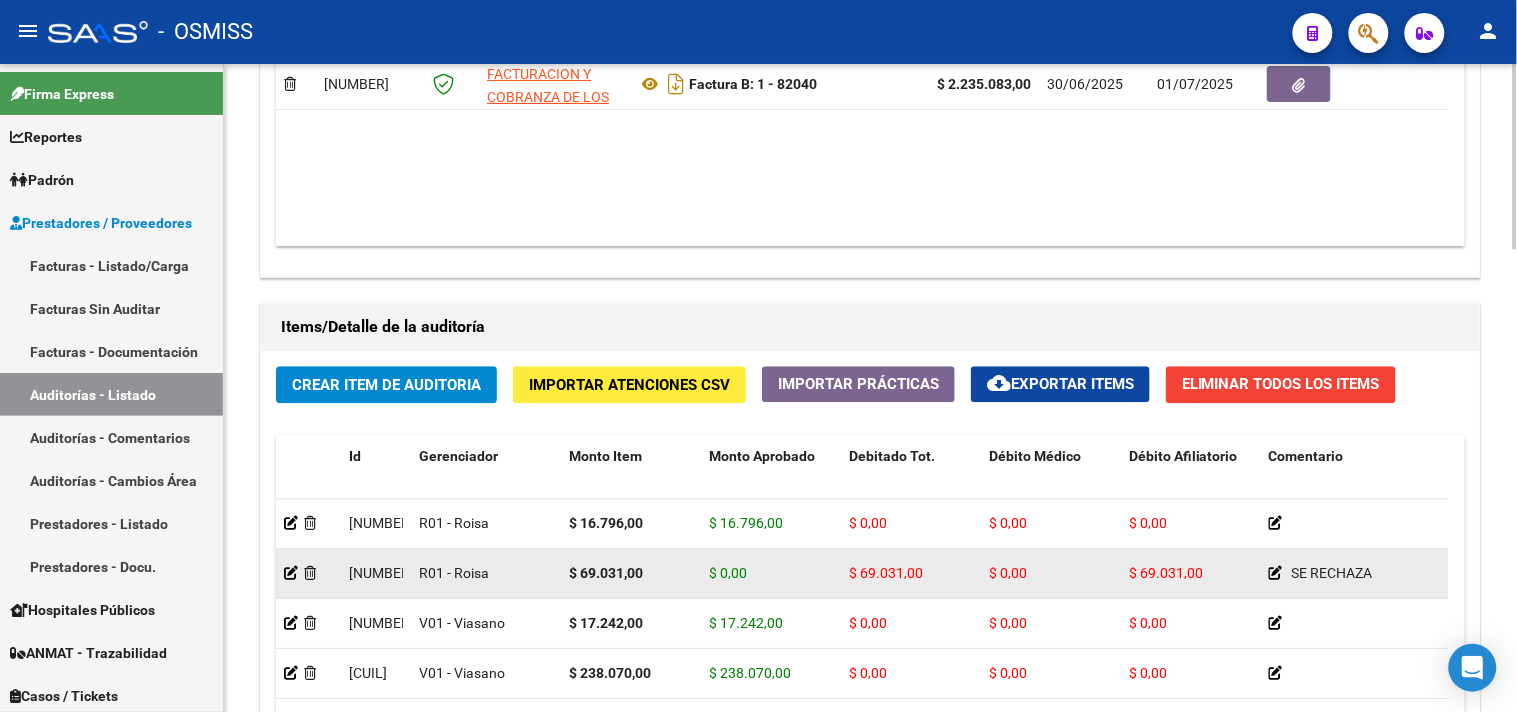 scroll, scrollTop: 1333, scrollLeft: 0, axis: vertical 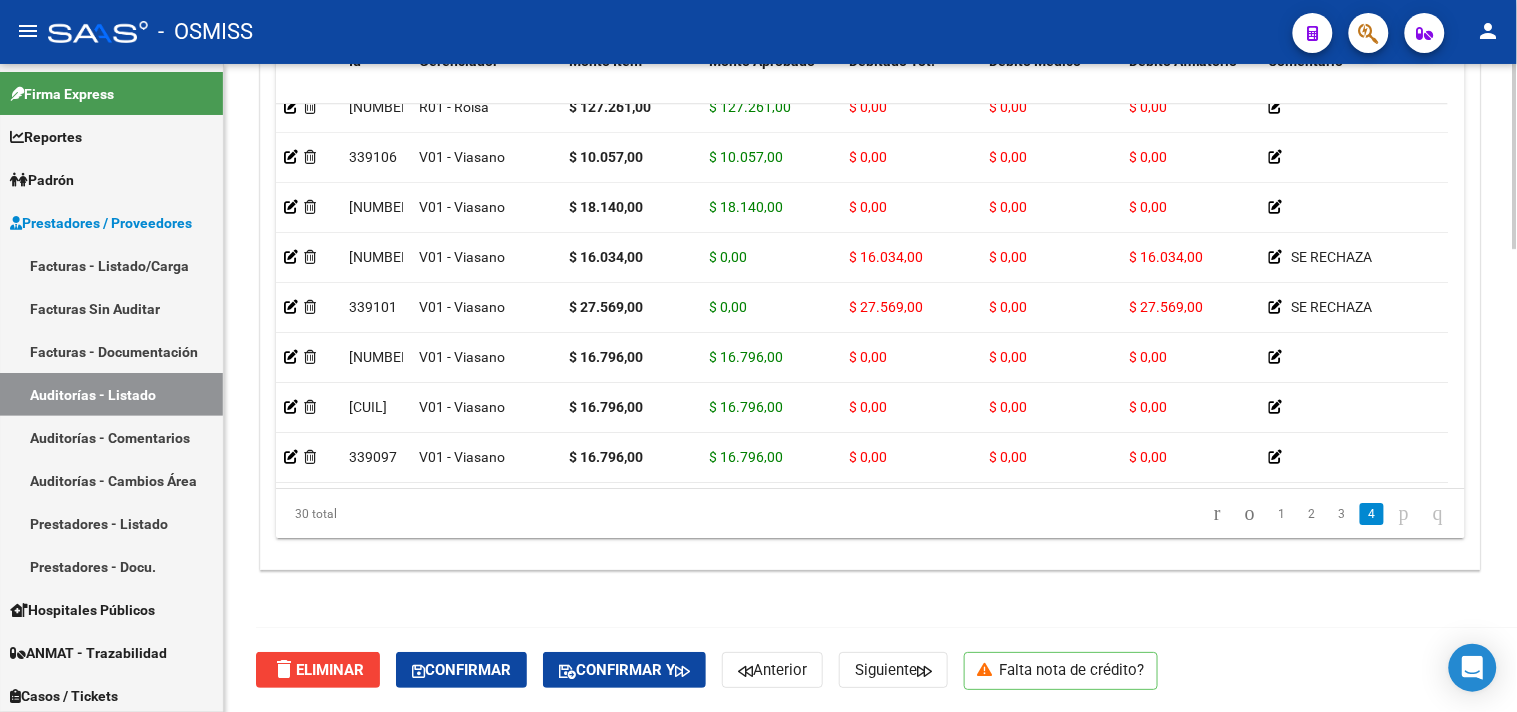 click on "Confirmar" 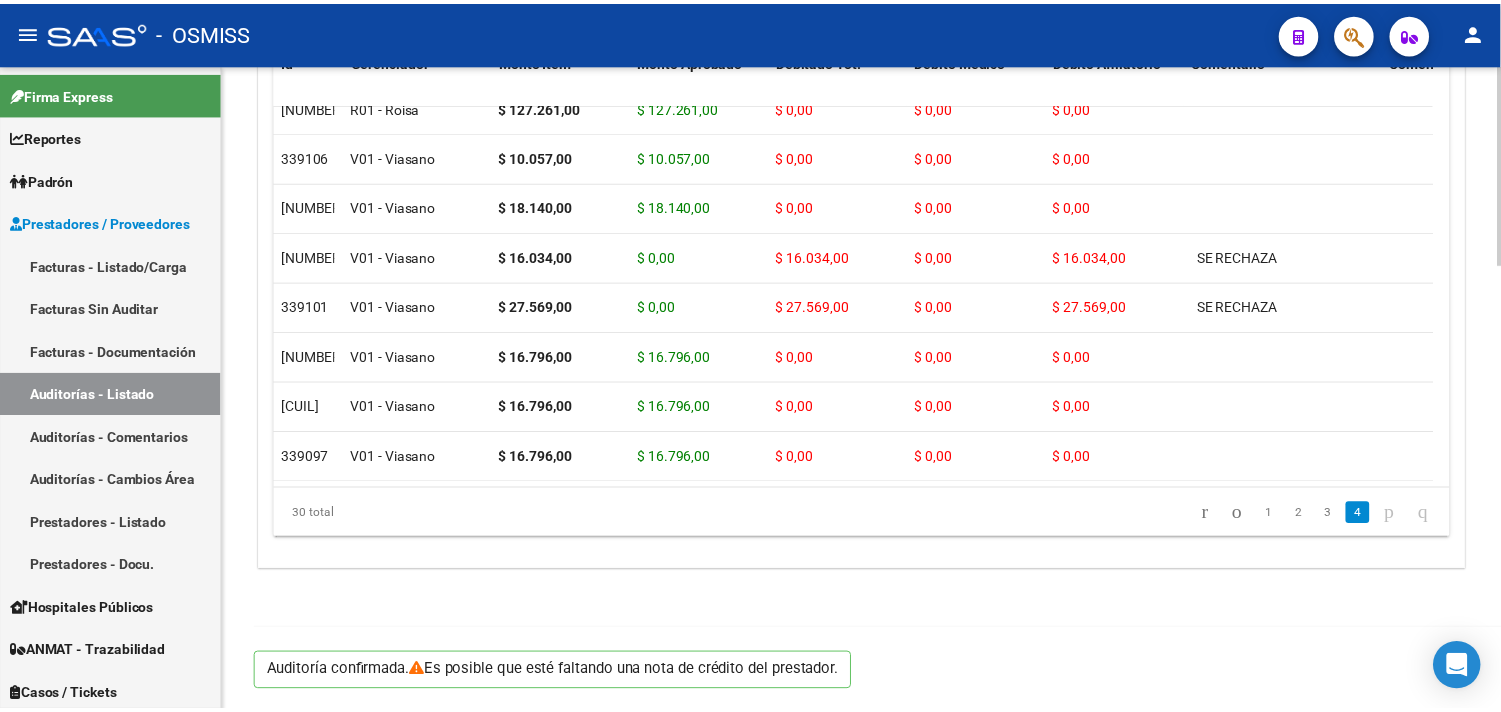scroll, scrollTop: 1438, scrollLeft: 0, axis: vertical 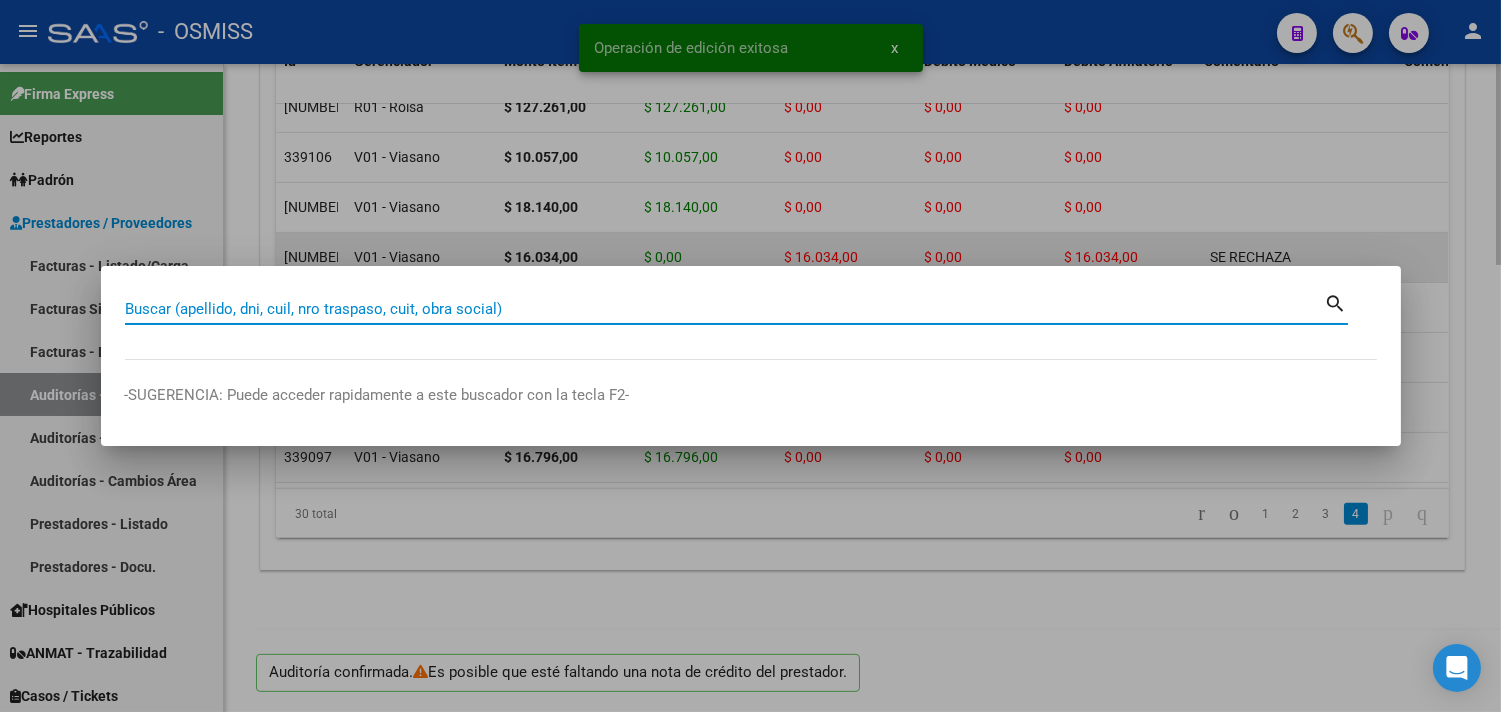paste on "[NUMBER]" 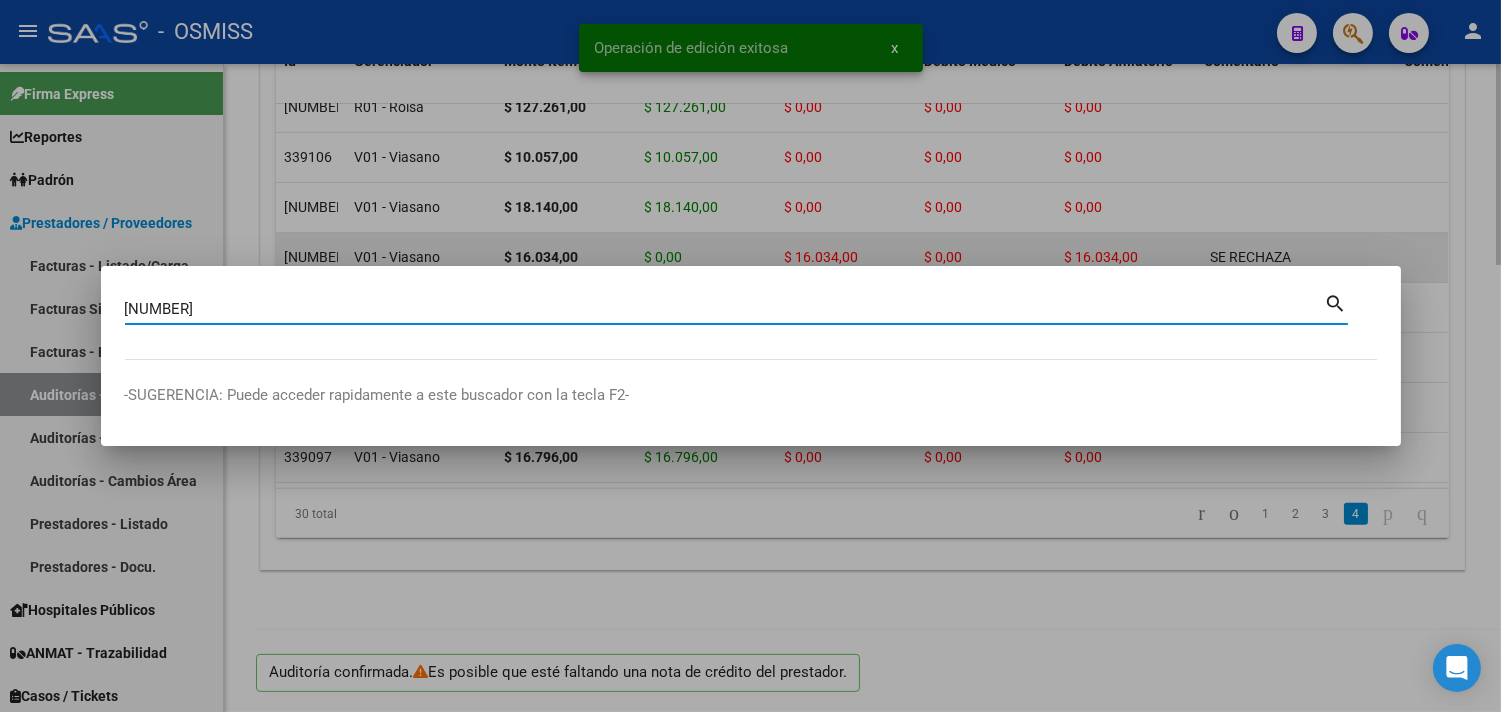 type on "[NUMBER]" 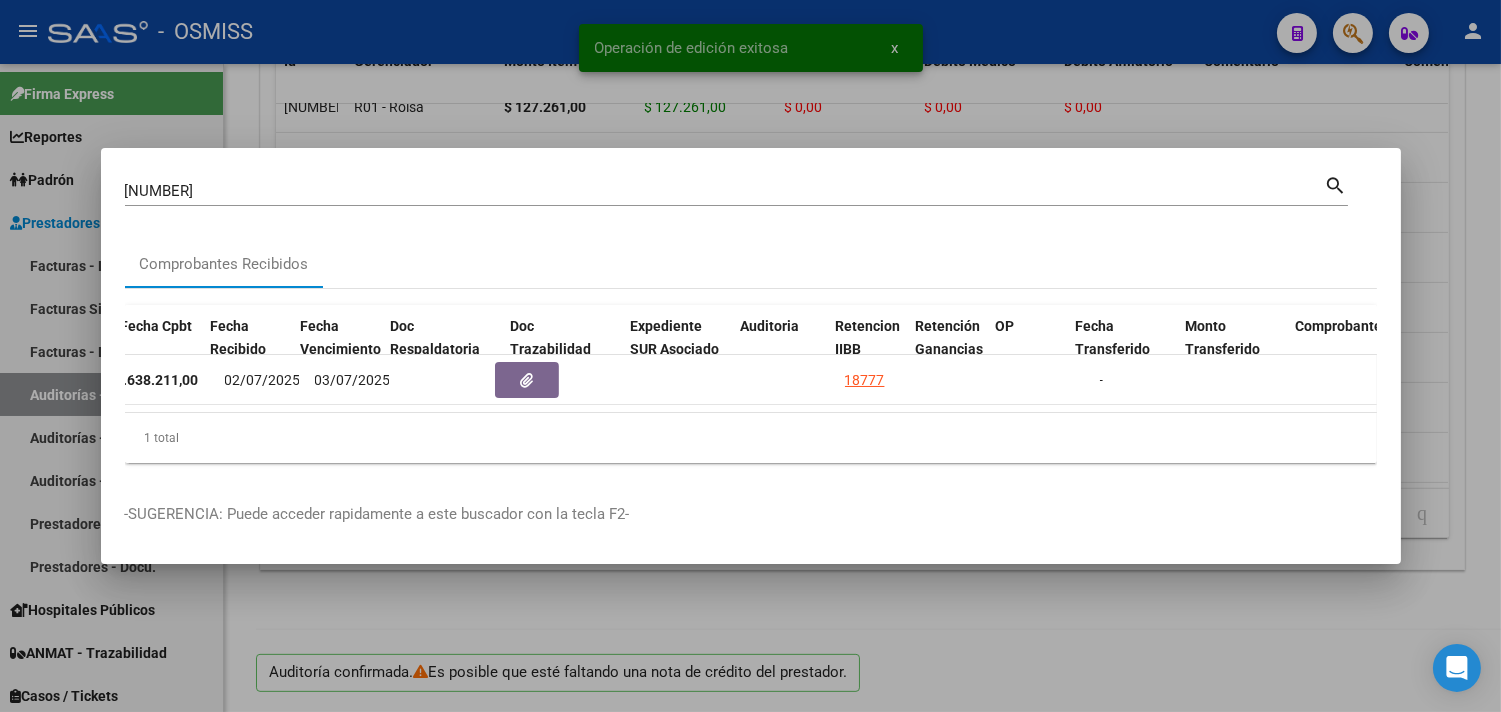 scroll, scrollTop: 0, scrollLeft: 984, axis: horizontal 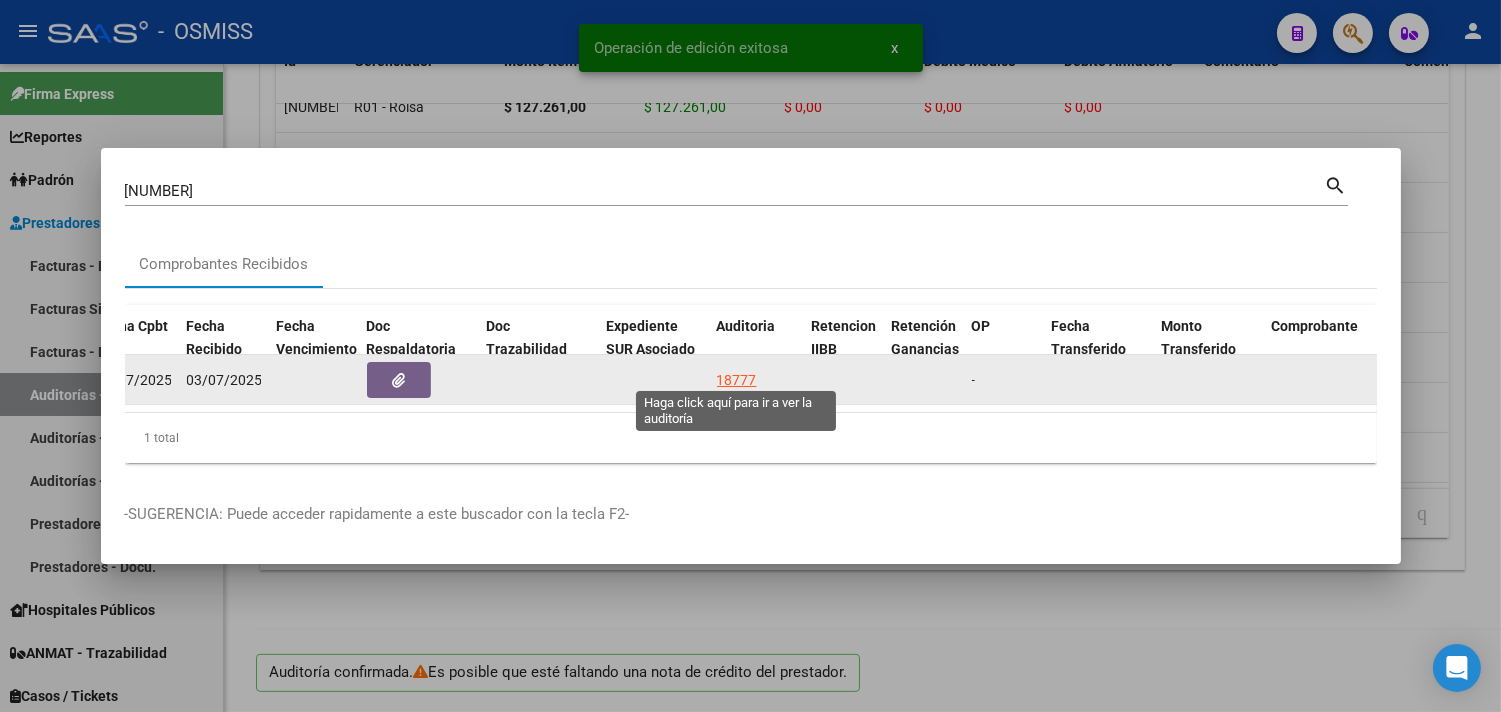 click on "18777" 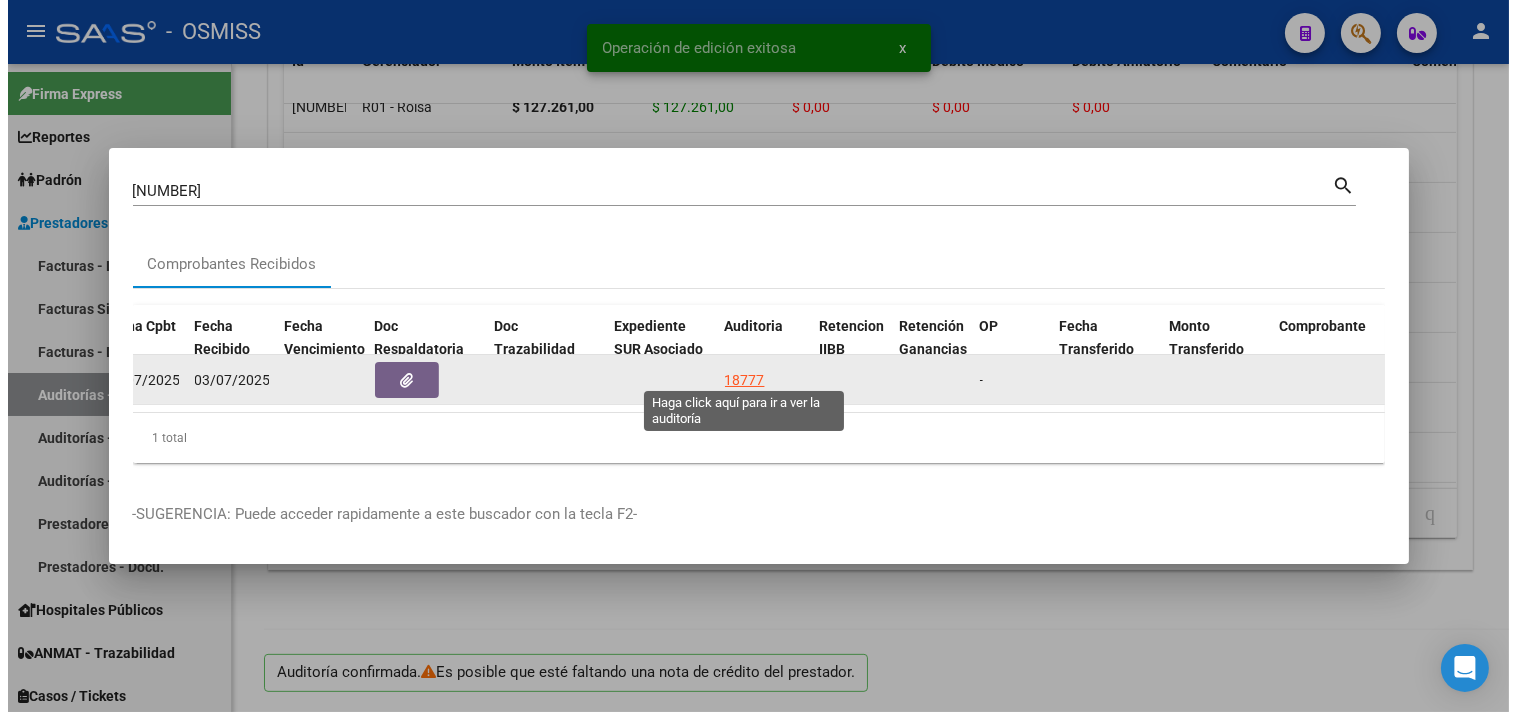 scroll, scrollTop: 0, scrollLeft: 0, axis: both 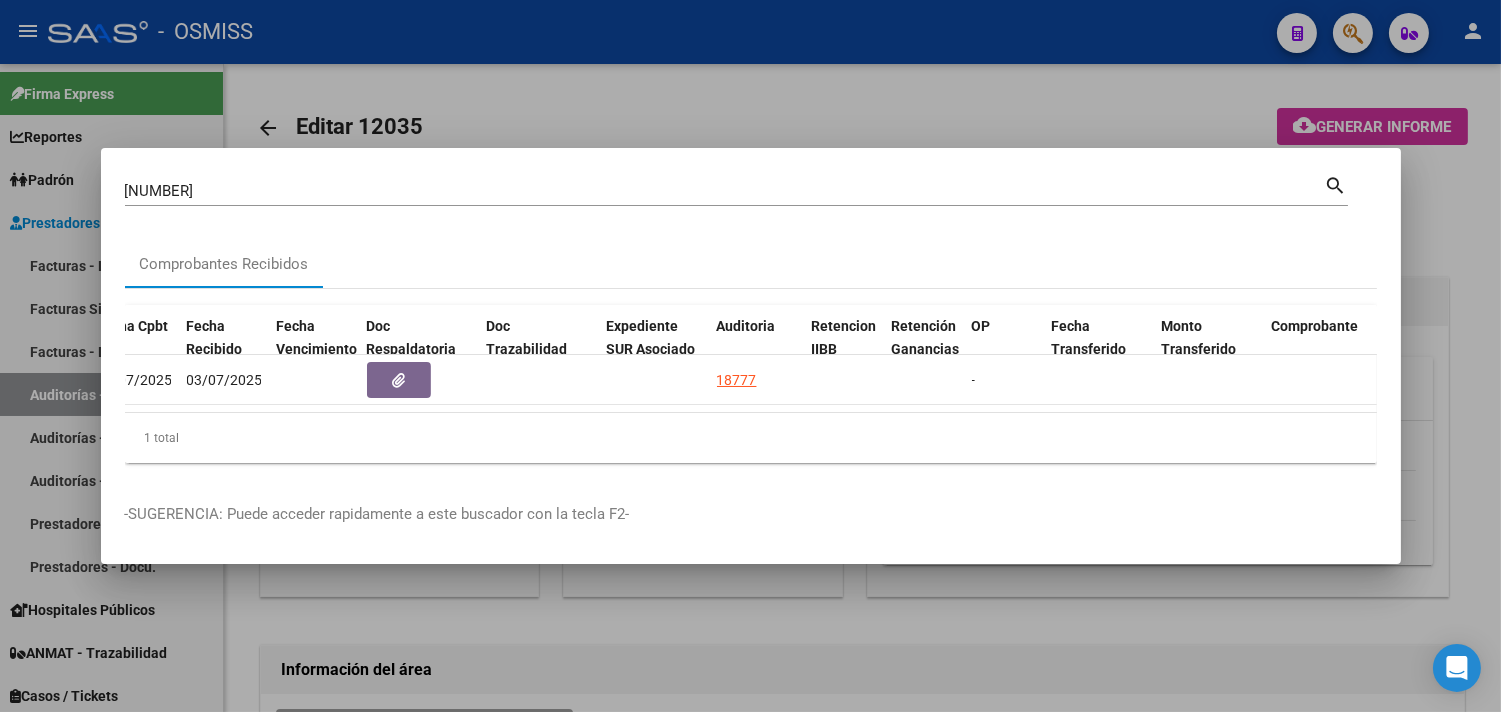 click at bounding box center [750, 356] 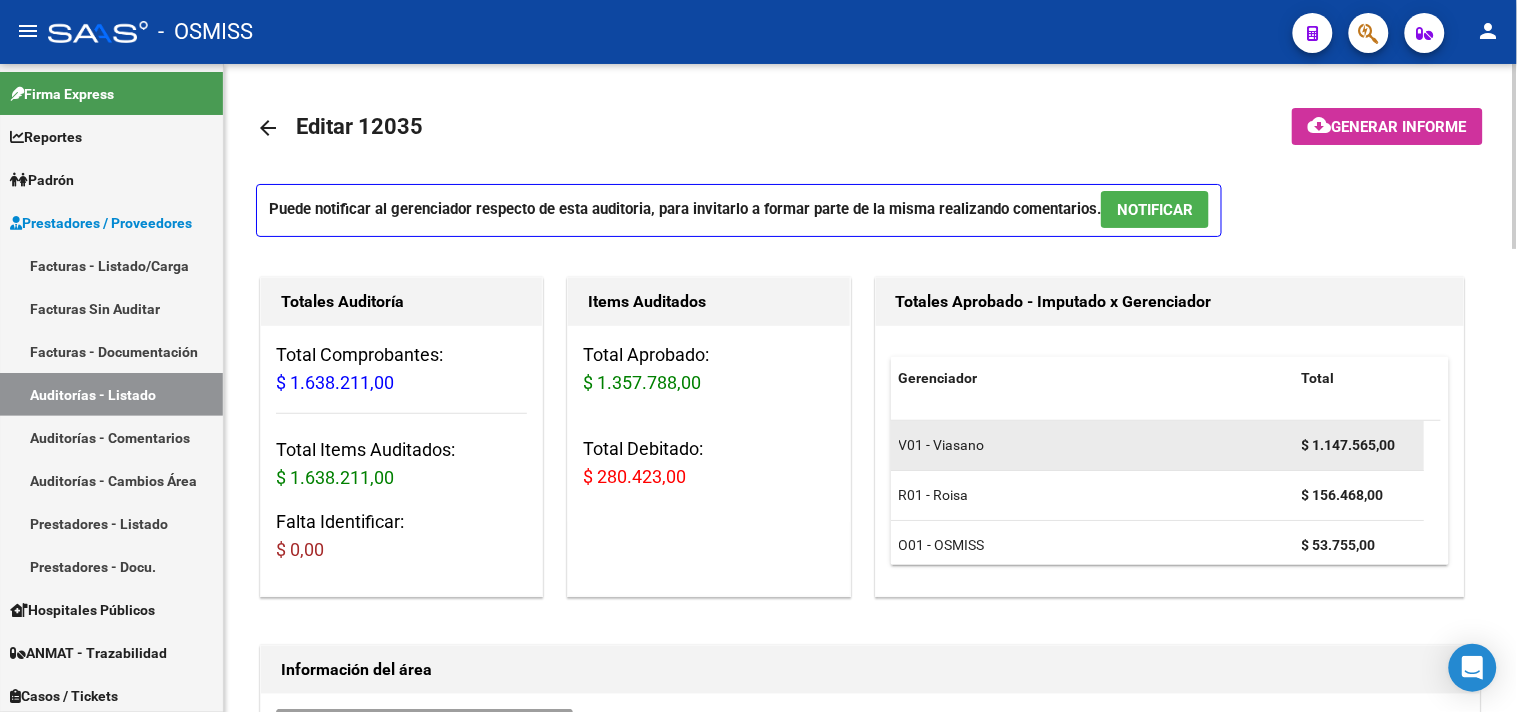 scroll, scrollTop: 12, scrollLeft: 0, axis: vertical 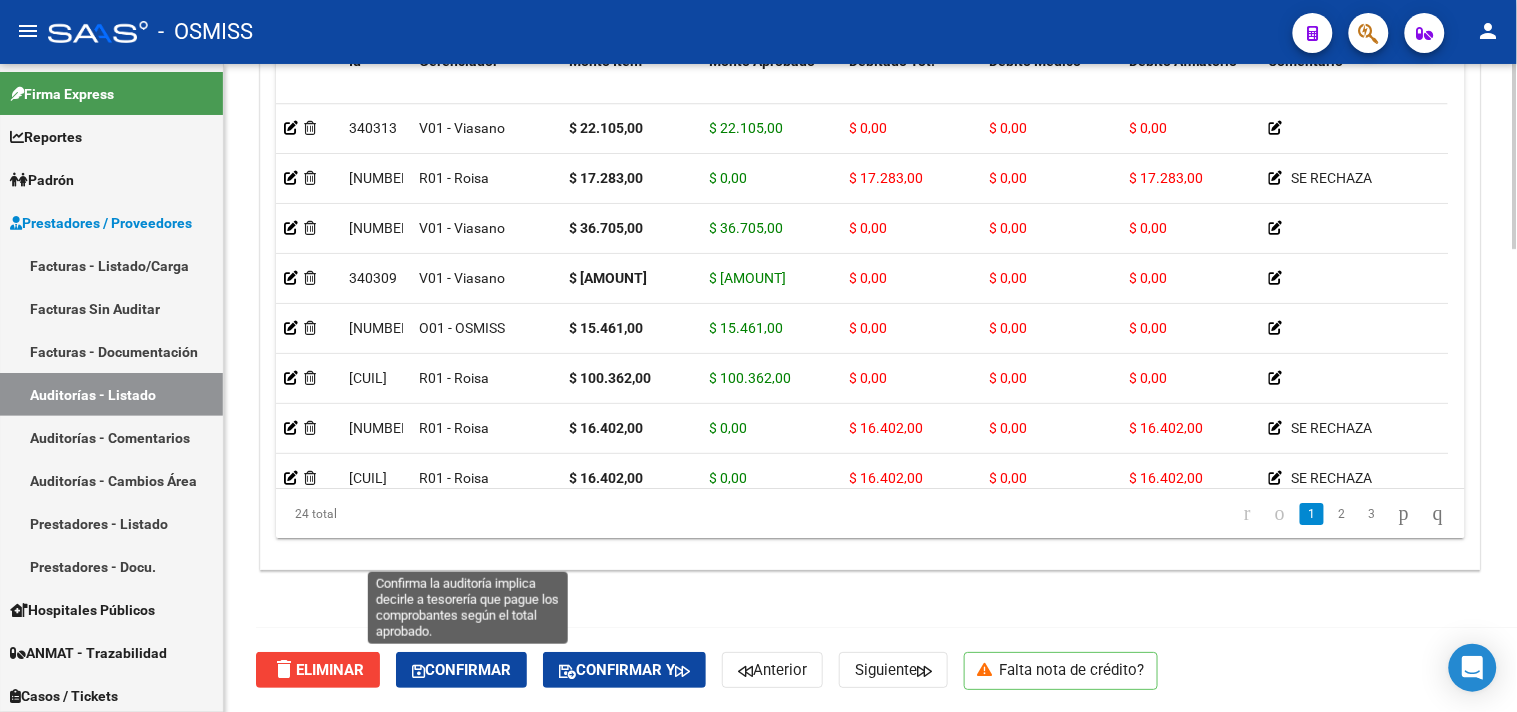 click on "Confirmar" 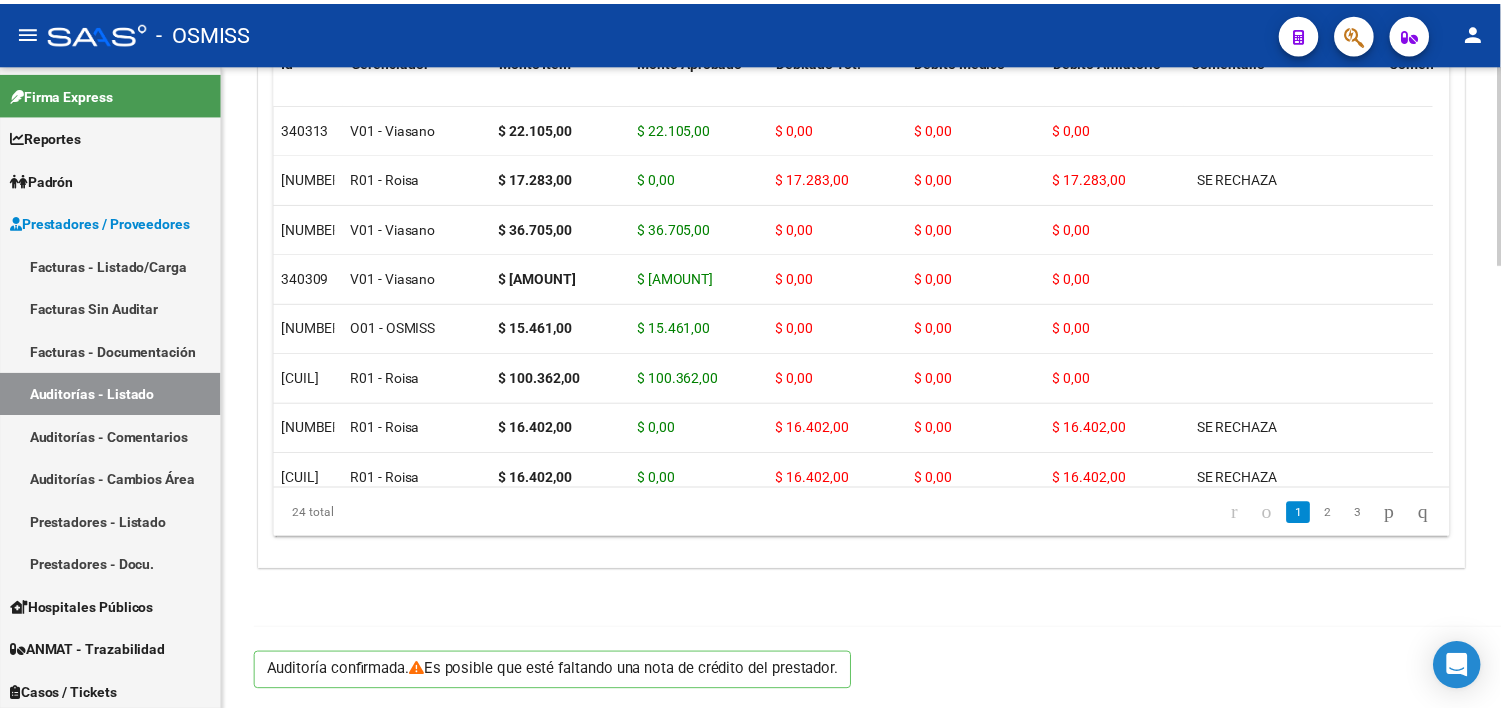 scroll, scrollTop: 1438, scrollLeft: 0, axis: vertical 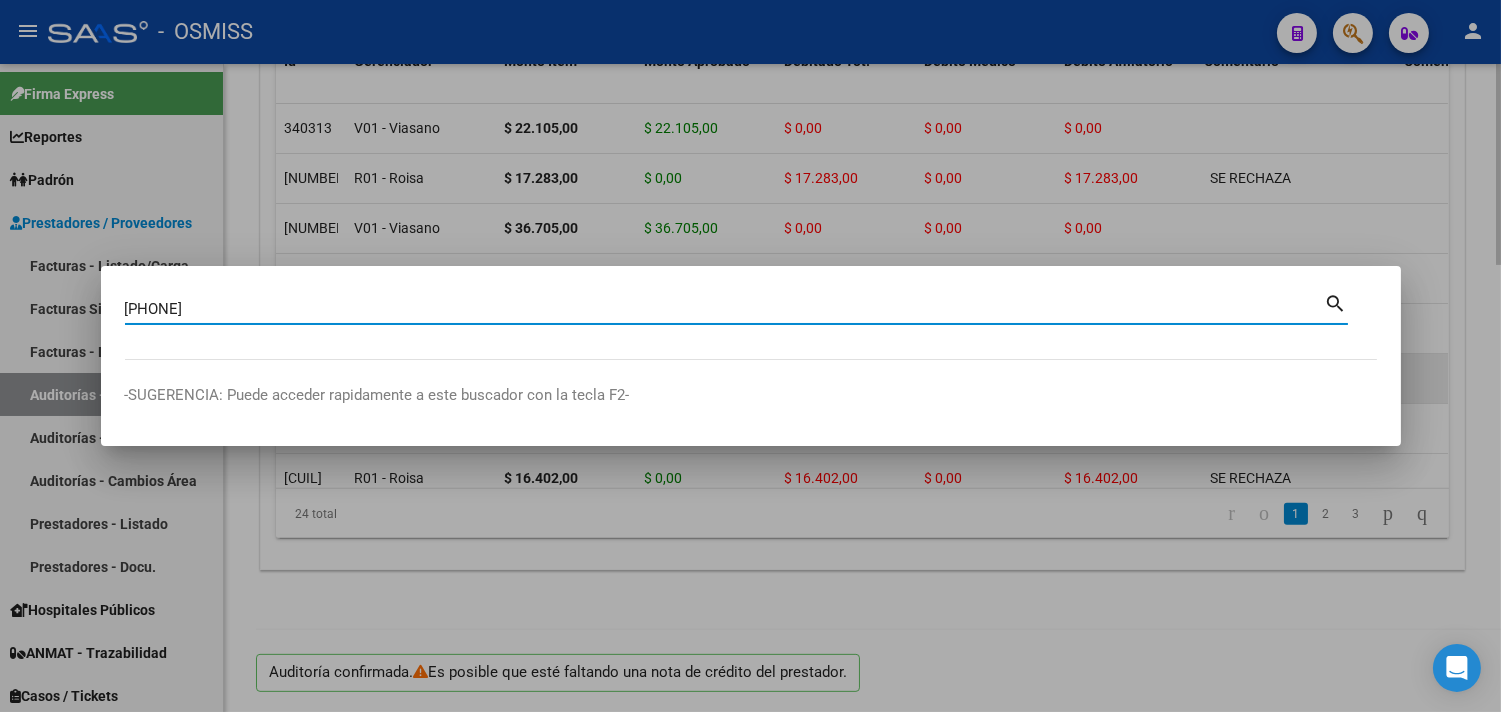 type on "[PHONE]" 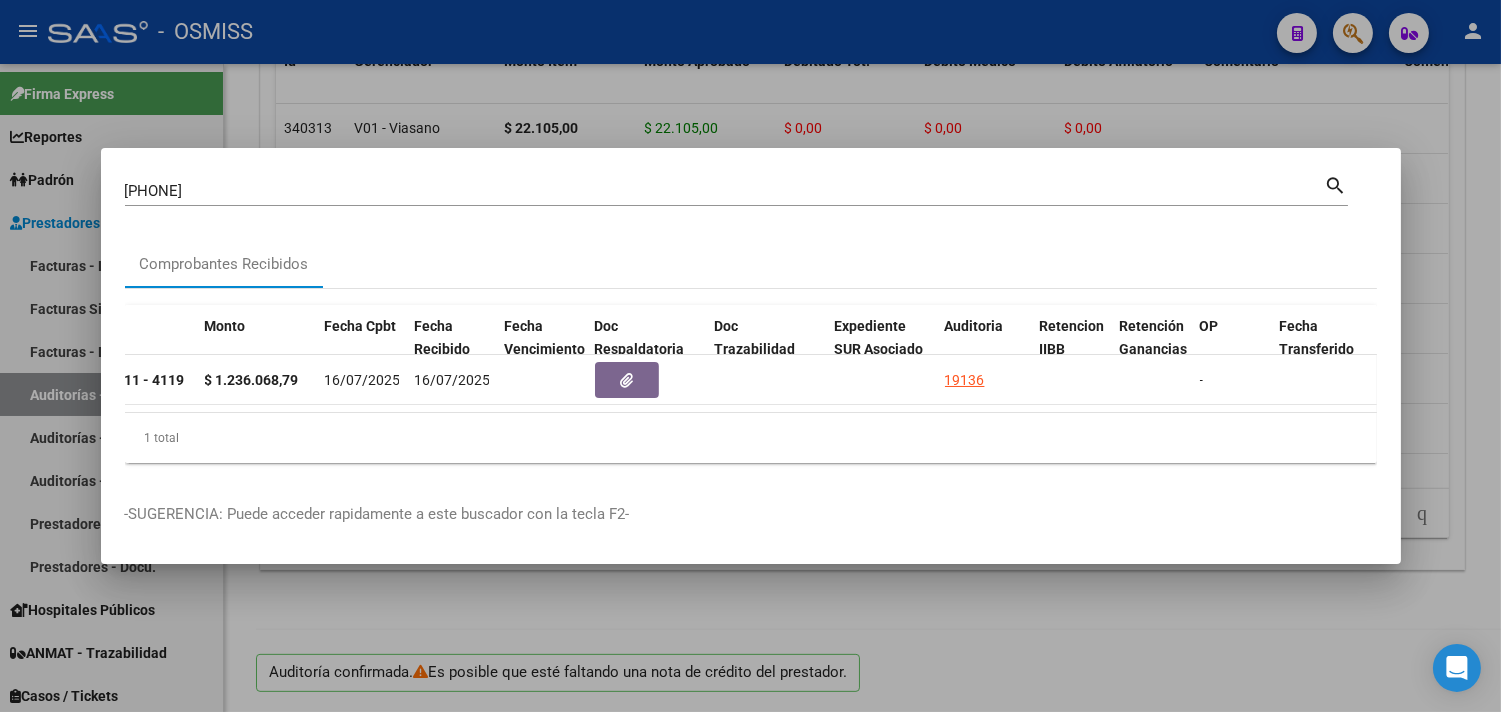 scroll, scrollTop: 0, scrollLeft: 784, axis: horizontal 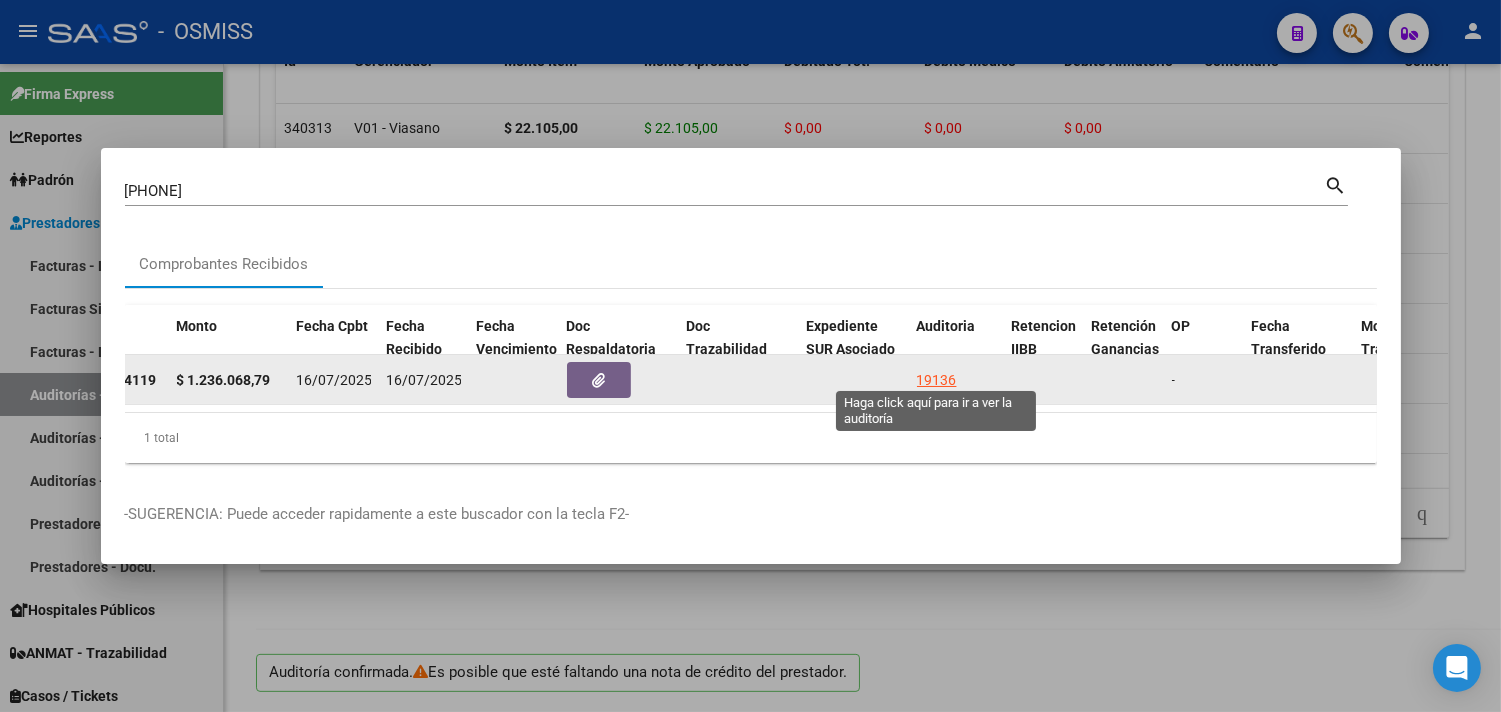 click on "19136" 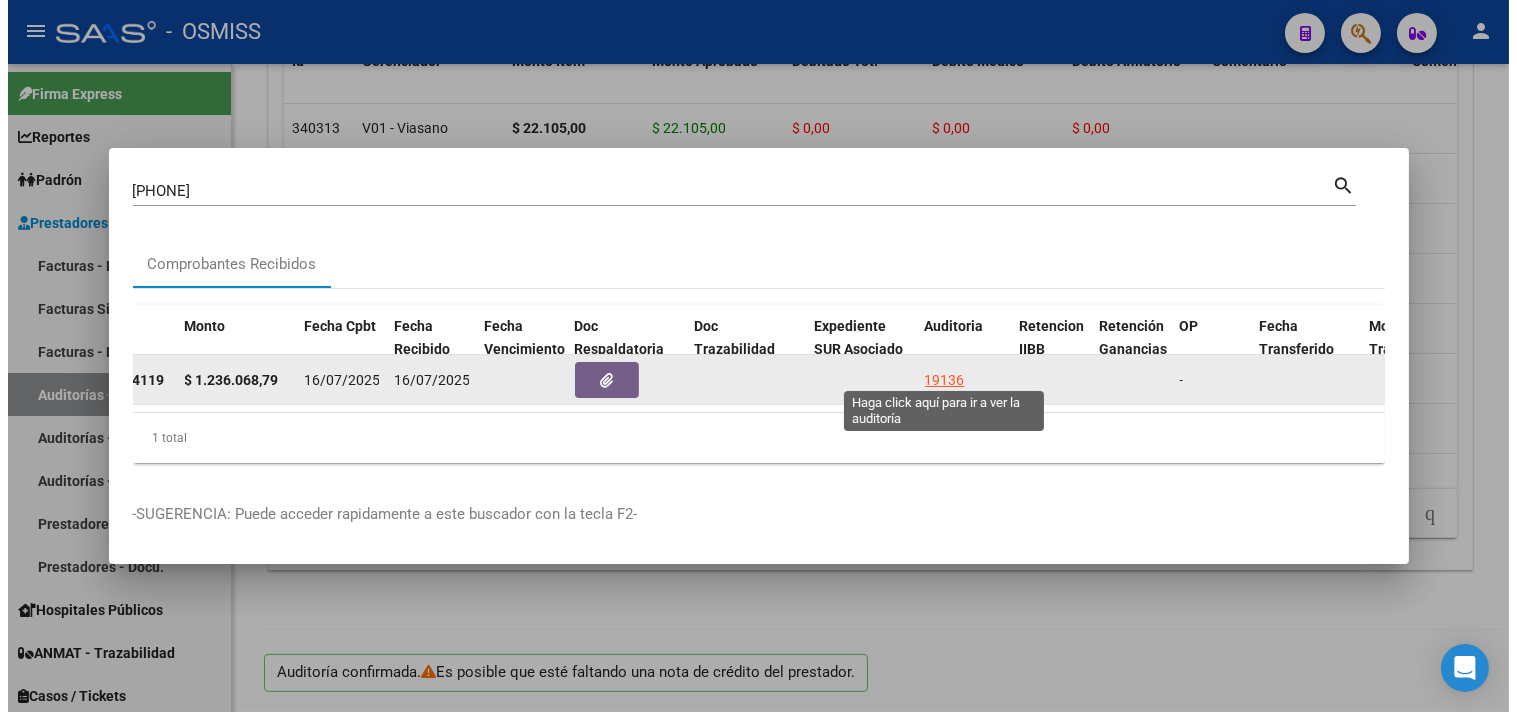 scroll, scrollTop: 0, scrollLeft: 0, axis: both 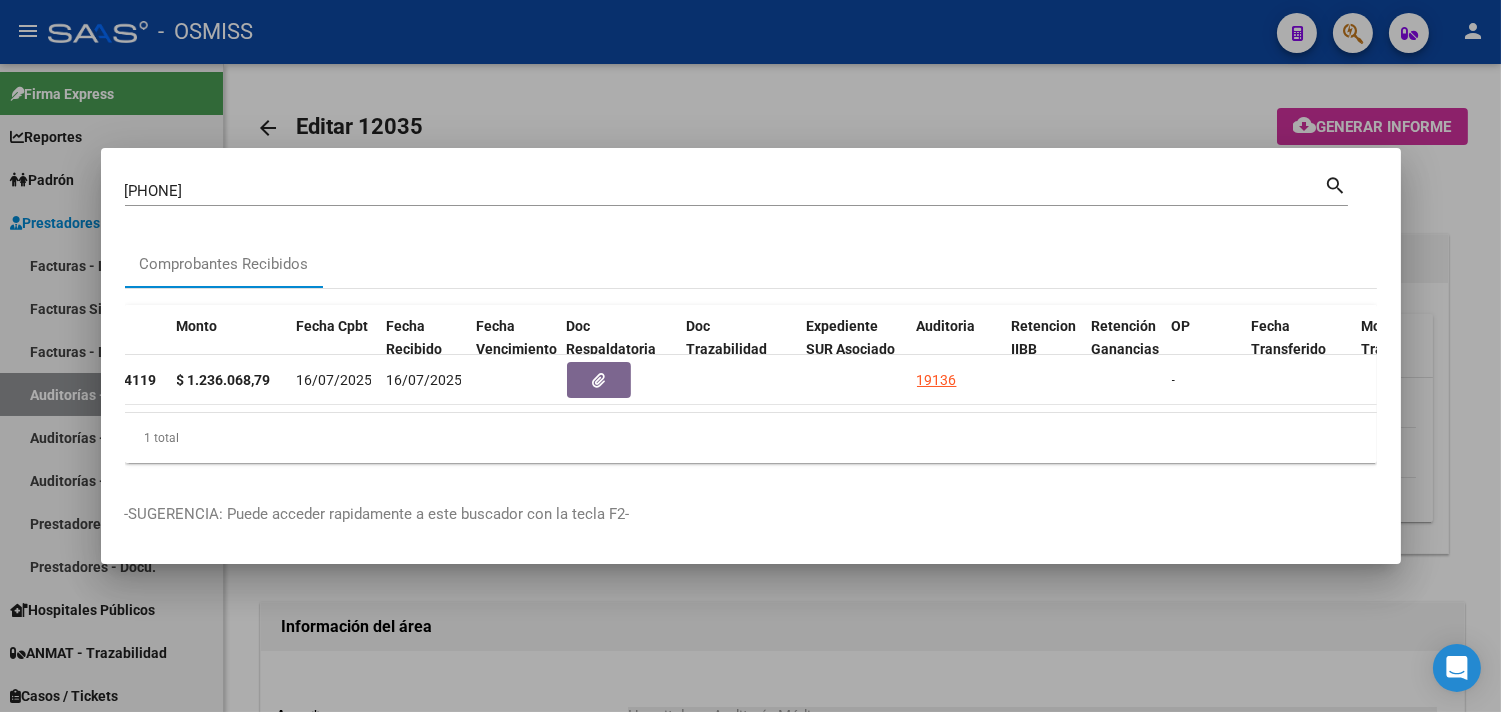 click at bounding box center (750, 356) 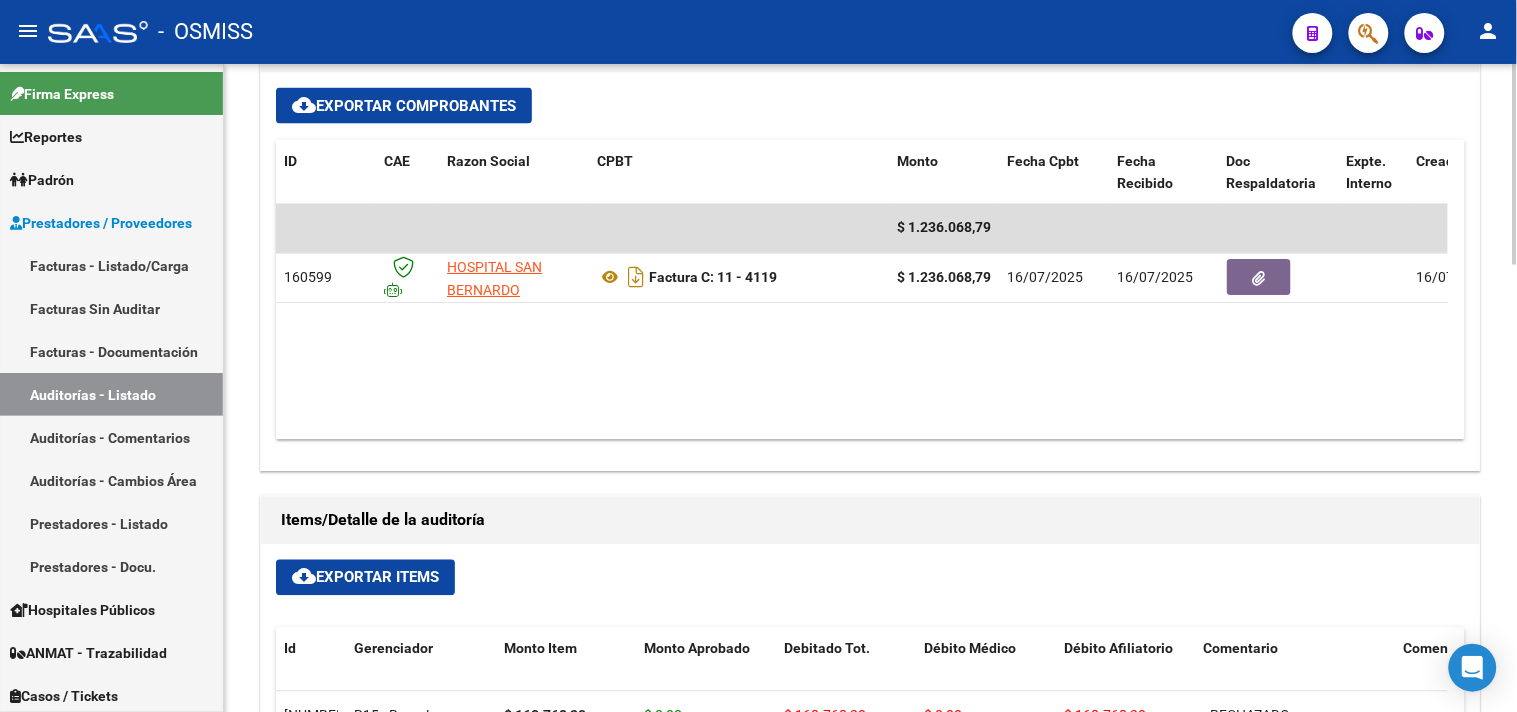 scroll, scrollTop: 888, scrollLeft: 0, axis: vertical 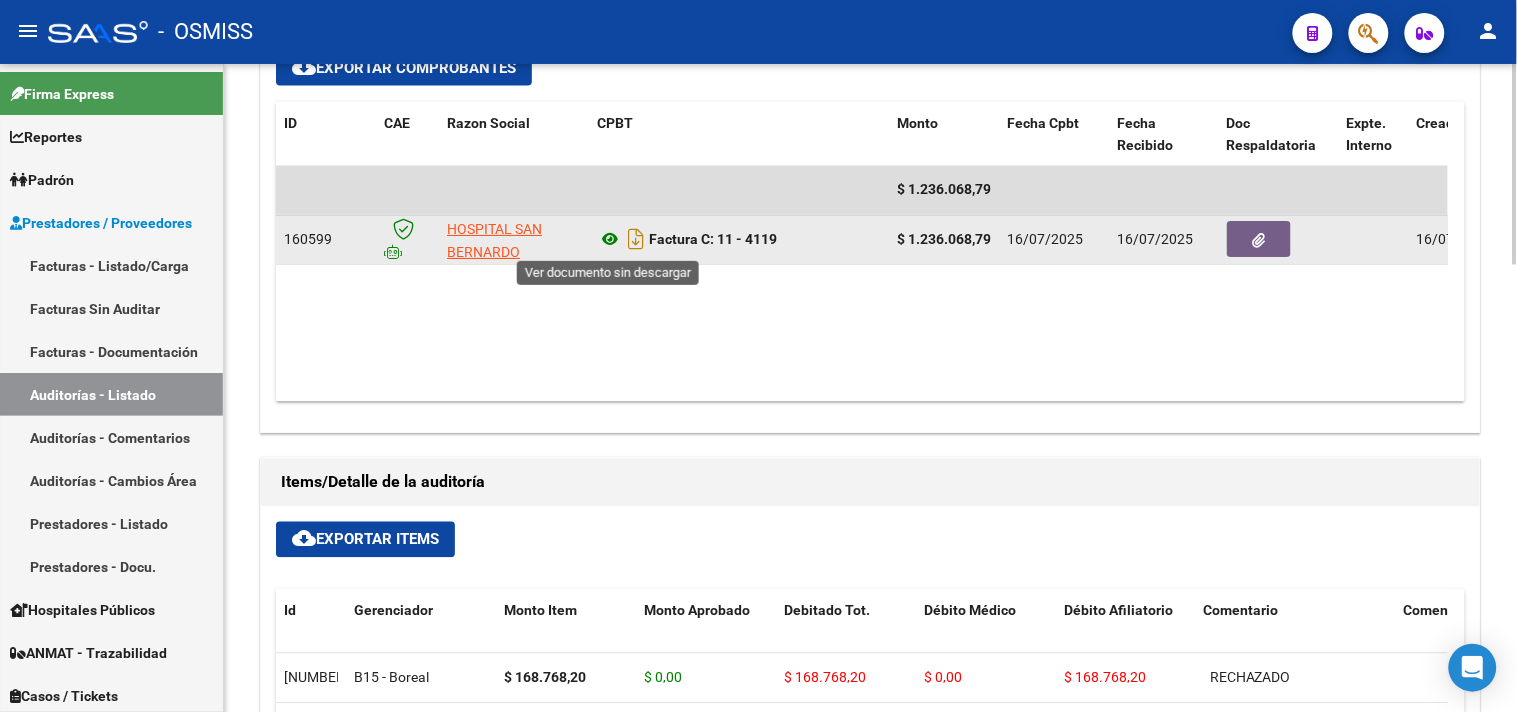 click 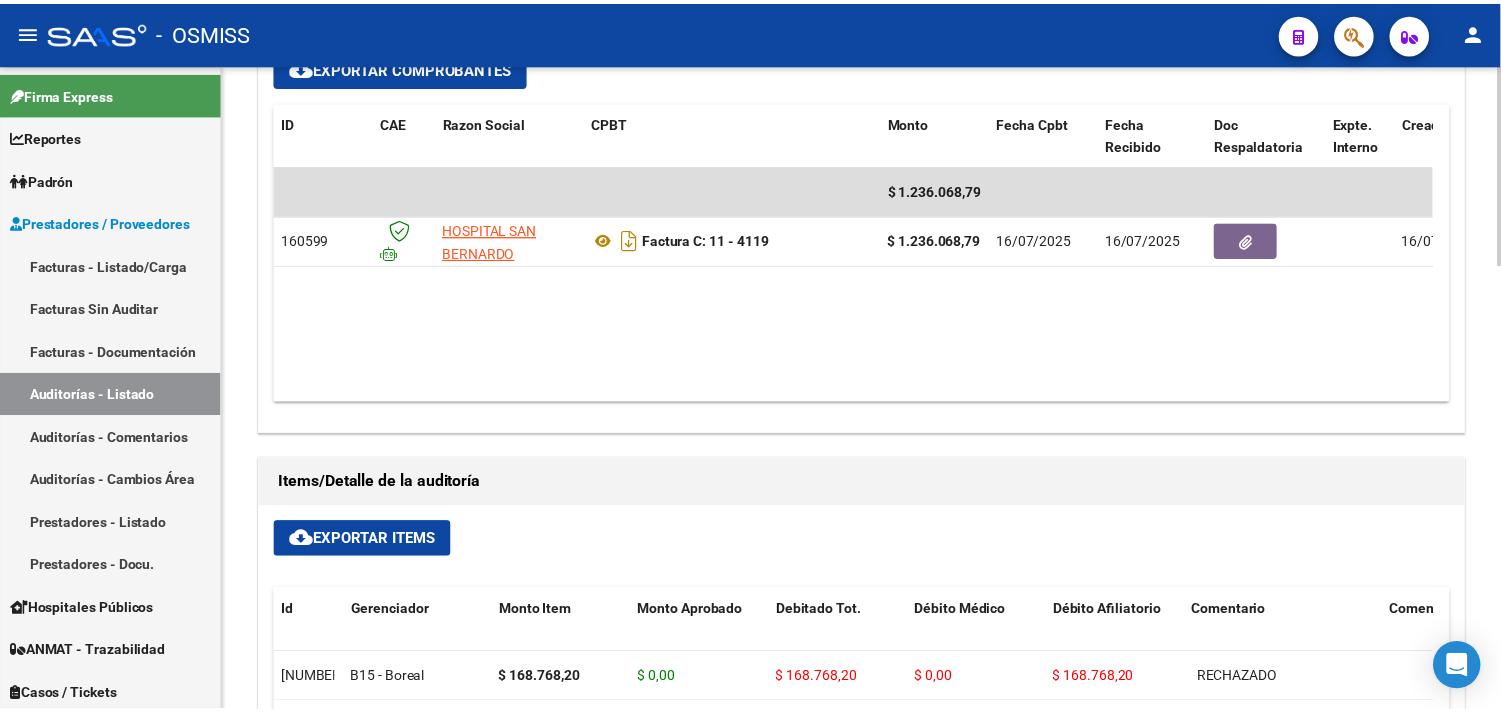 scroll, scrollTop: 1438, scrollLeft: 0, axis: vertical 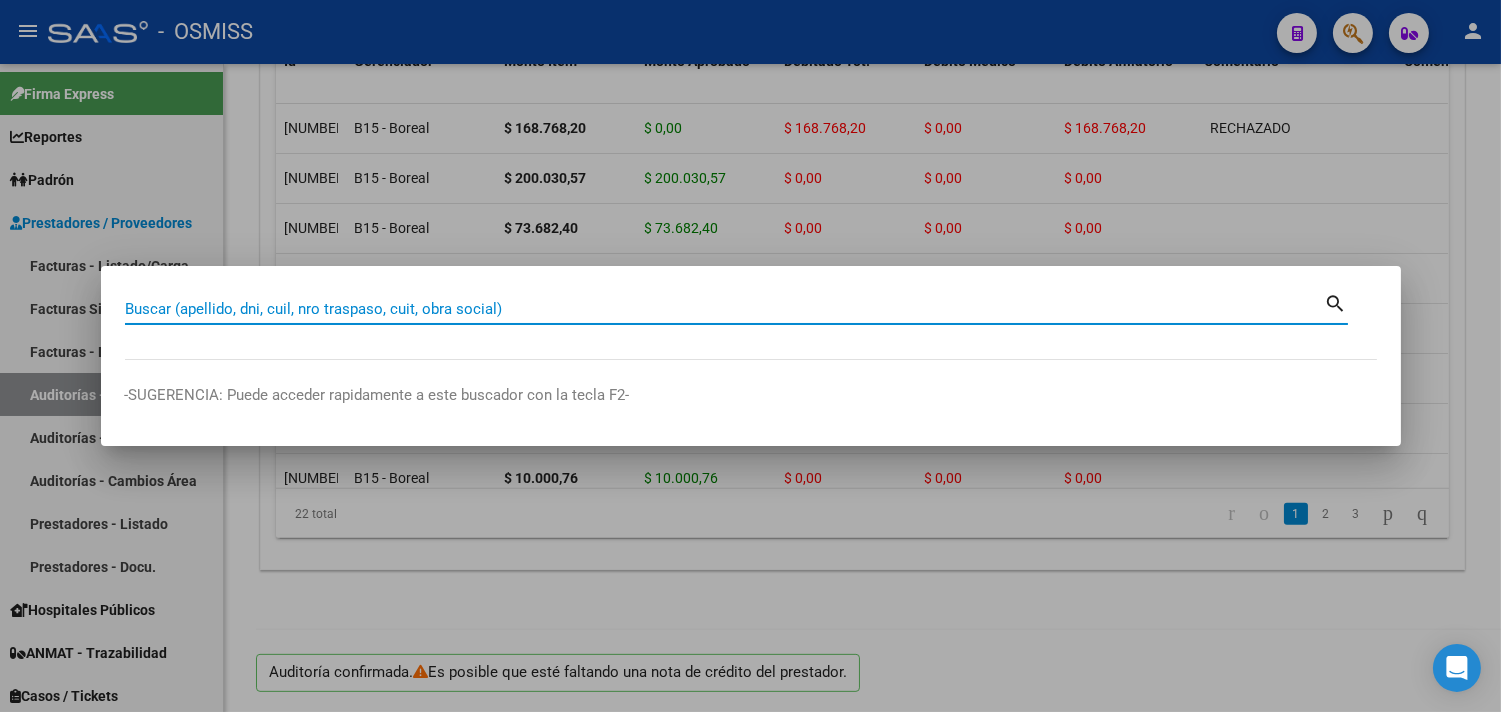 paste on "[PHONE]" 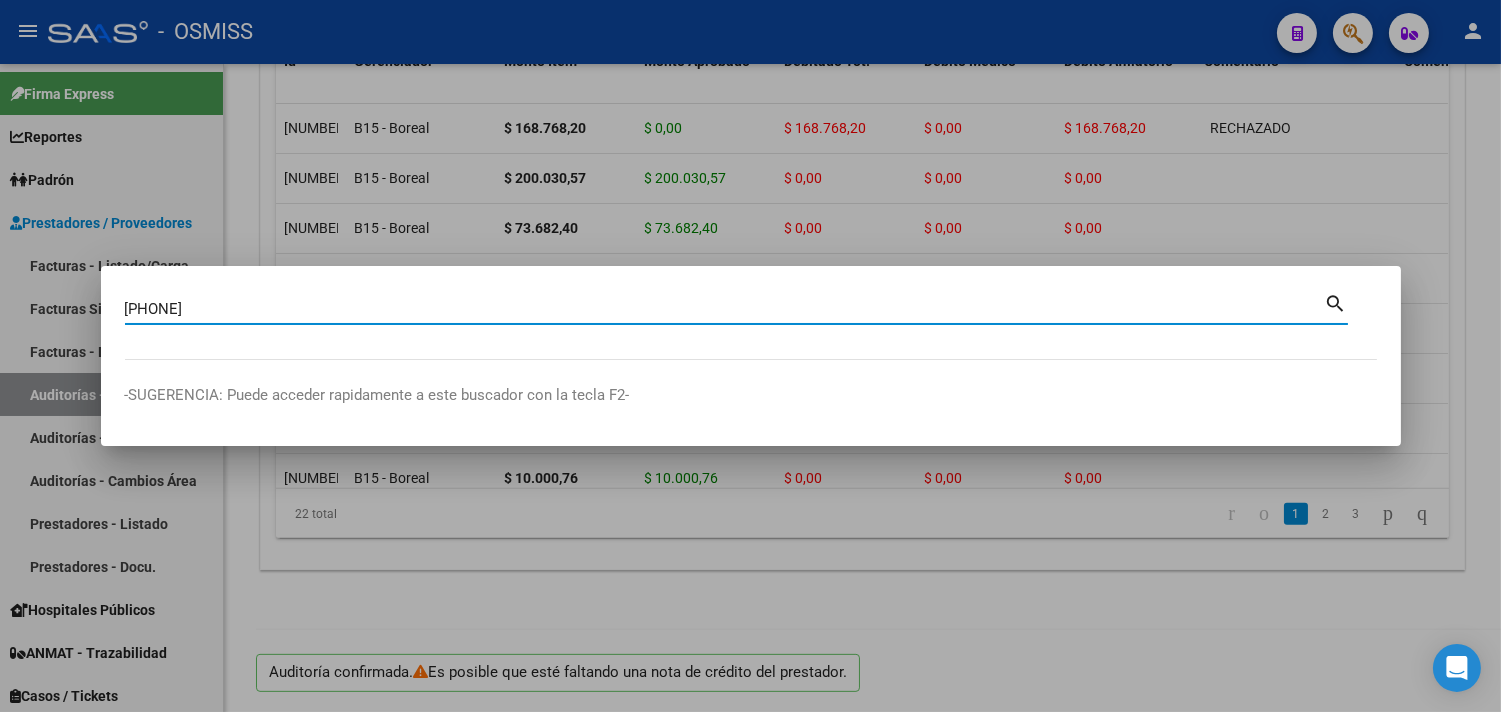 type on "[PHONE]" 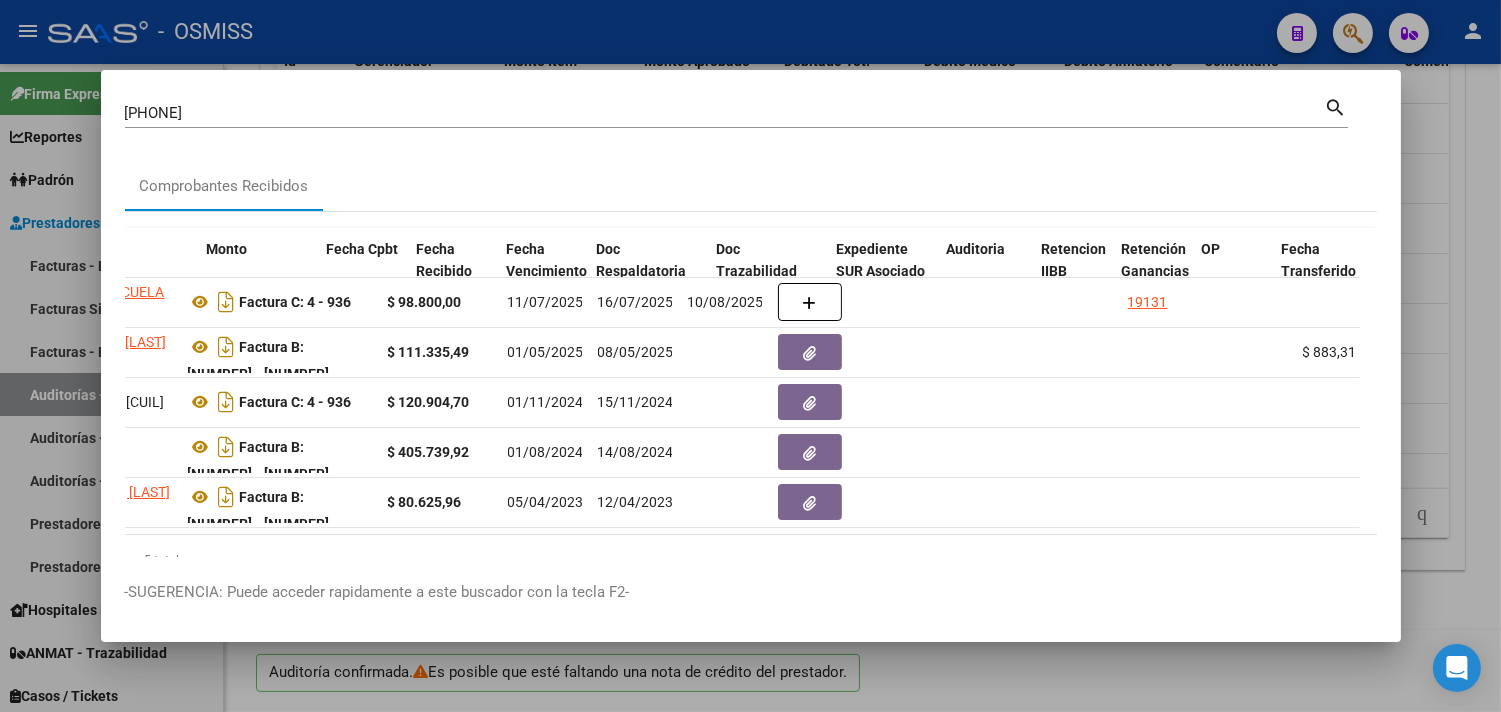 scroll, scrollTop: 0, scrollLeft: 795, axis: horizontal 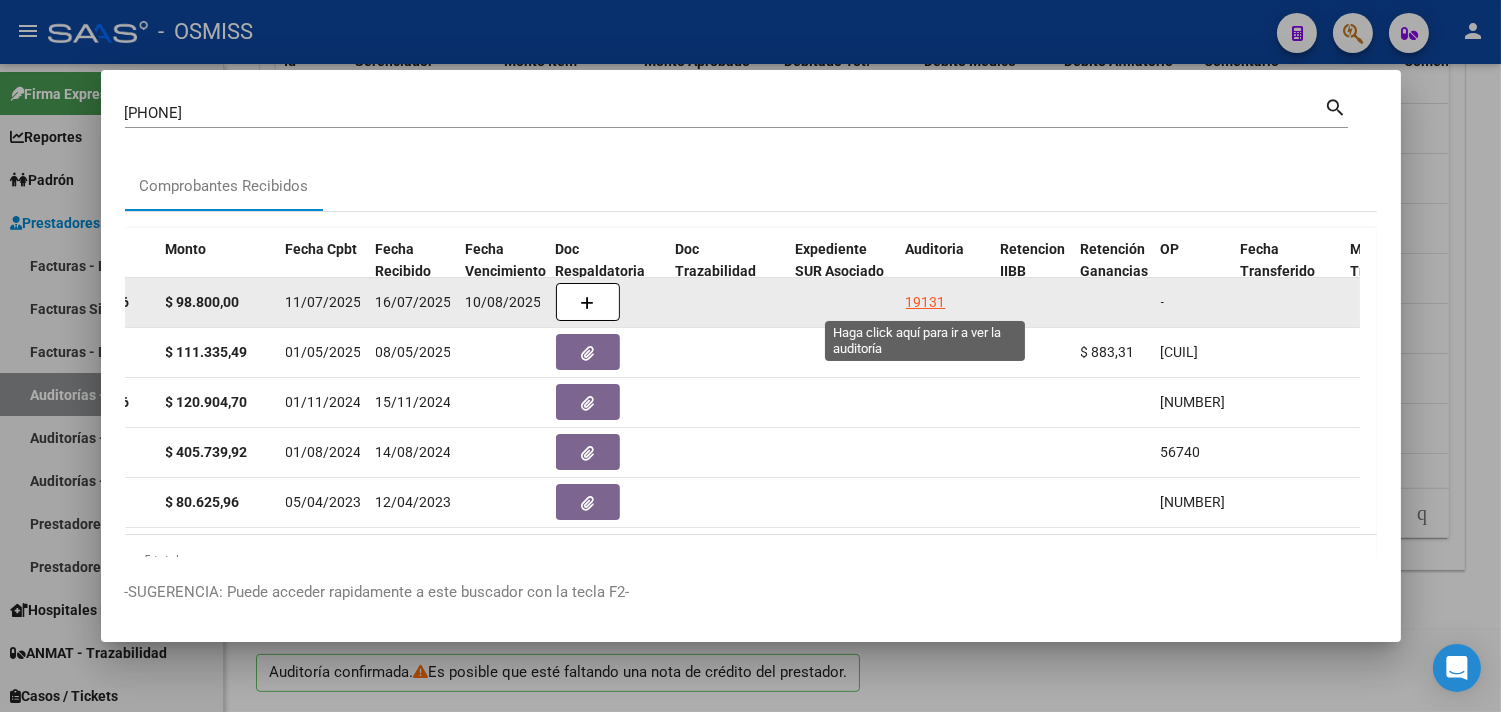 click on "19131" 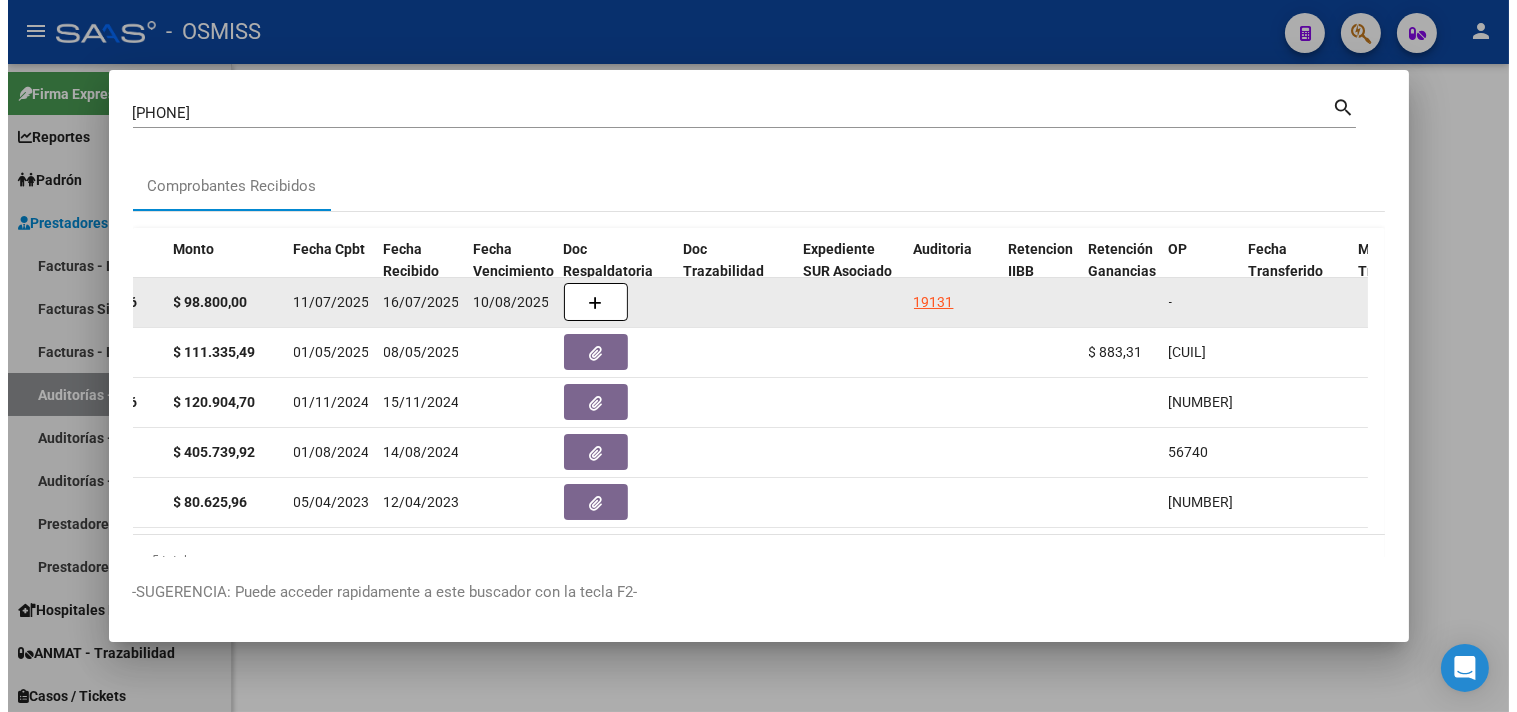 scroll, scrollTop: 0, scrollLeft: 0, axis: both 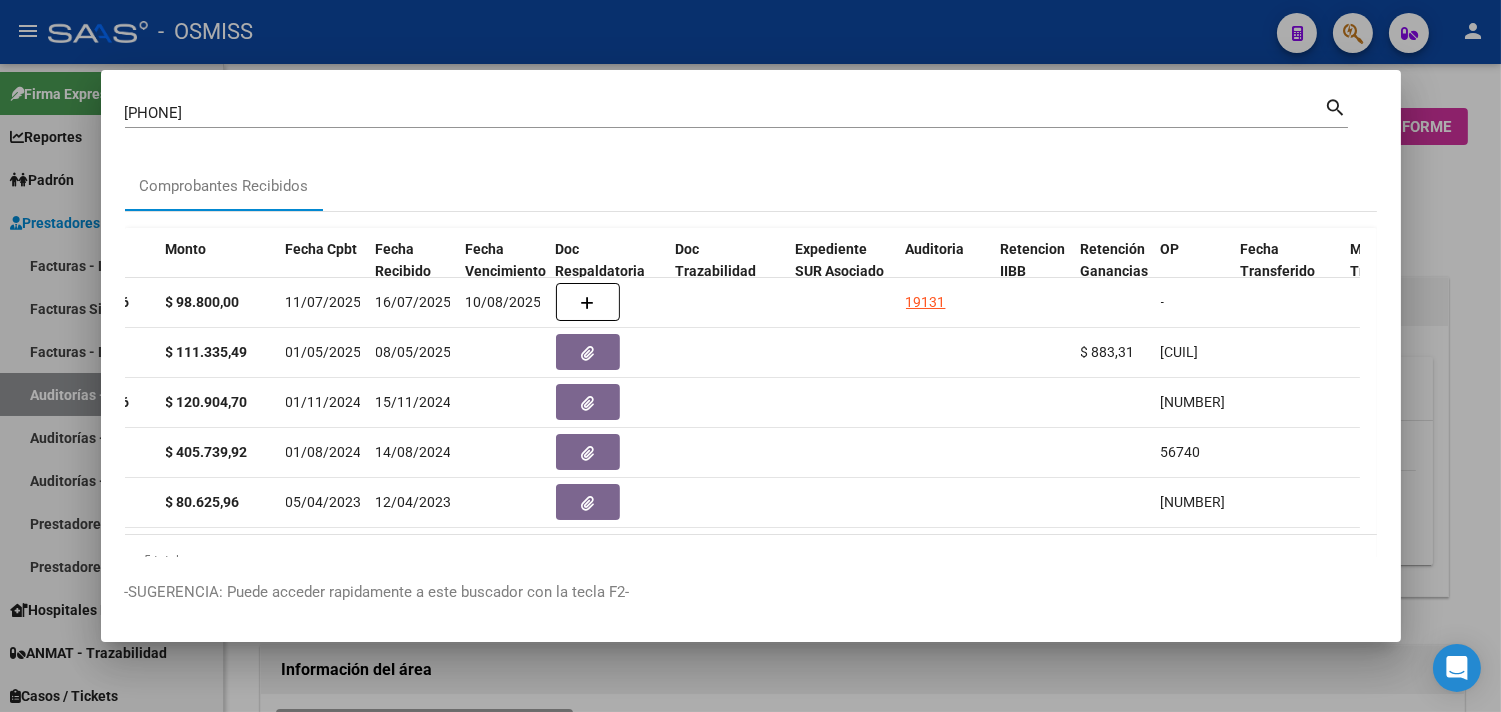 click at bounding box center [750, 356] 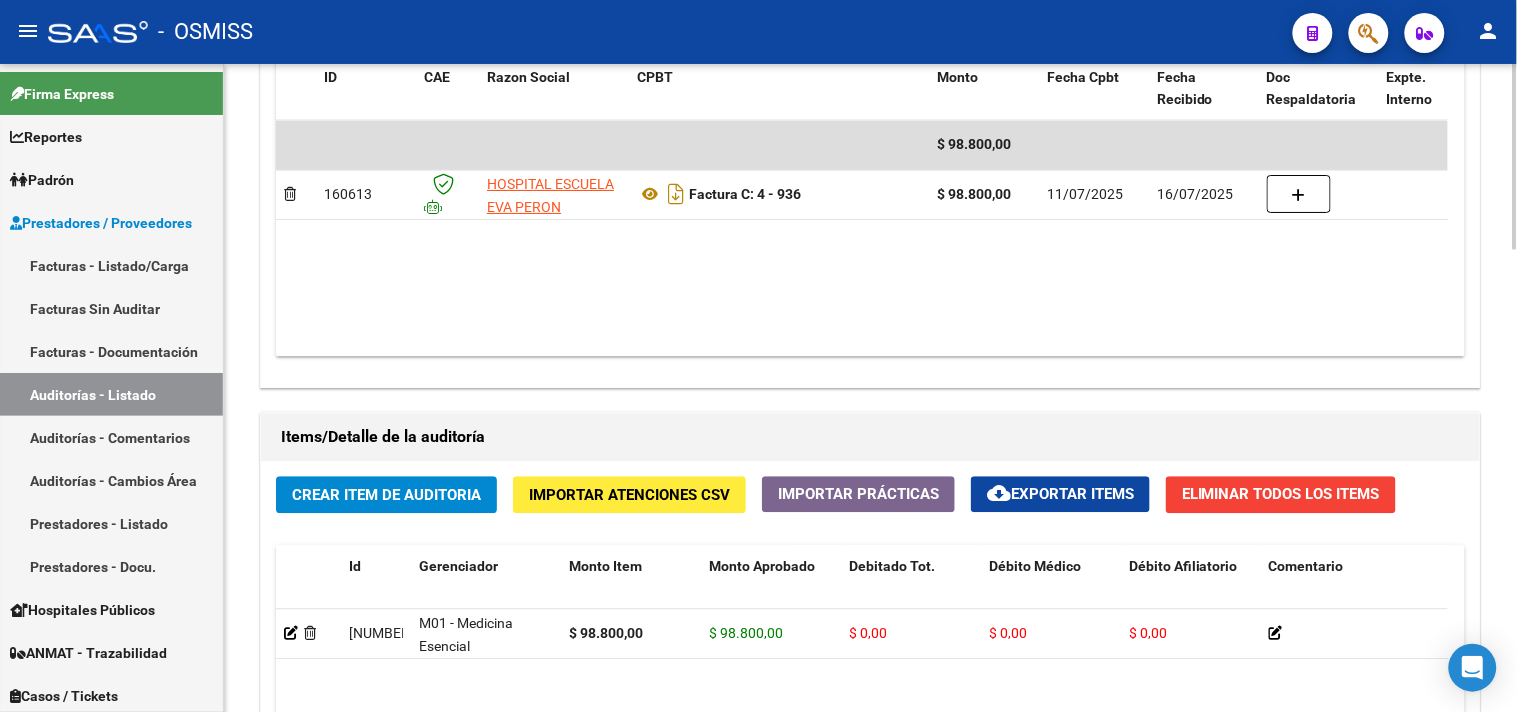 scroll, scrollTop: 1618, scrollLeft: 0, axis: vertical 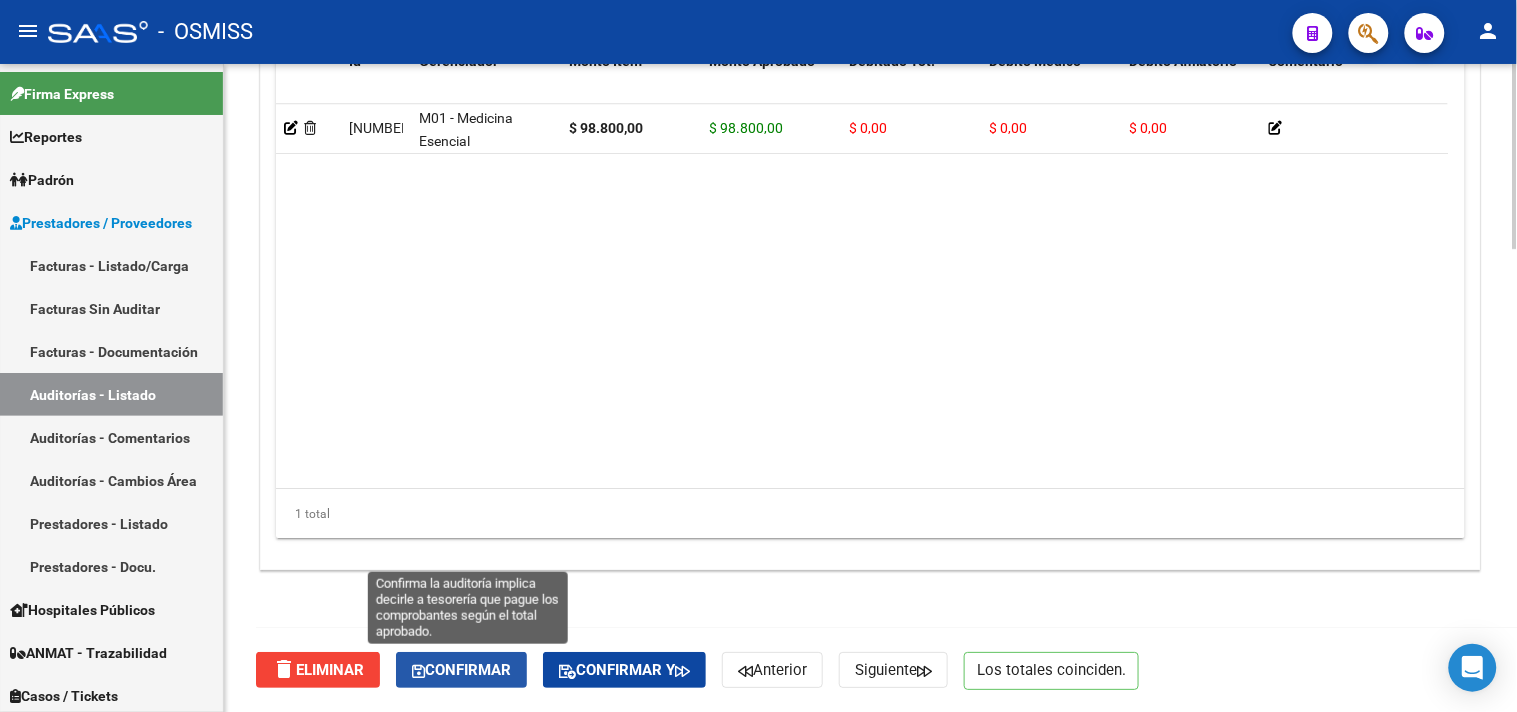 click on "Confirmar" 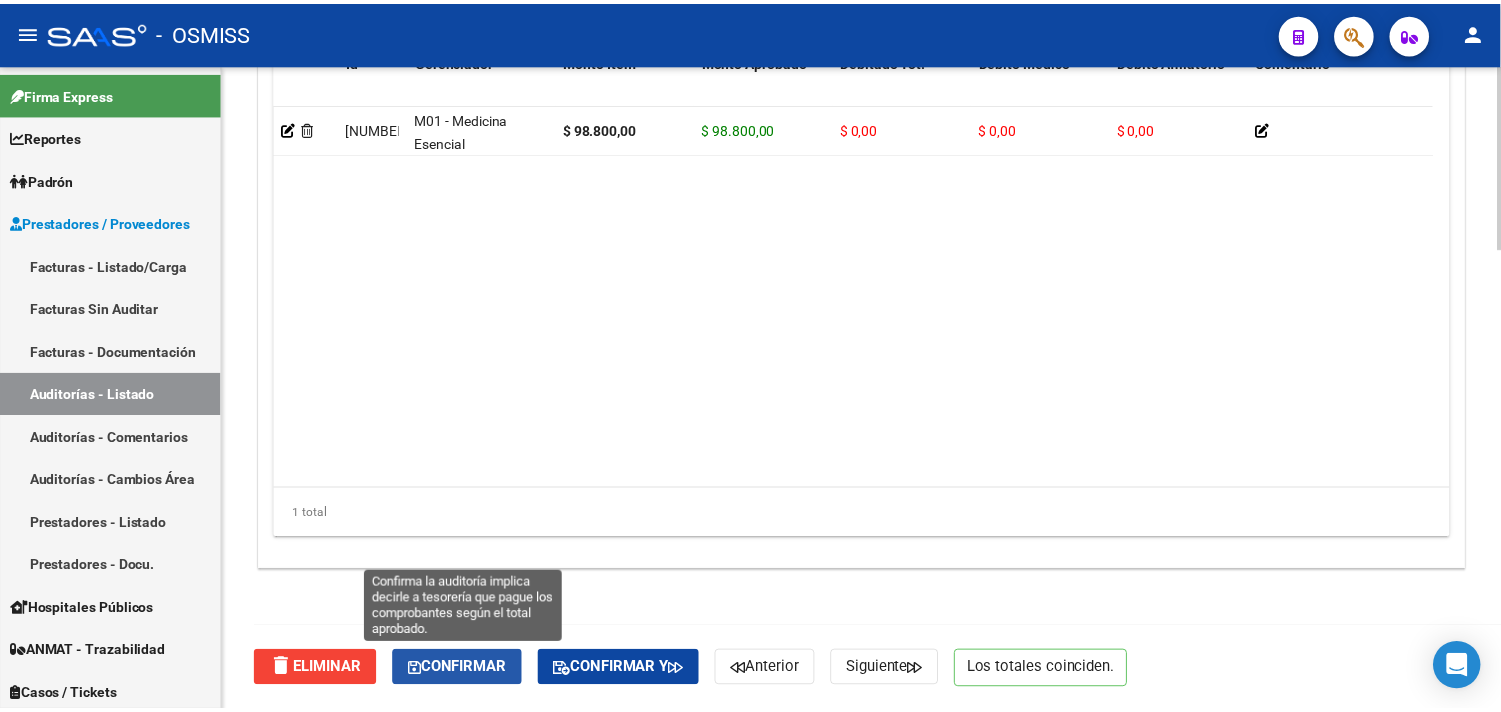 scroll, scrollTop: 1438, scrollLeft: 0, axis: vertical 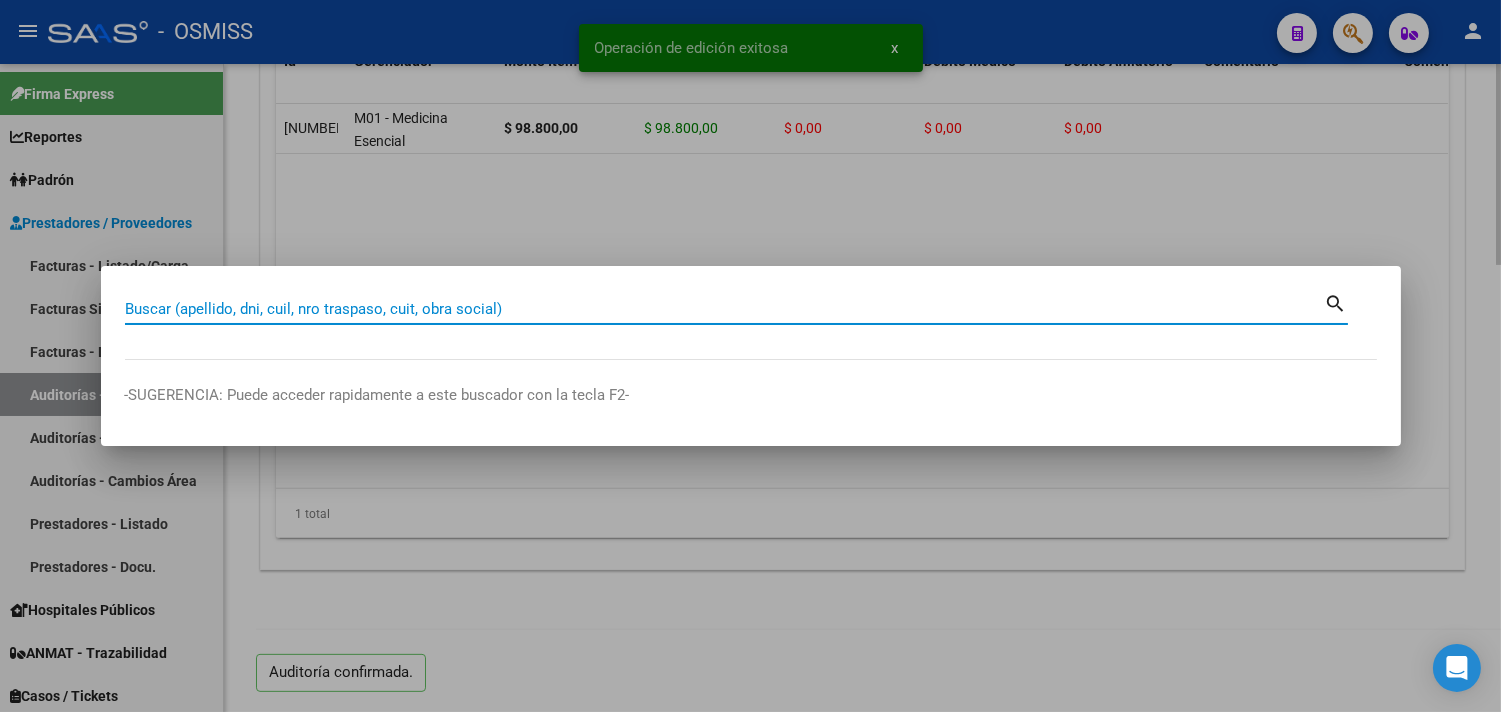 paste on "[NUMBER]-[NUMBER]" 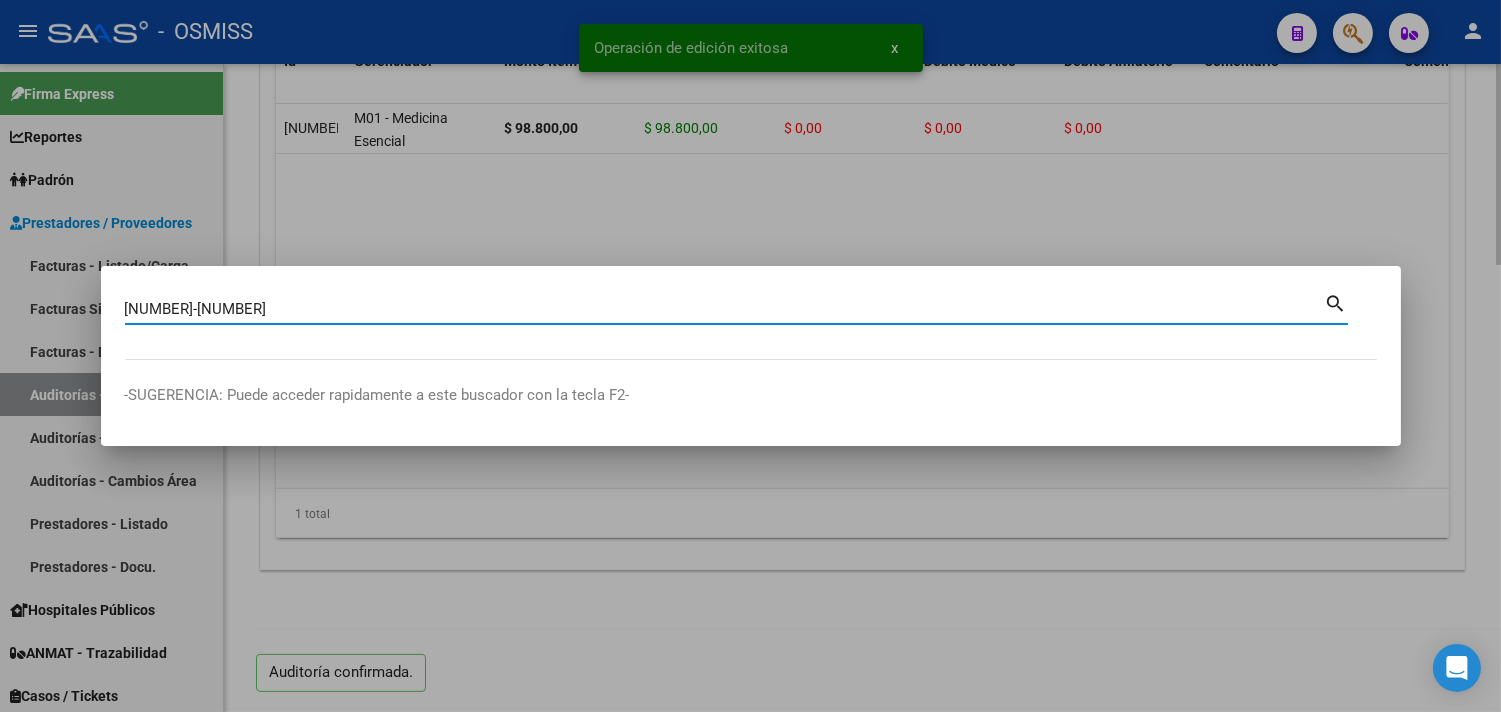type on "[NUMBER]-[NUMBER]" 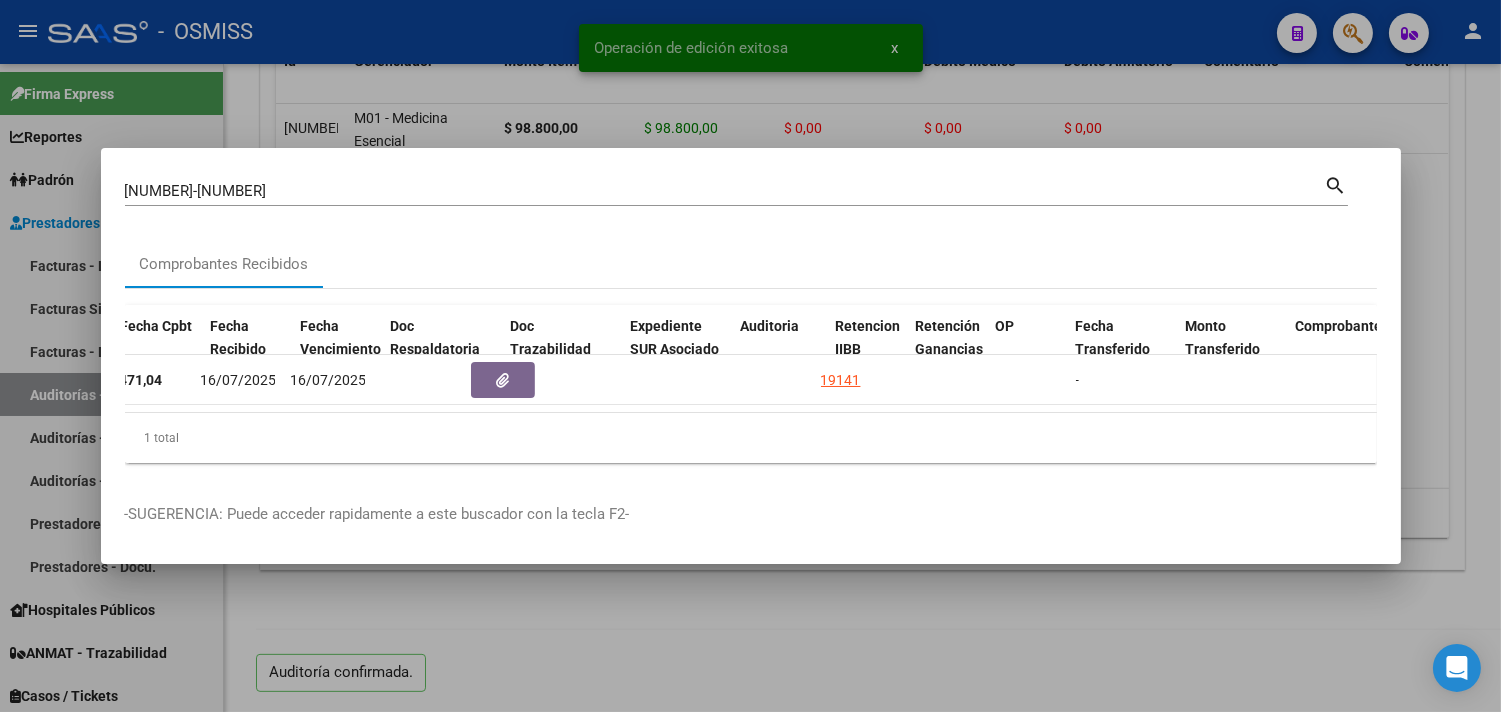 scroll, scrollTop: 0, scrollLeft: 960, axis: horizontal 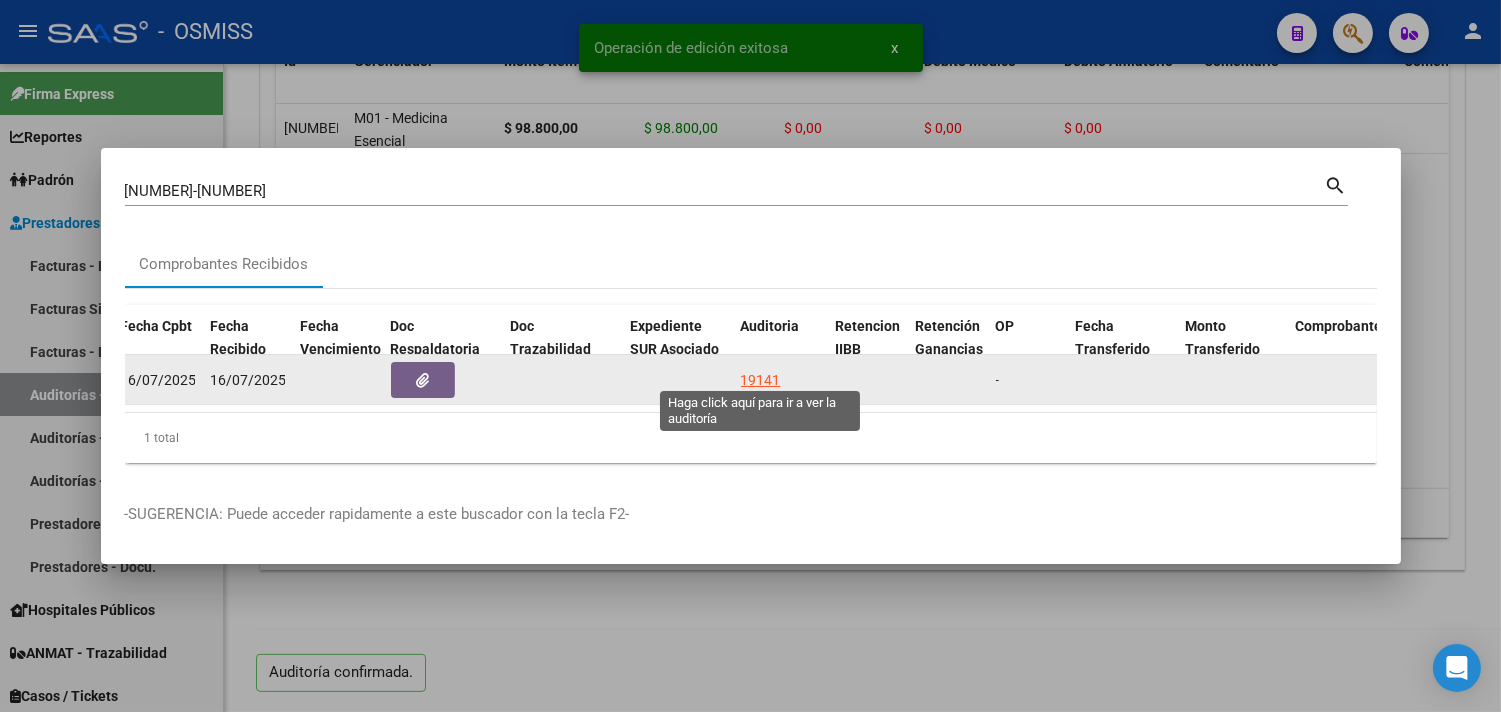 click on "19141" 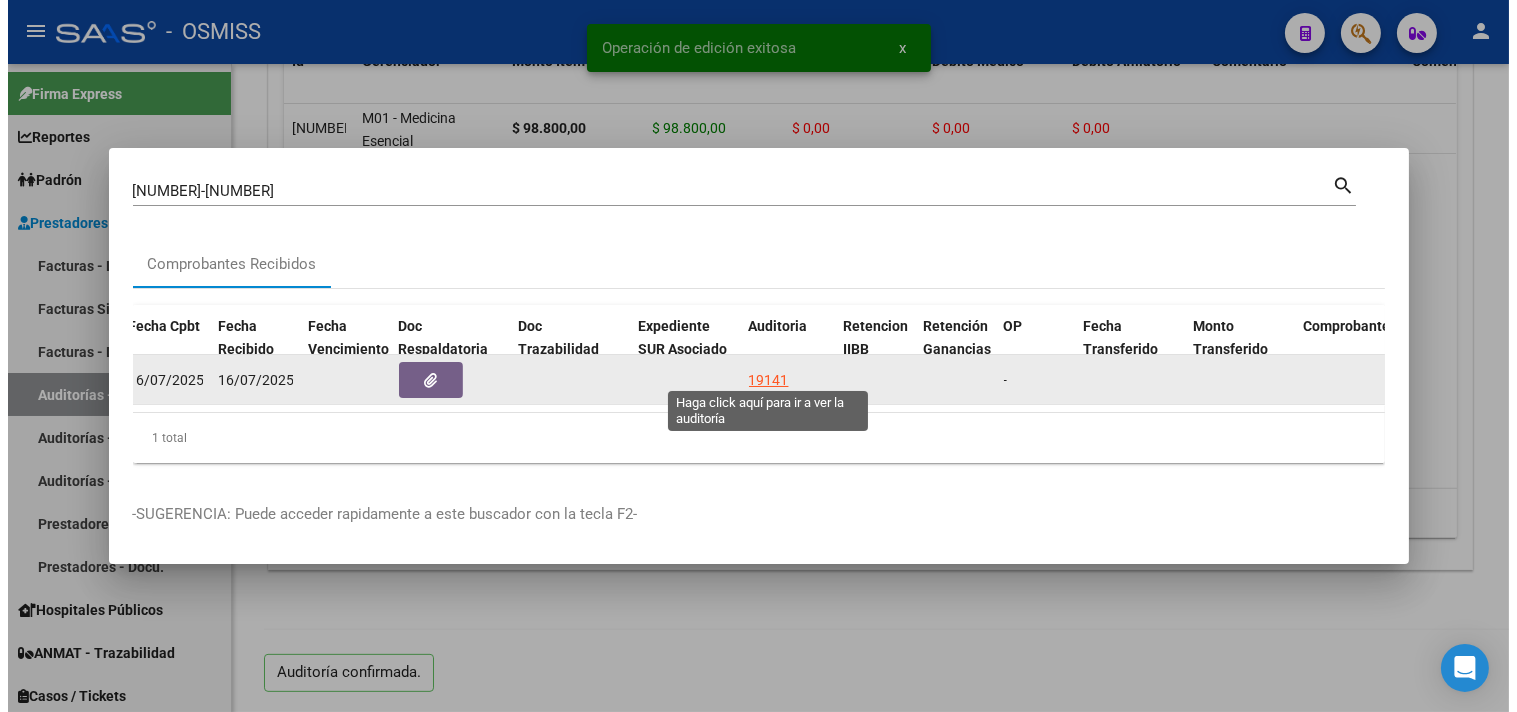scroll, scrollTop: 0, scrollLeft: 0, axis: both 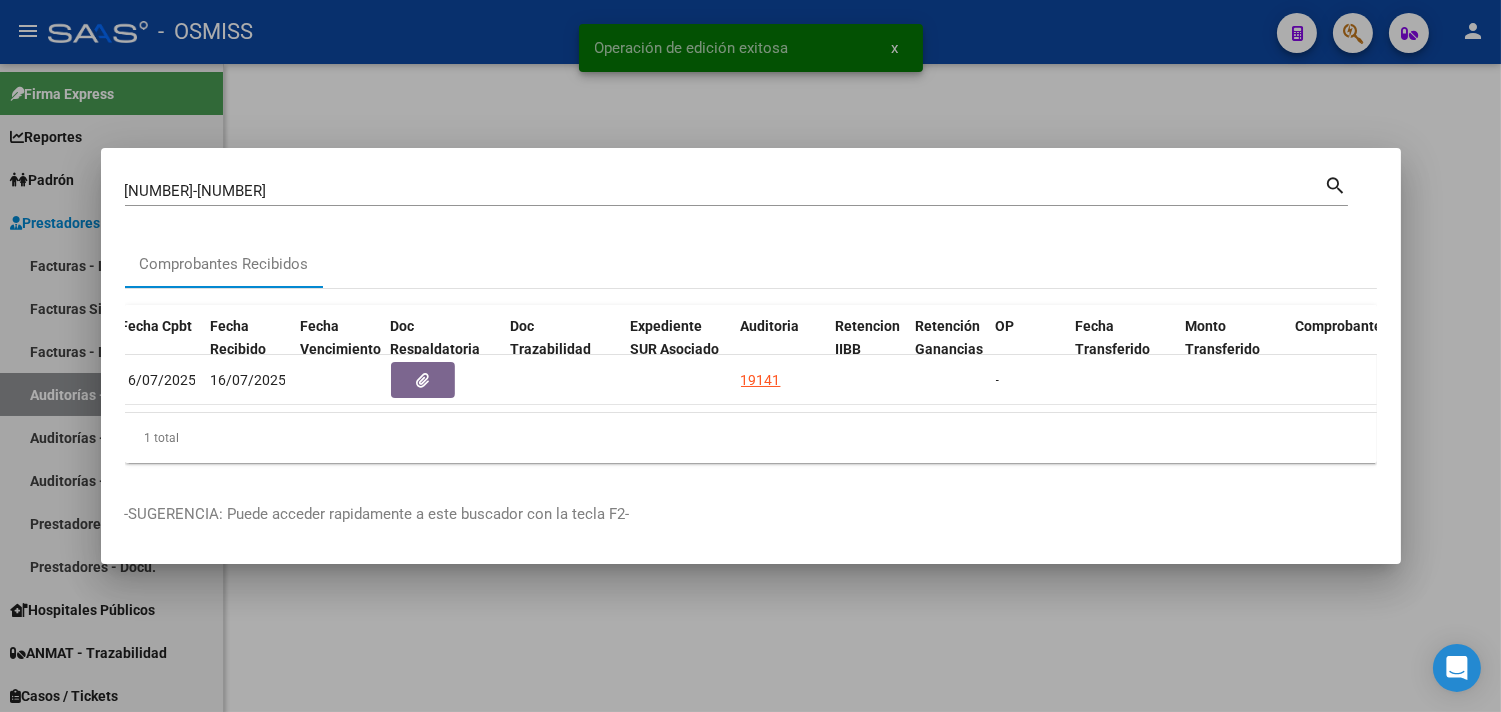 click at bounding box center [750, 356] 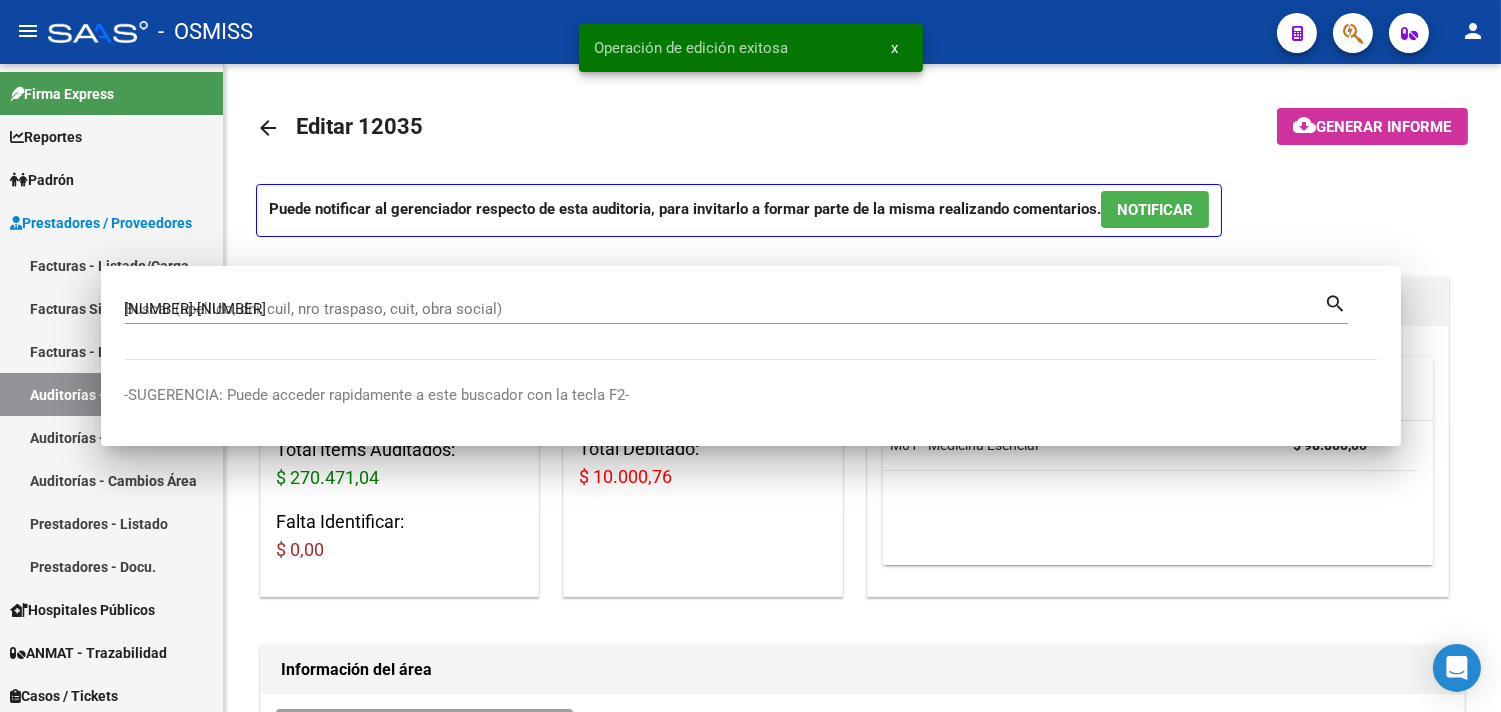 type 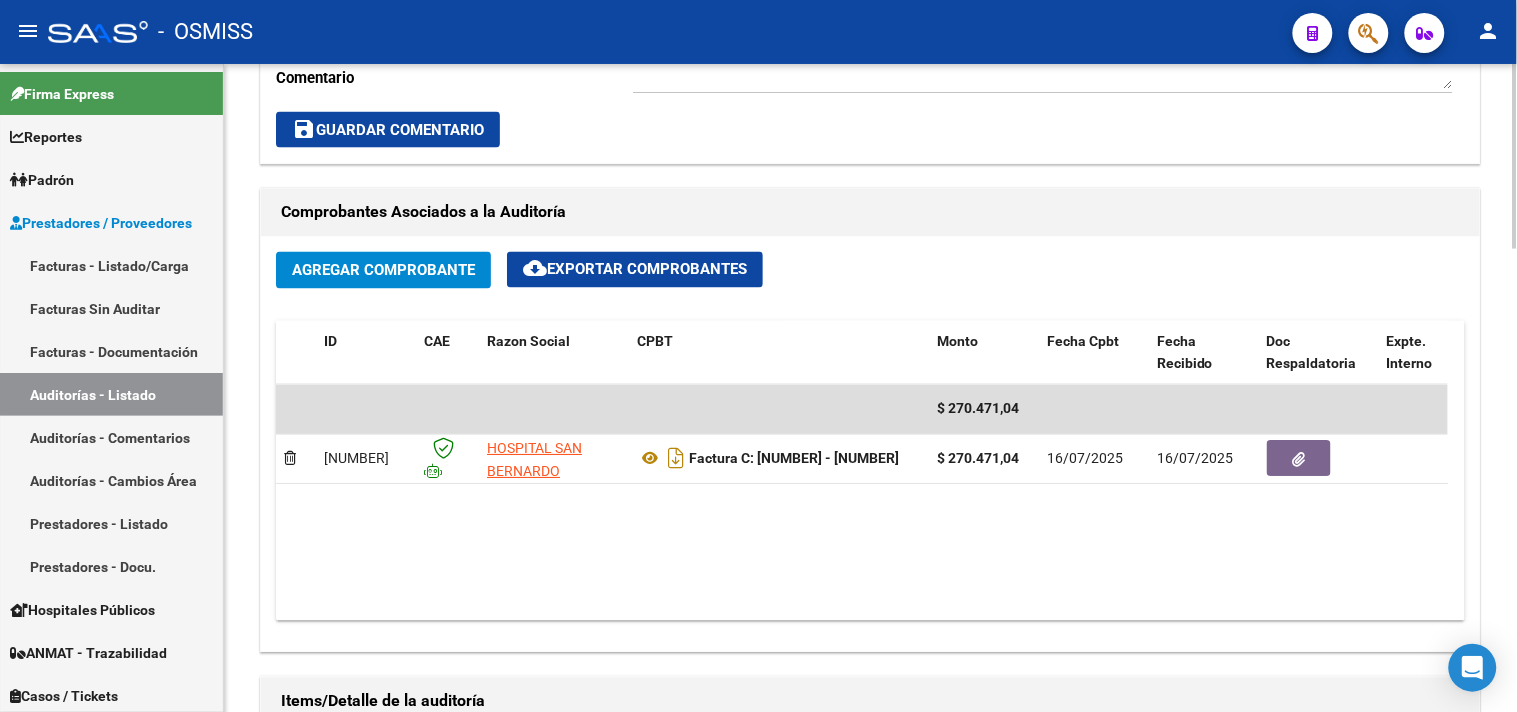 scroll, scrollTop: 841, scrollLeft: 0, axis: vertical 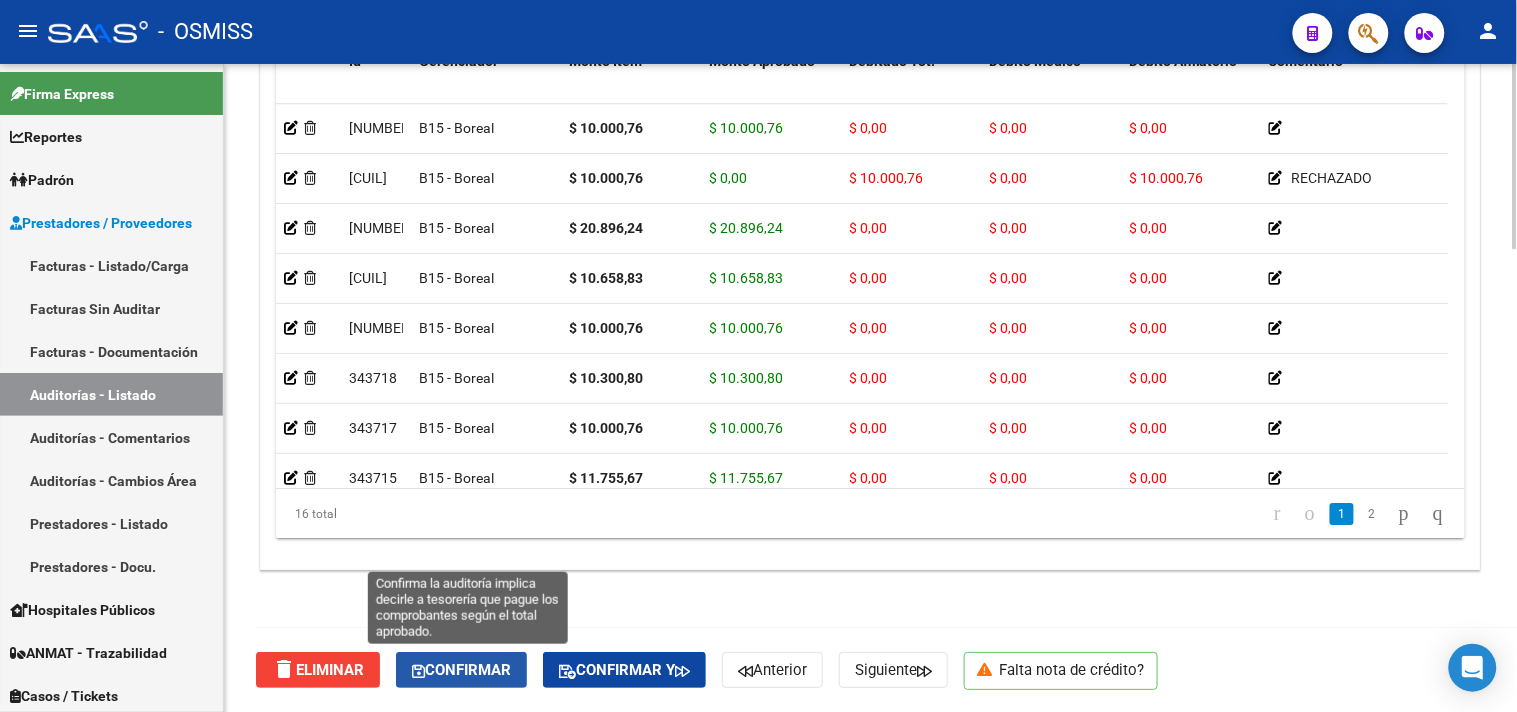 click on "Confirmar" 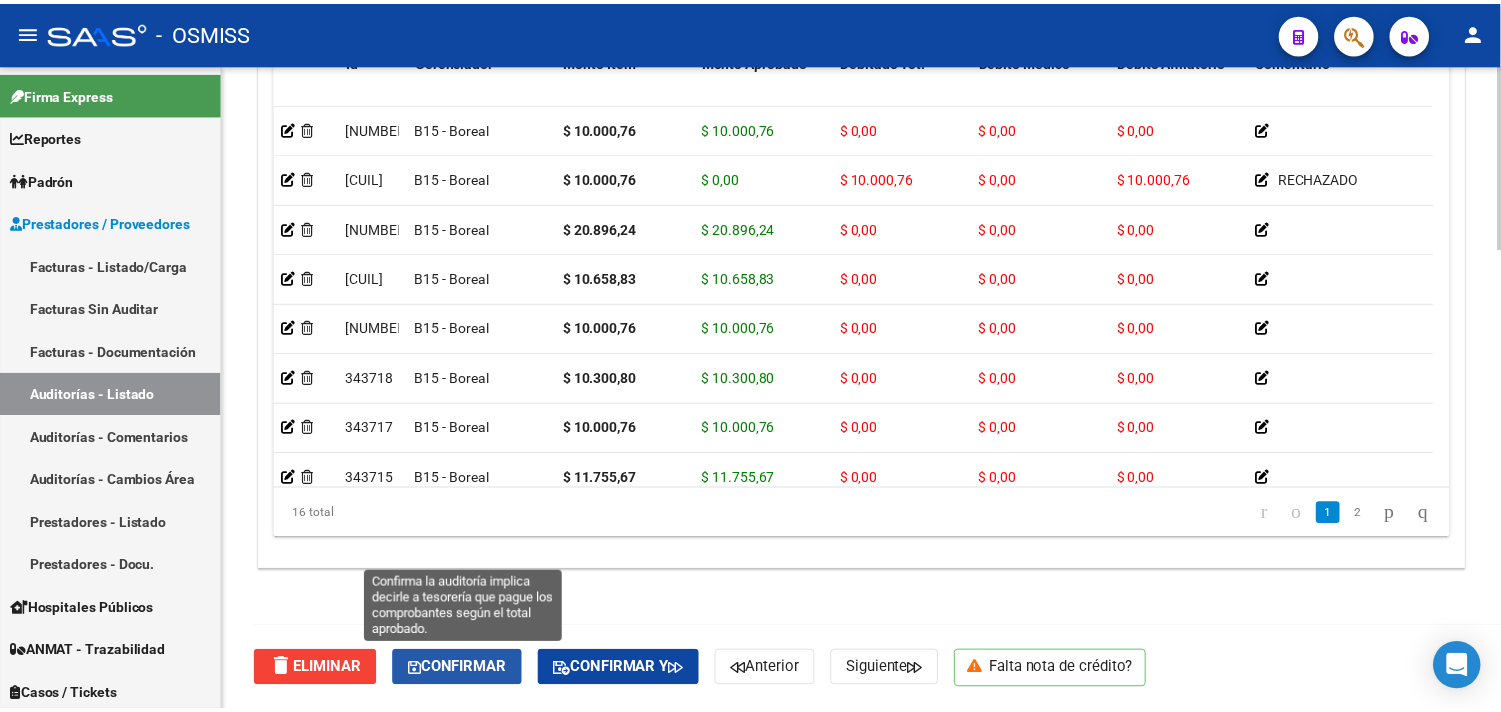 scroll, scrollTop: 1438, scrollLeft: 0, axis: vertical 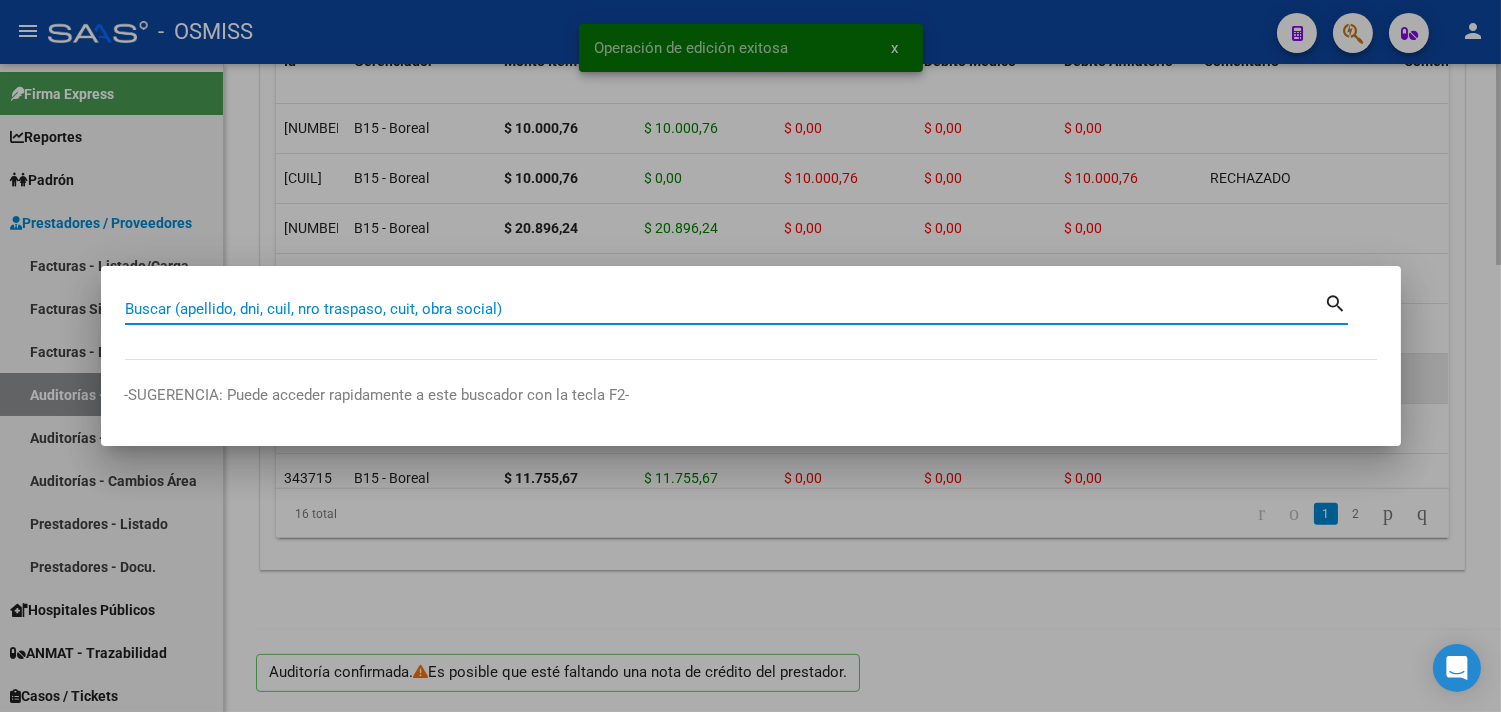 paste on "[NUMBER]" 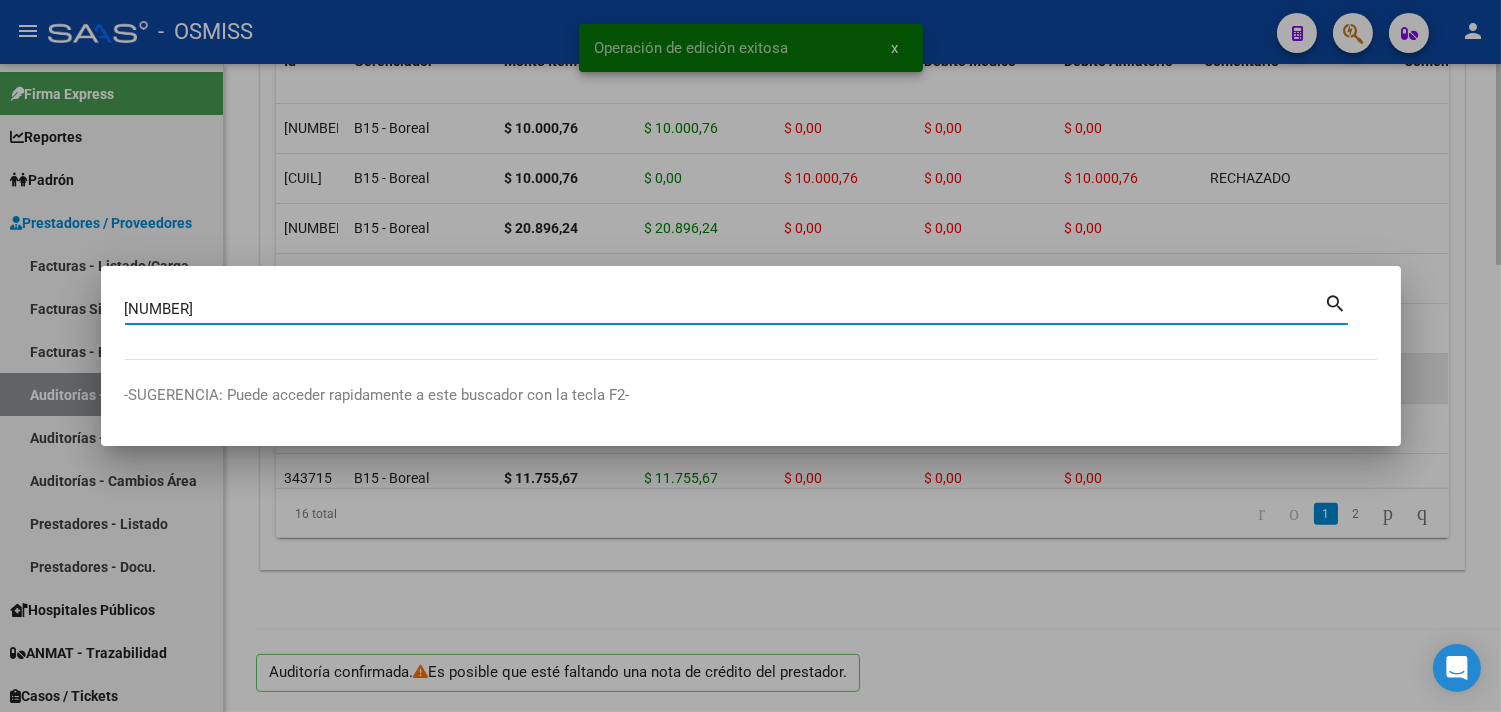 type on "[NUMBER]" 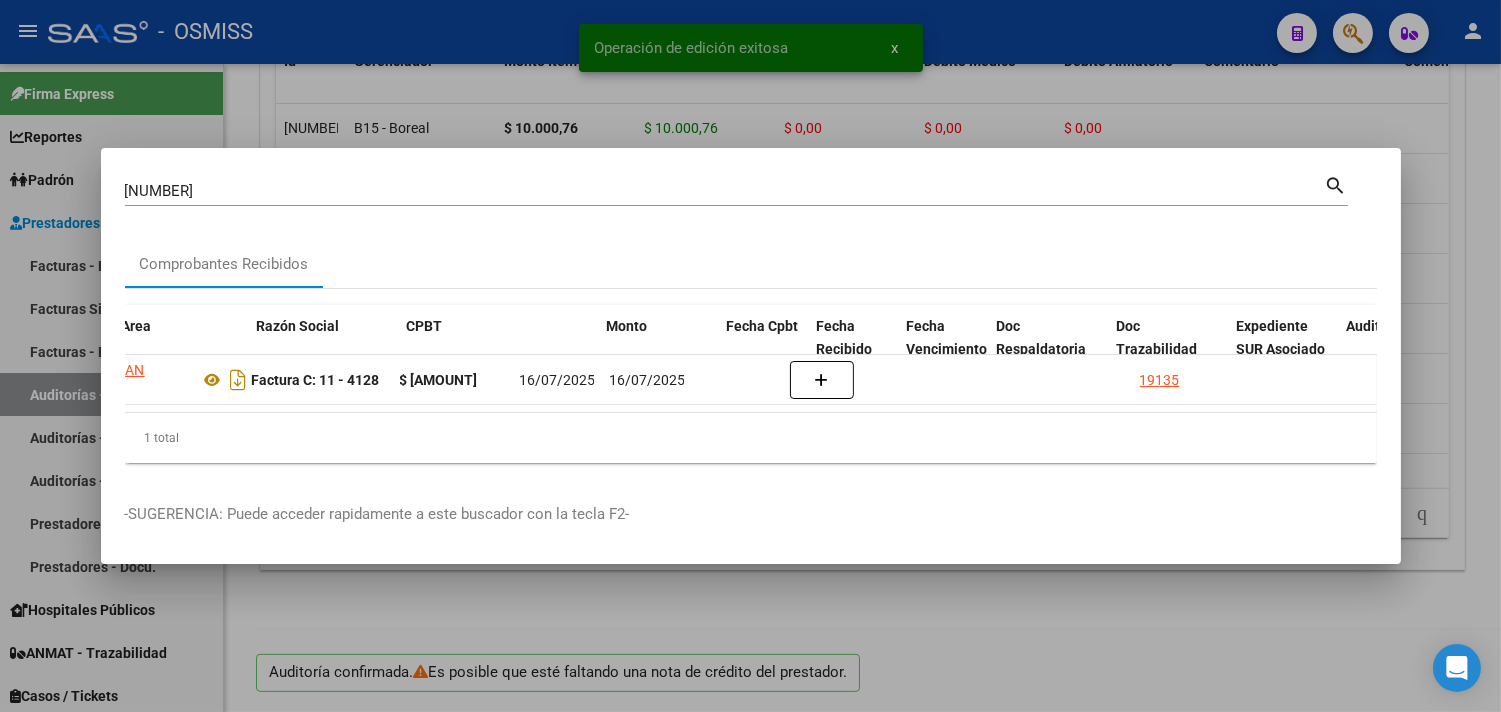 scroll, scrollTop: 0, scrollLeft: 776, axis: horizontal 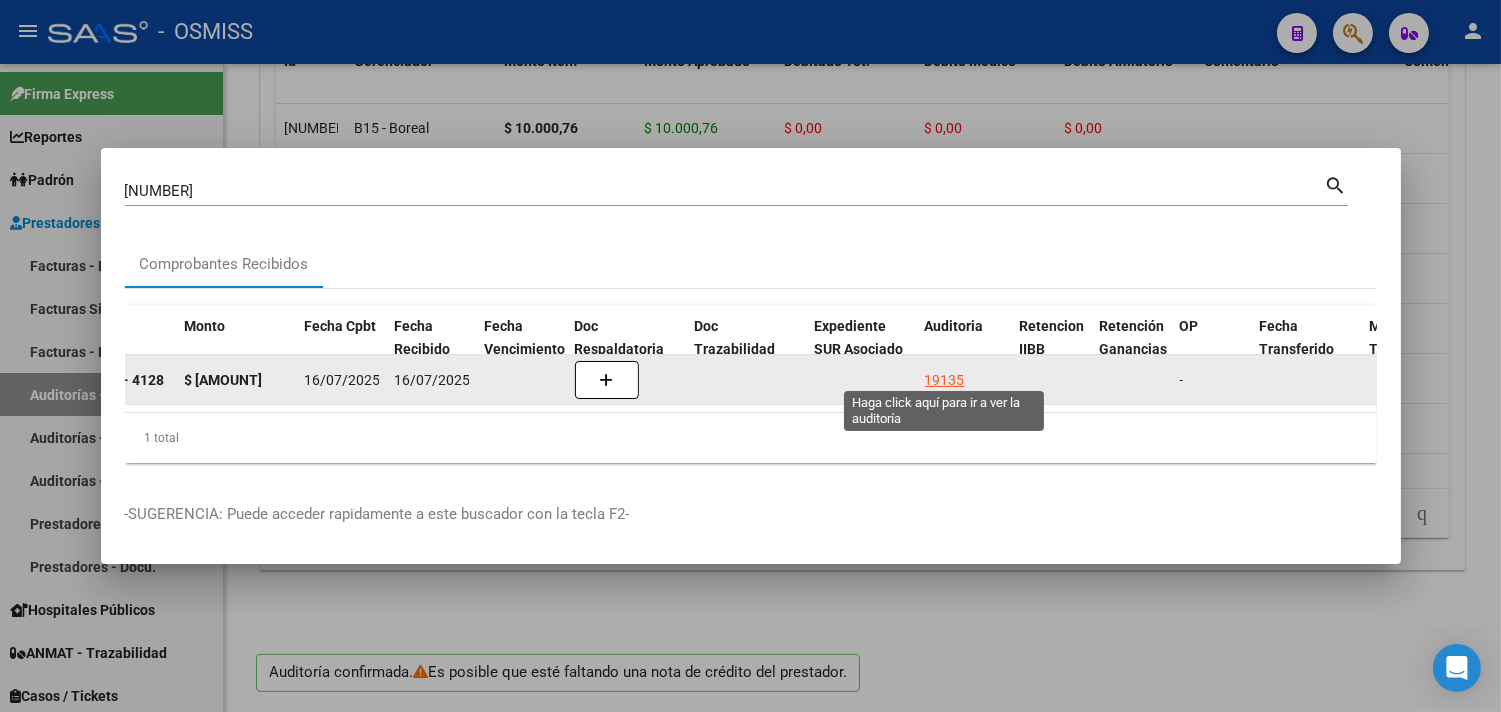 click on "19135" 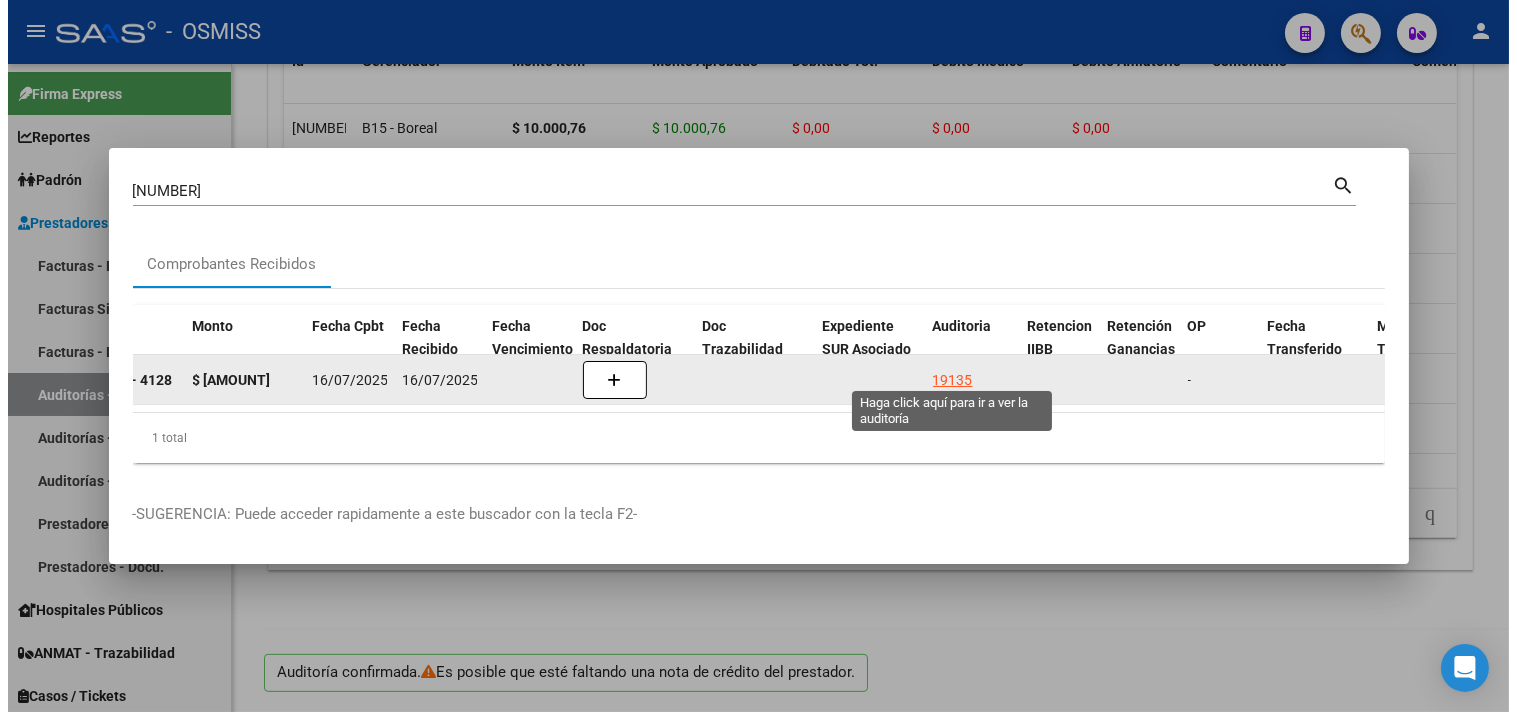 scroll, scrollTop: 0, scrollLeft: 0, axis: both 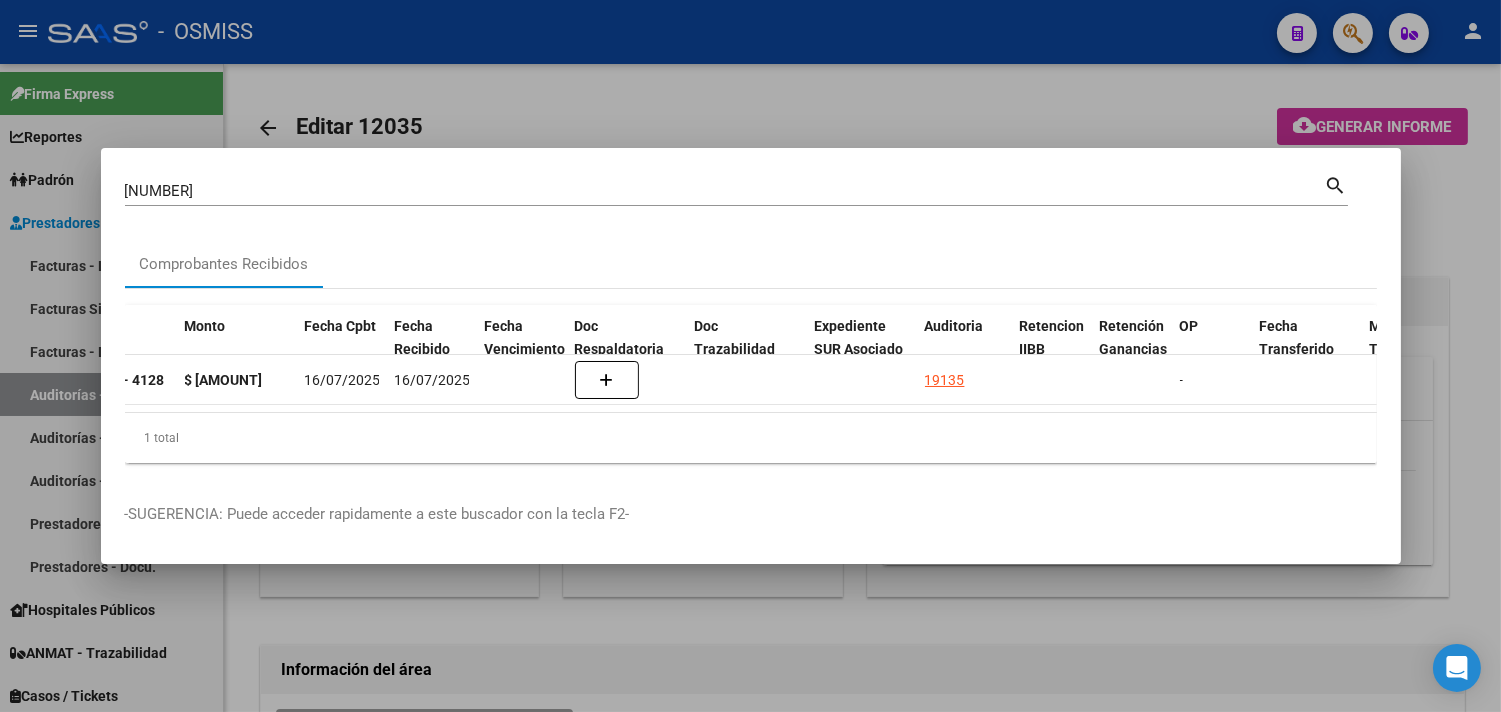 click at bounding box center [750, 356] 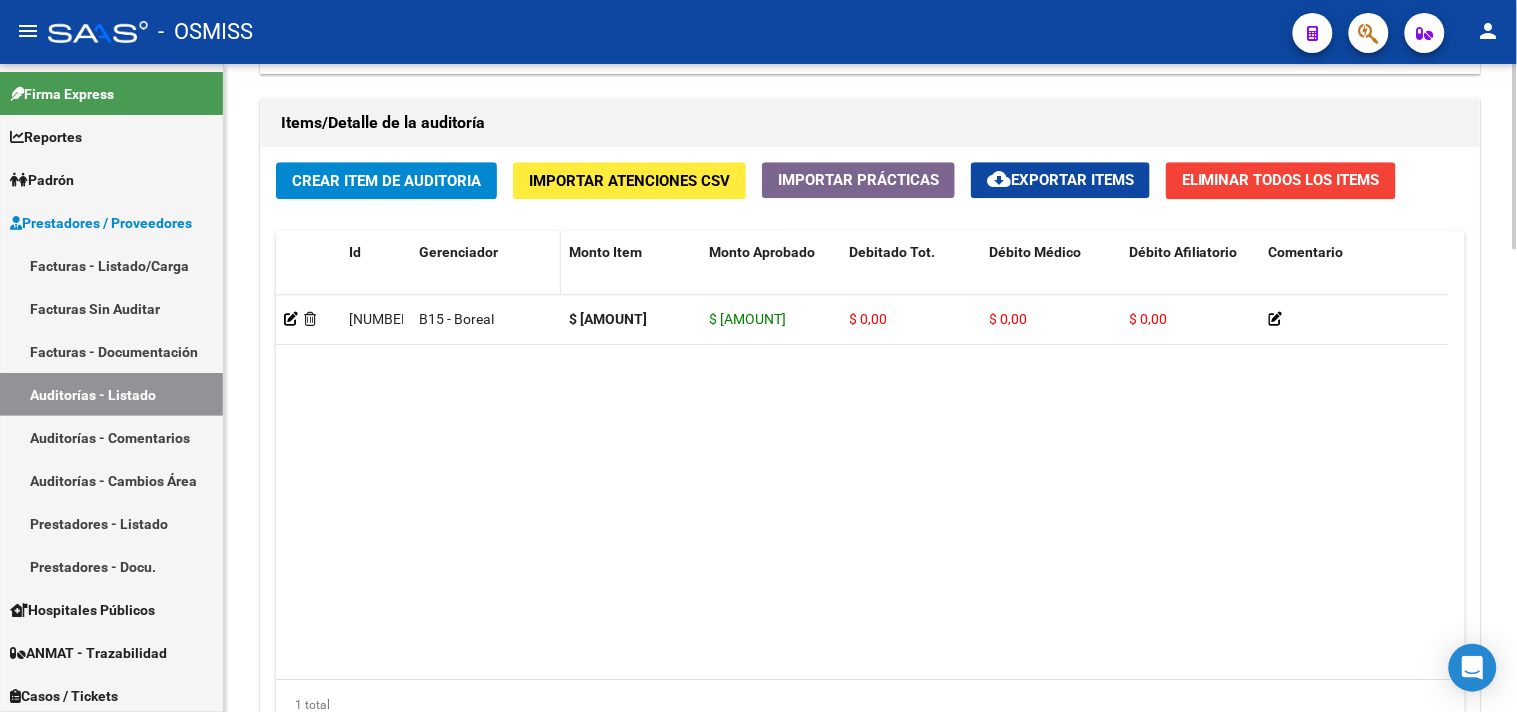 scroll, scrollTop: 1618, scrollLeft: 0, axis: vertical 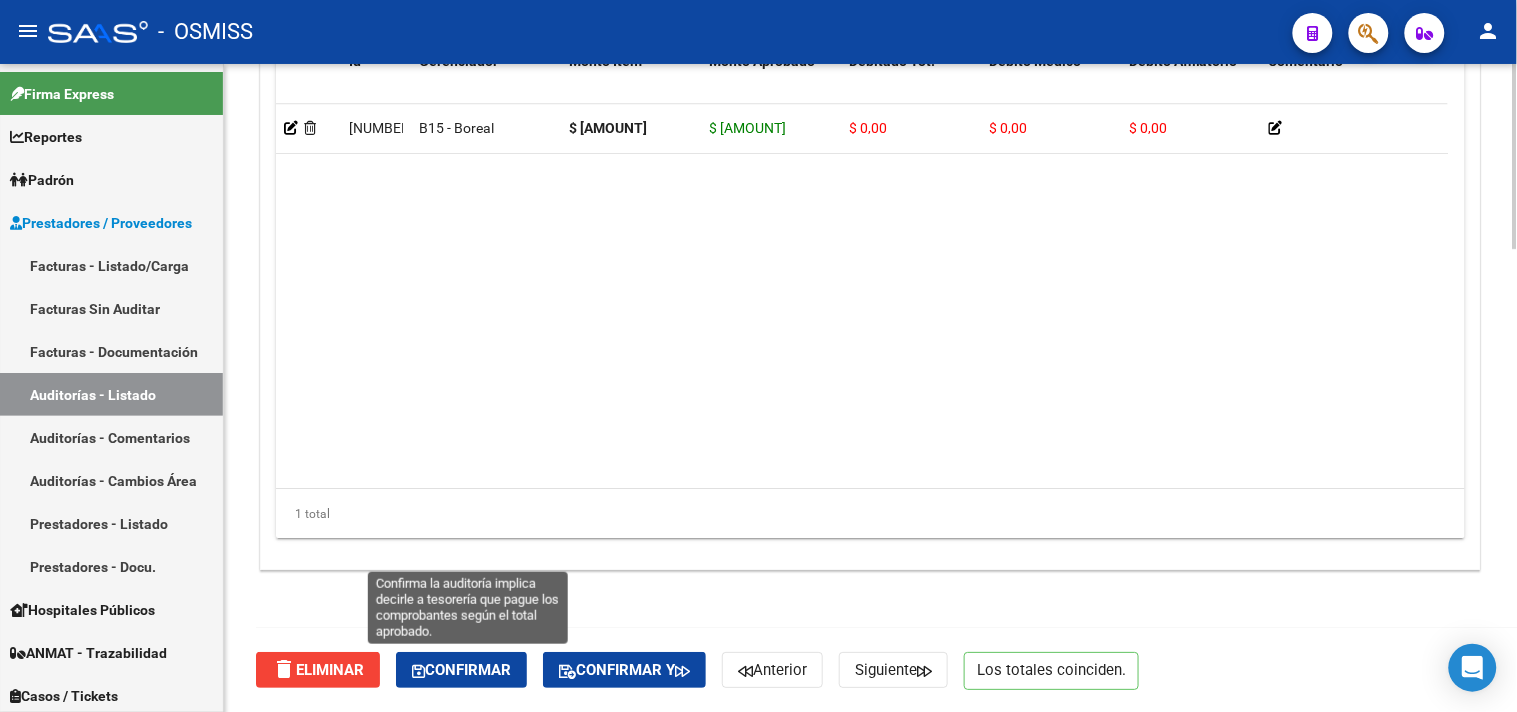 click on "Confirmar" 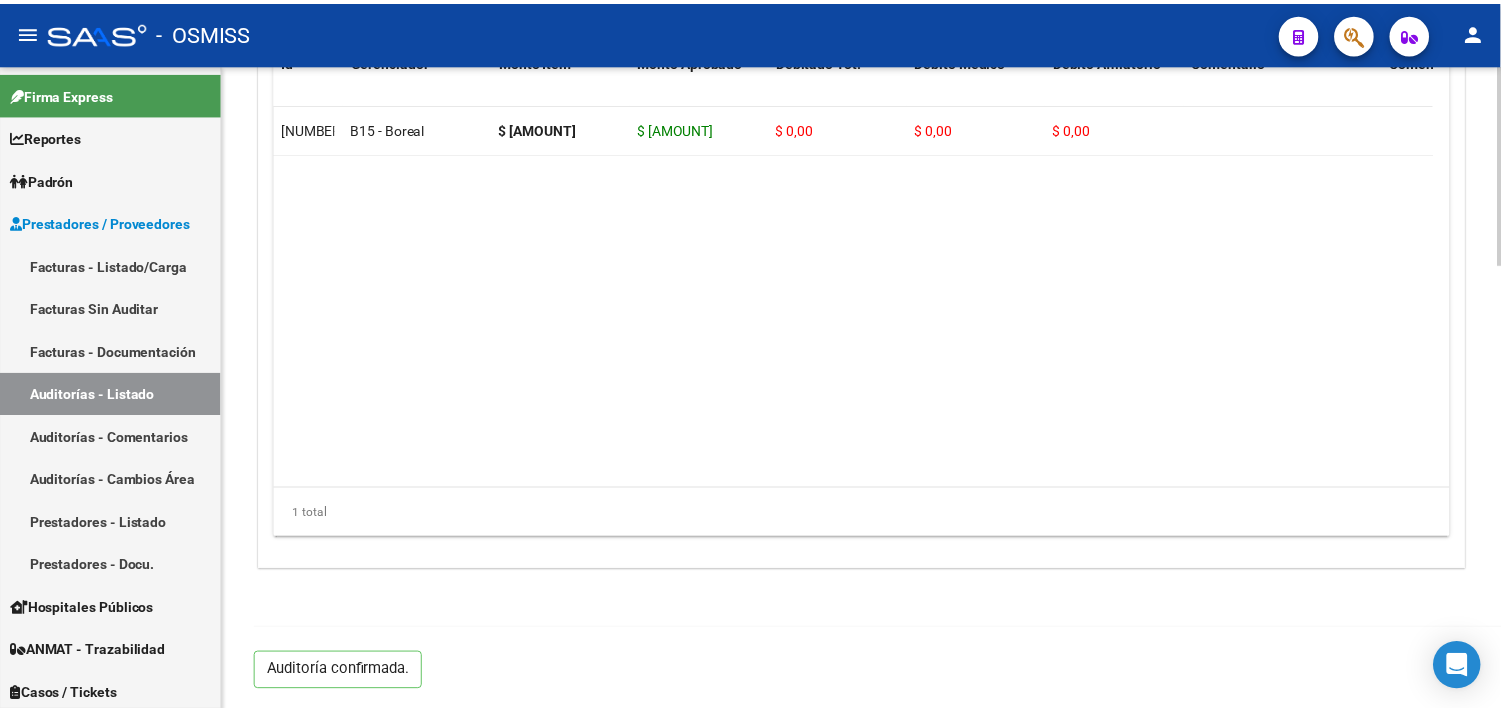 scroll, scrollTop: 1438, scrollLeft: 0, axis: vertical 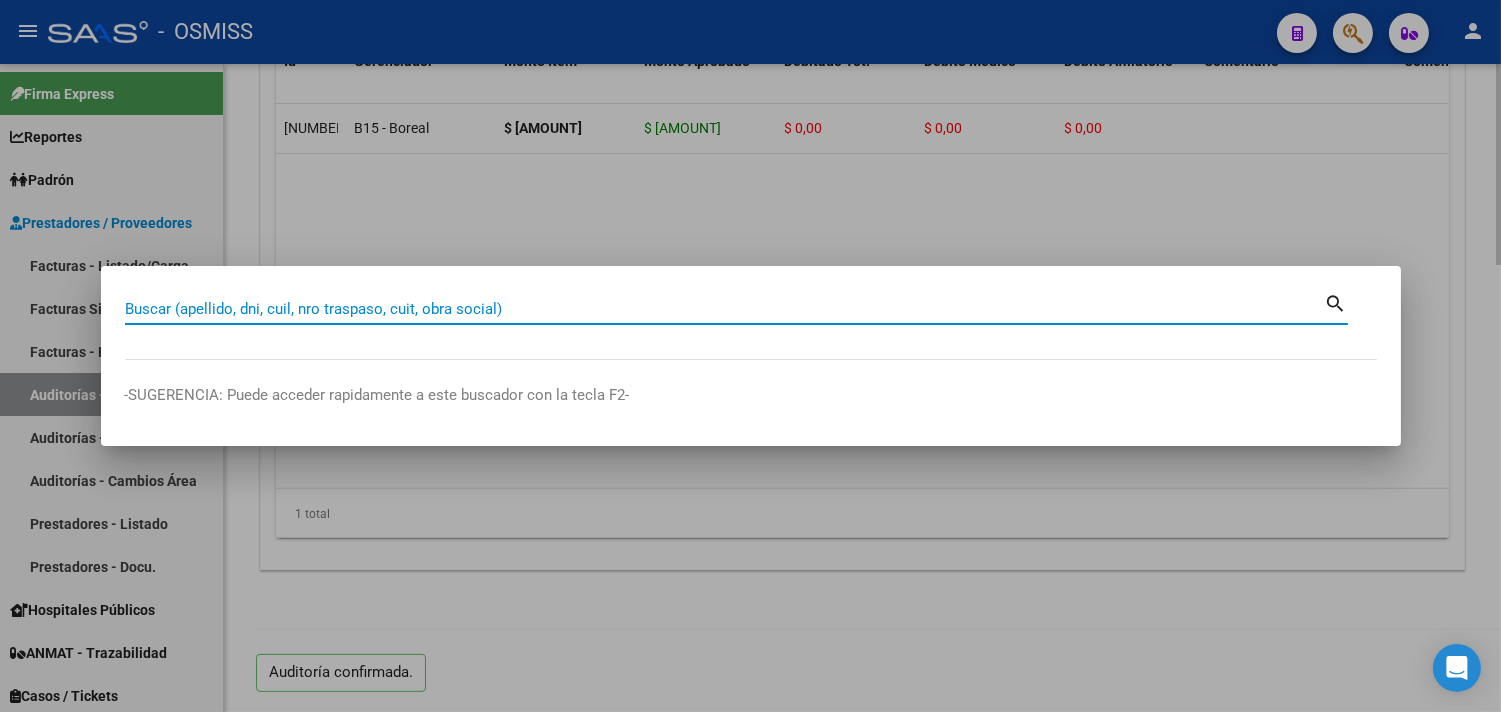 paste on "[NUMBER]" 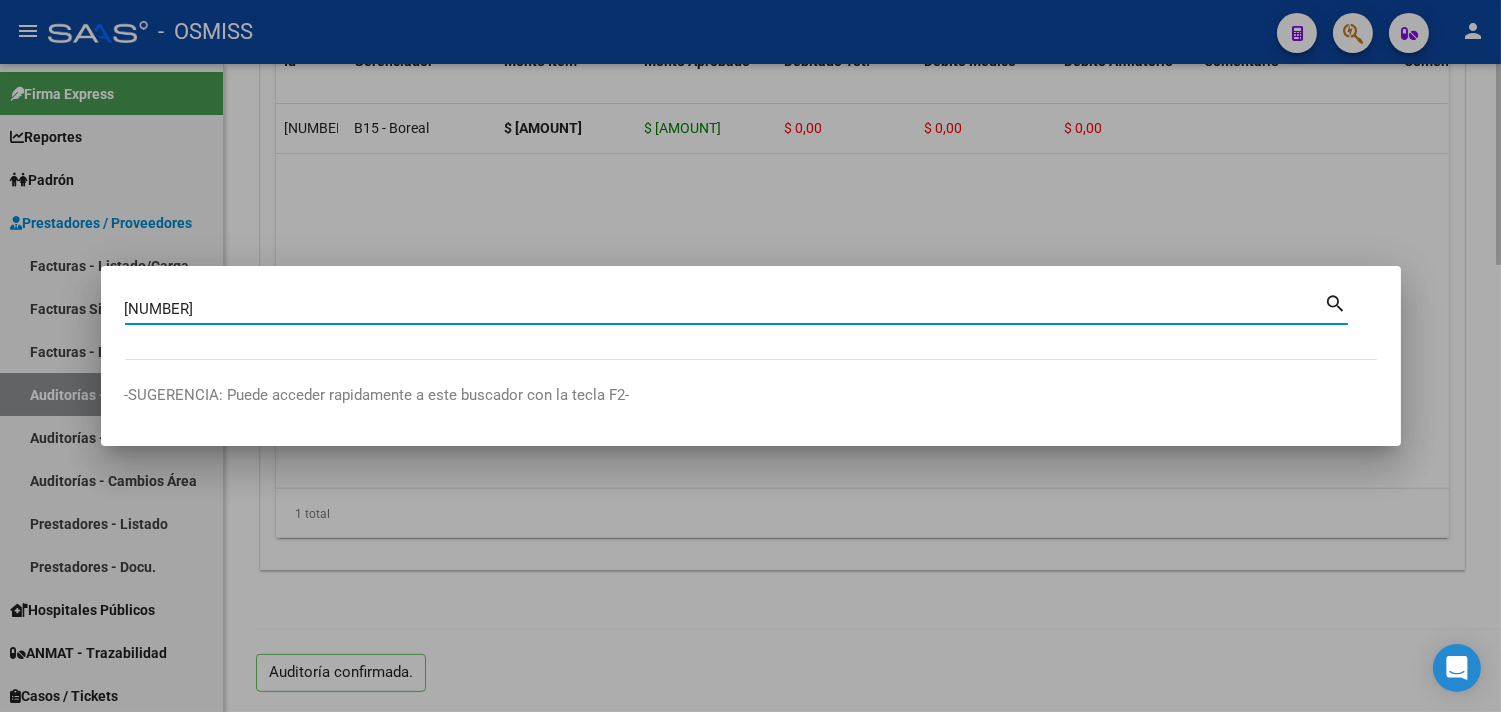 type on "[NUMBER]" 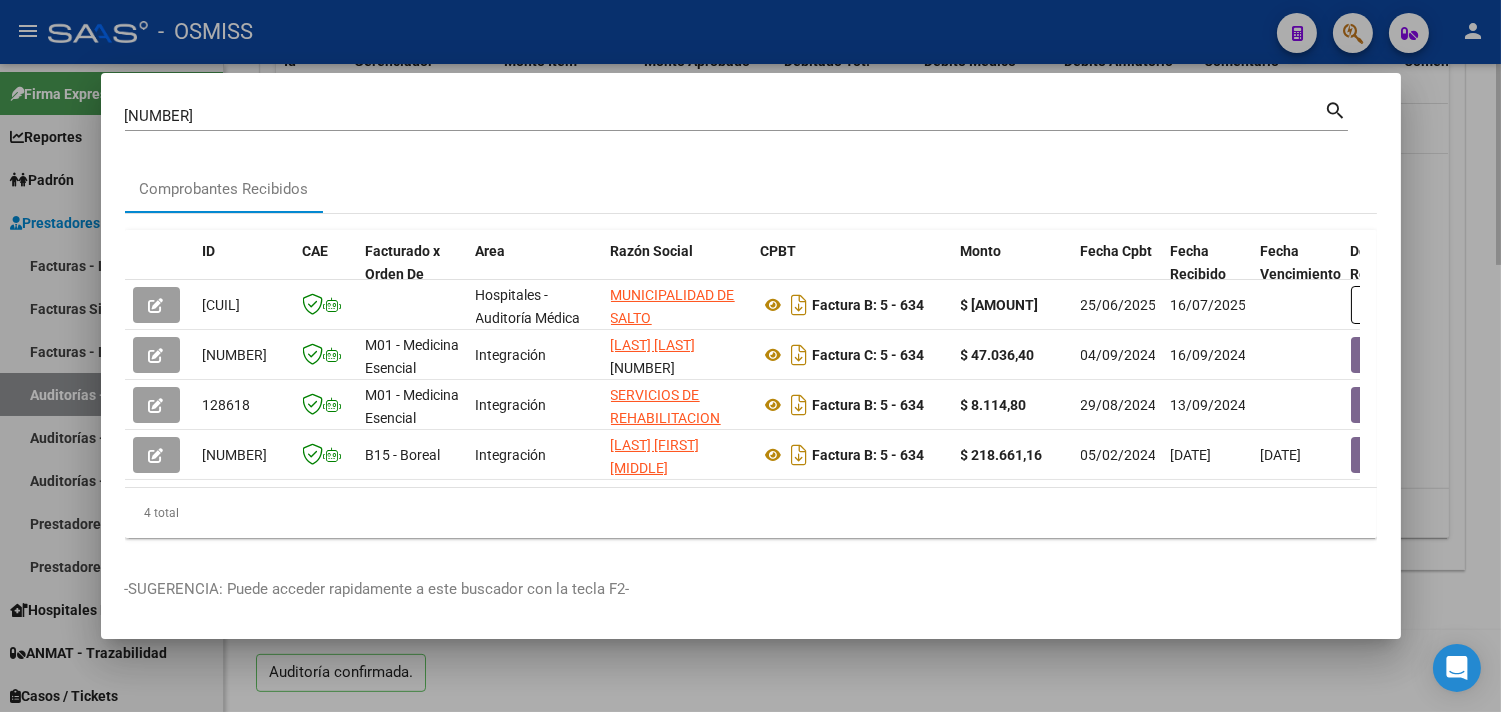 scroll, scrollTop: 0, scrollLeft: 956, axis: horizontal 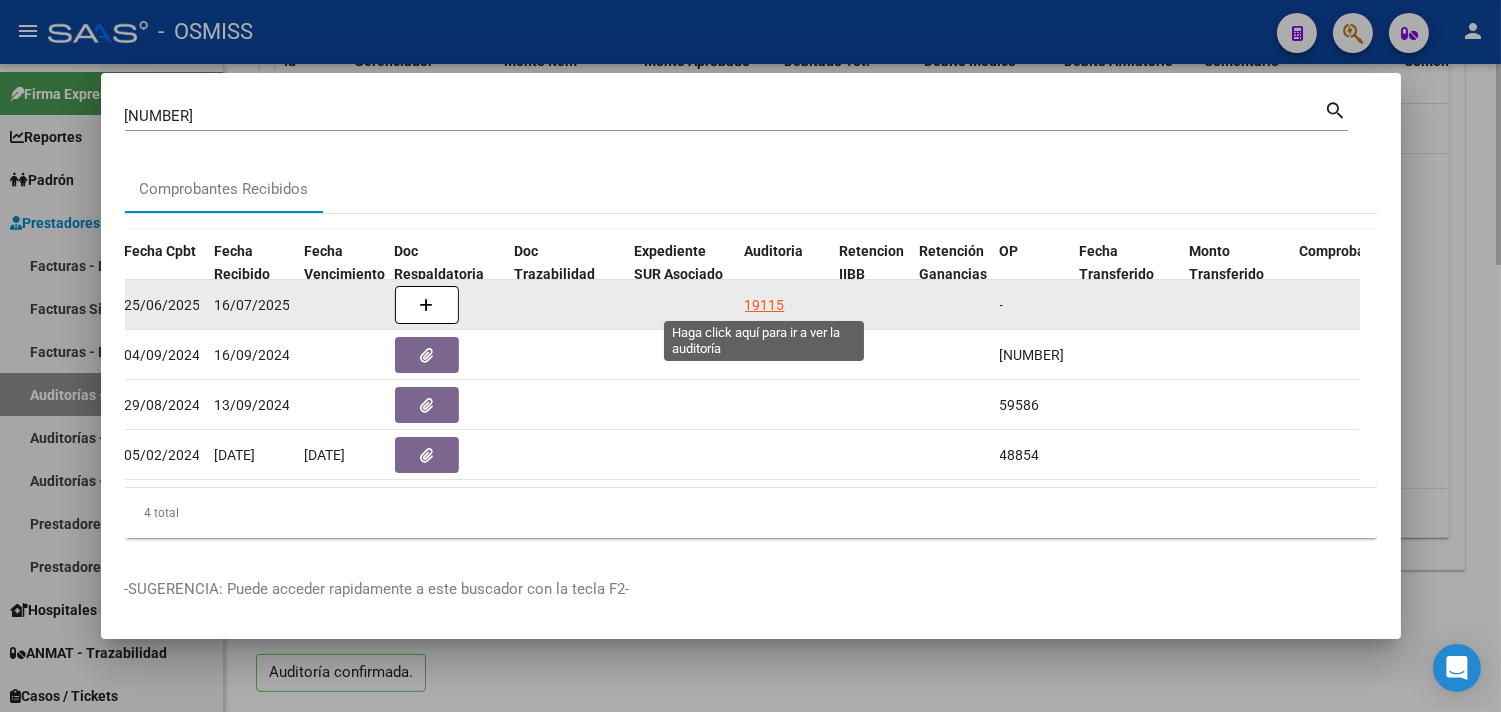 click on "19115" 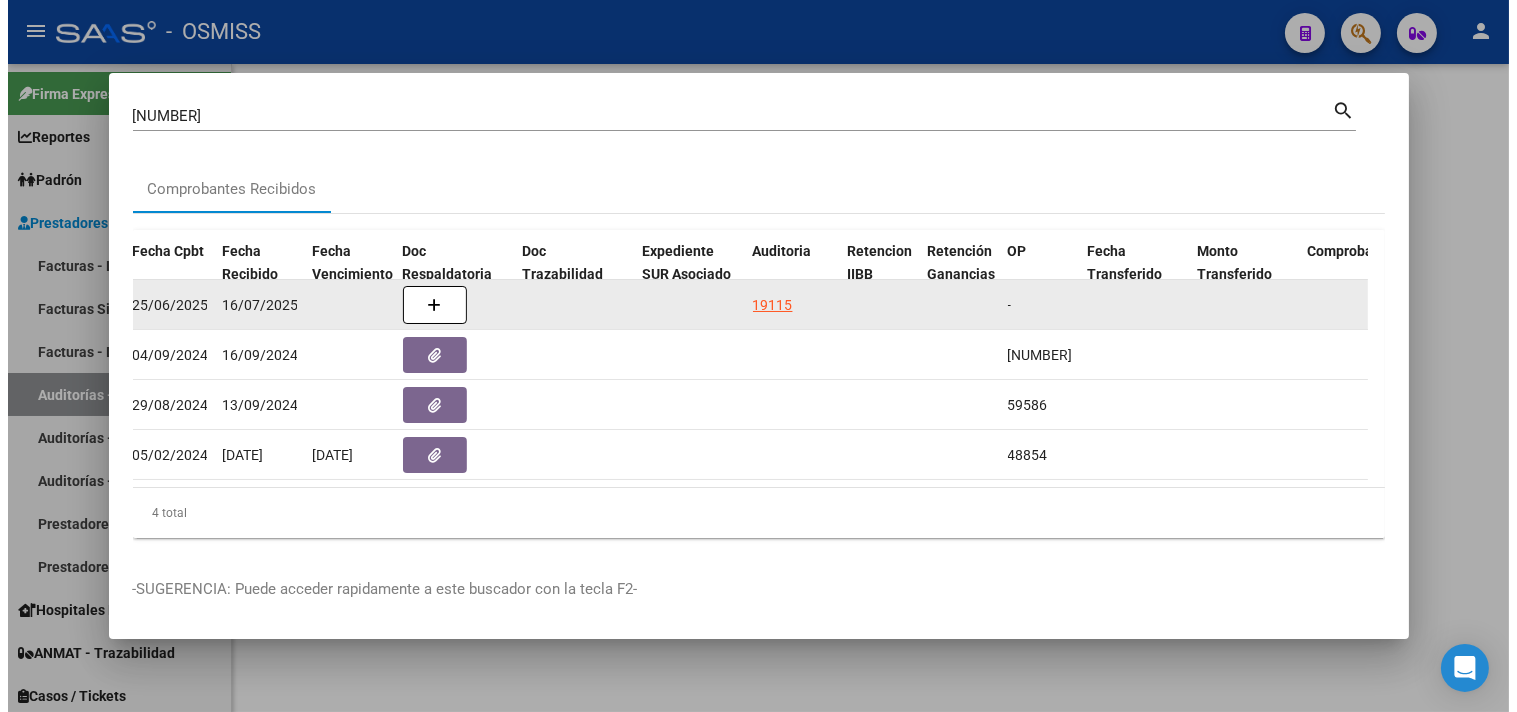 scroll, scrollTop: 0, scrollLeft: 0, axis: both 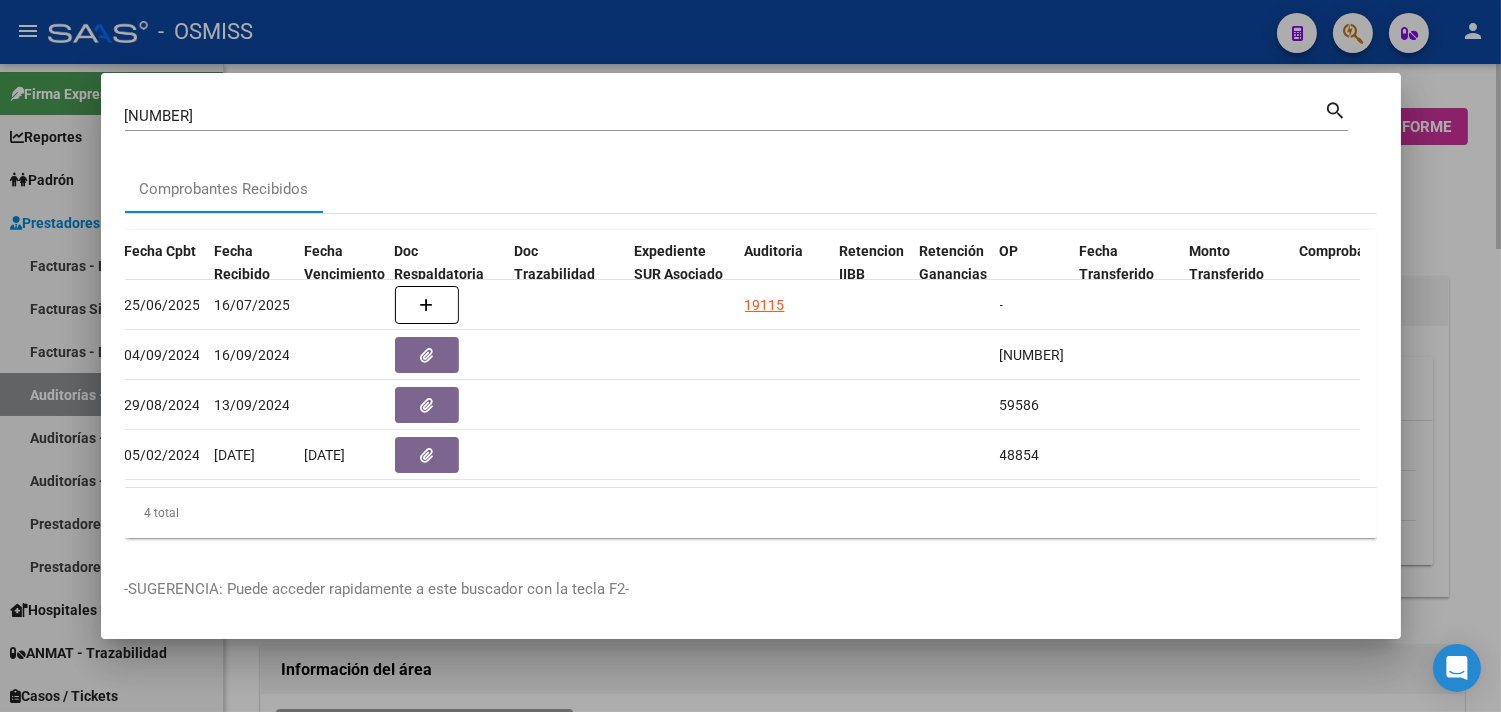 click at bounding box center [750, 356] 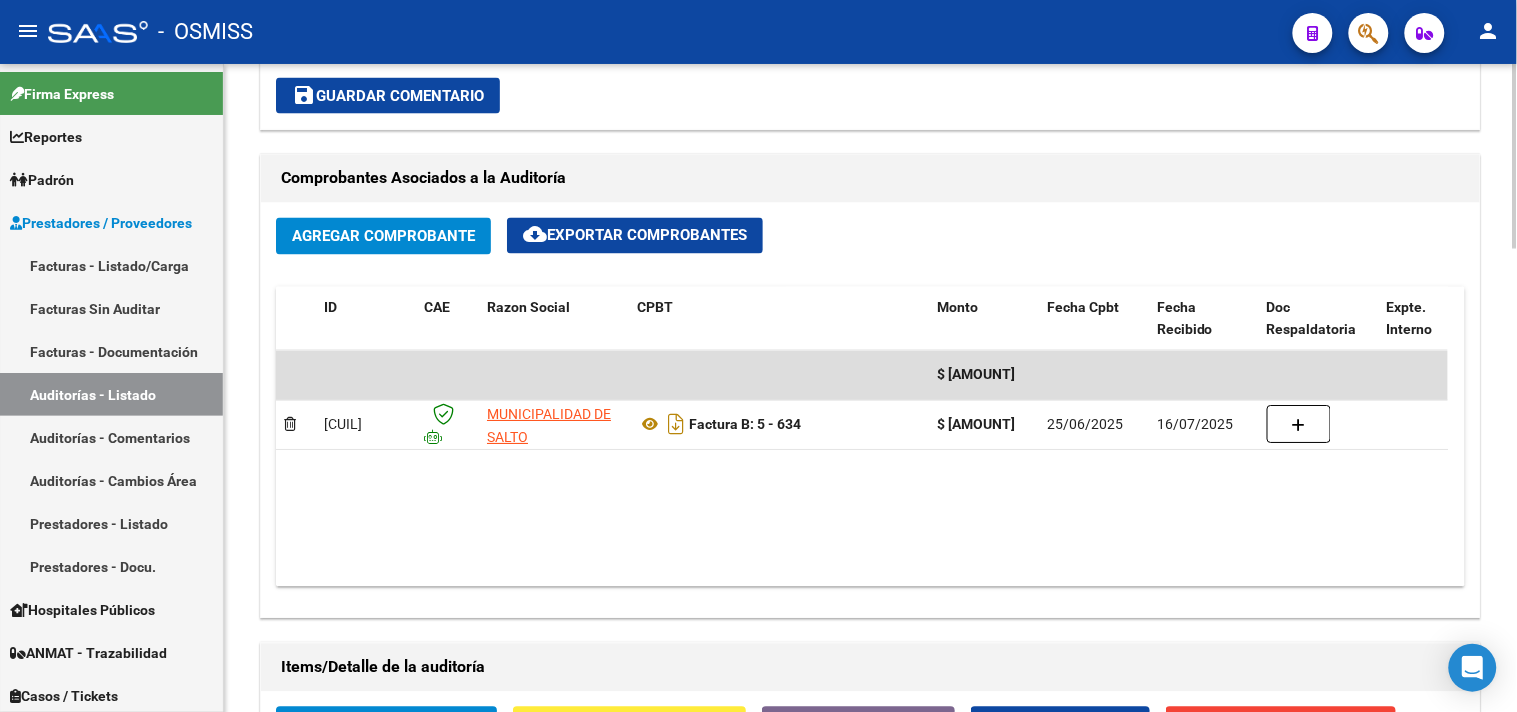 scroll, scrollTop: 888, scrollLeft: 0, axis: vertical 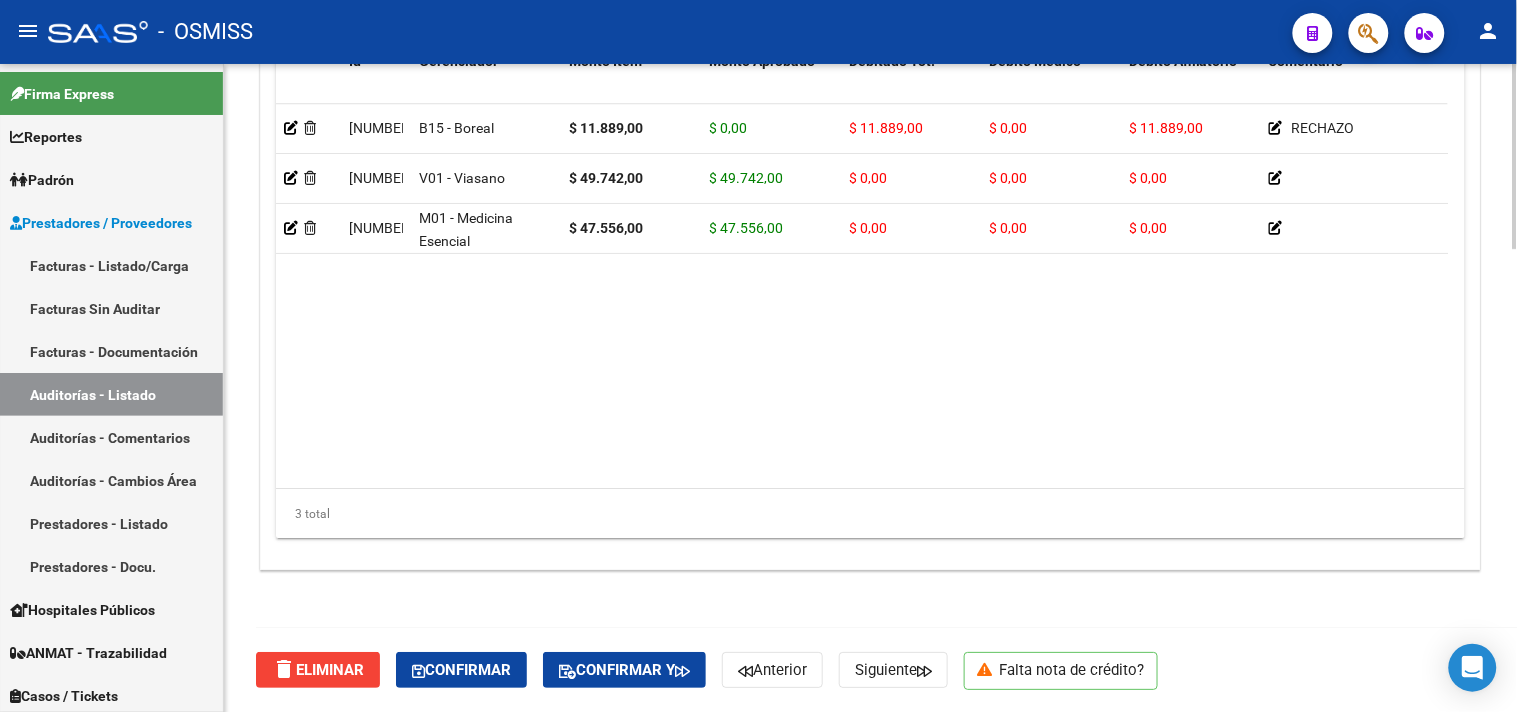 click on "delete  Eliminar   Confirmar   Confirmar y   Anterior   Siguiente      Falta nota de crédito?" 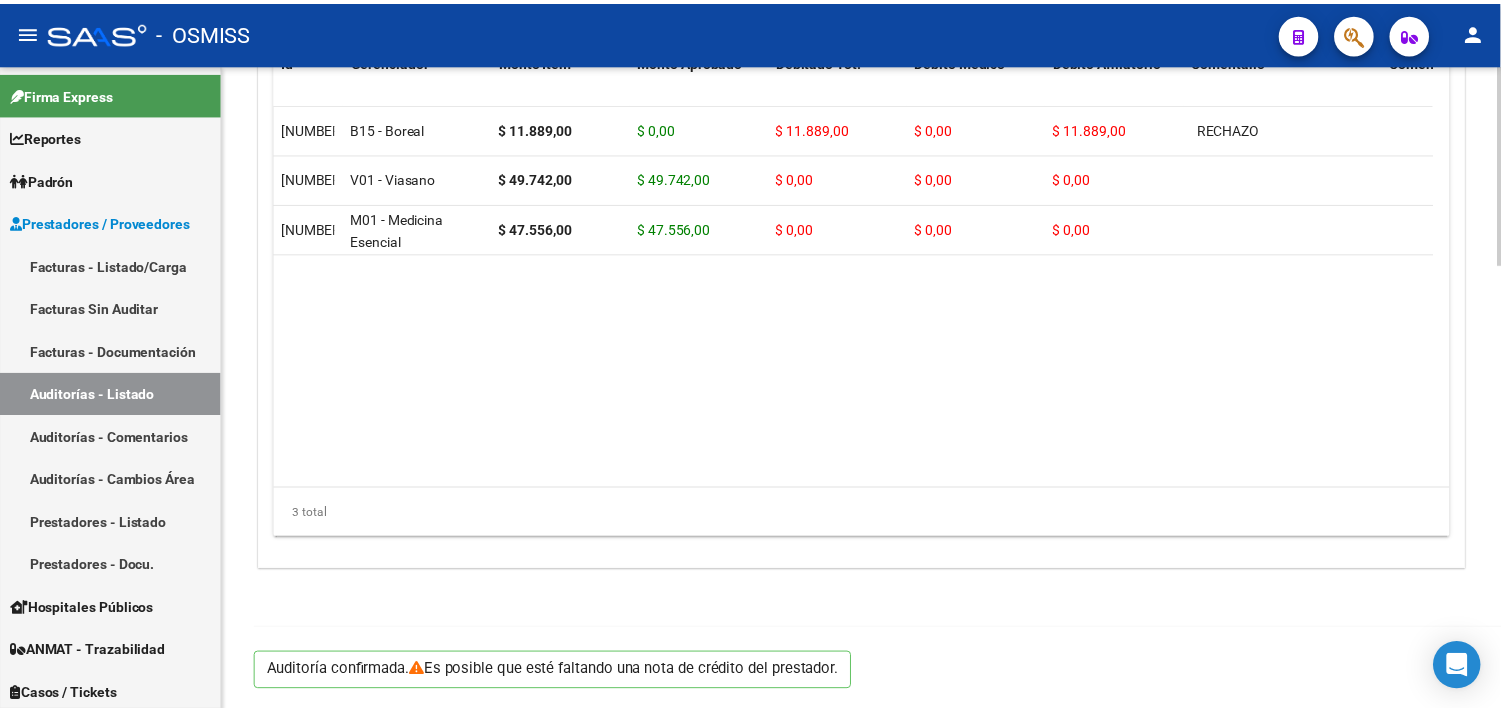scroll, scrollTop: 1438, scrollLeft: 0, axis: vertical 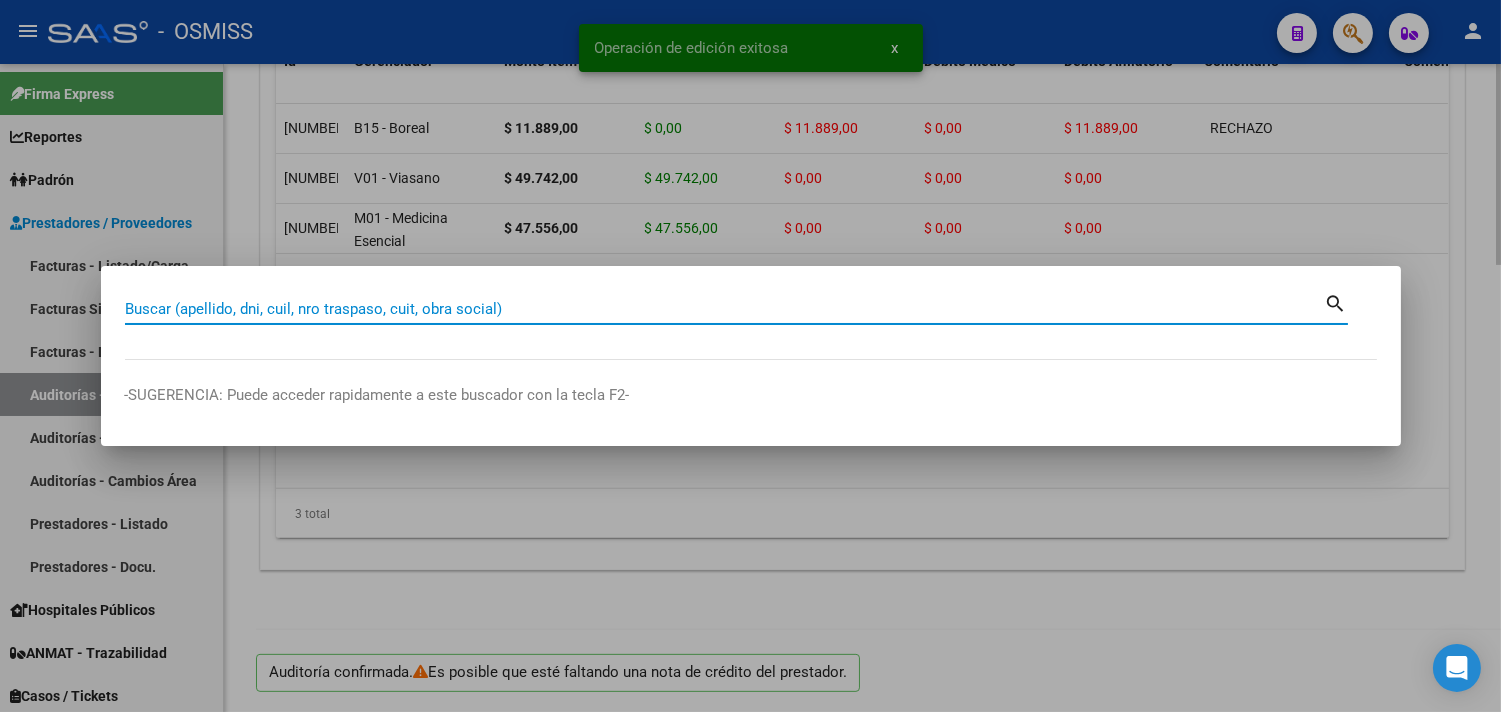 paste on "[CUIL]" 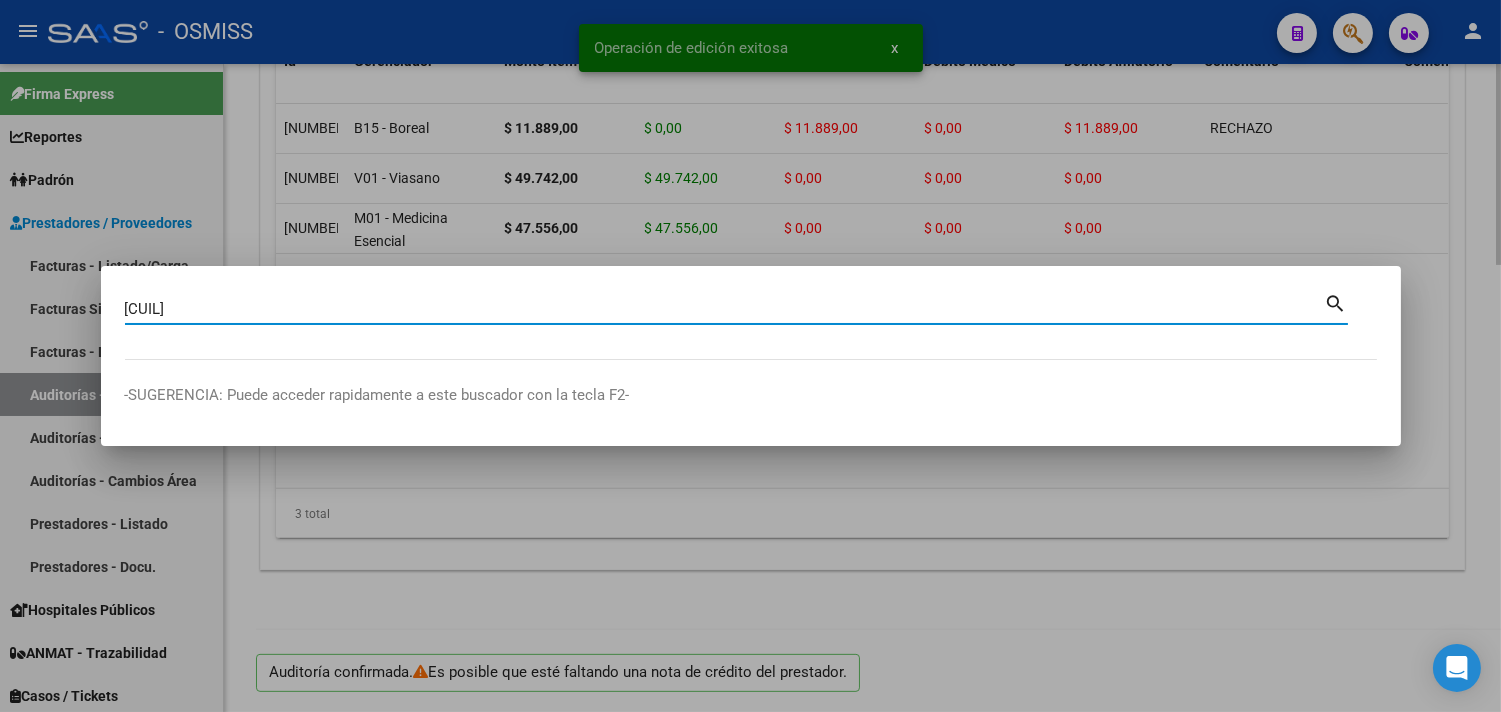 type on "[CUIL]" 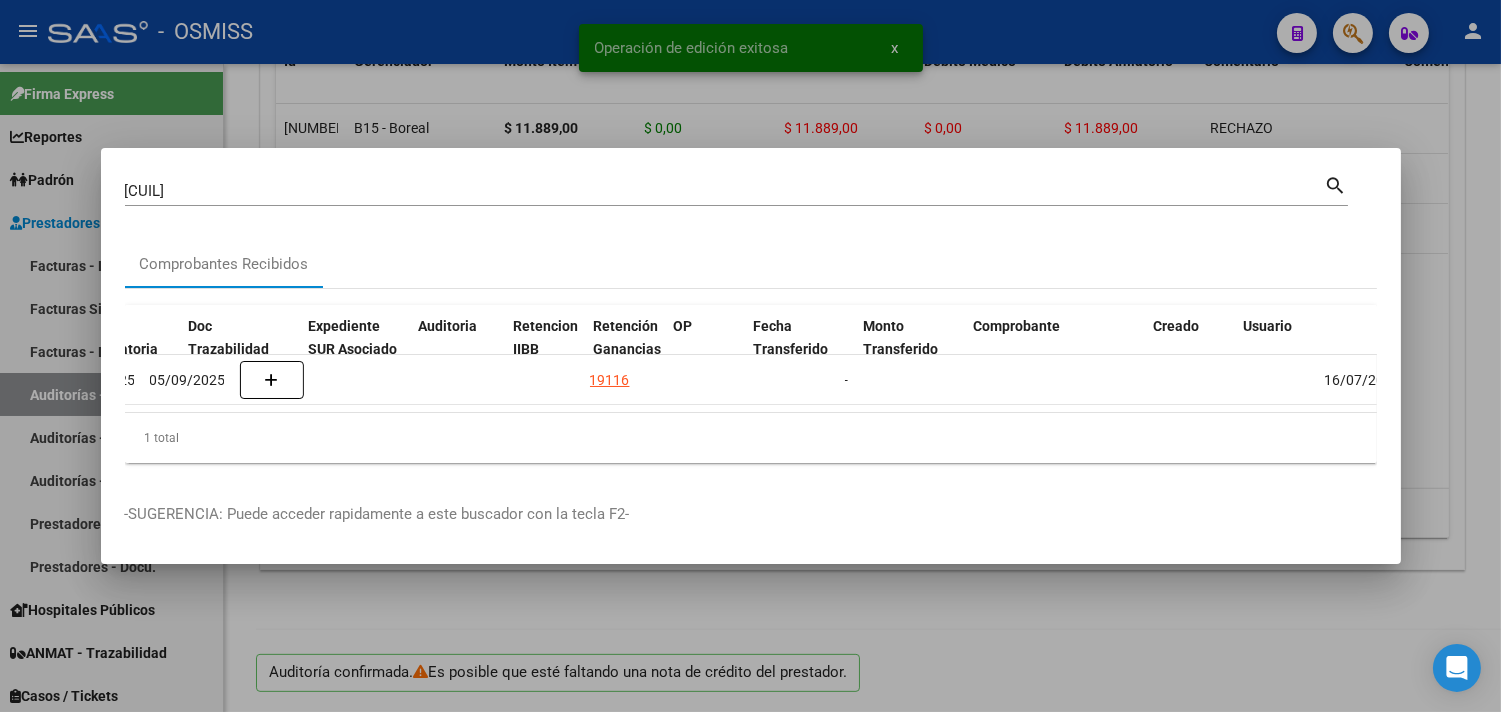 scroll, scrollTop: 0, scrollLeft: 1282, axis: horizontal 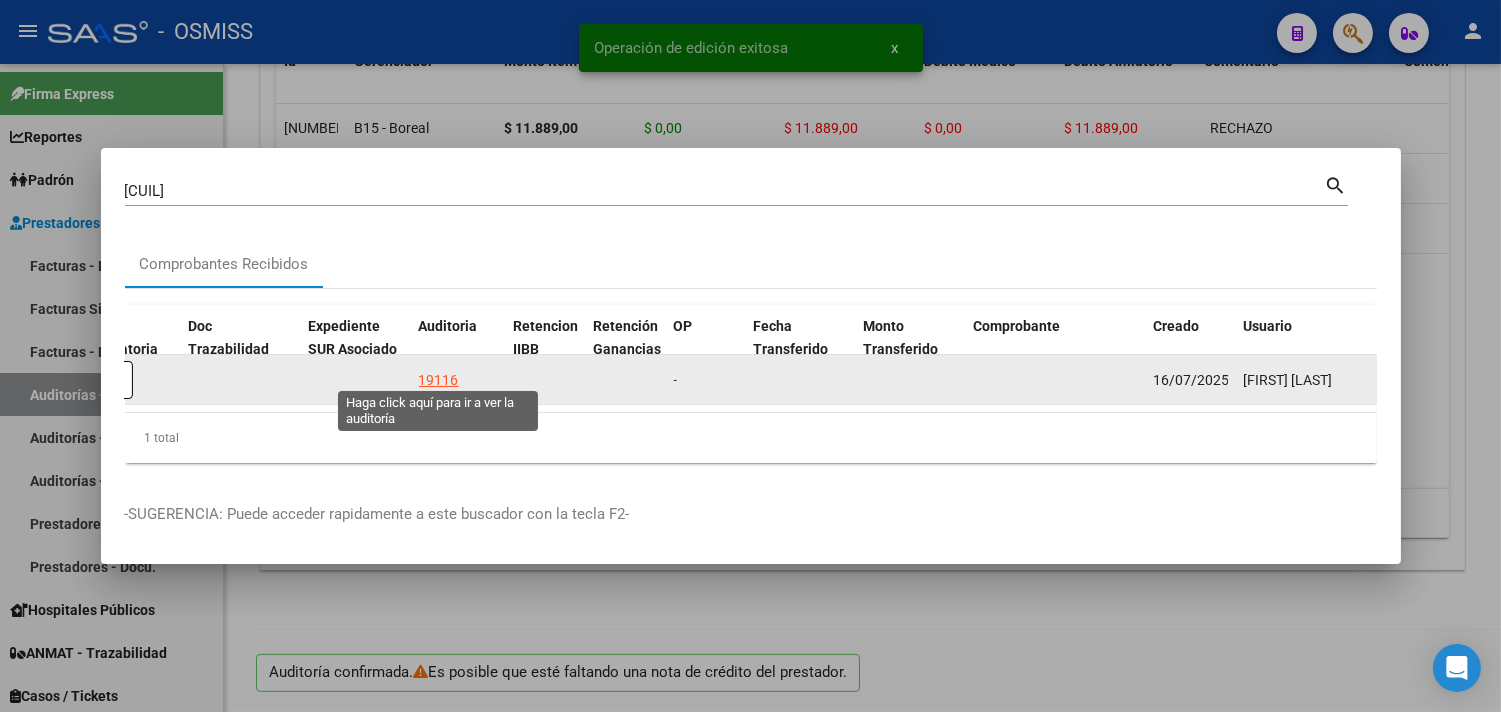 click on "19116" 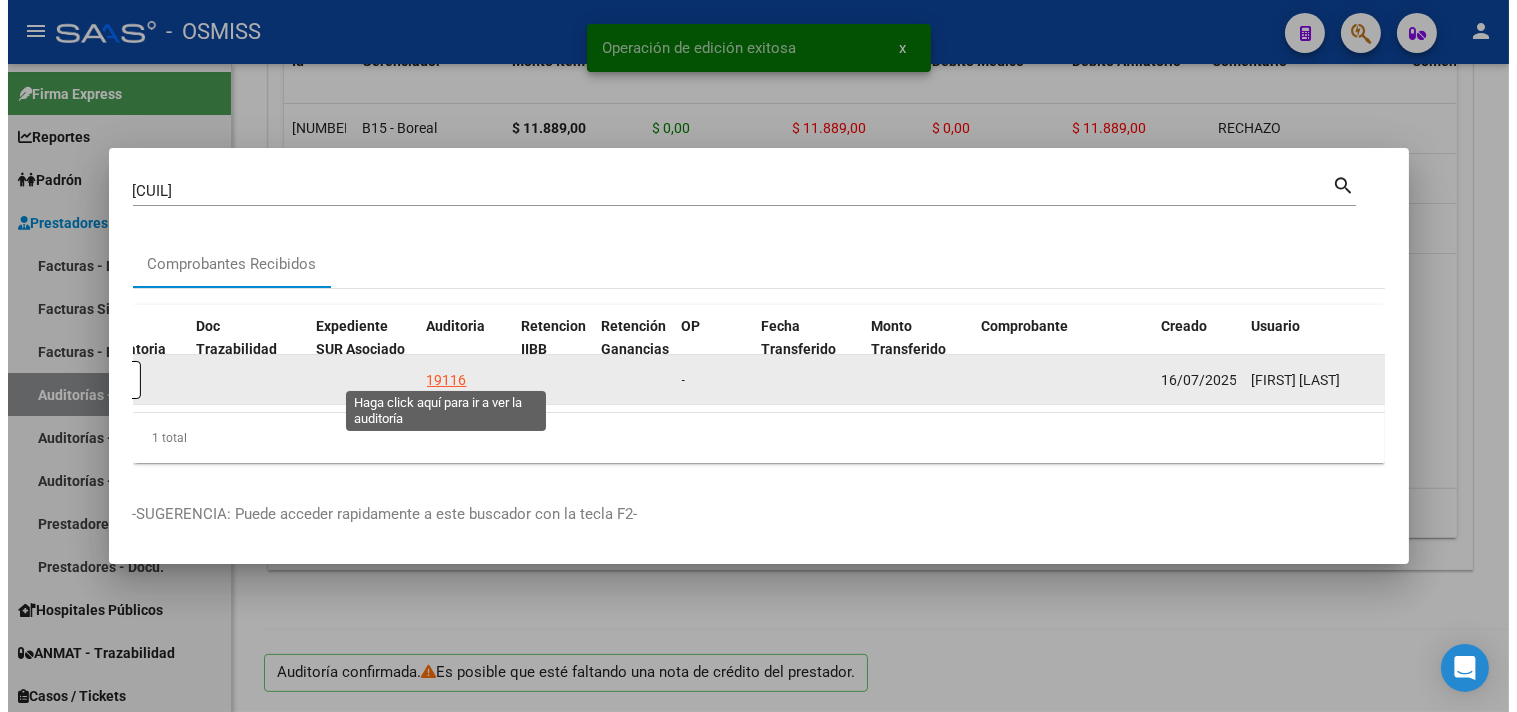 scroll, scrollTop: 0, scrollLeft: 0, axis: both 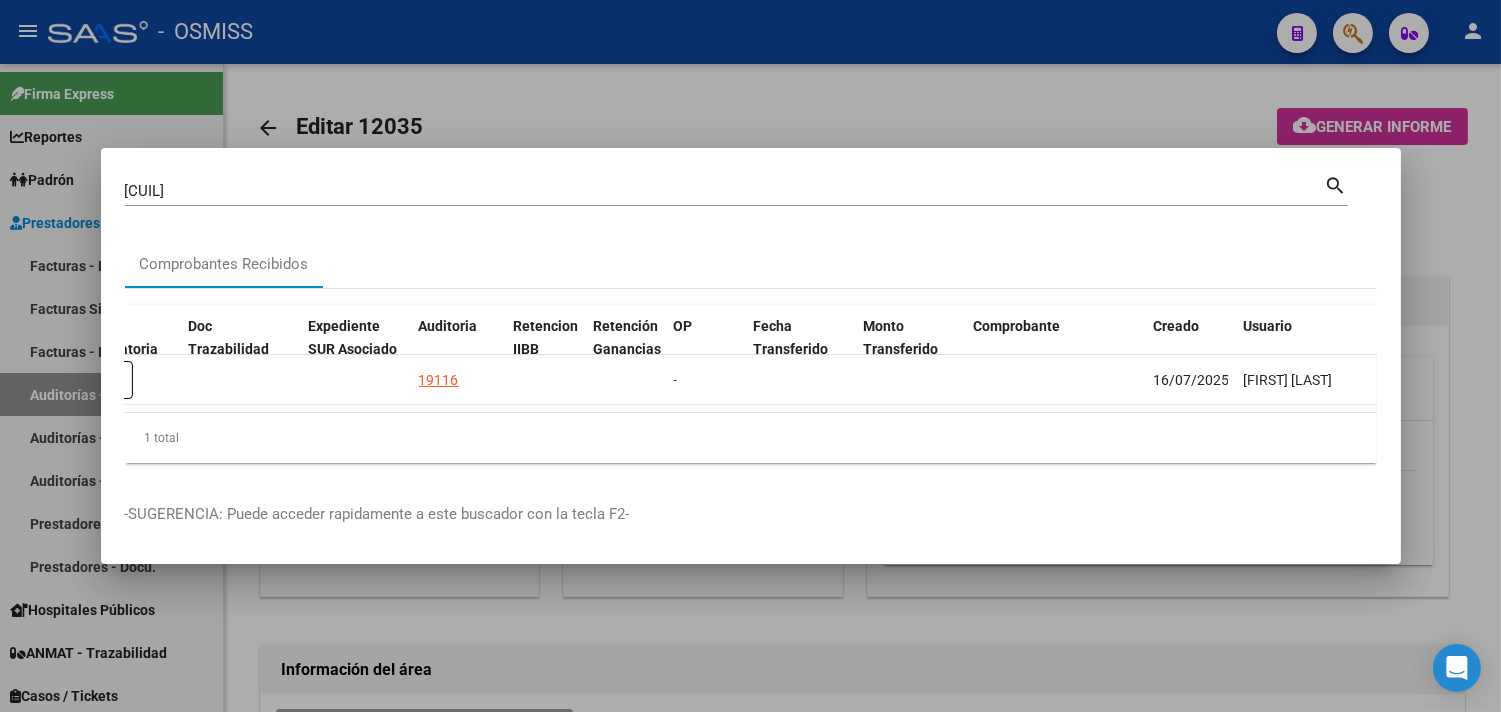 click at bounding box center (750, 356) 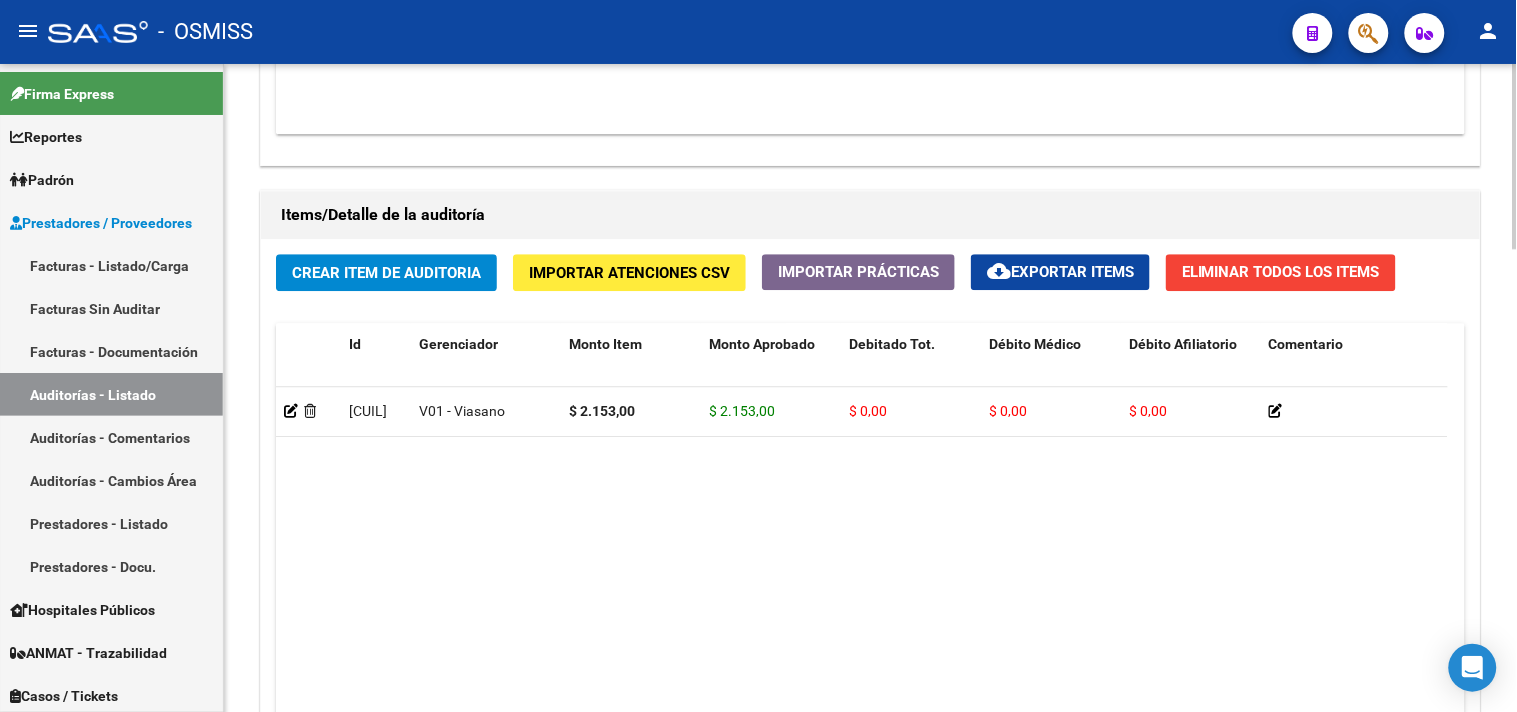 scroll, scrollTop: 1618, scrollLeft: 0, axis: vertical 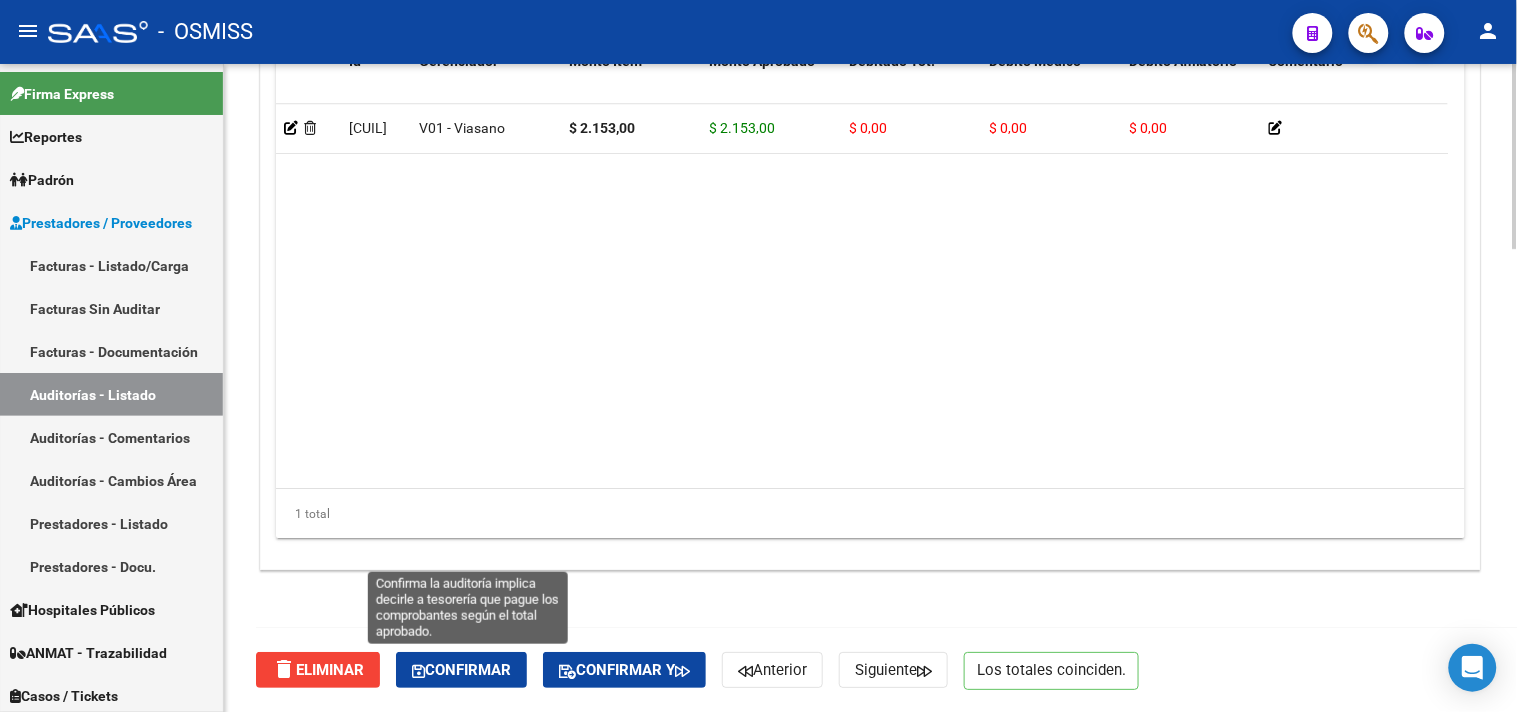 click on "Confirmar" 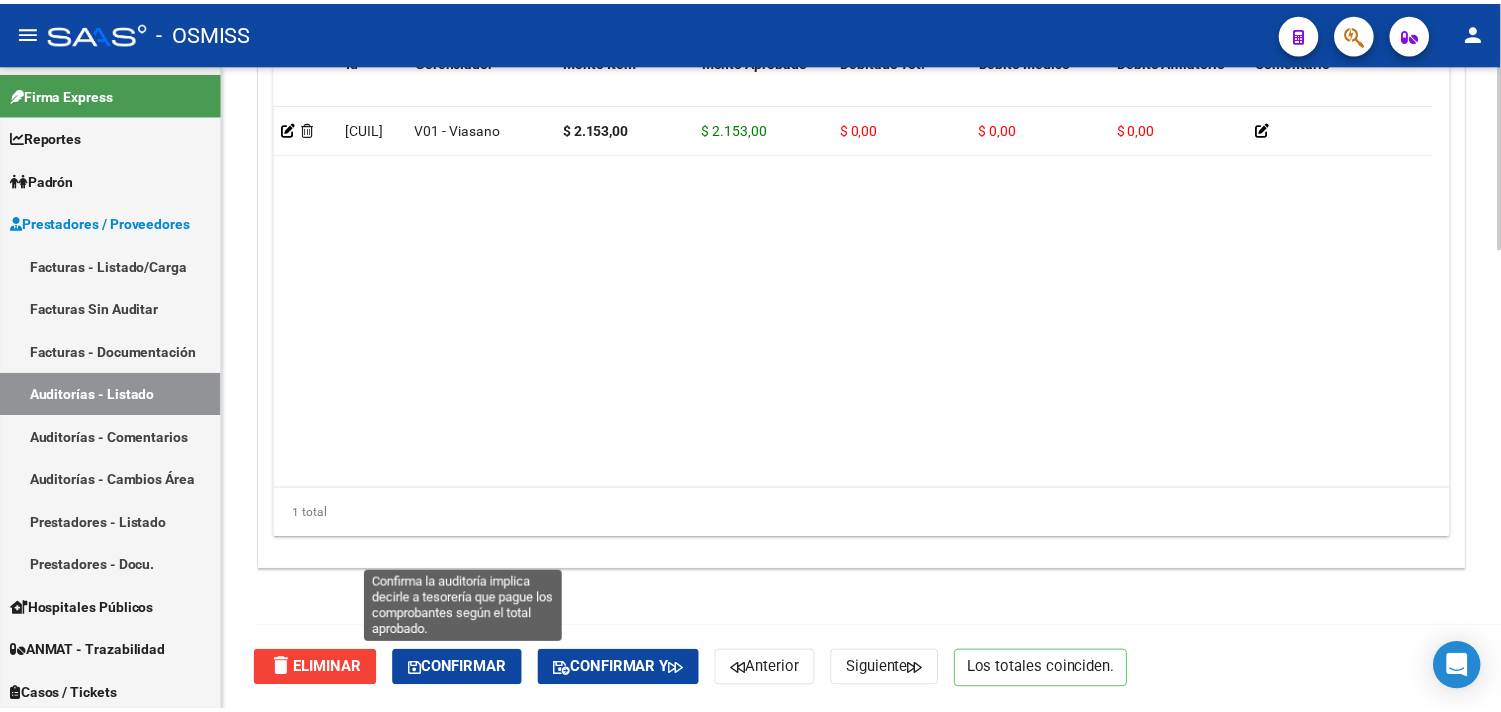 scroll, scrollTop: 1438, scrollLeft: 0, axis: vertical 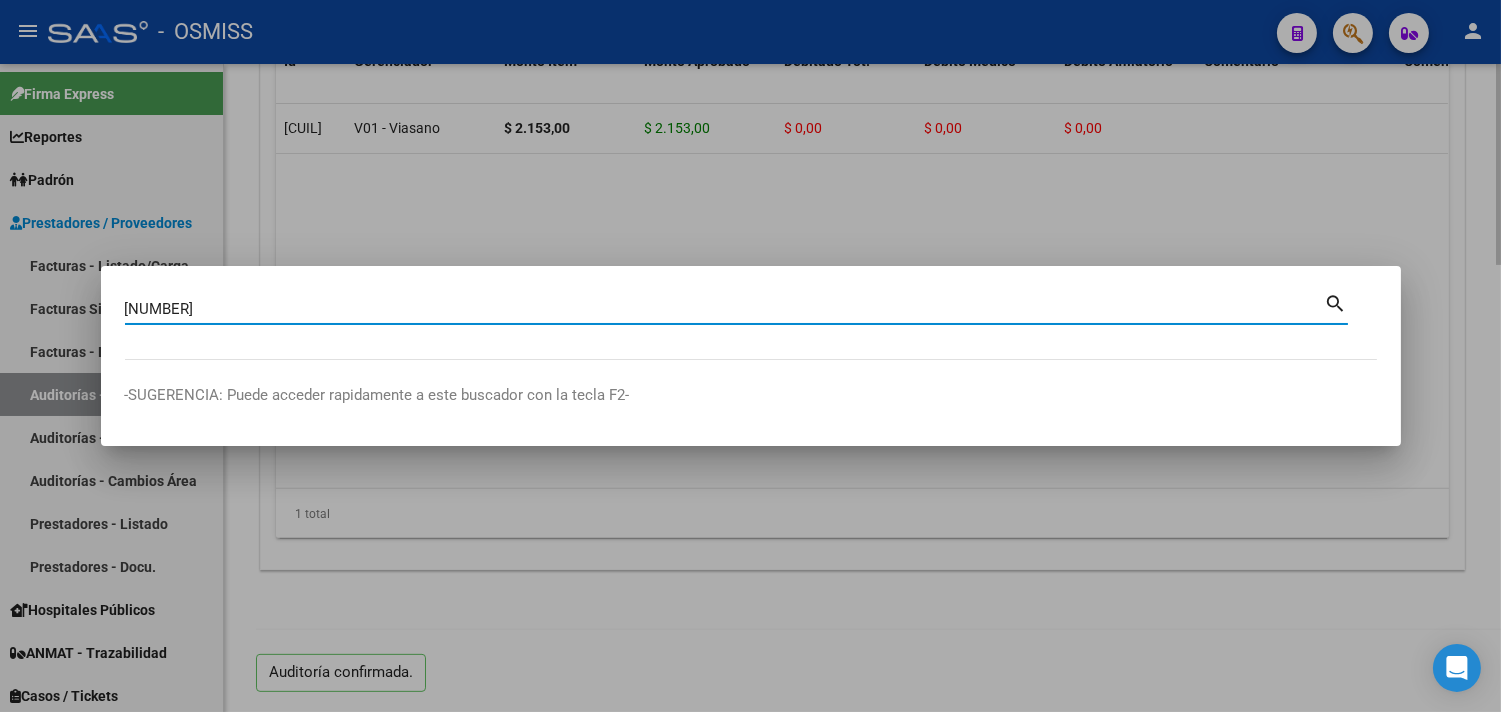 type on "[NUMBER]" 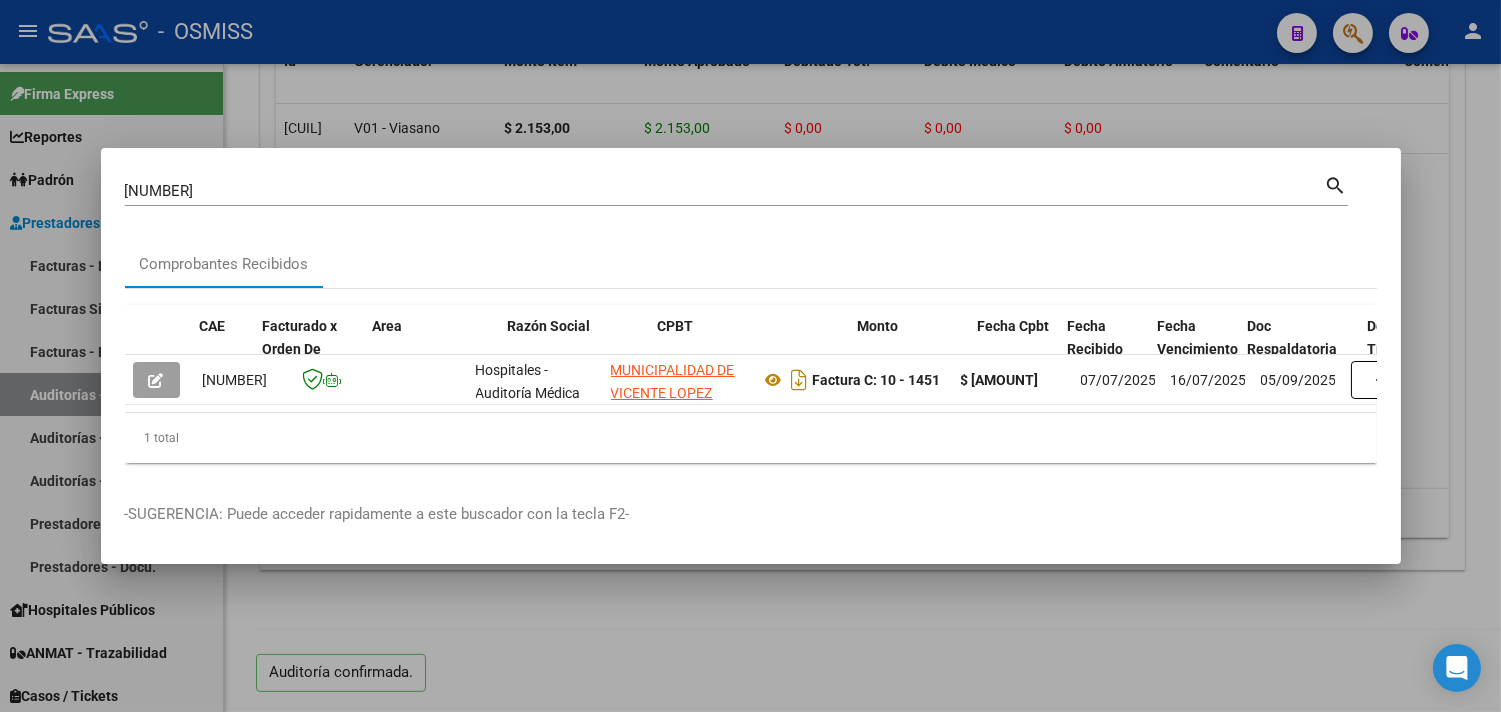 scroll, scrollTop: 0, scrollLeft: 788, axis: horizontal 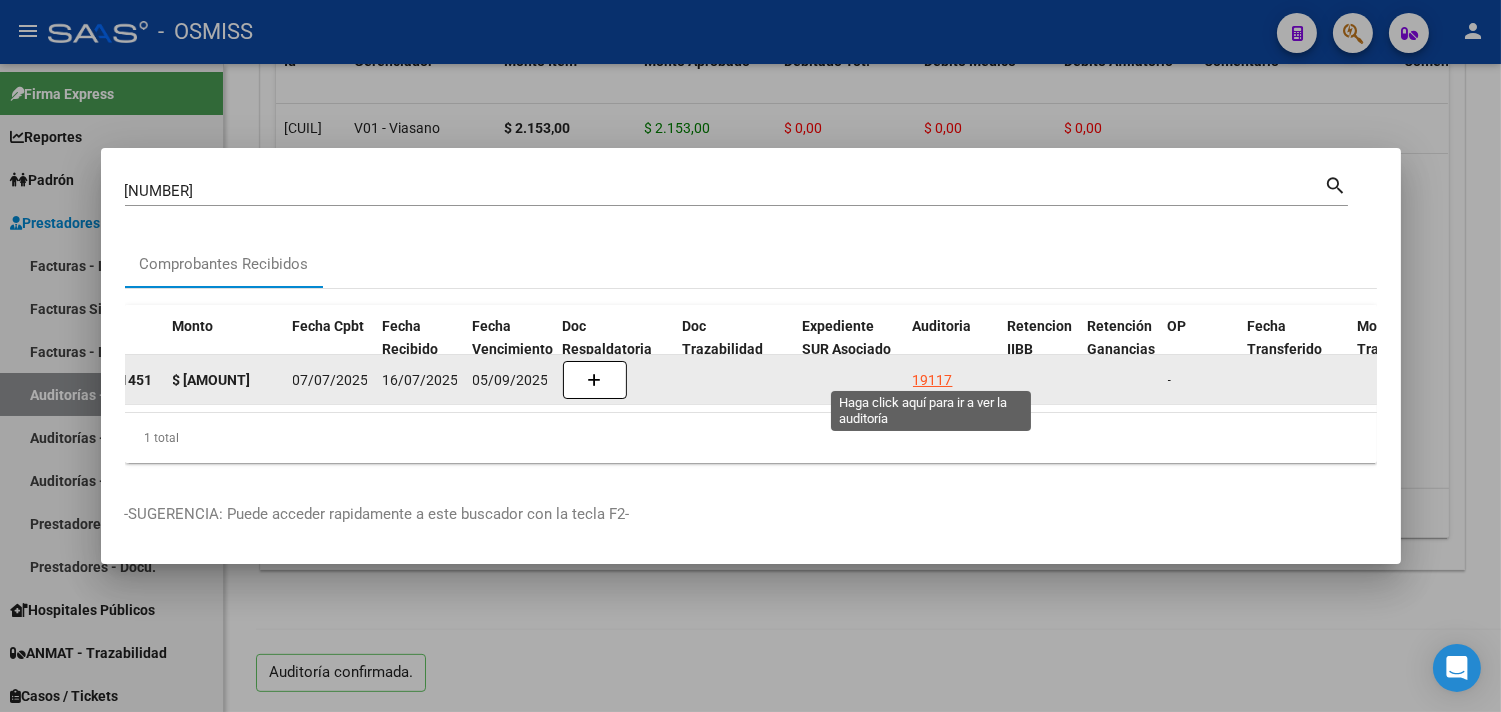 click on "19117" 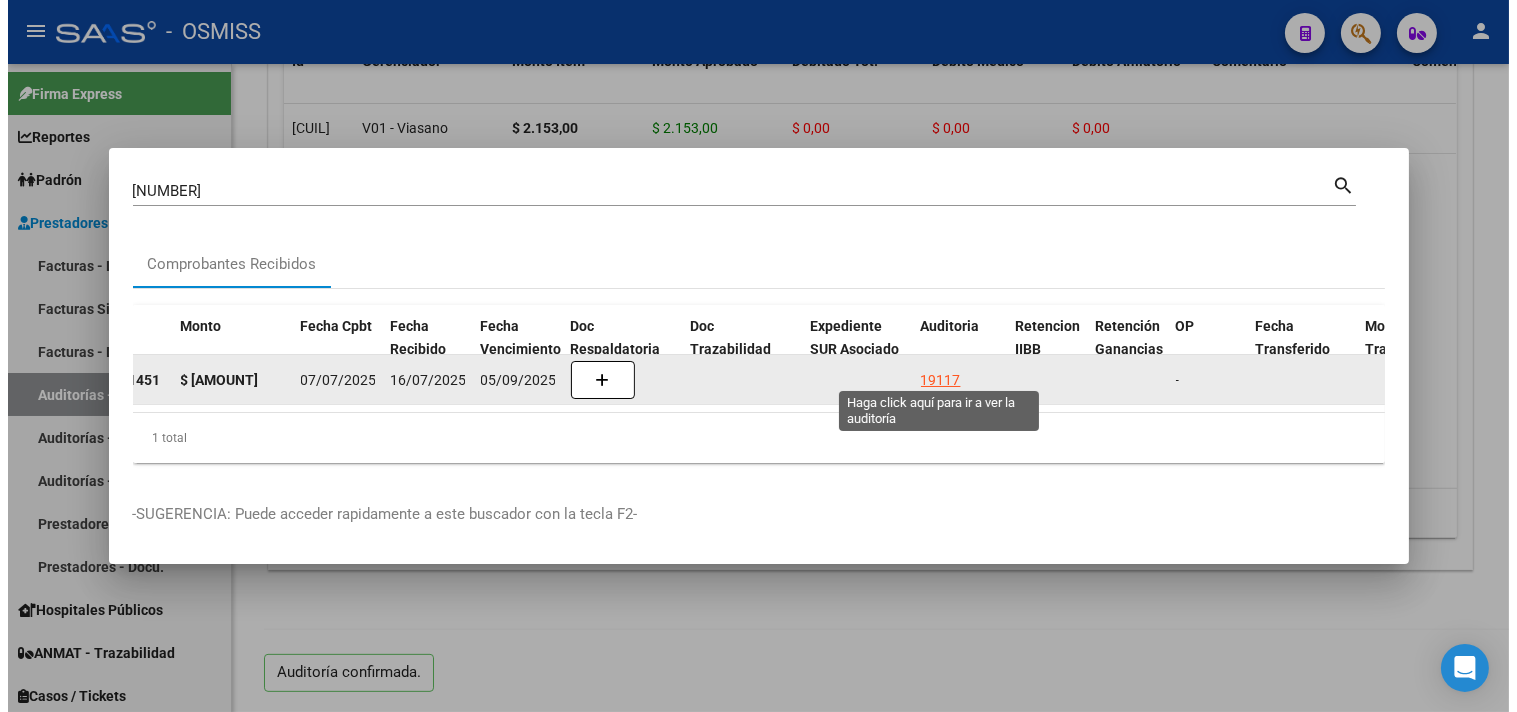 scroll, scrollTop: 0, scrollLeft: 0, axis: both 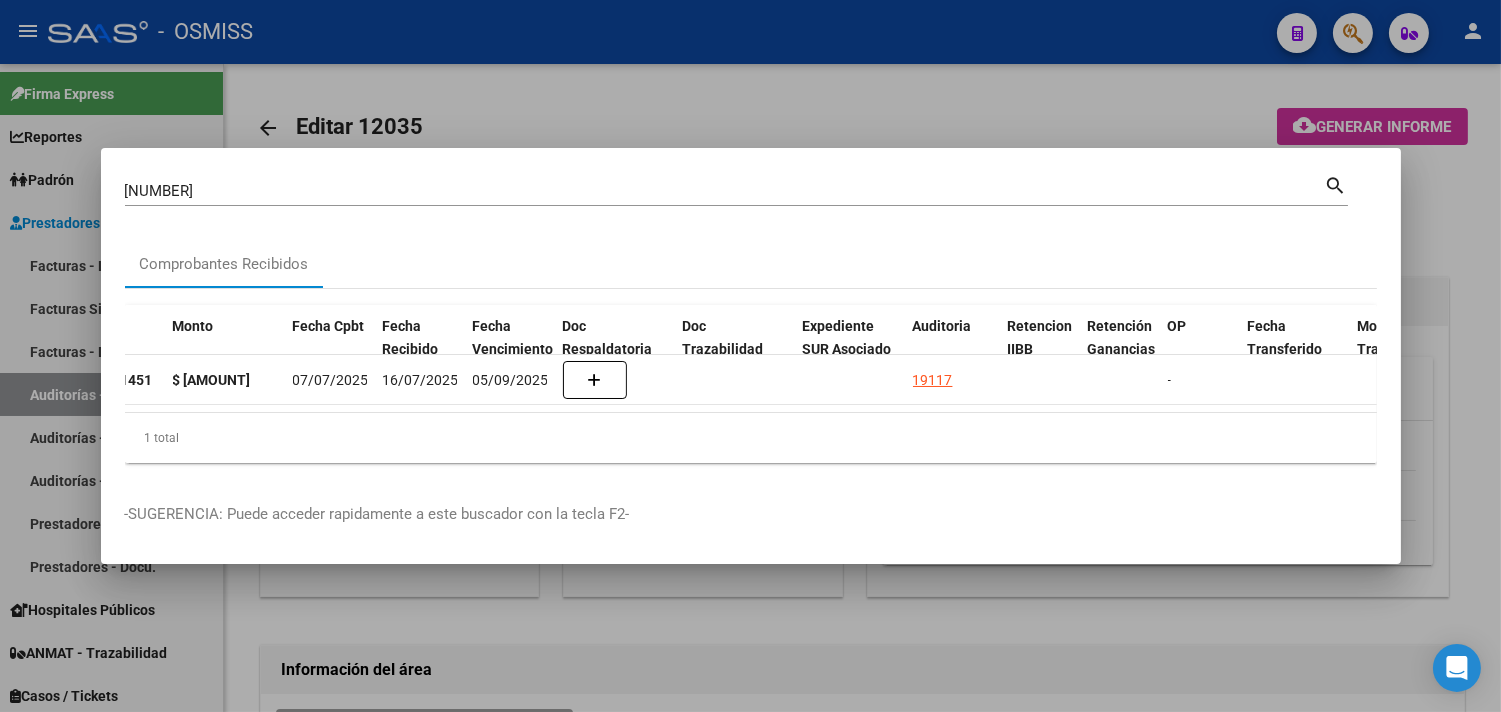 click at bounding box center (750, 356) 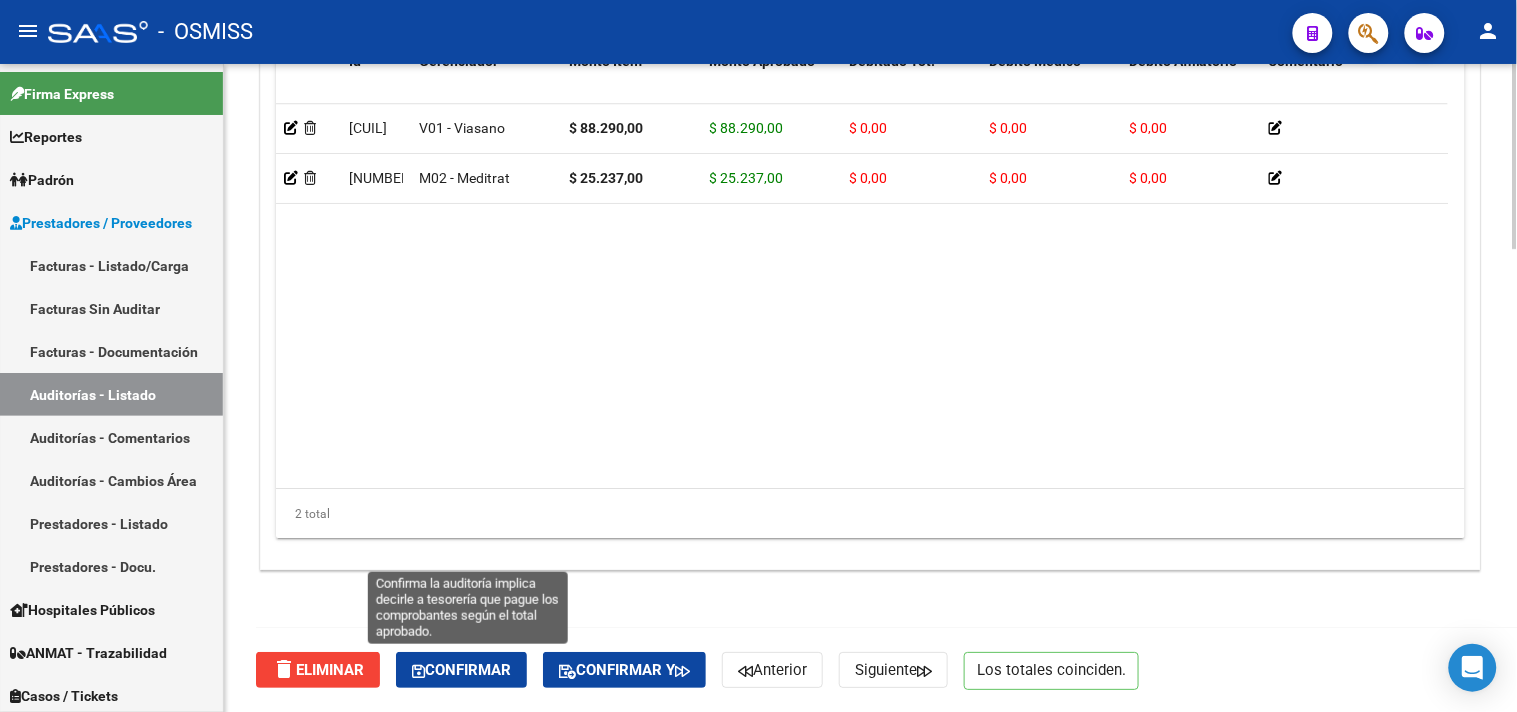 click on "Confirmar" 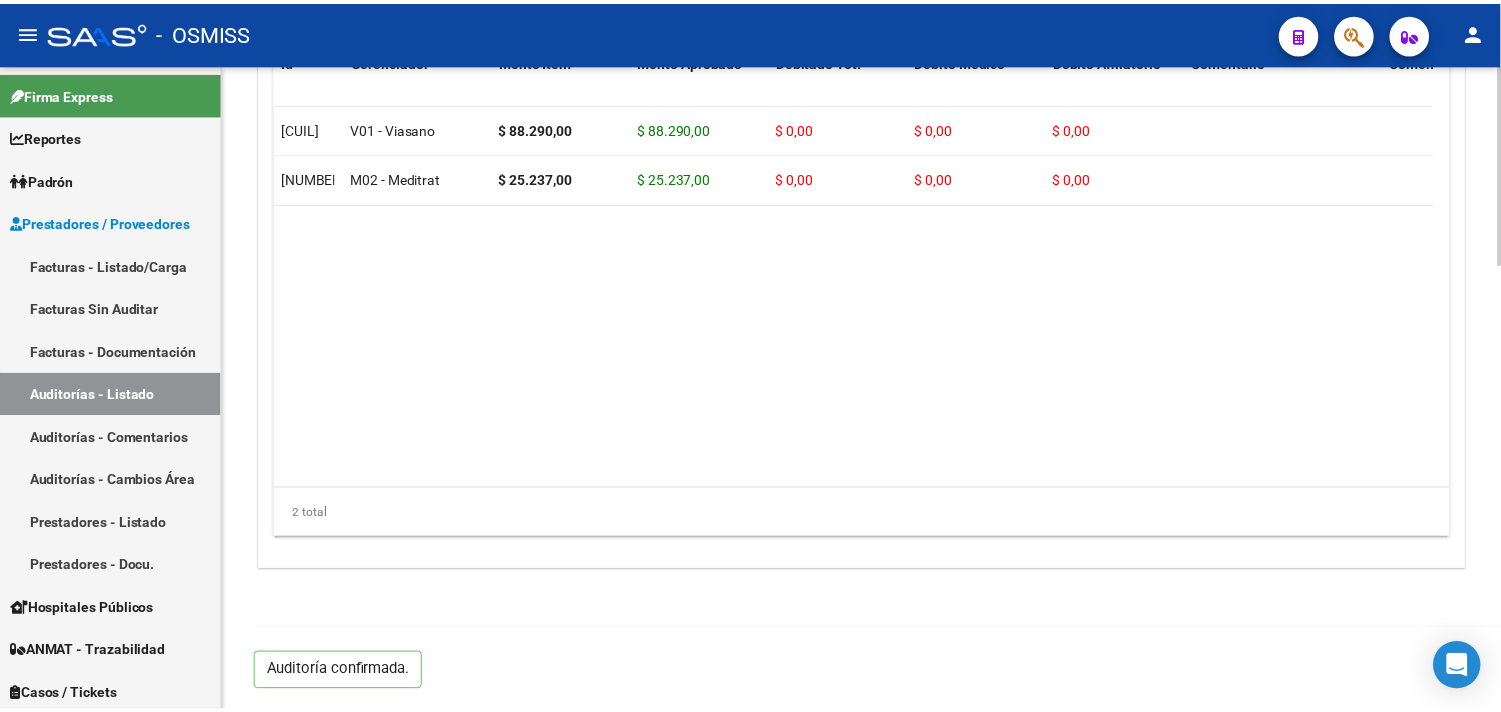 scroll, scrollTop: 1438, scrollLeft: 0, axis: vertical 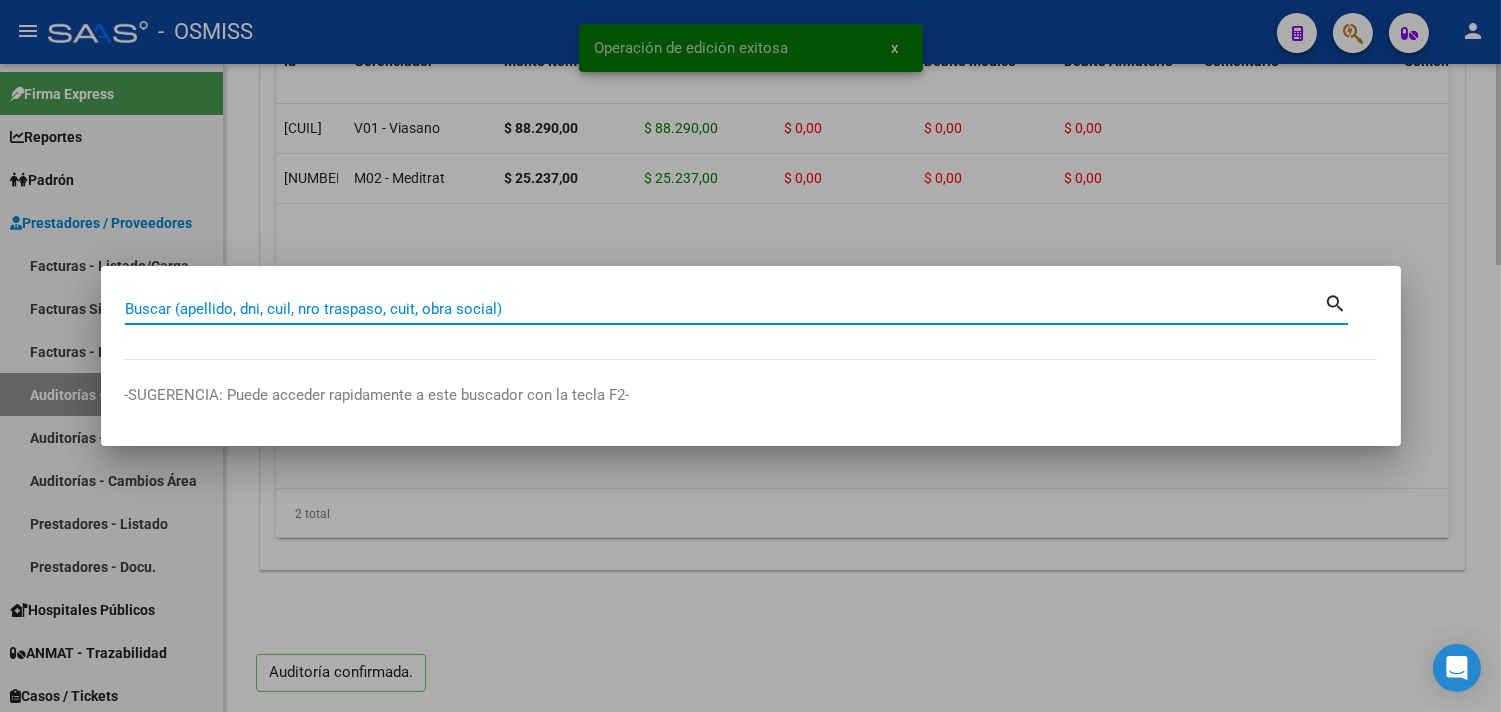 paste on "[NUMBER]" 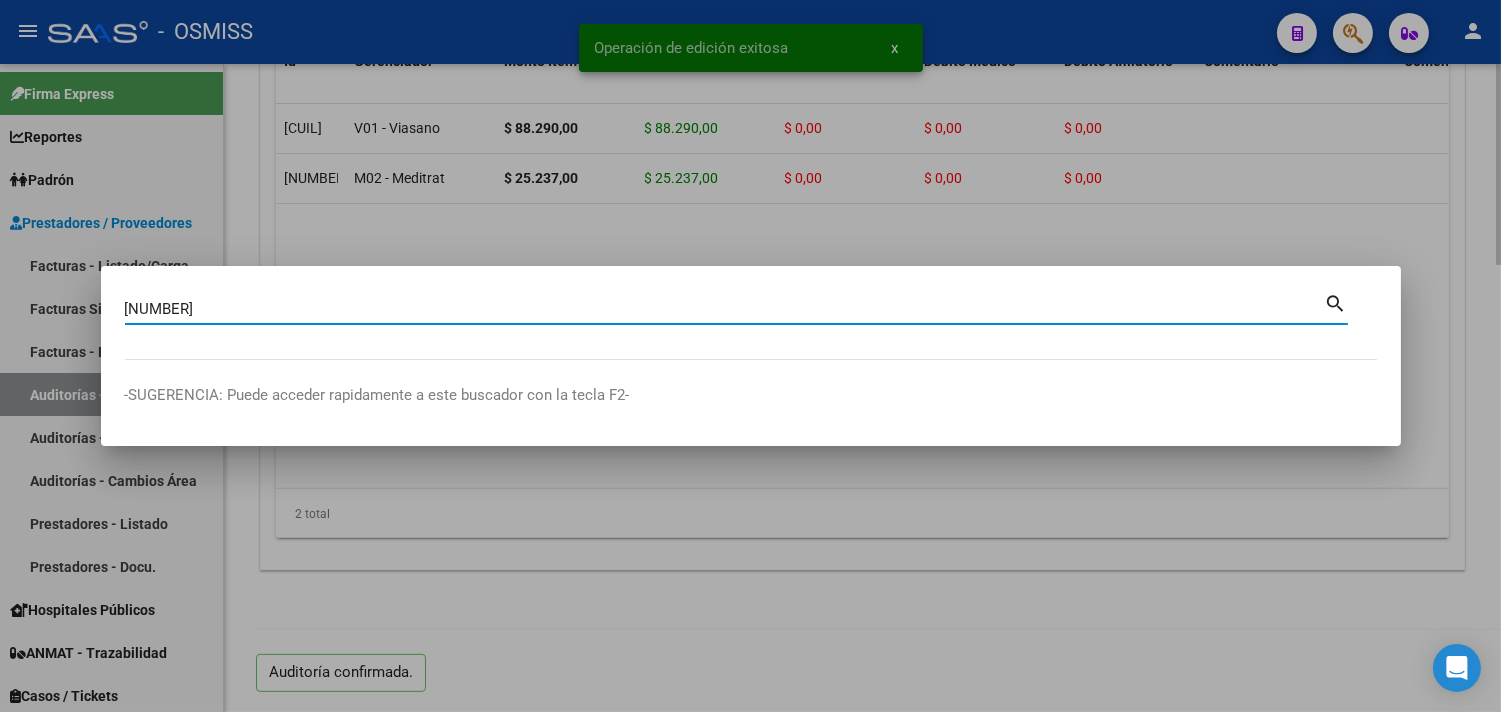 type on "[NUMBER]" 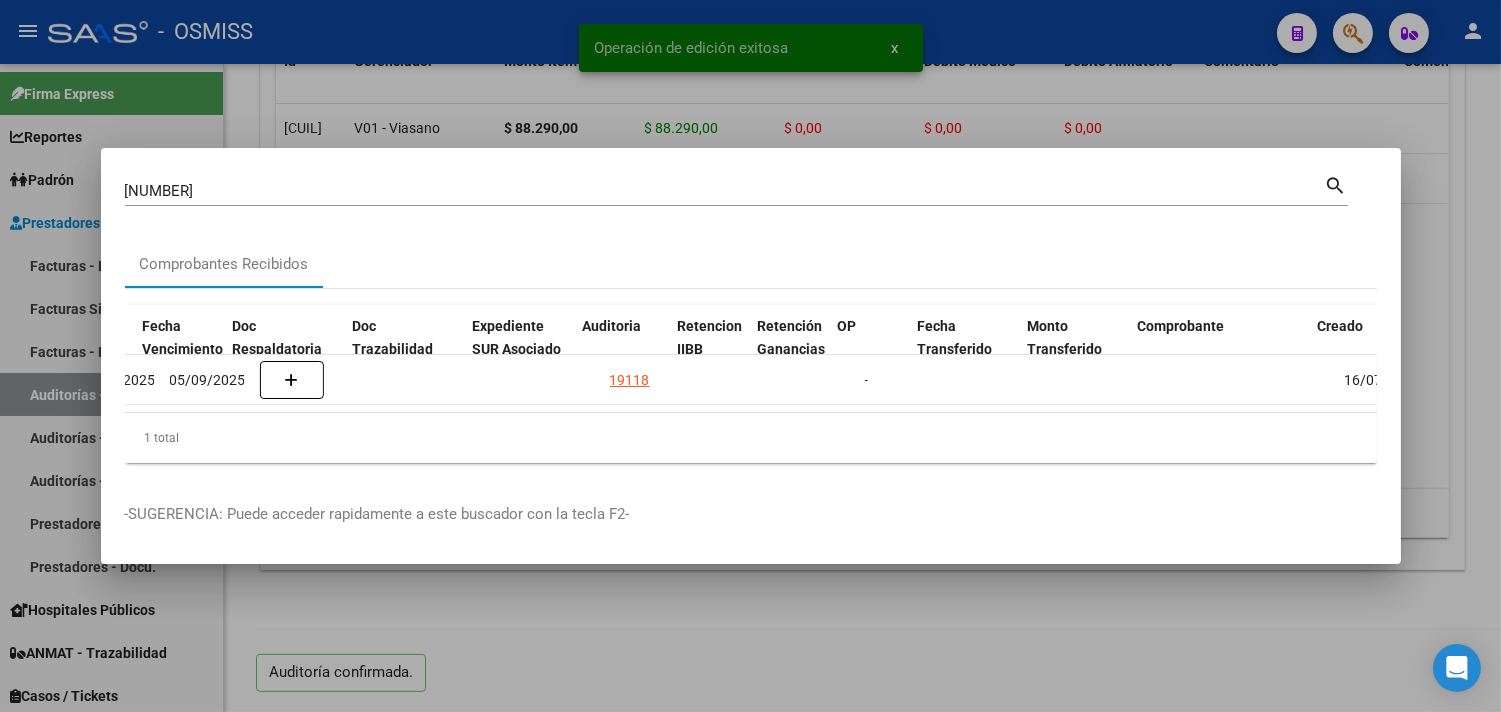 scroll, scrollTop: 0, scrollLeft: 1118, axis: horizontal 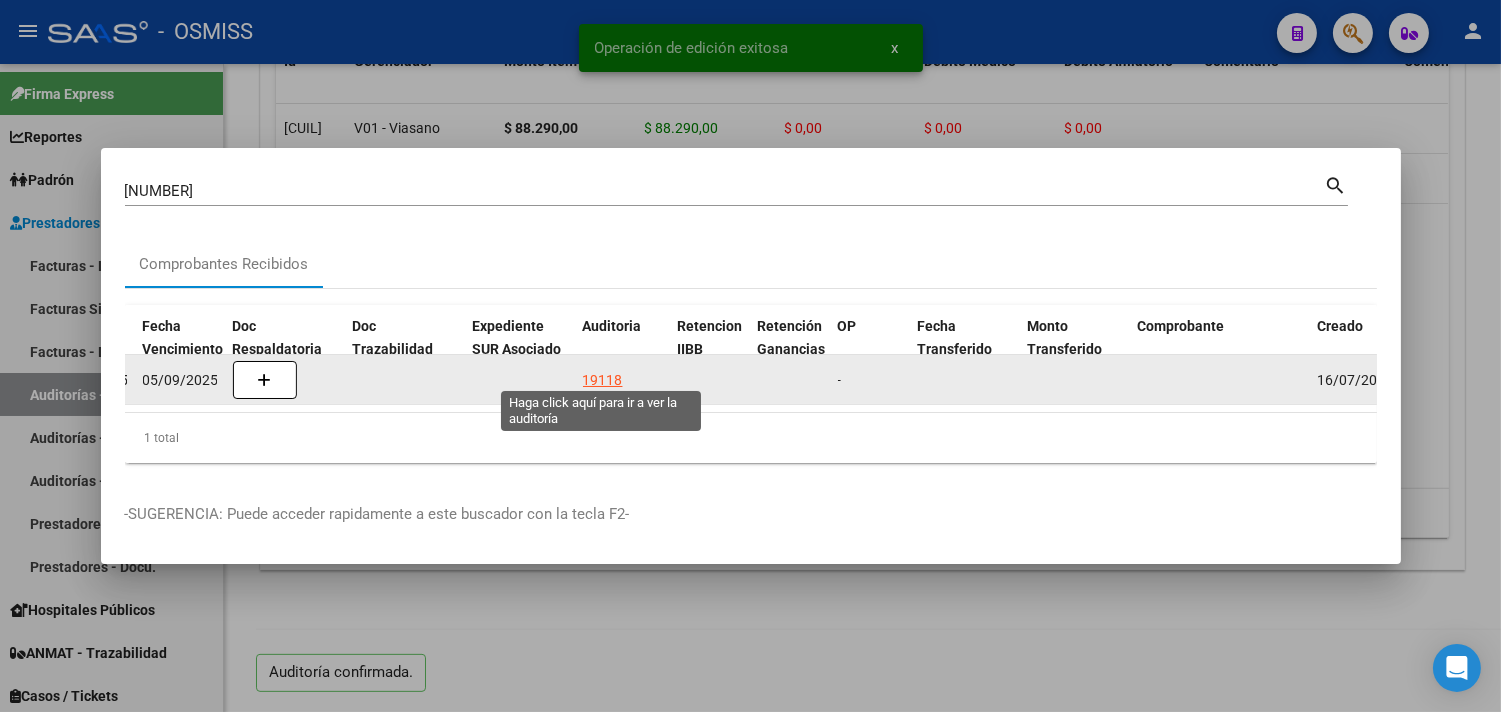 click on "19118" 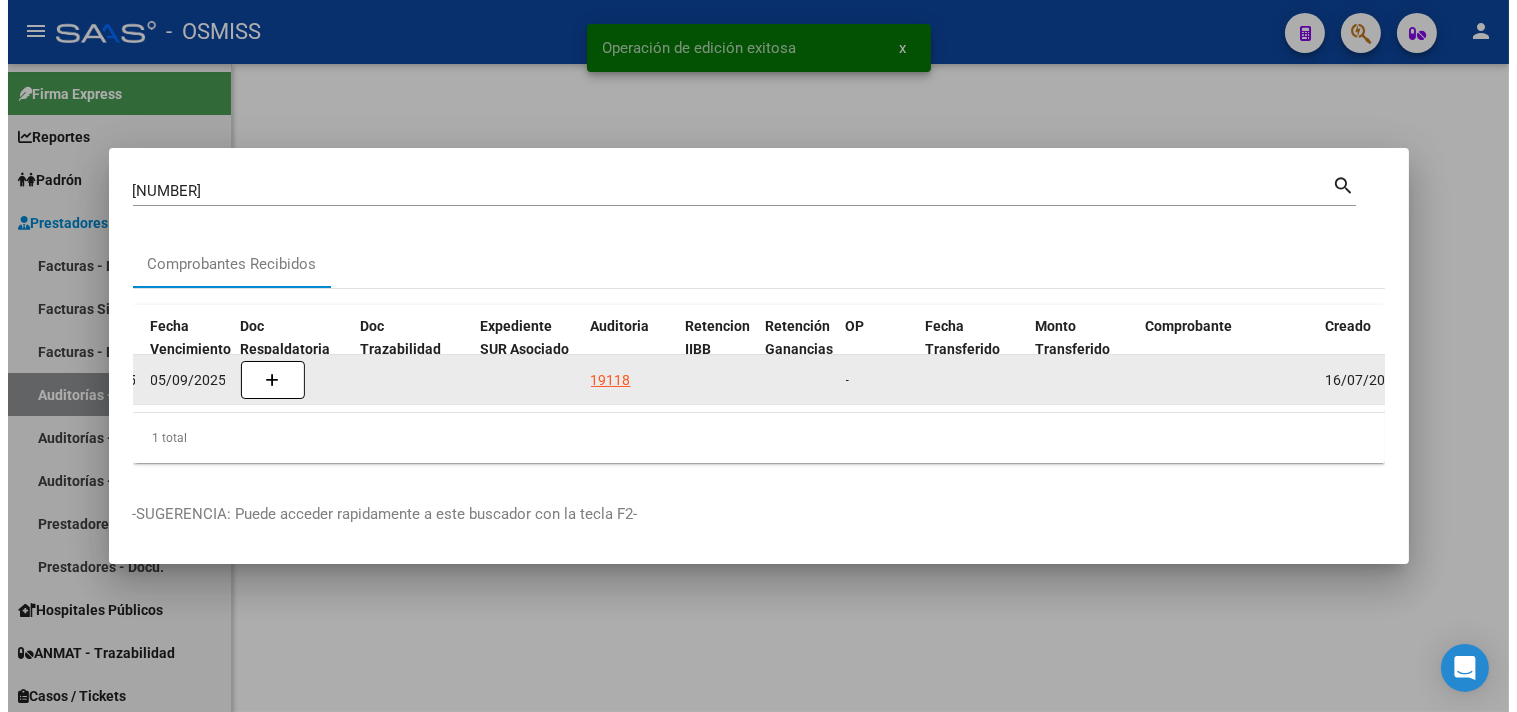 scroll, scrollTop: 0, scrollLeft: 0, axis: both 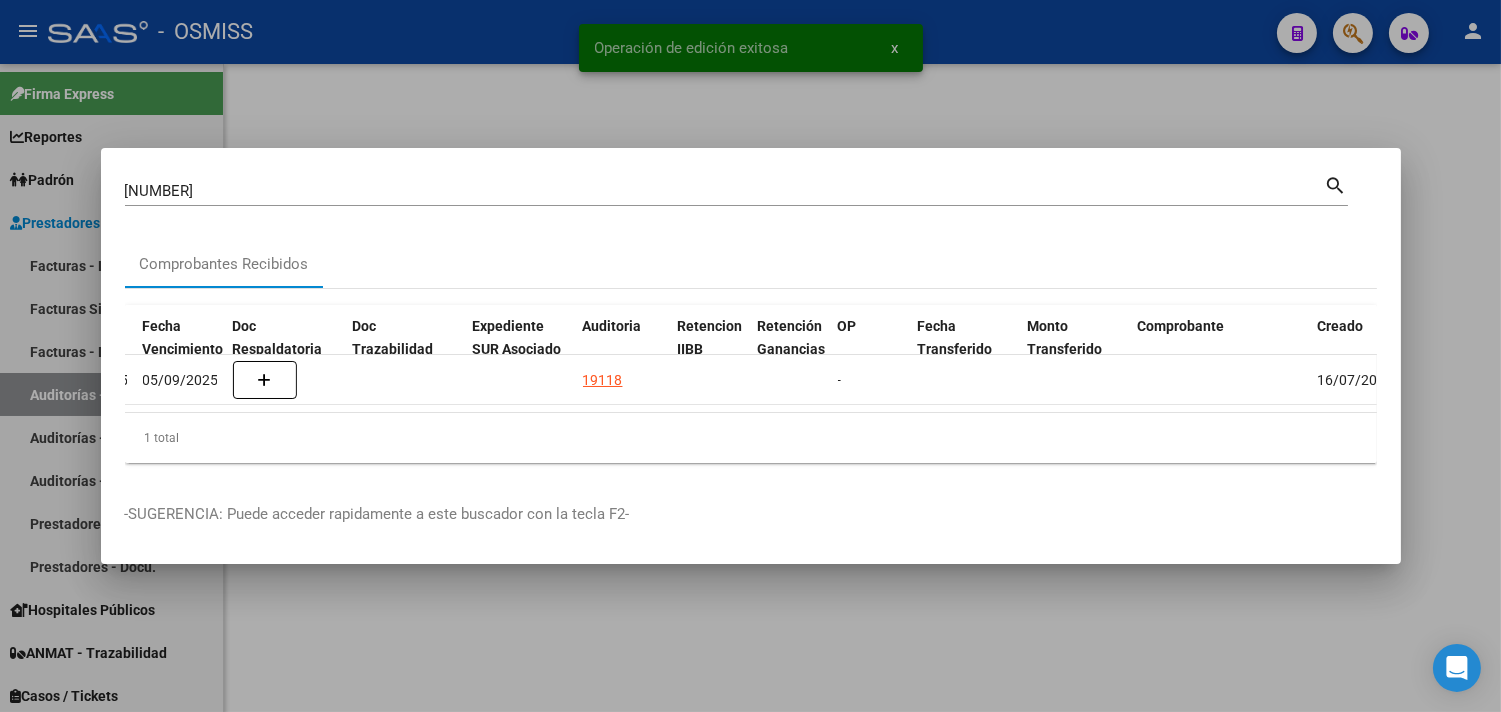 click at bounding box center [750, 356] 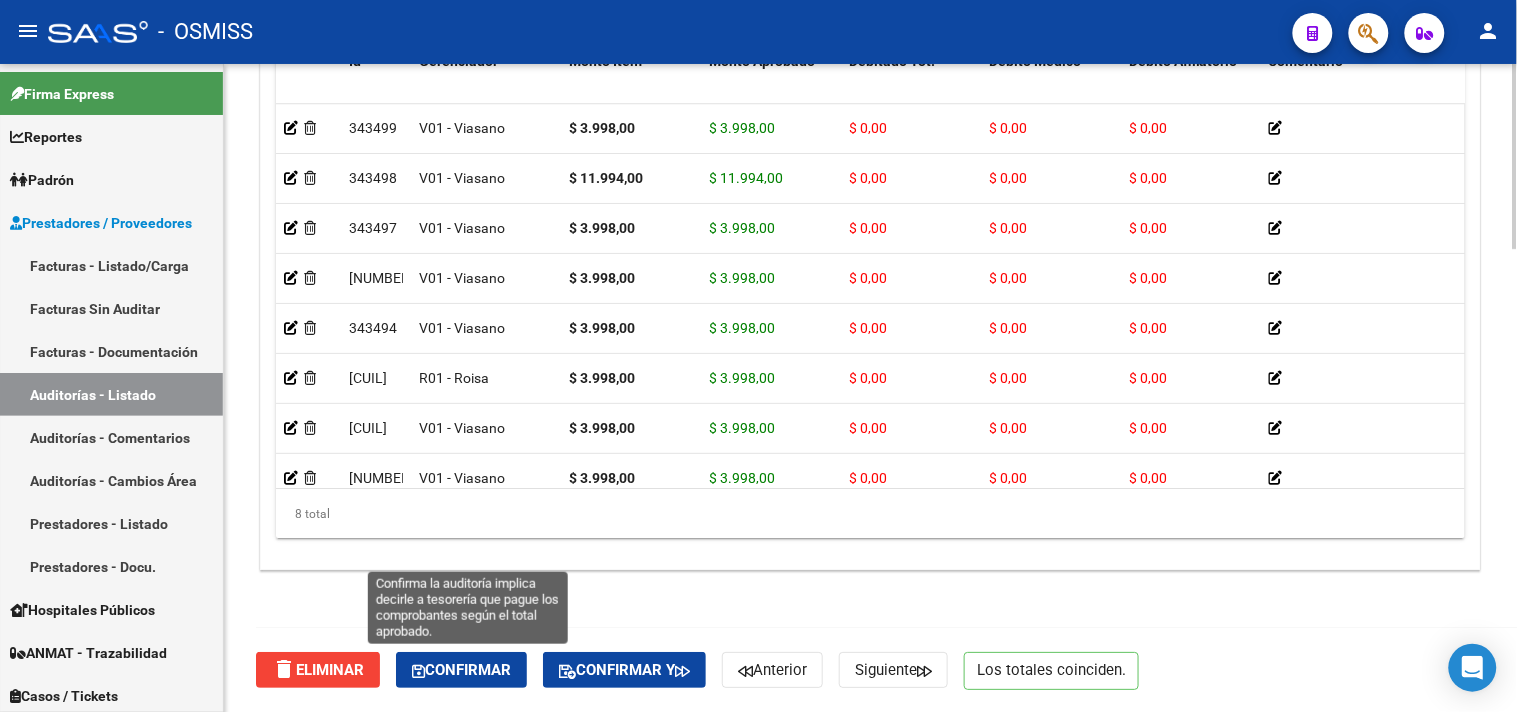 click on "Confirmar" 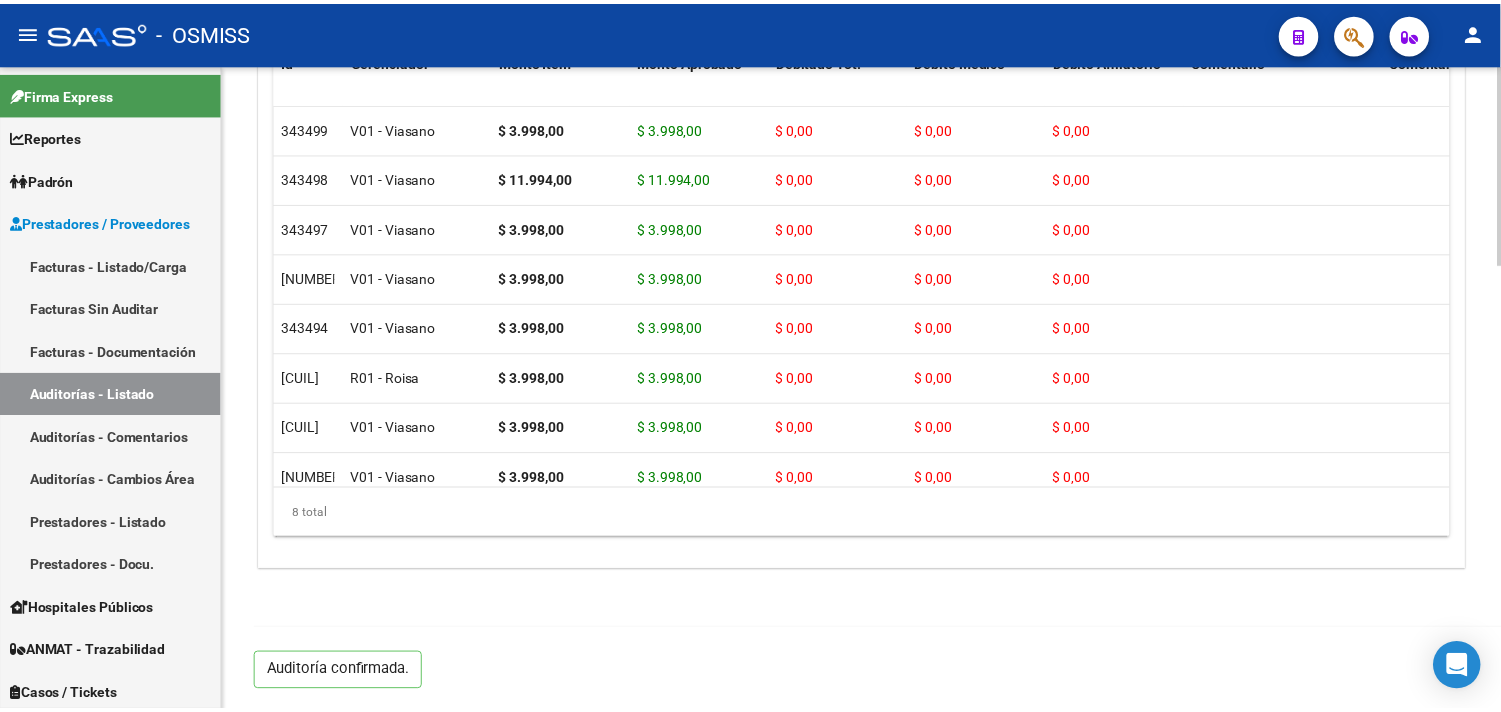 scroll, scrollTop: 1438, scrollLeft: 0, axis: vertical 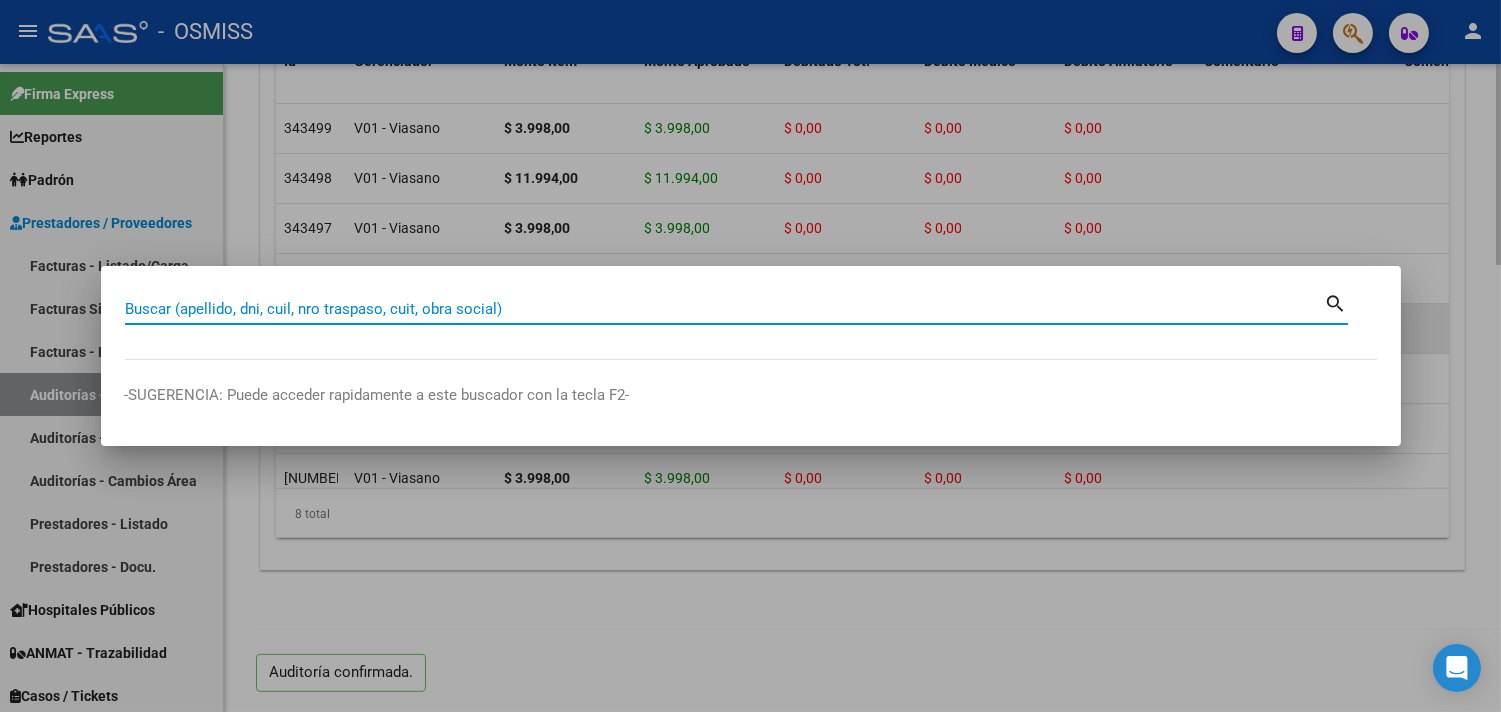paste on "[NUMBER]" 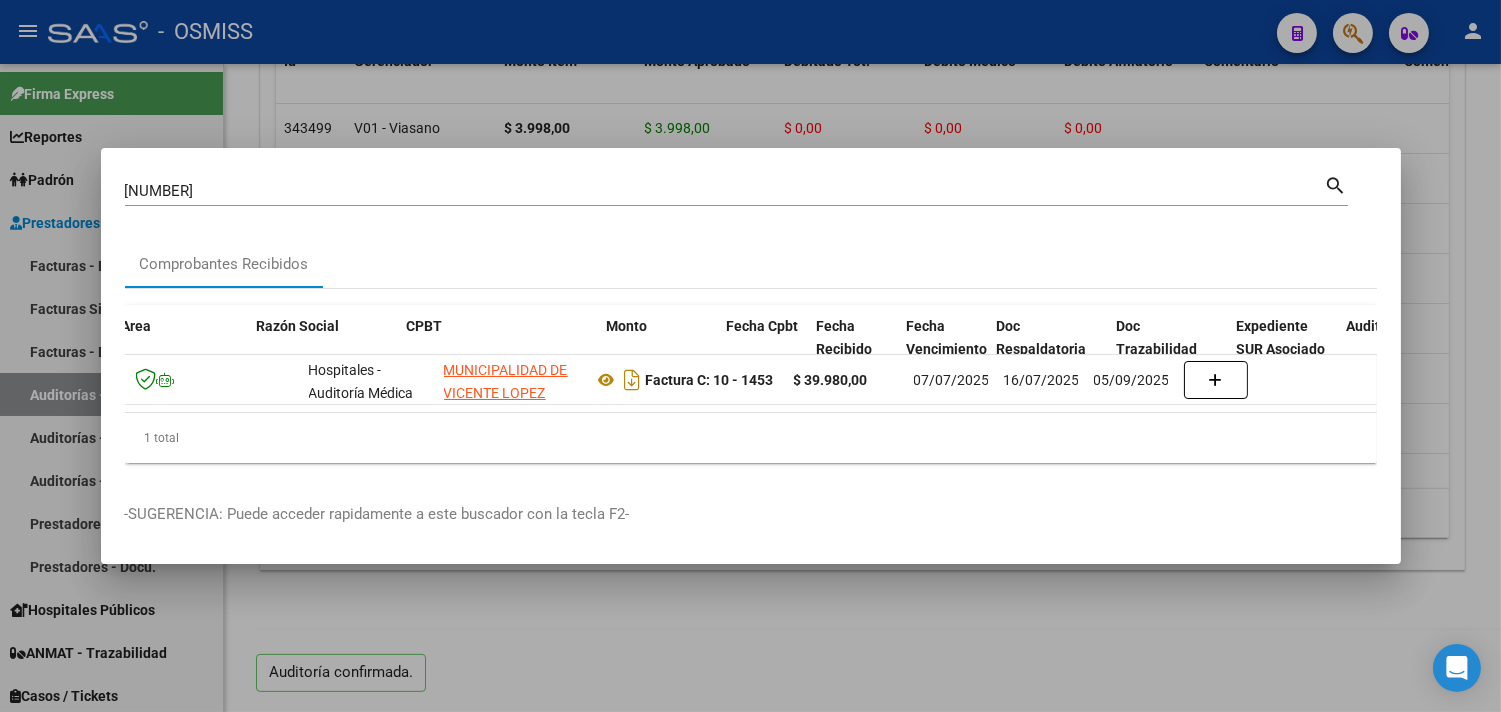 scroll, scrollTop: 0, scrollLeft: 414, axis: horizontal 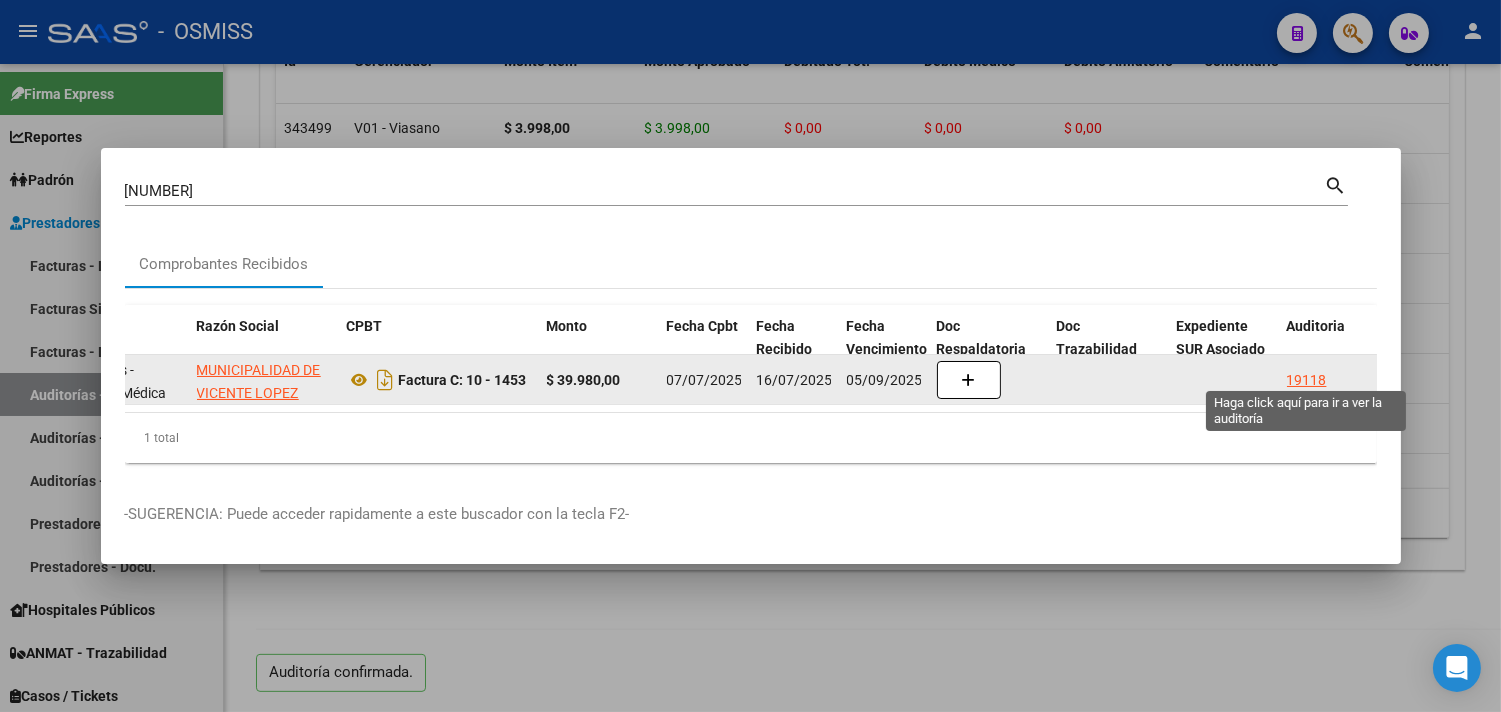 click on "19118" 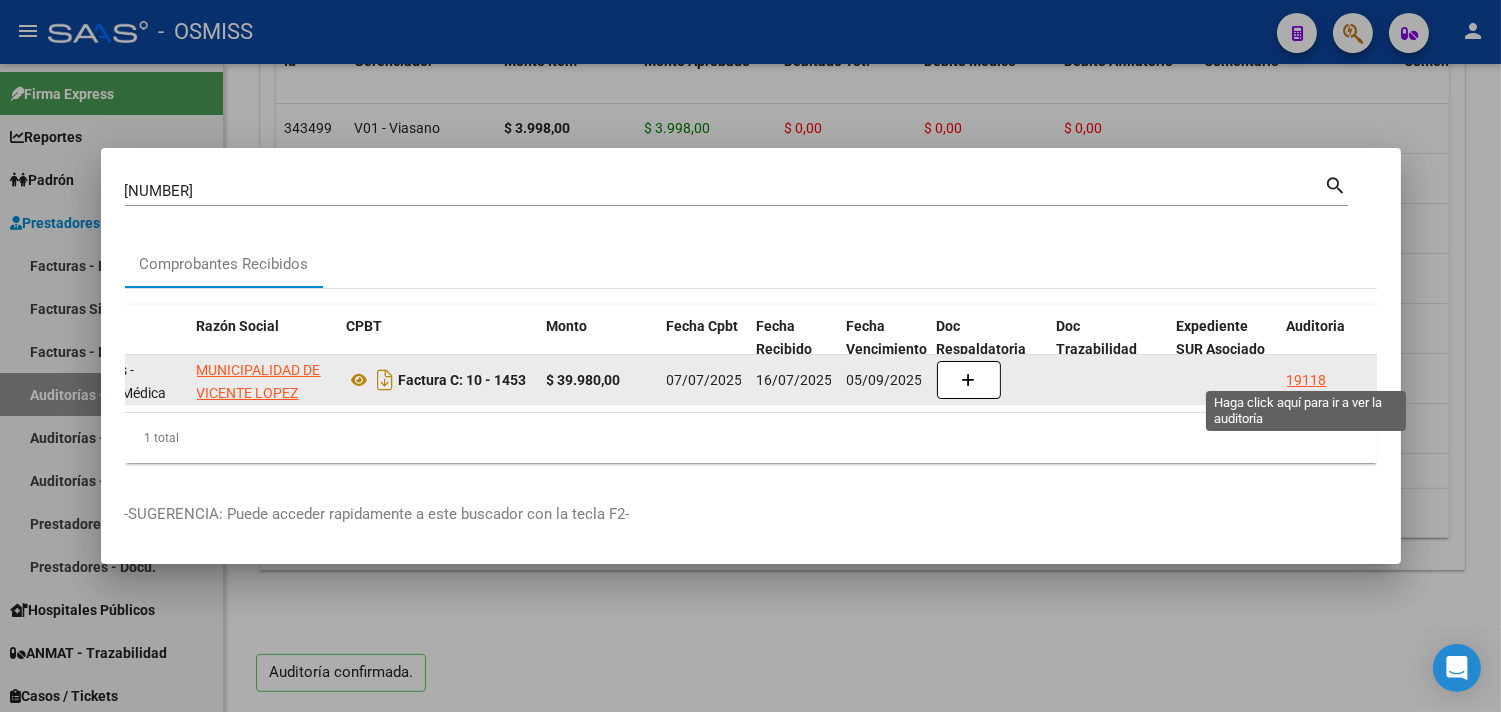 click on "19118" 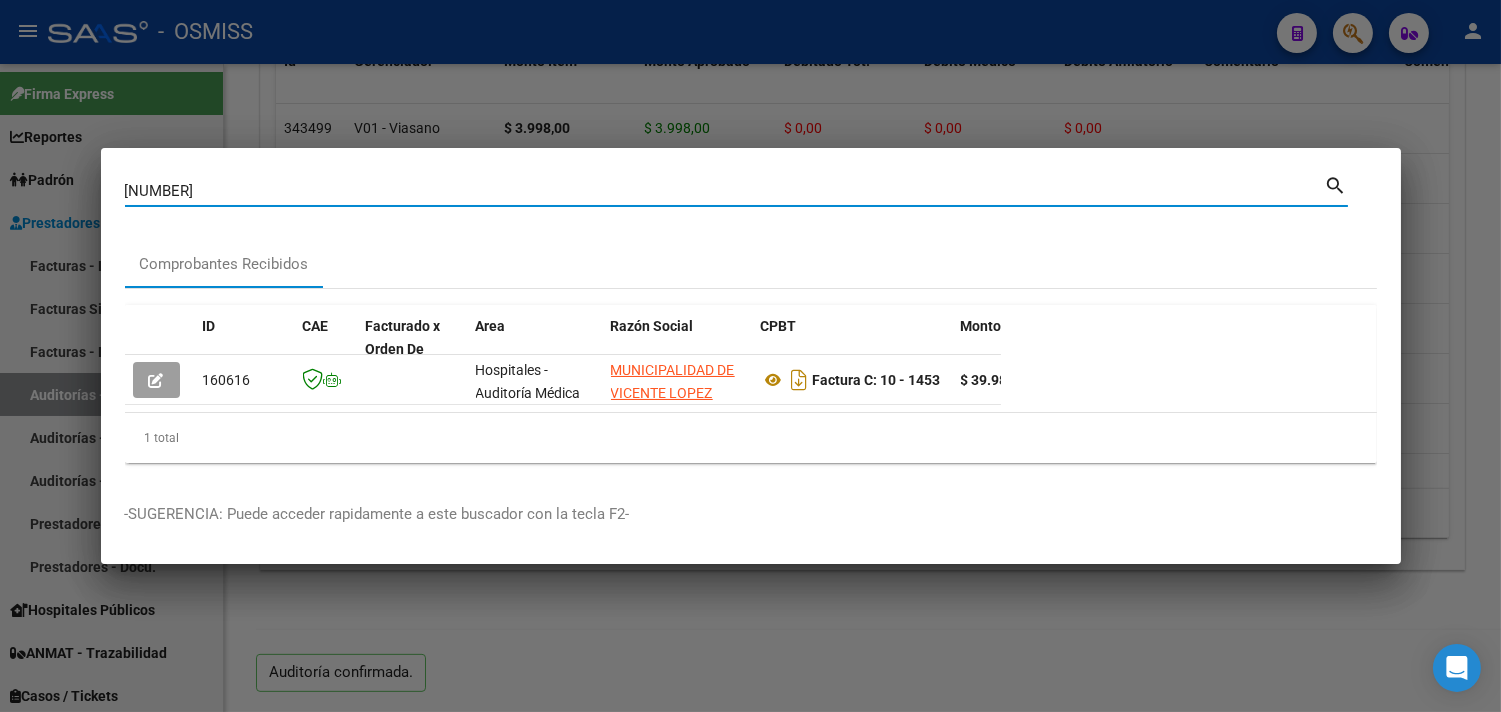 drag, startPoint x: 251, startPoint y: 187, endPoint x: 0, endPoint y: 136, distance: 256.12888 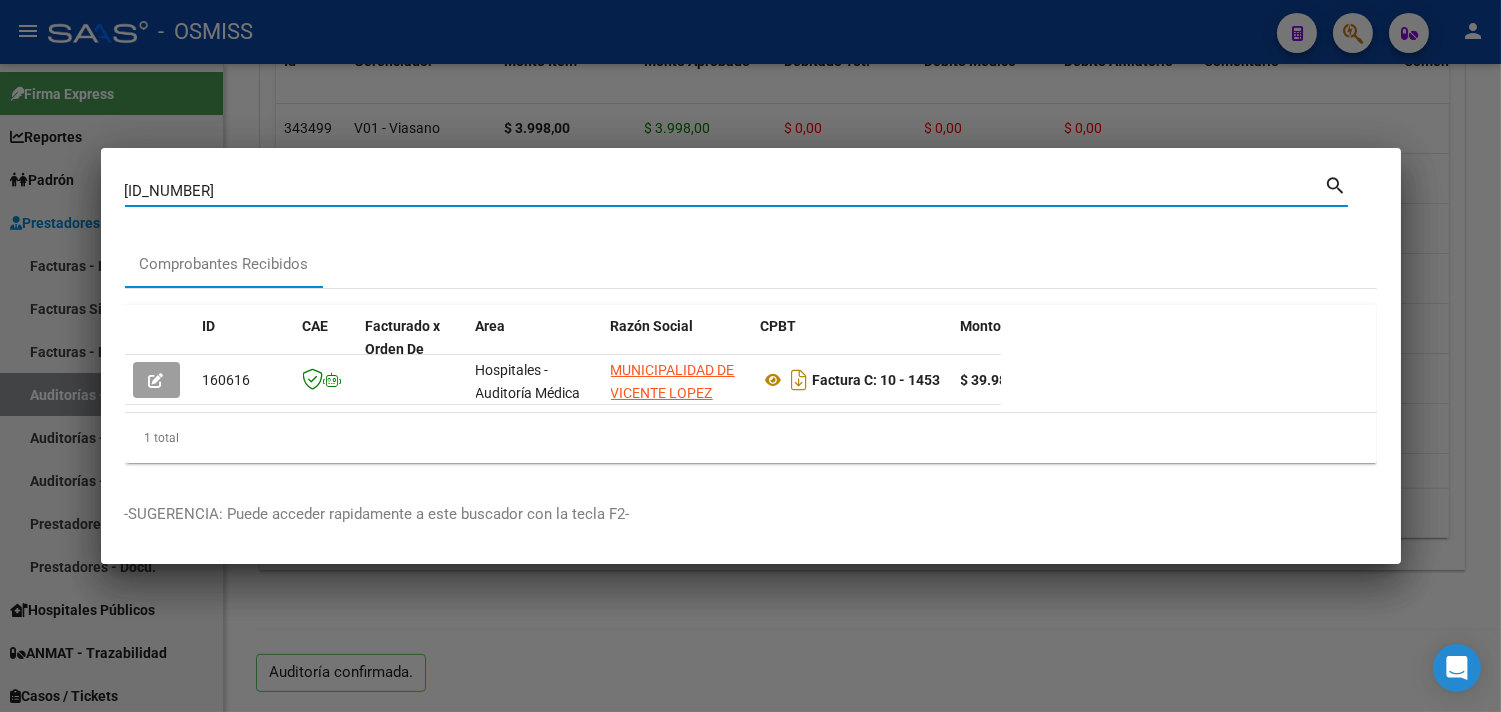 type on "[ID_NUMBER]" 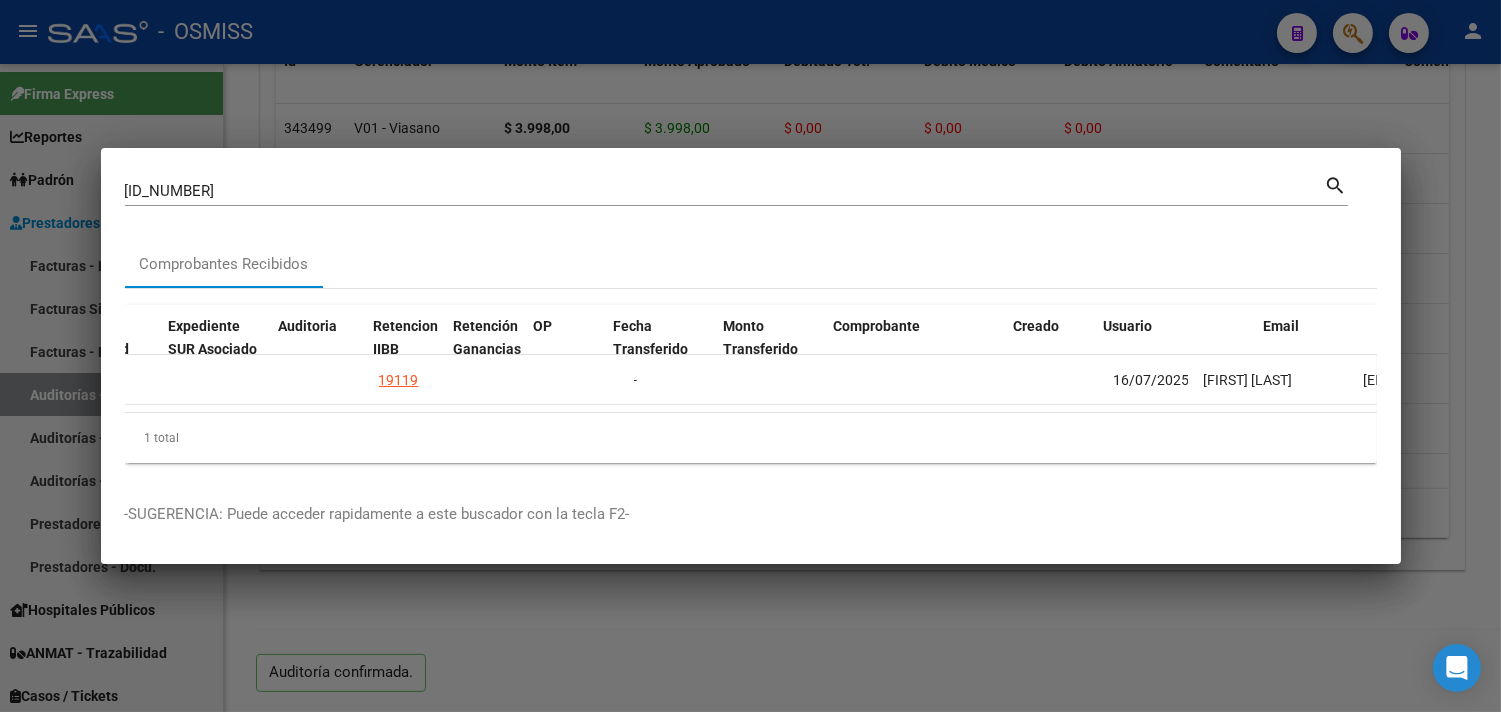 scroll, scrollTop: 0, scrollLeft: 1422, axis: horizontal 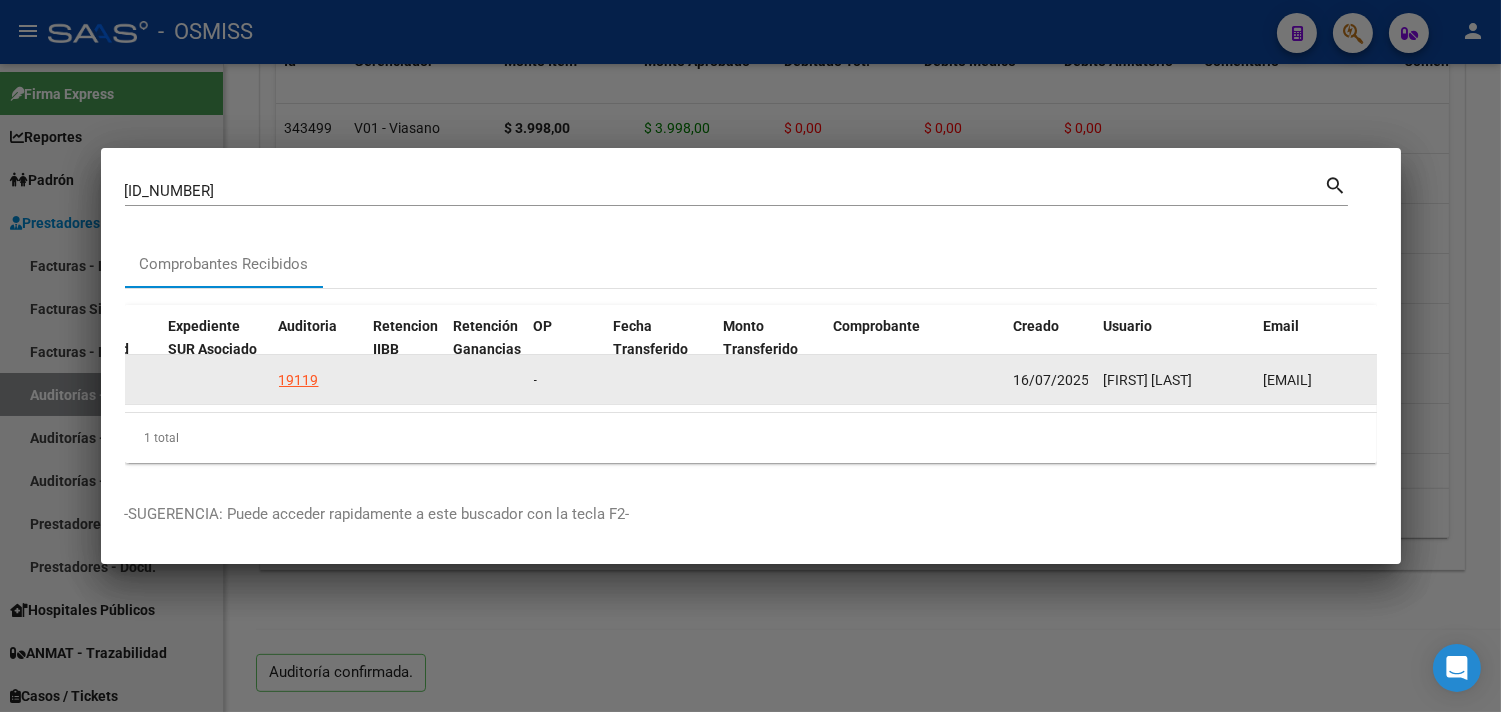 click on "19119" 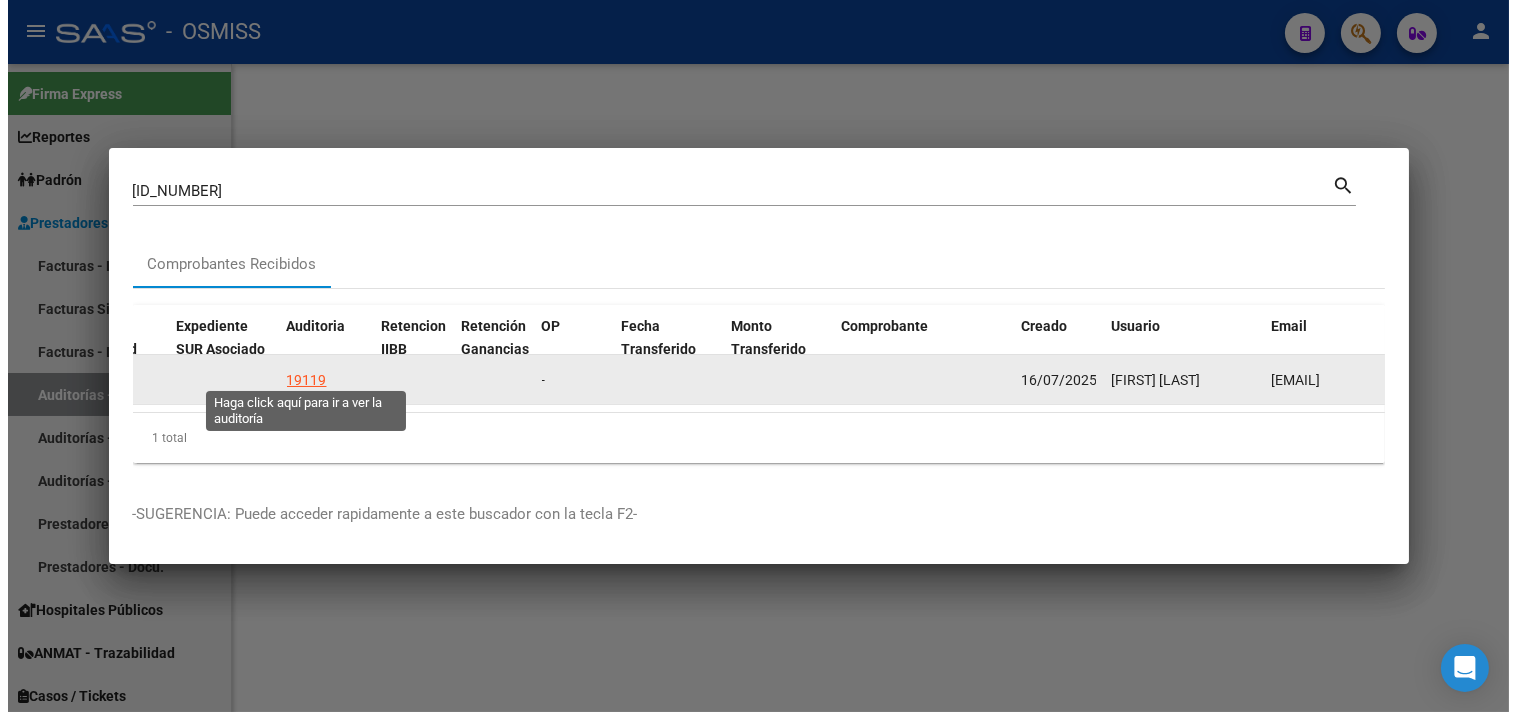scroll, scrollTop: 0, scrollLeft: 0, axis: both 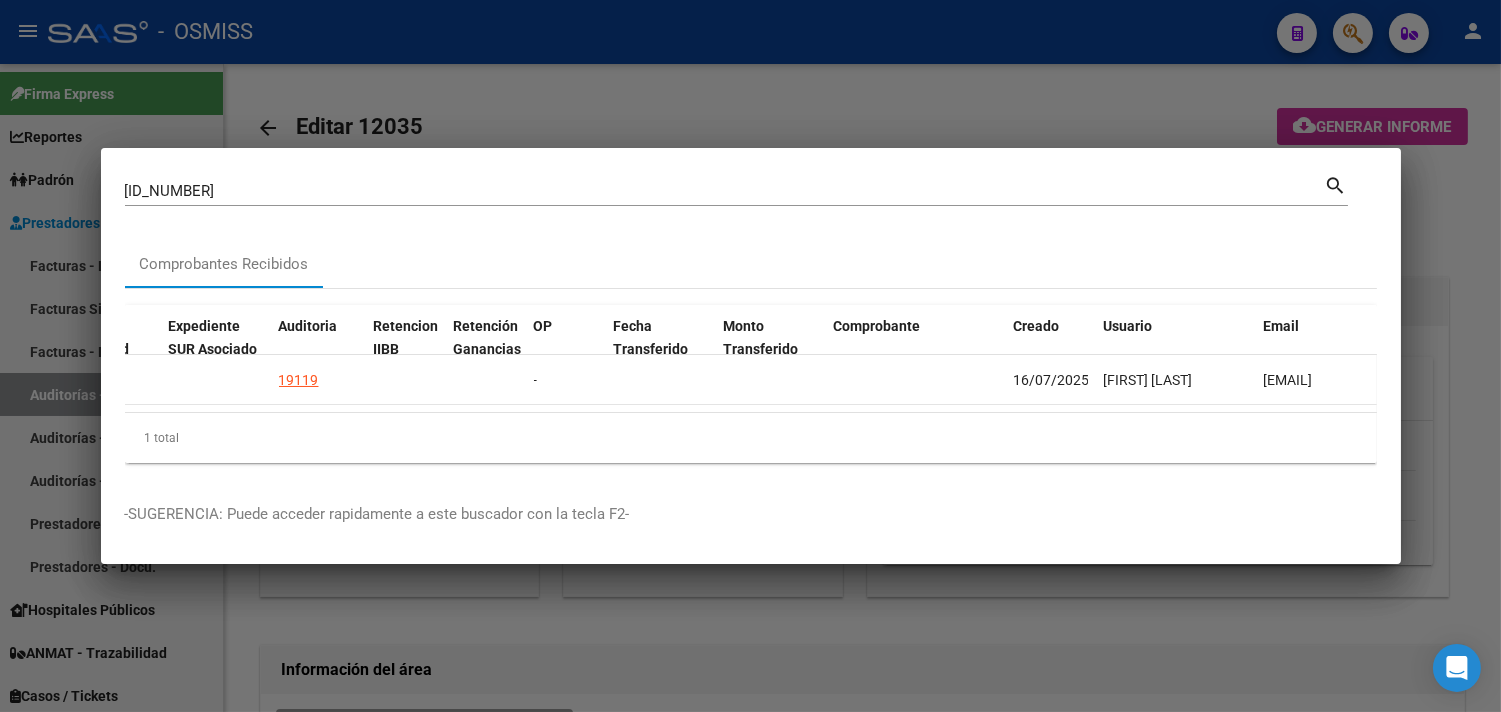click at bounding box center (750, 356) 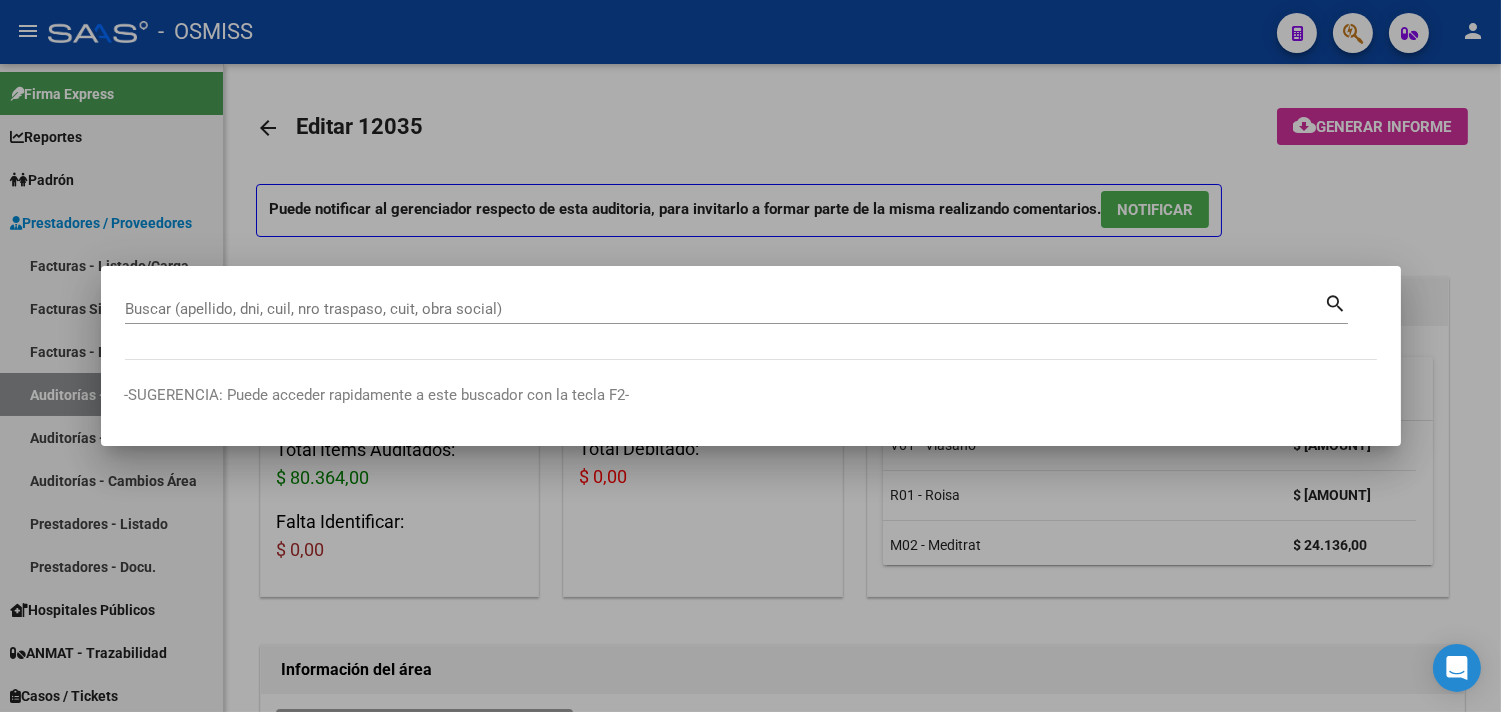click at bounding box center [750, 356] 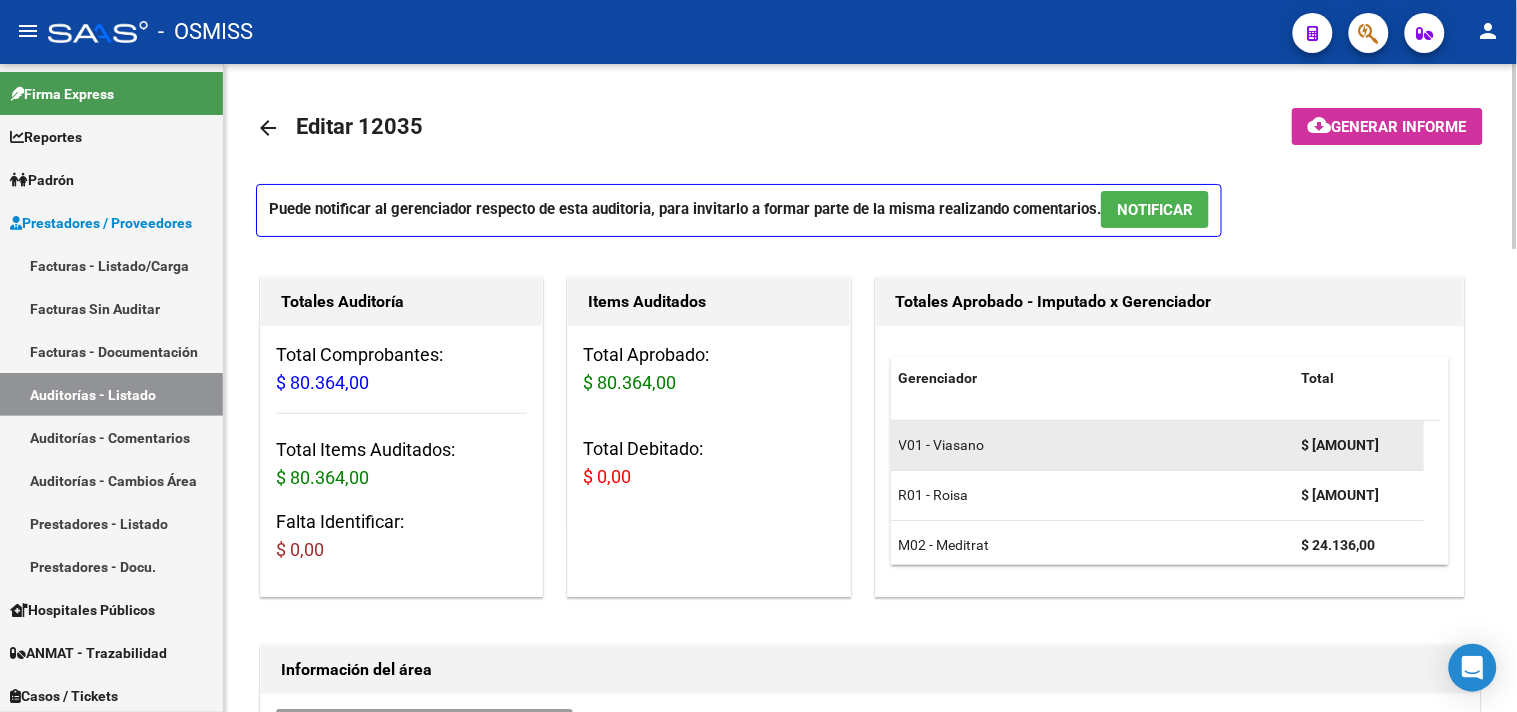 scroll, scrollTop: 12, scrollLeft: 0, axis: vertical 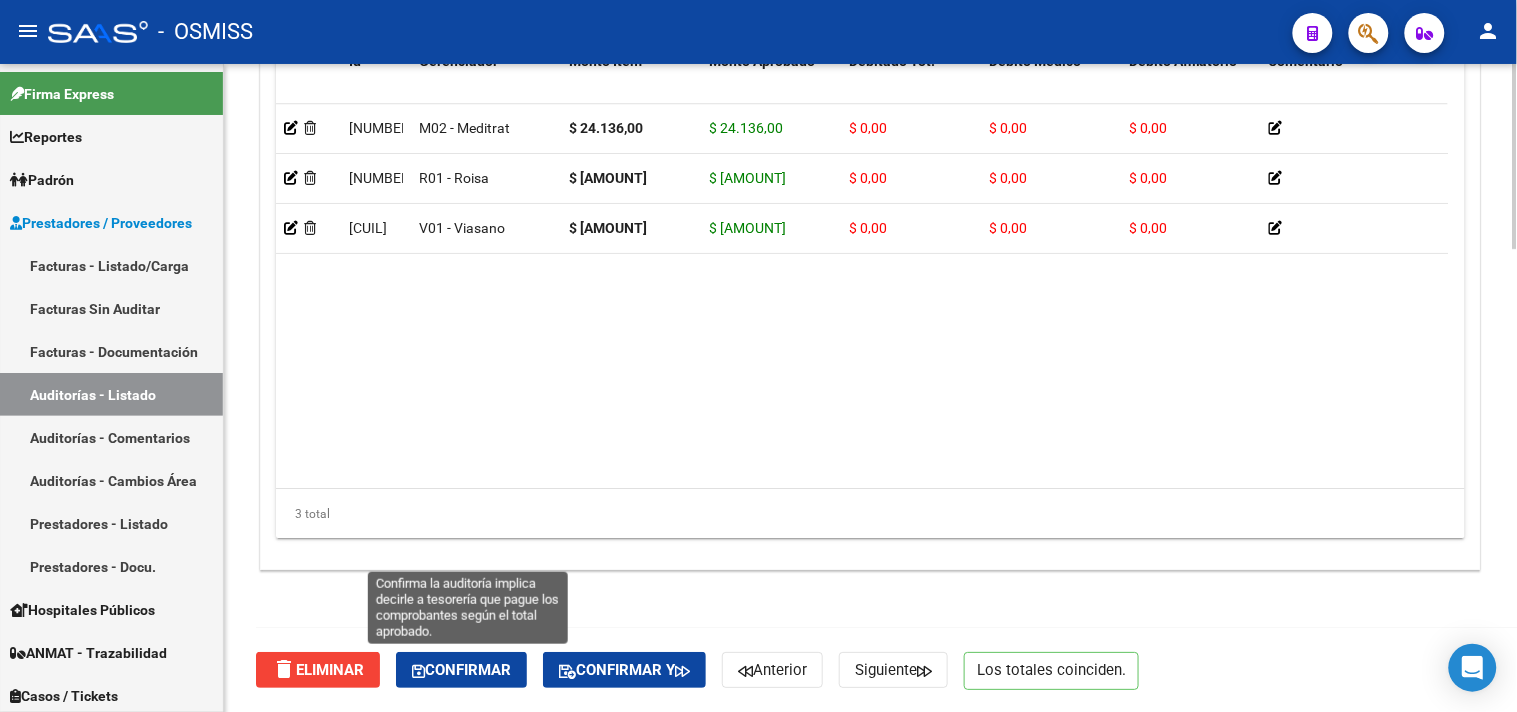 click on "Confirmar" 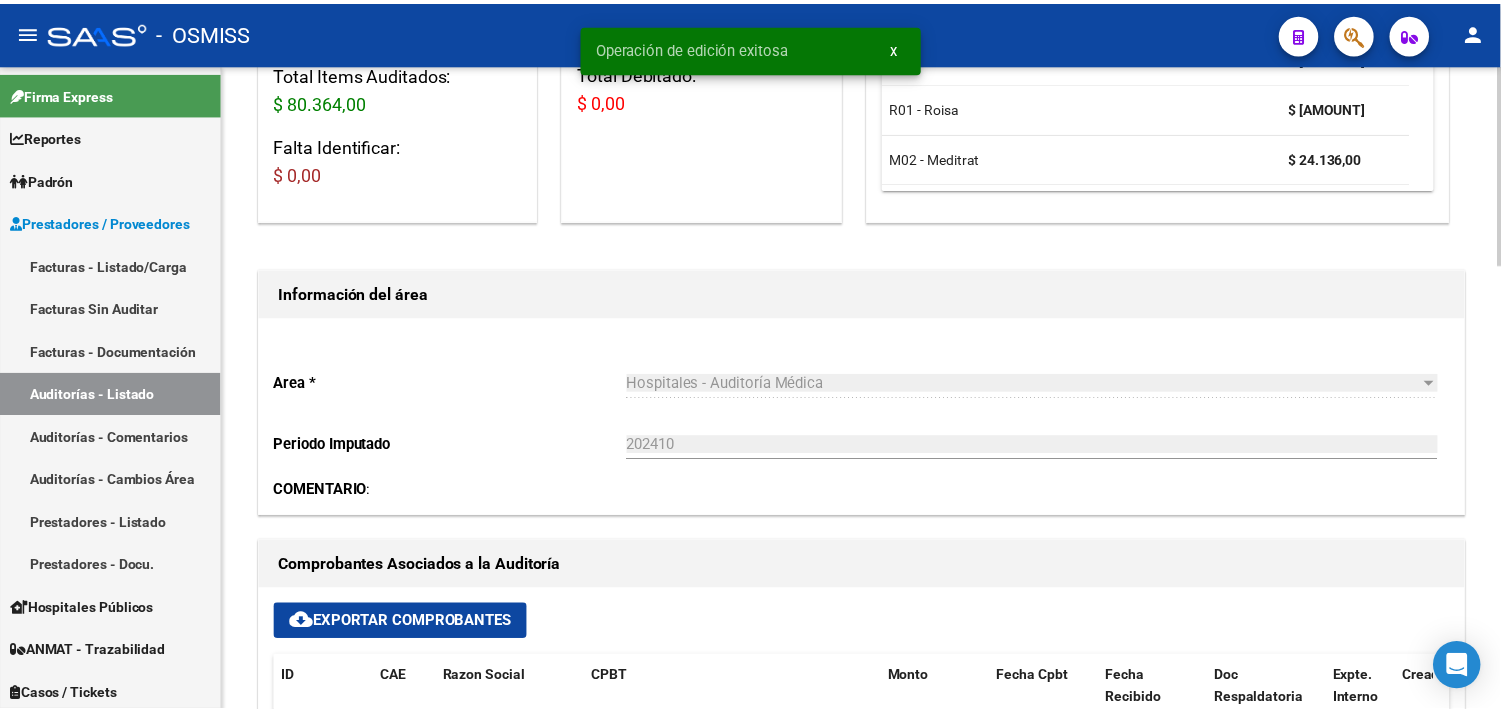 scroll, scrollTop: 444, scrollLeft: 0, axis: vertical 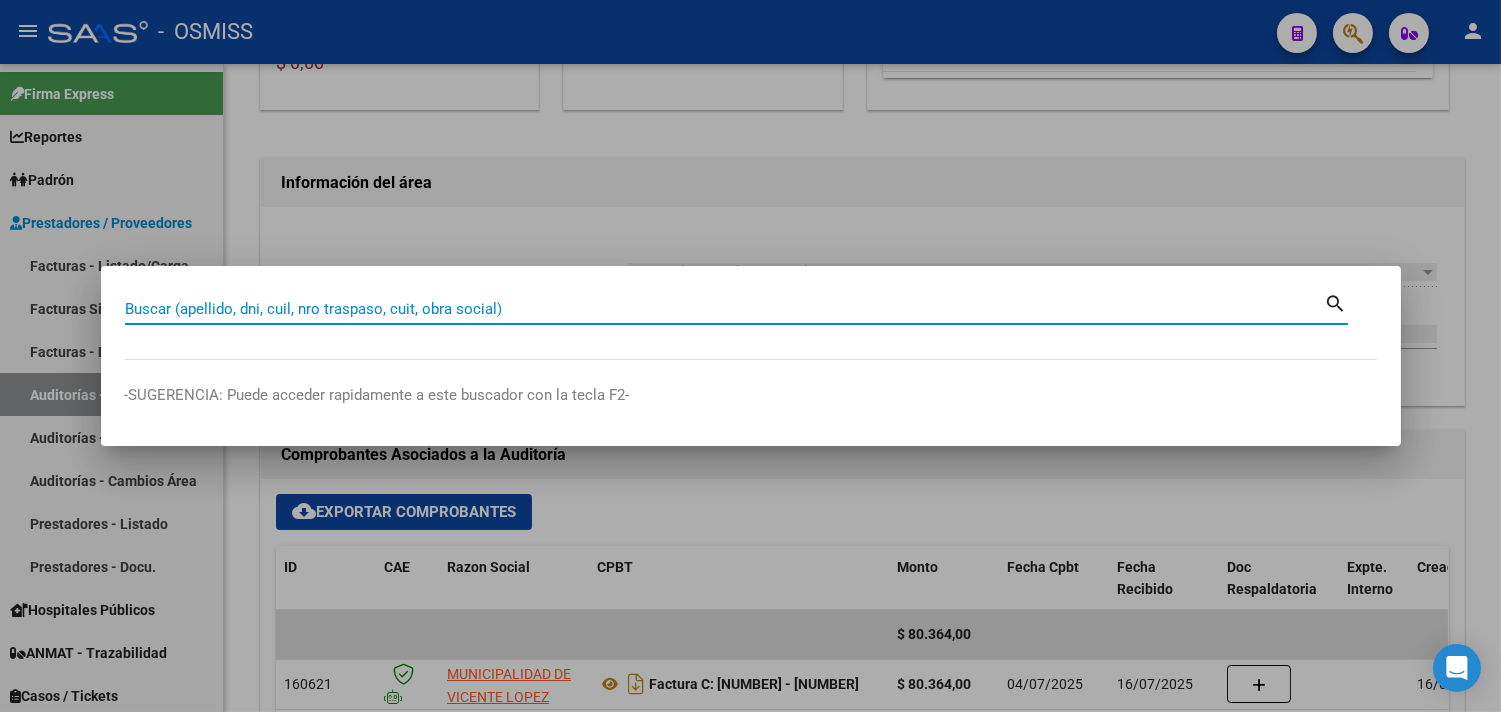 paste on "[NUMBER]" 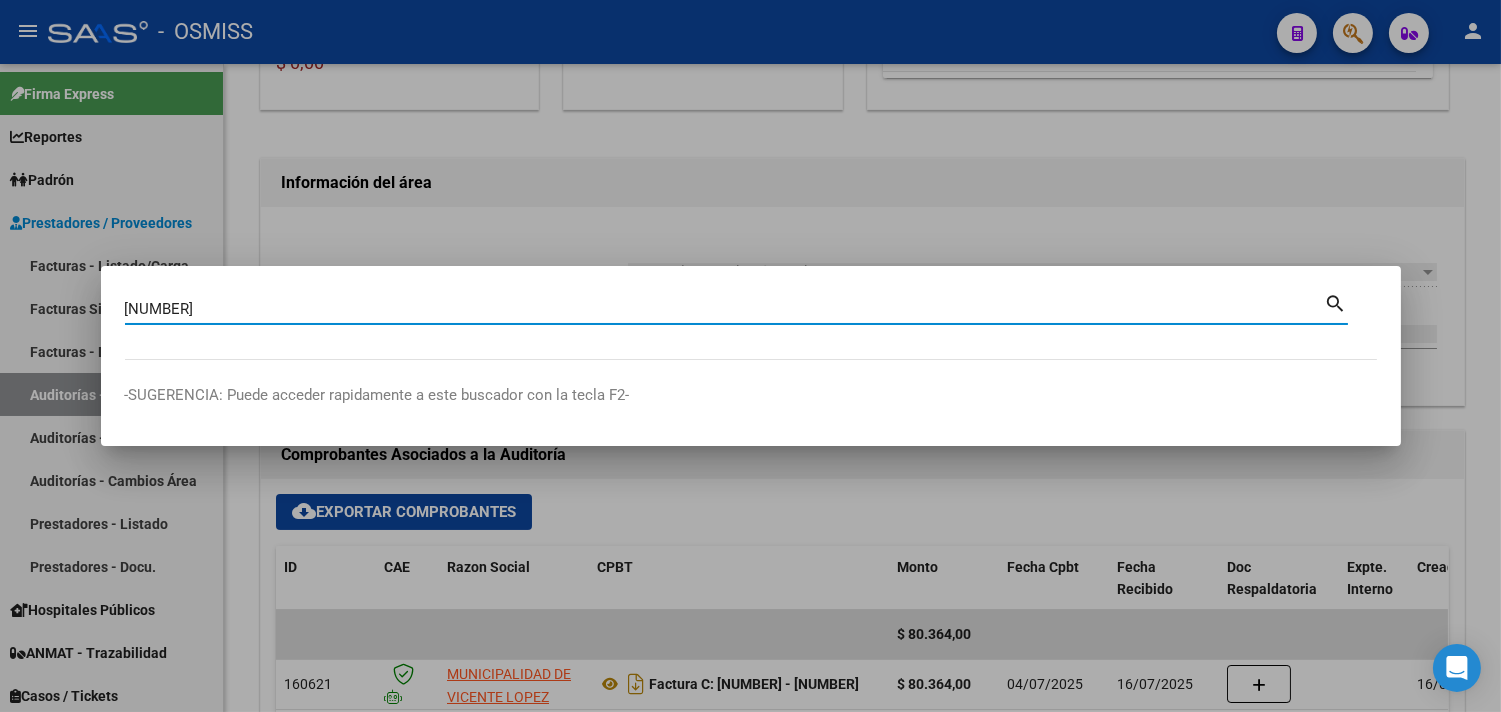 type on "[NUMBER]" 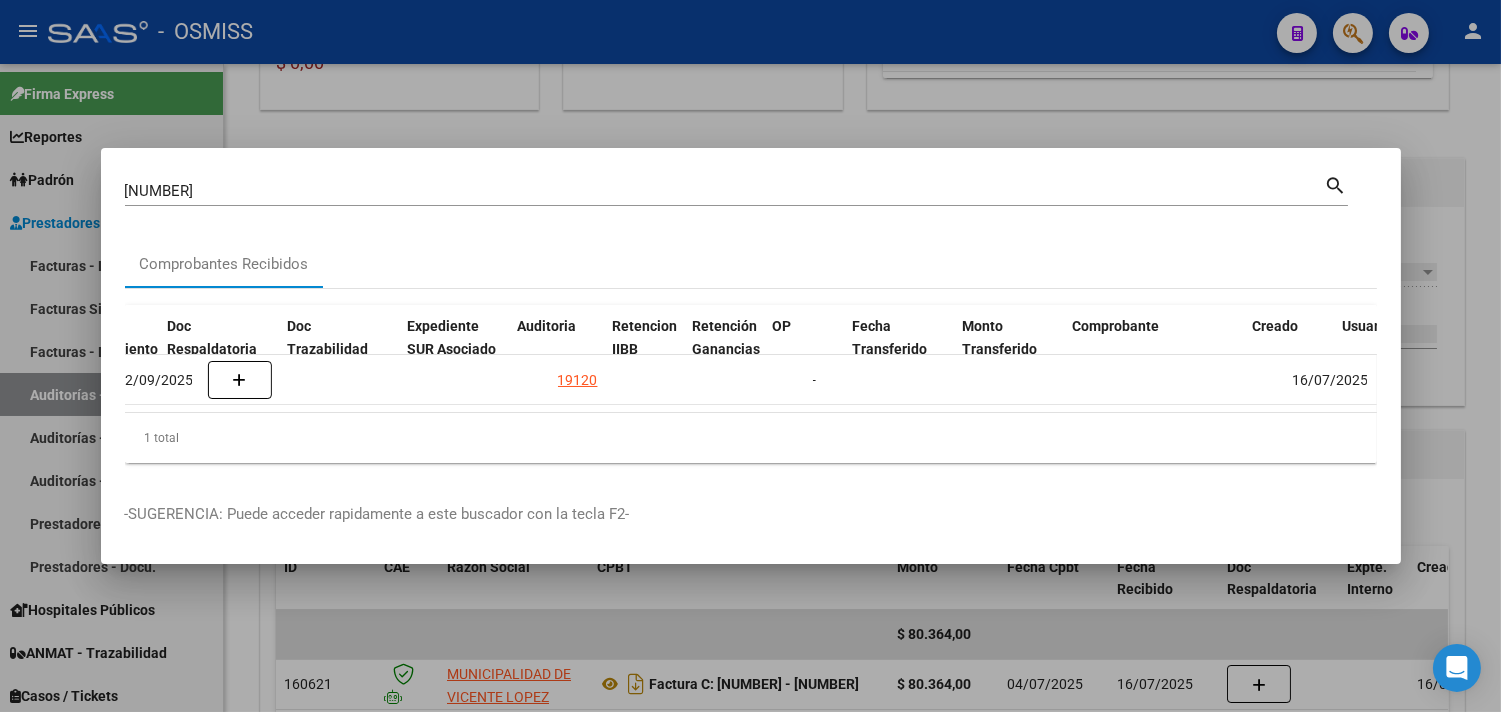 scroll, scrollTop: 0, scrollLeft: 1178, axis: horizontal 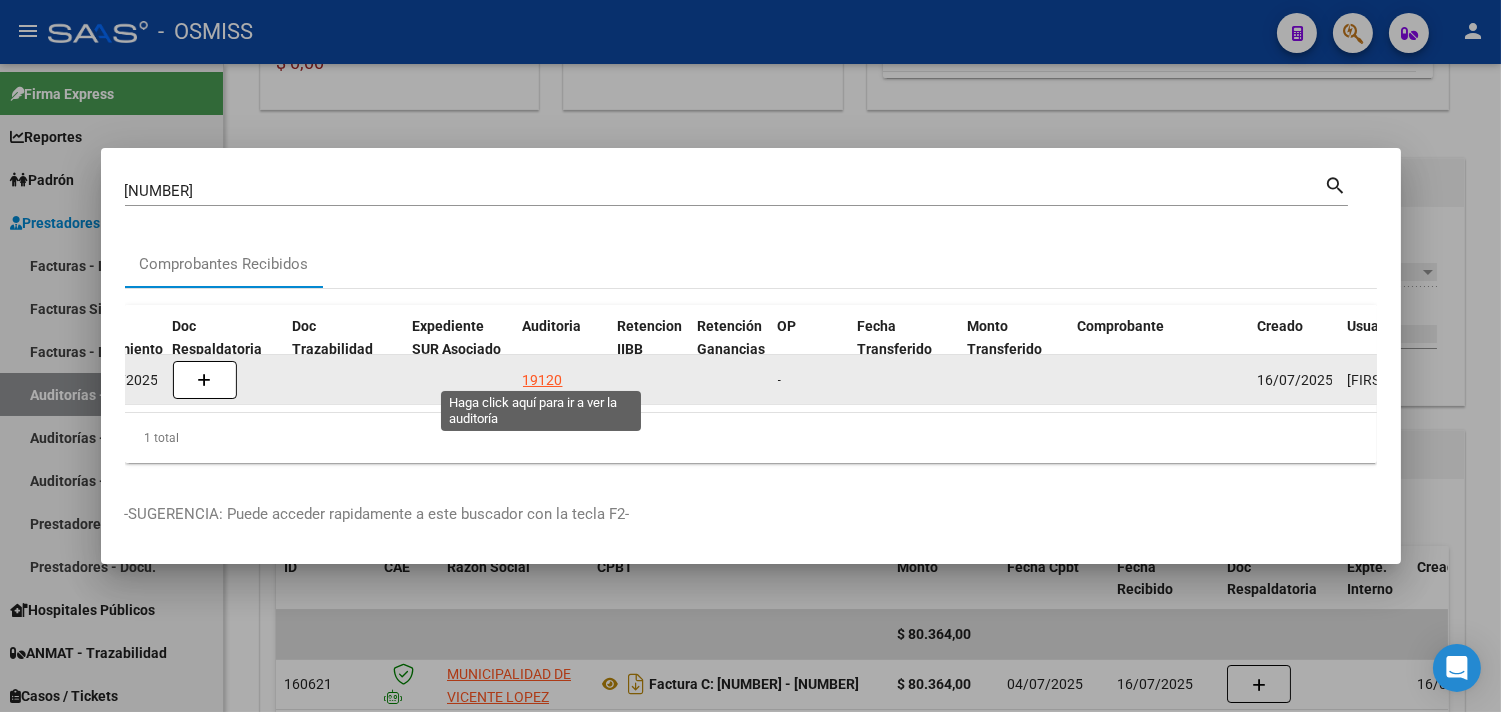 click on "19120" 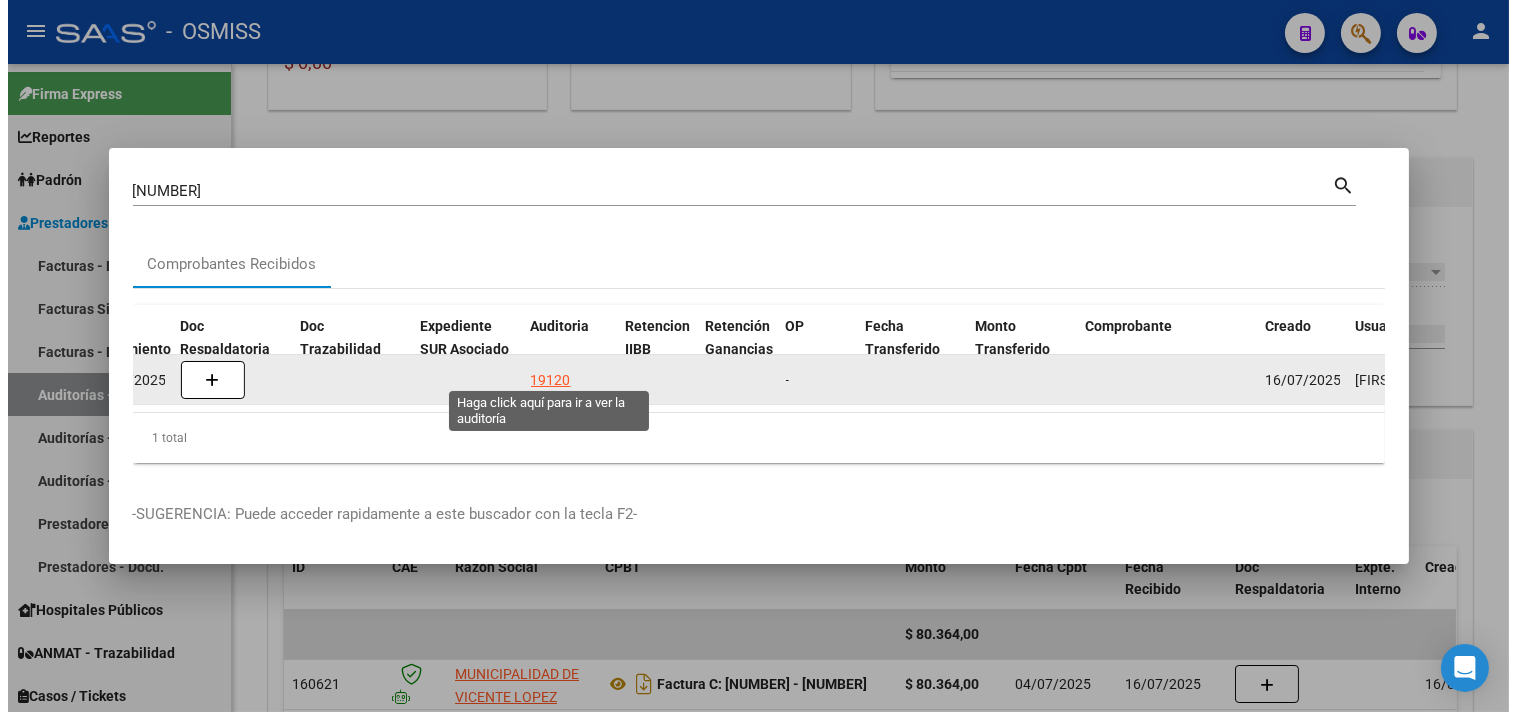 scroll, scrollTop: 0, scrollLeft: 0, axis: both 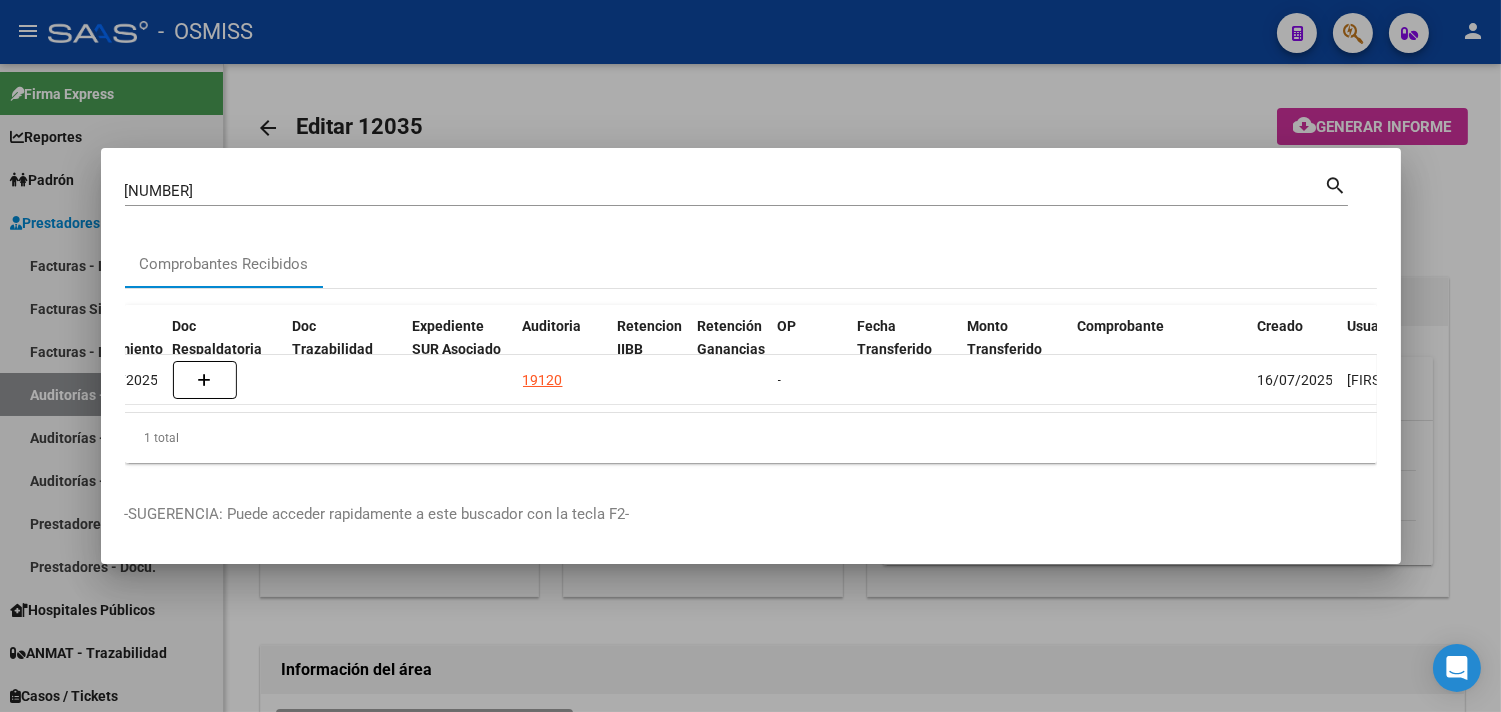 click at bounding box center [750, 356] 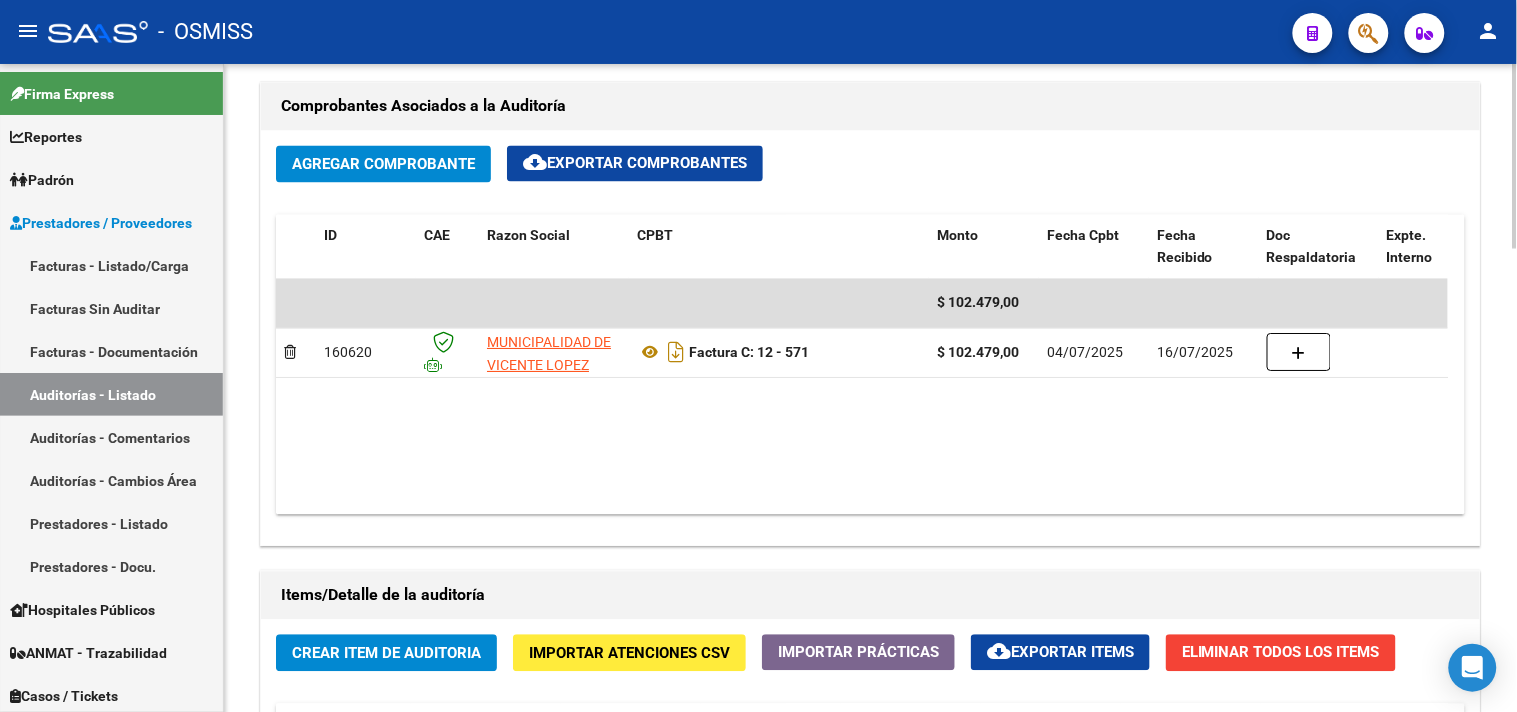 scroll, scrollTop: 1618, scrollLeft: 0, axis: vertical 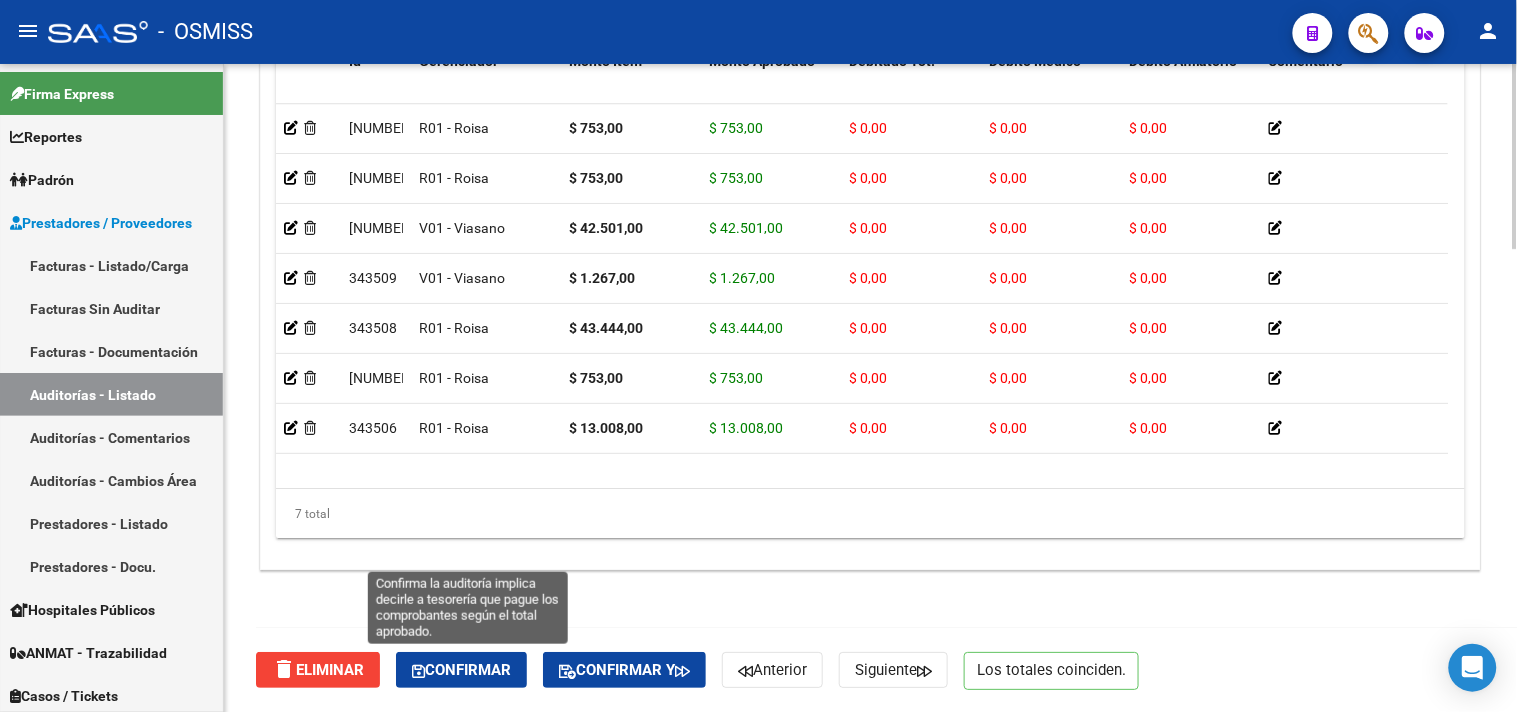 click on "Confirmar" 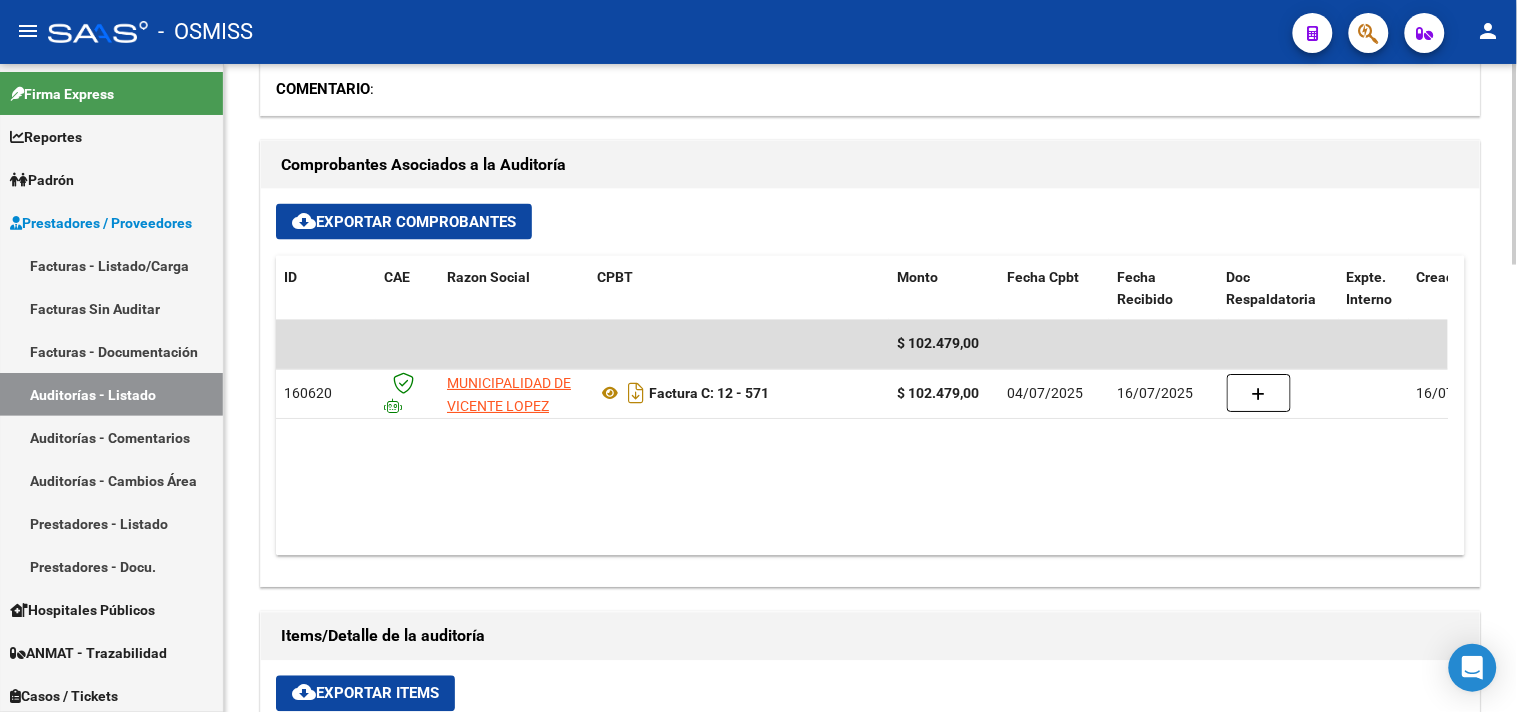 scroll, scrollTop: 772, scrollLeft: 0, axis: vertical 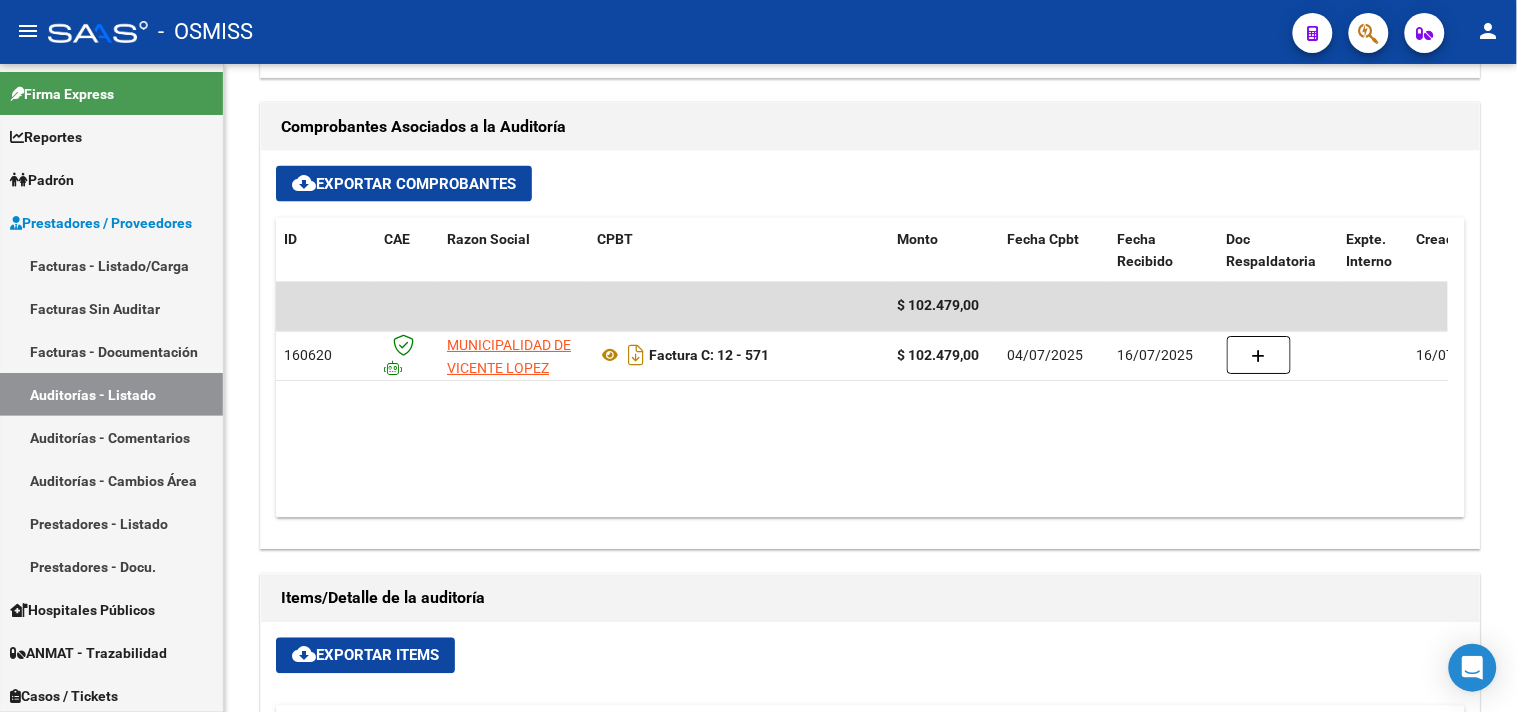 drag, startPoint x: 781, startPoint y: 491, endPoint x: 768, endPoint y: 494, distance: 13.341664 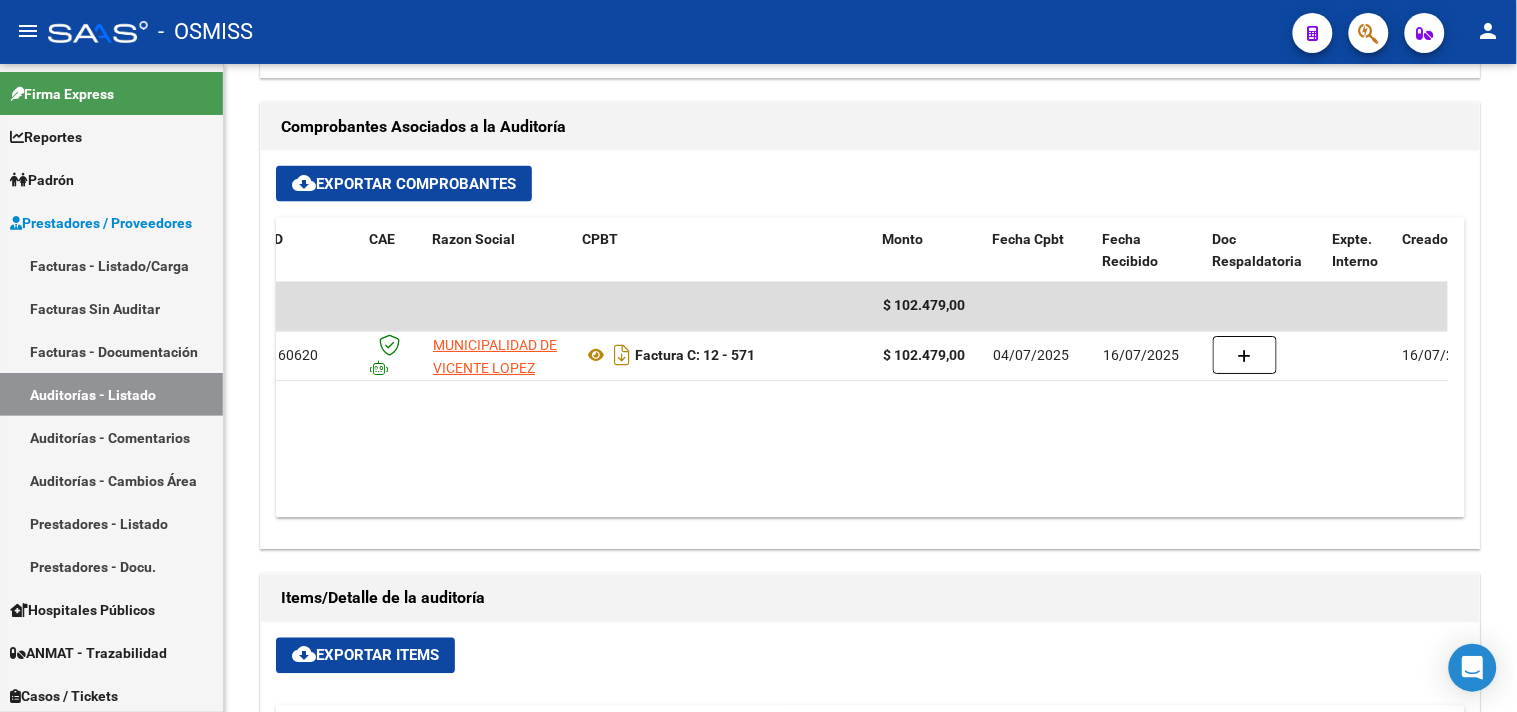 scroll, scrollTop: 0, scrollLeft: 0, axis: both 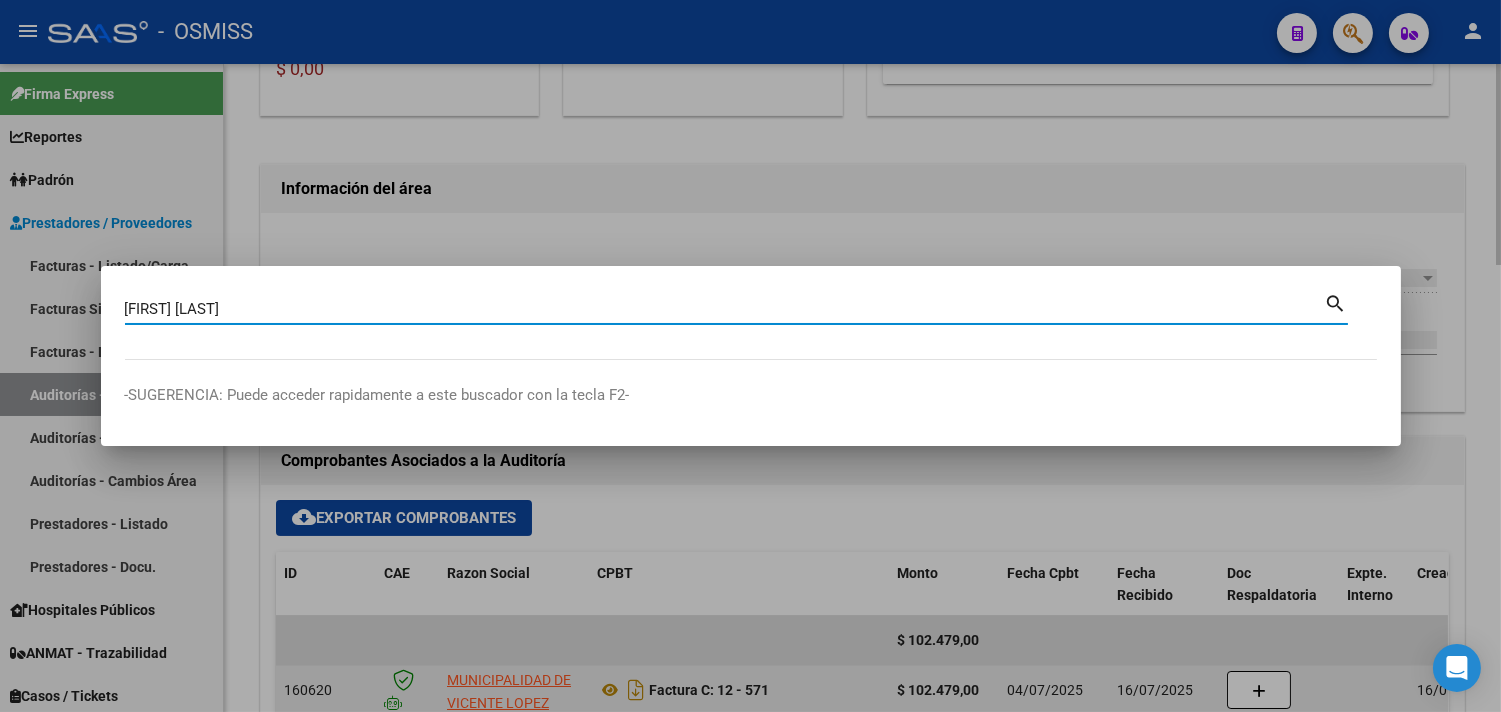 type on "[FIRST] [LAST]" 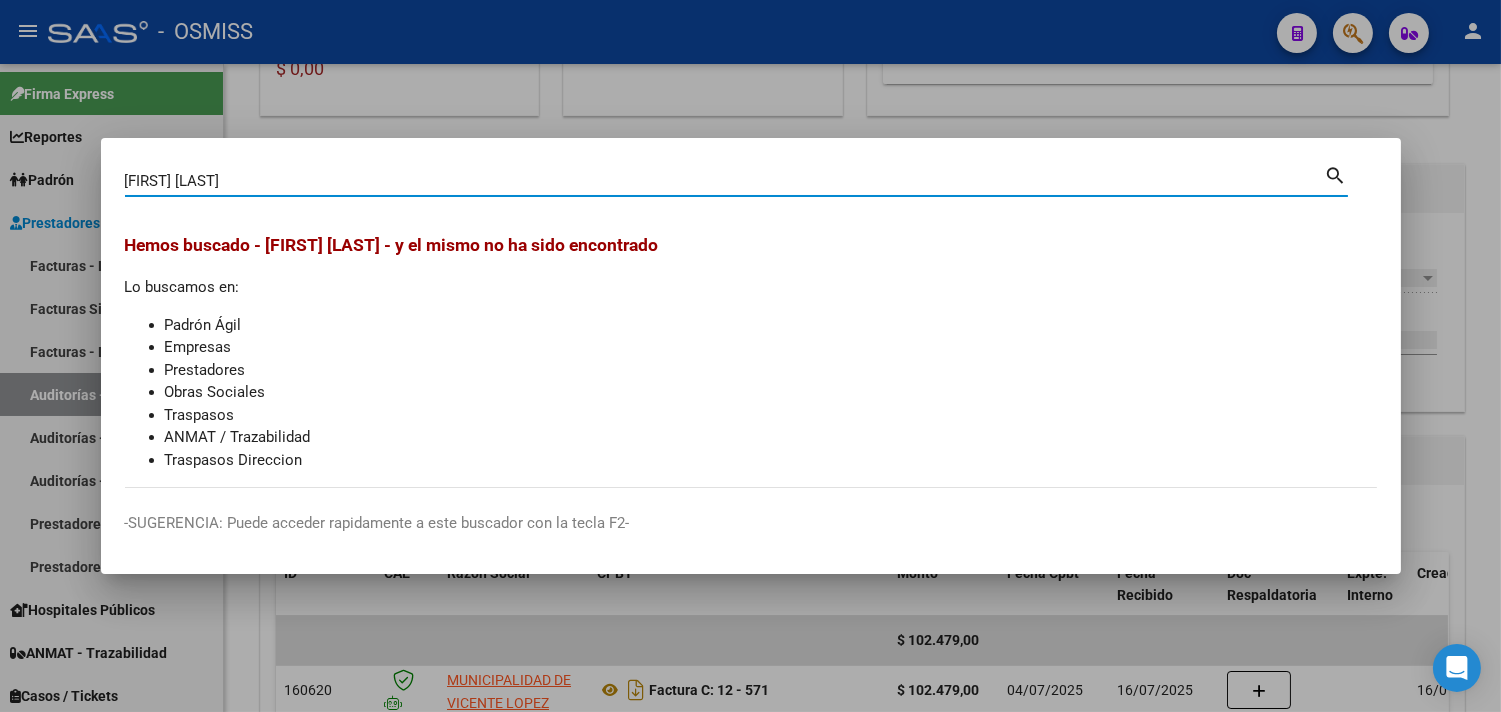 click at bounding box center [750, 356] 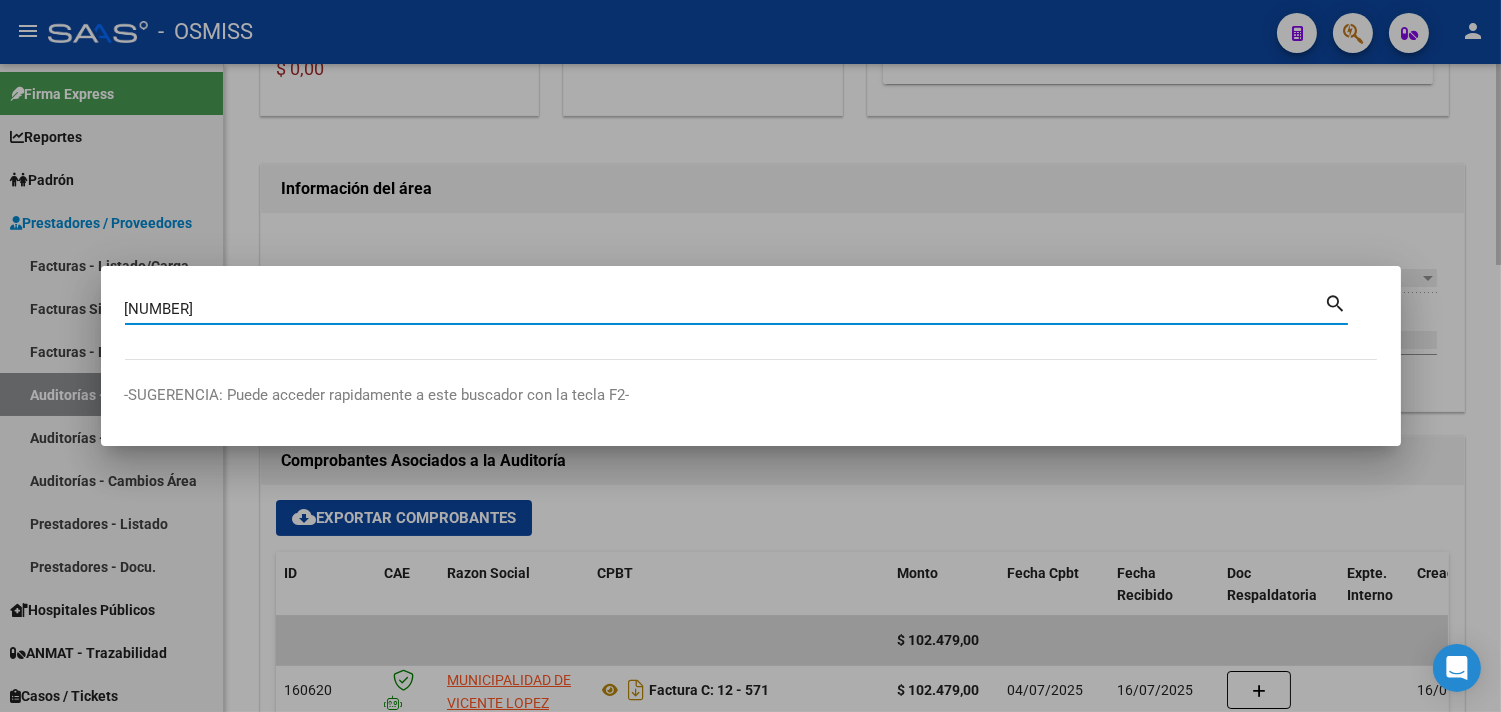 type on "[NUMBER]" 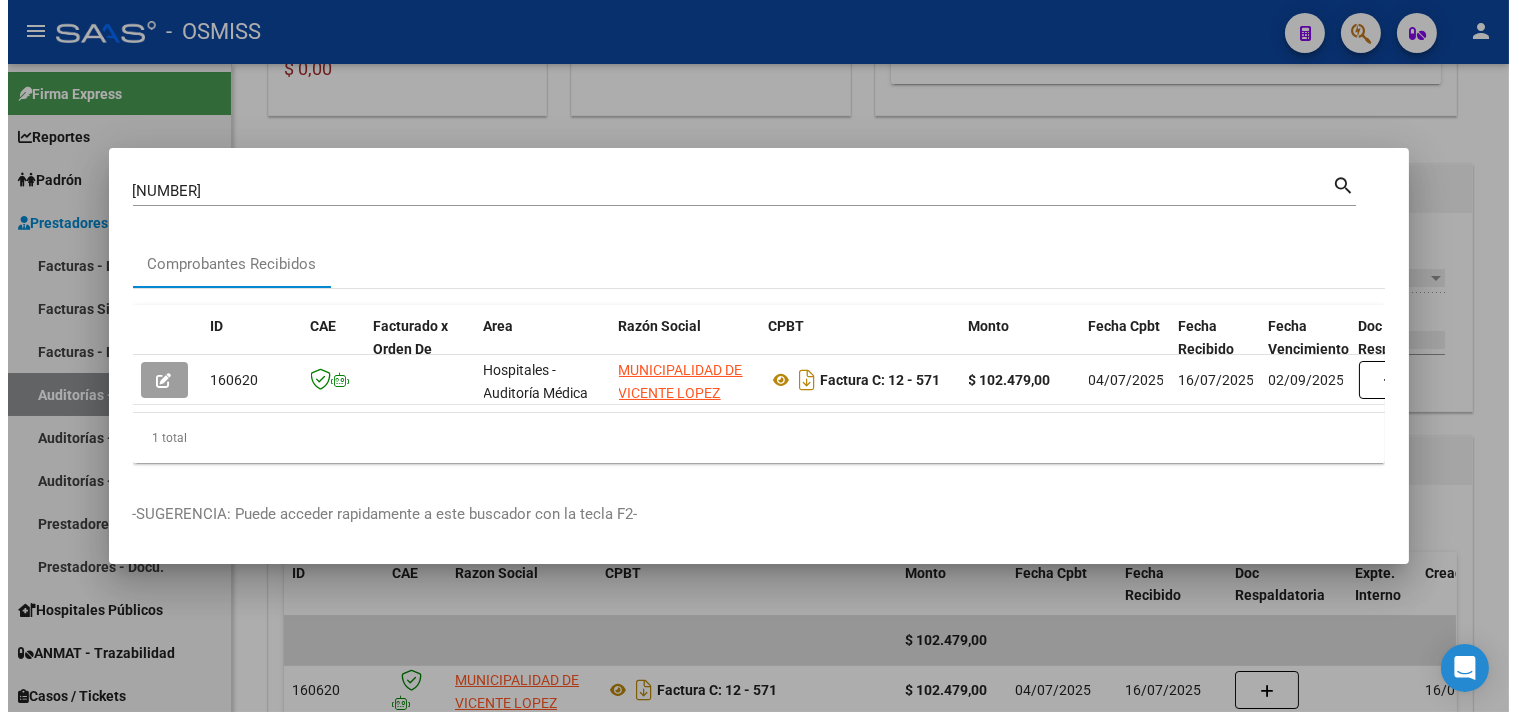 scroll, scrollTop: 0, scrollLeft: 696, axis: horizontal 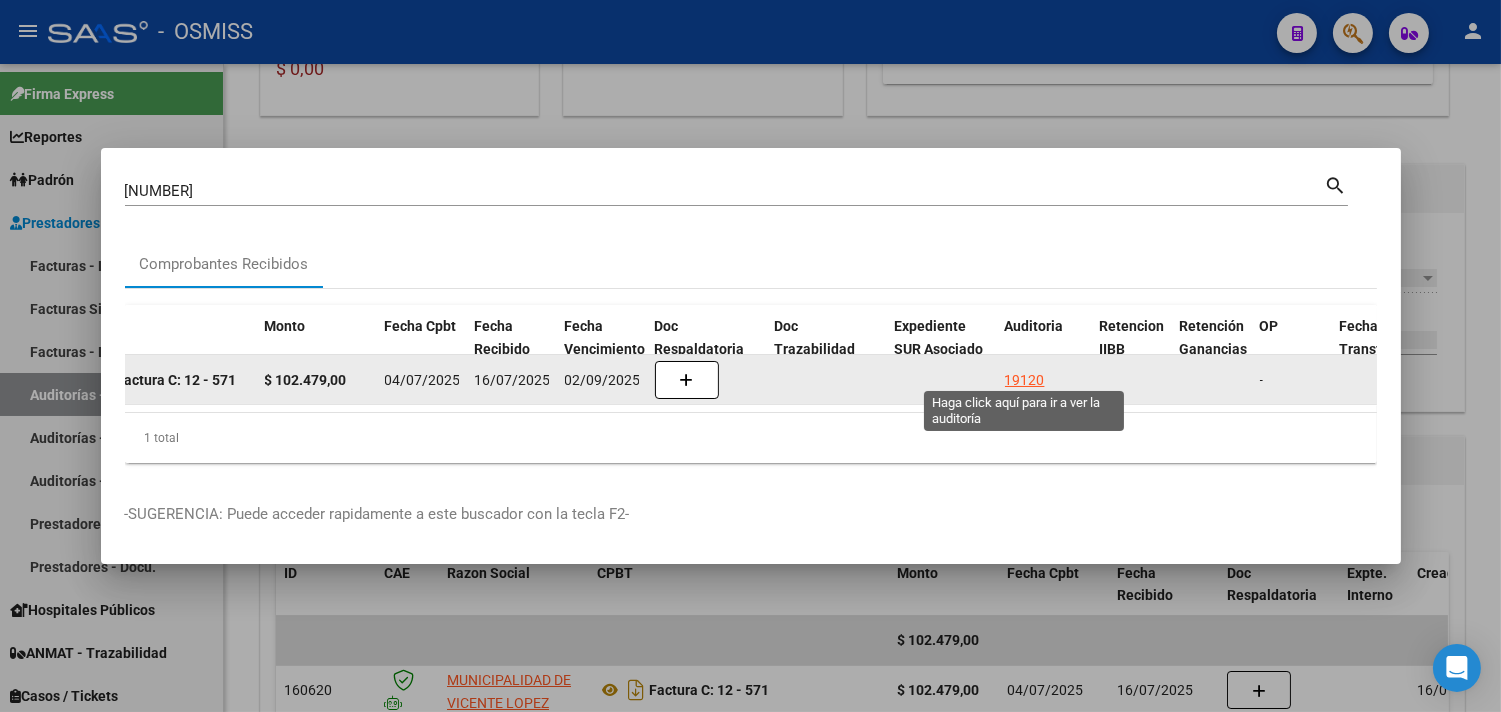 click on "19120" 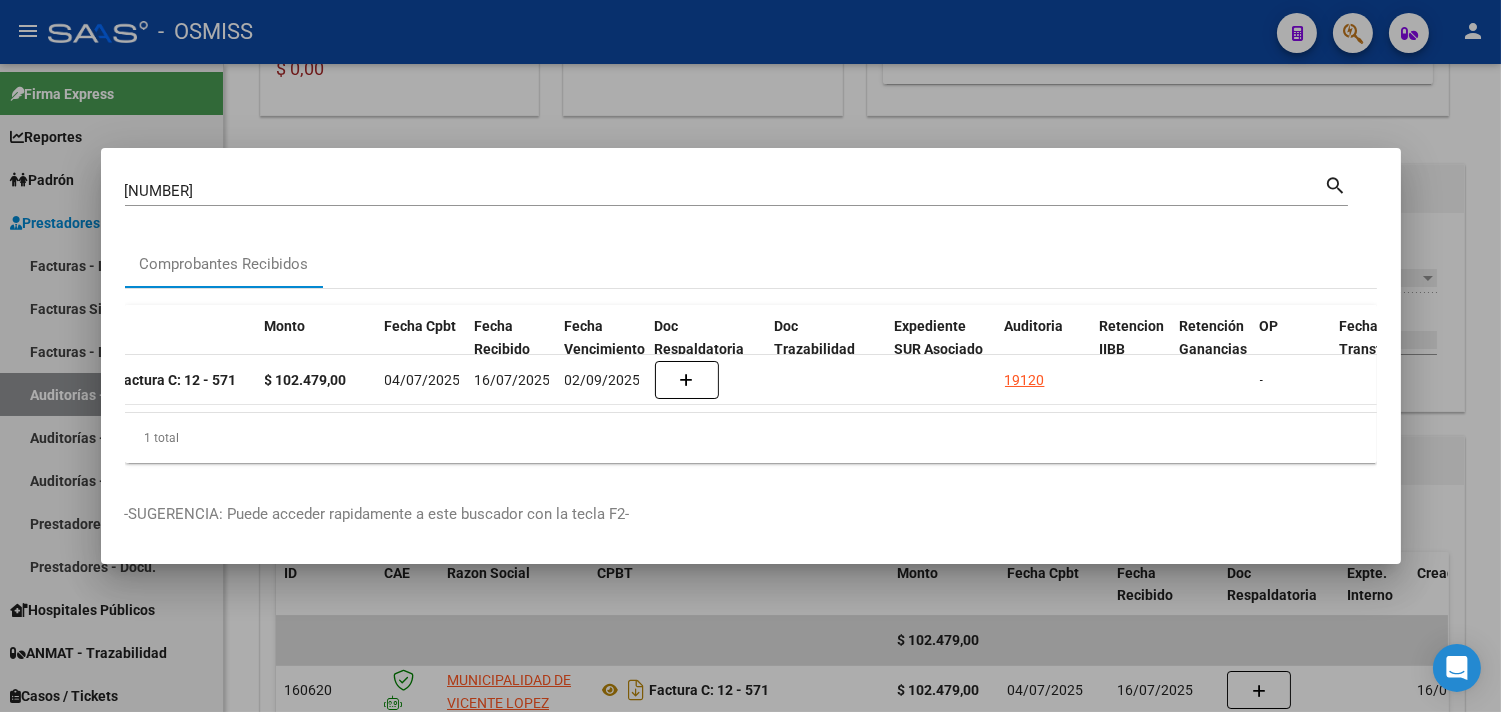 click at bounding box center [750, 356] 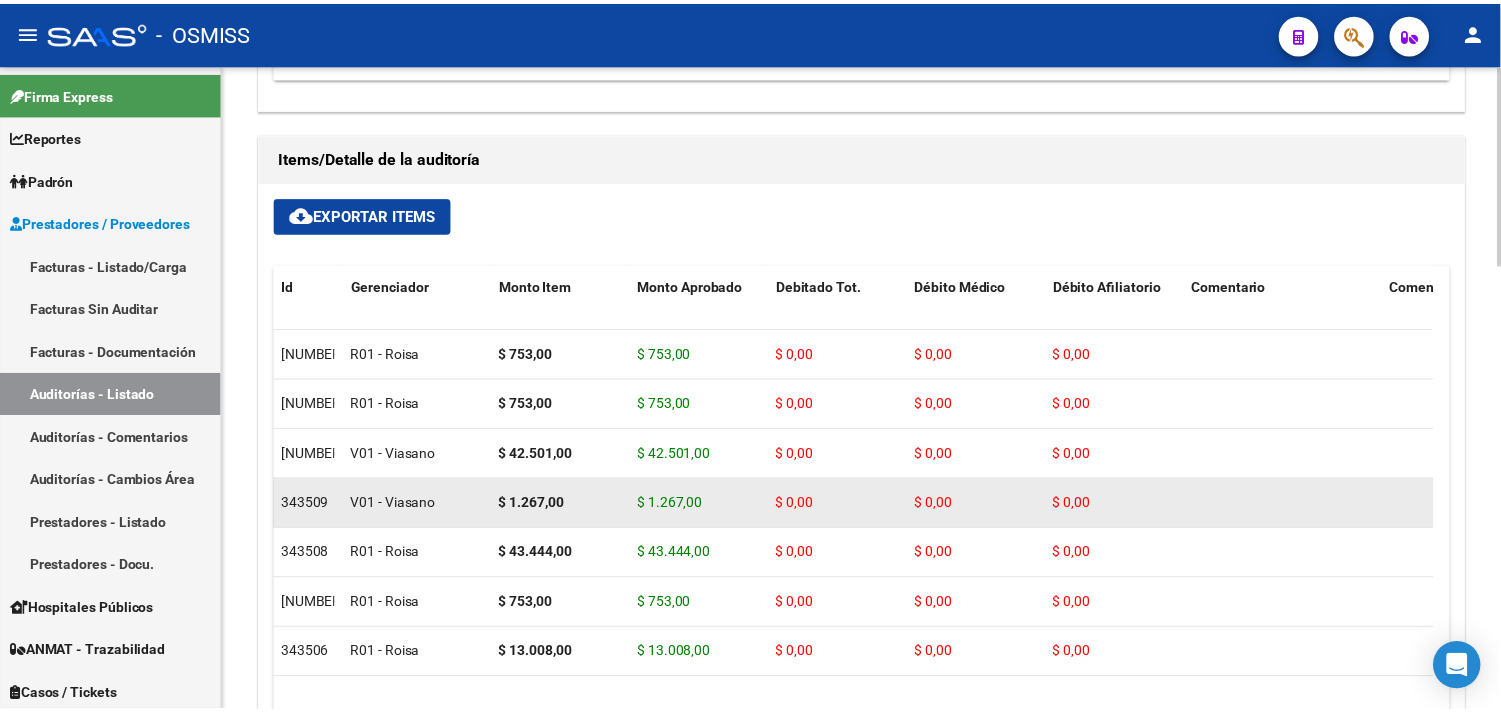 scroll, scrollTop: 994, scrollLeft: 0, axis: vertical 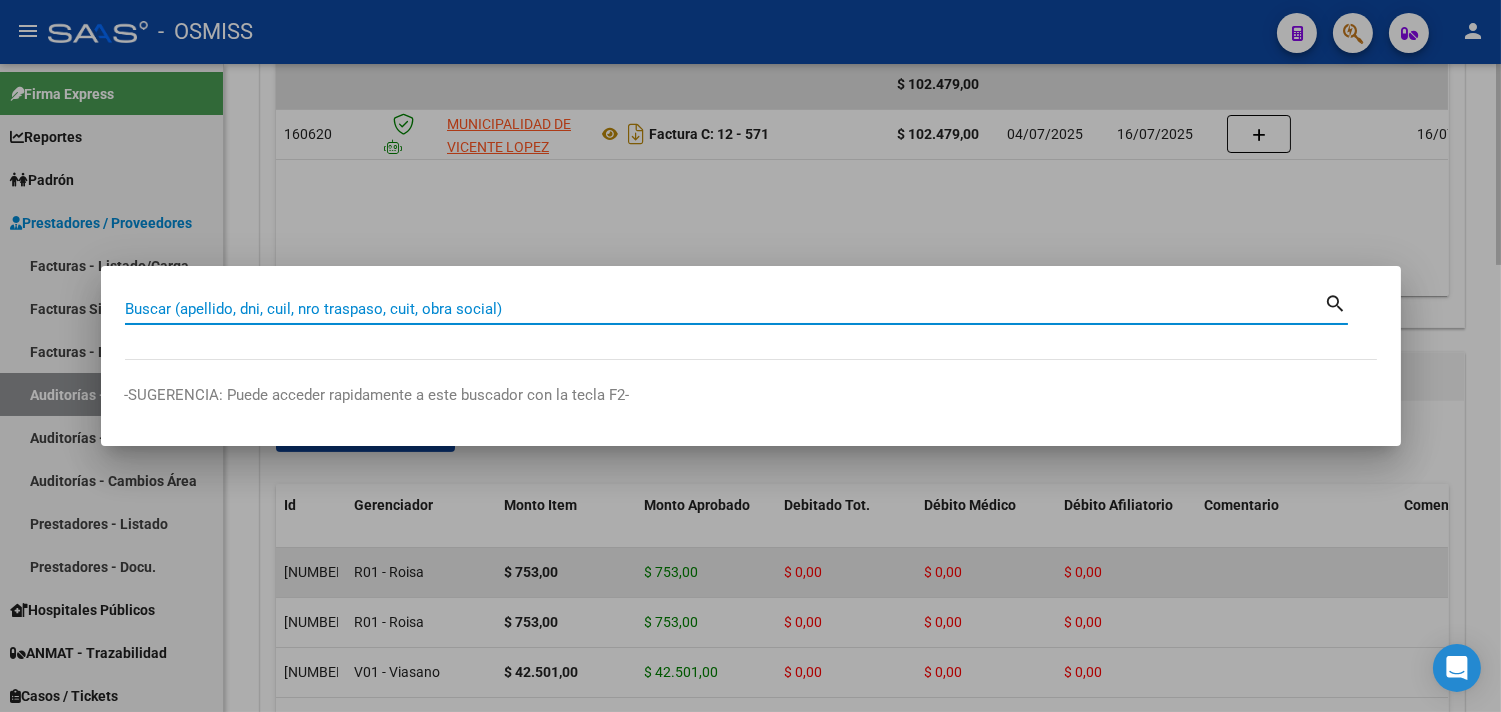 paste on "013-00000817" 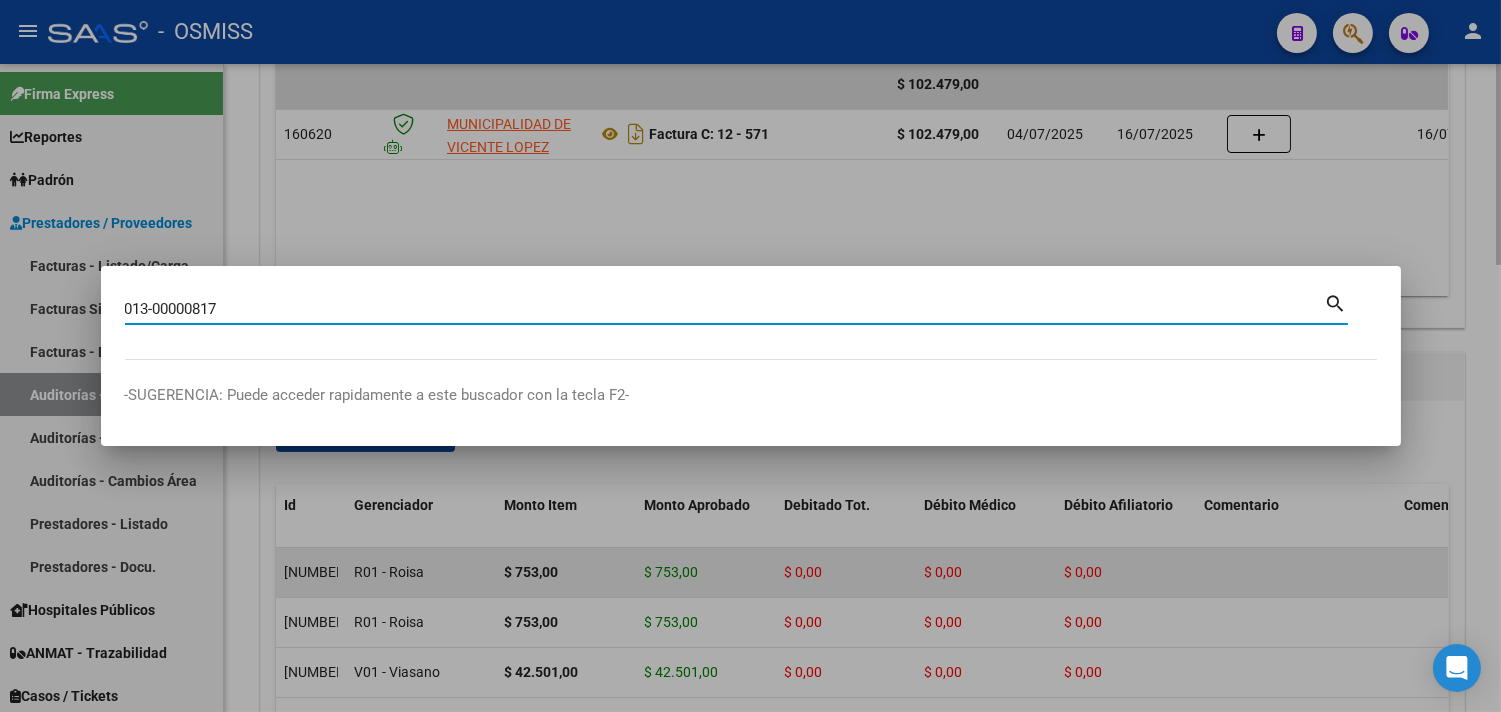 type on "013-00000817" 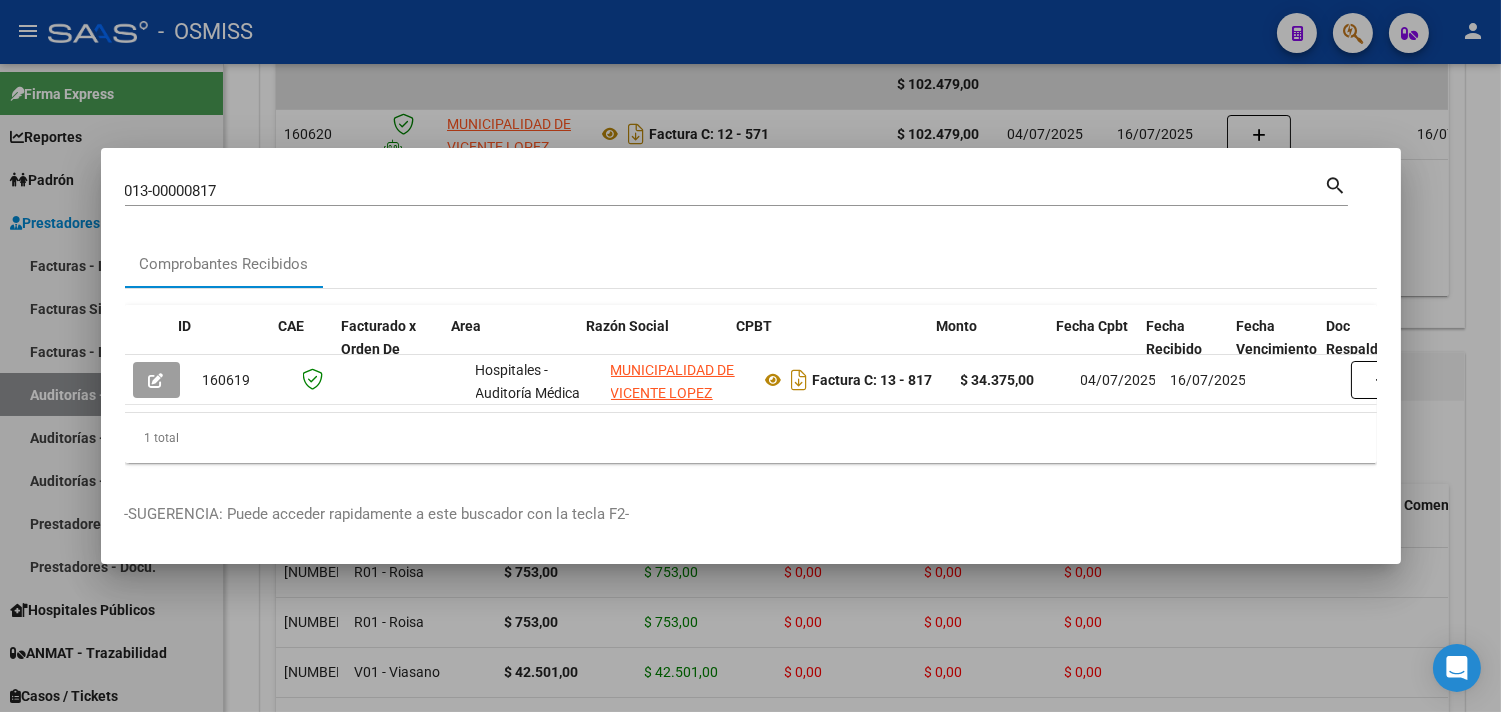 scroll, scrollTop: 0, scrollLeft: 952, axis: horizontal 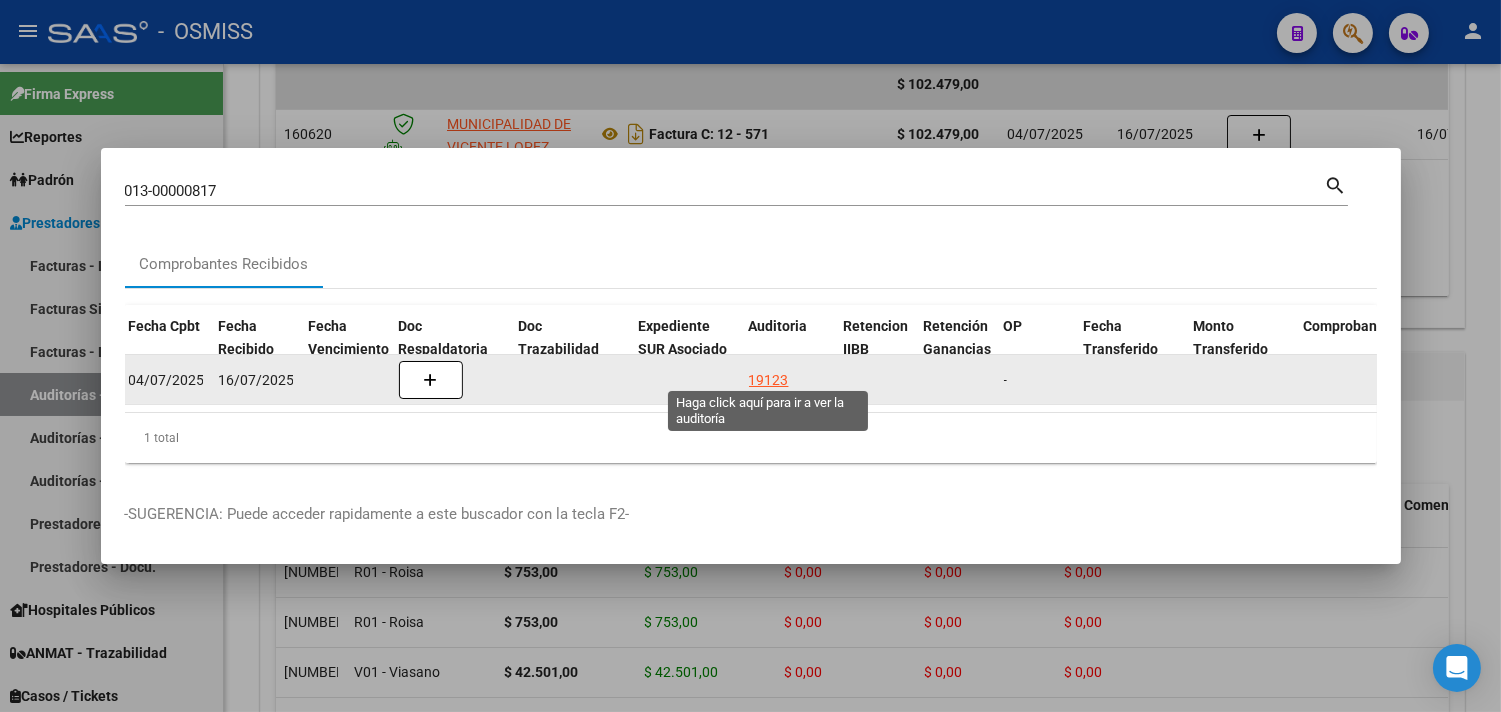 click on "19123" 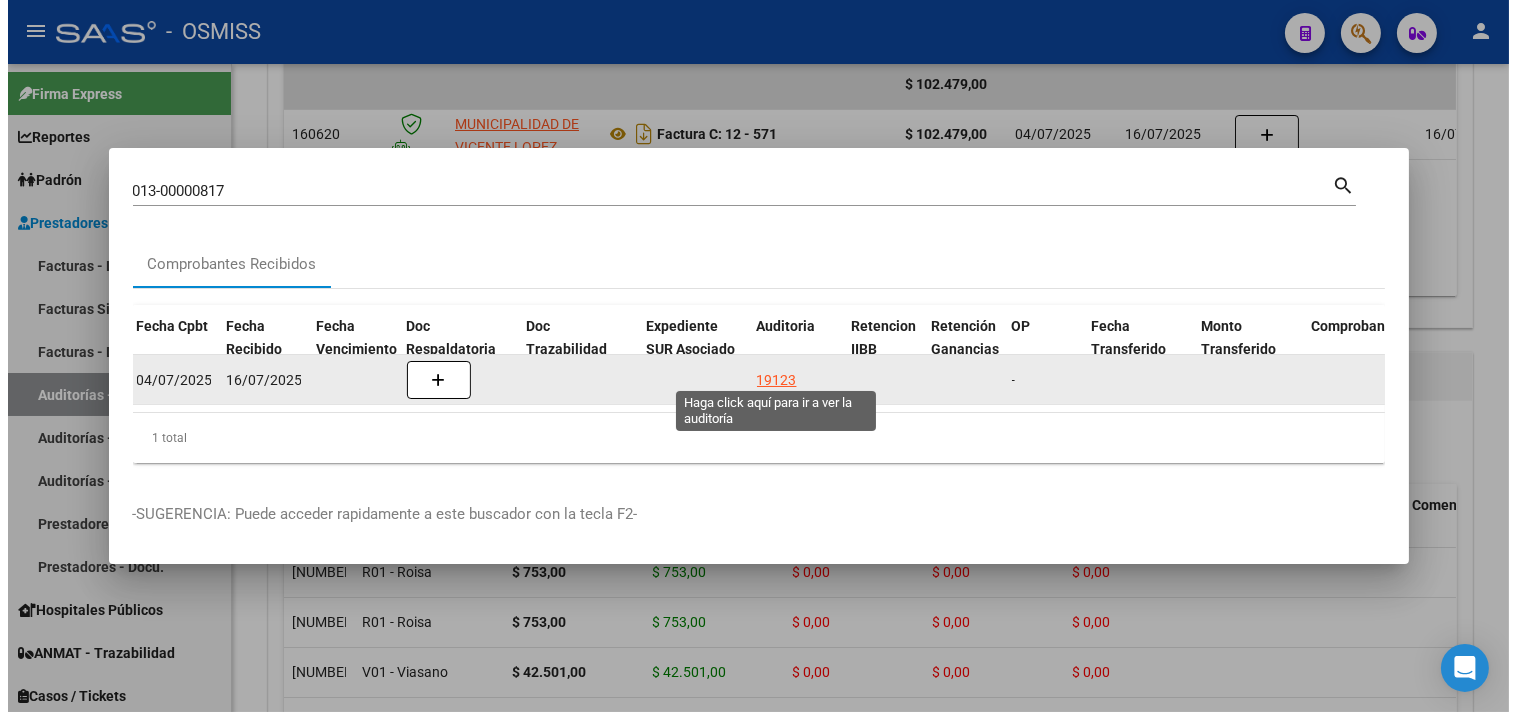 scroll, scrollTop: 0, scrollLeft: 0, axis: both 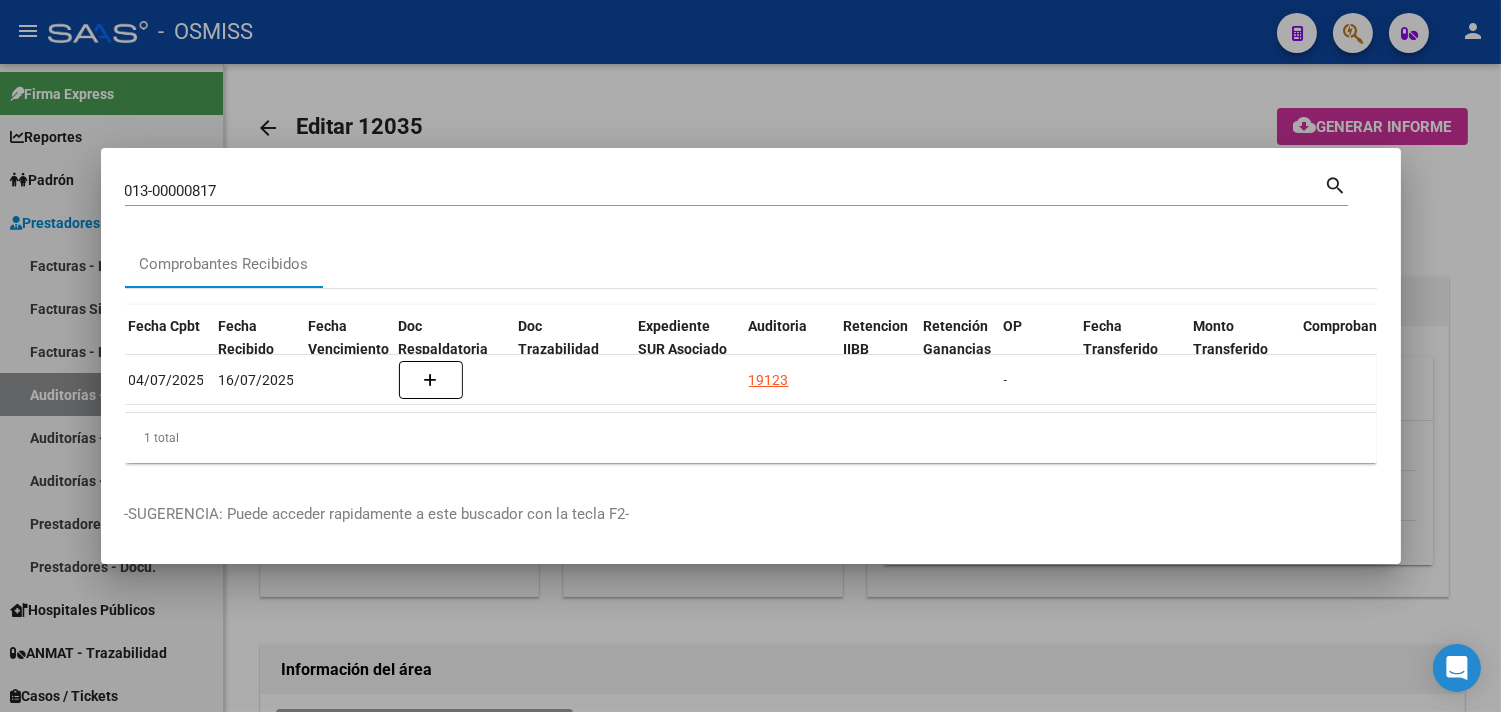 click at bounding box center [750, 356] 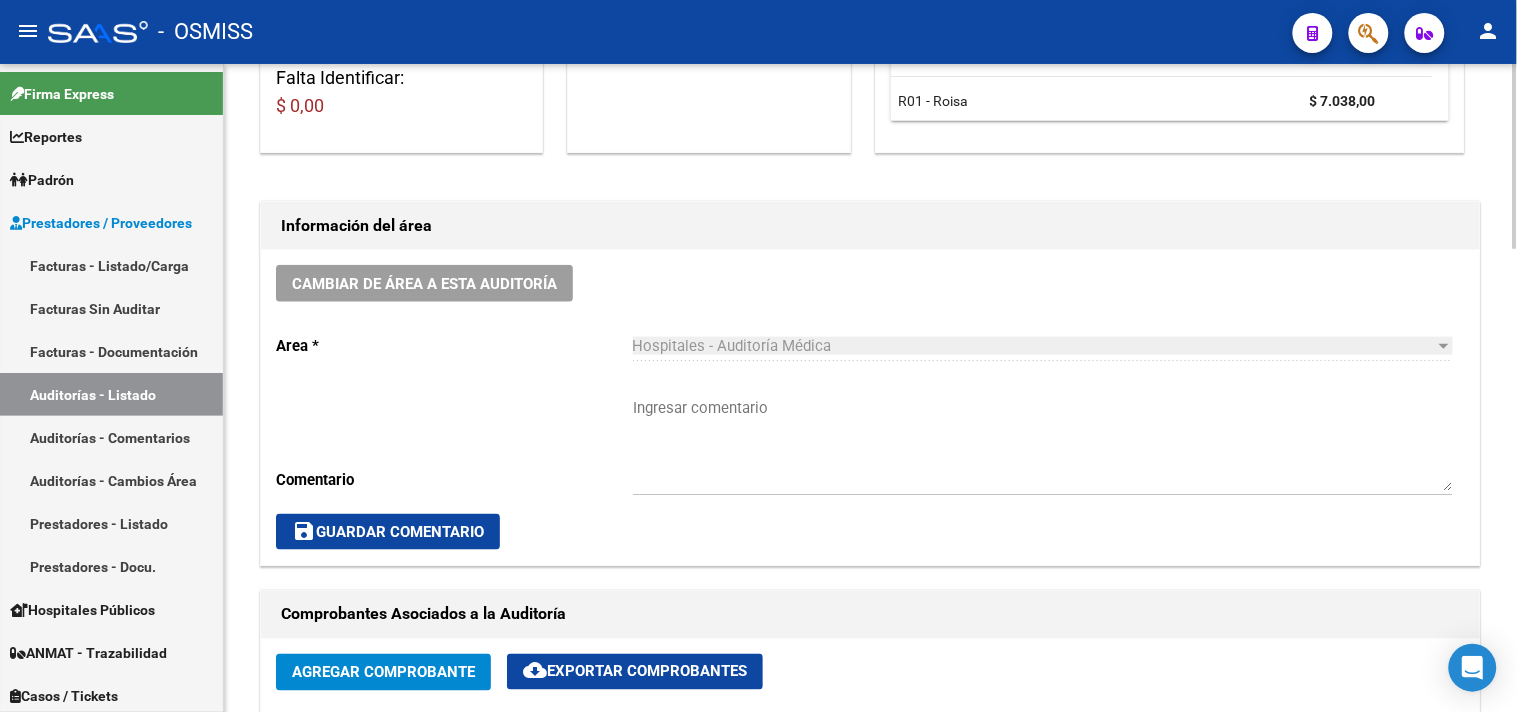scroll, scrollTop: 1333, scrollLeft: 0, axis: vertical 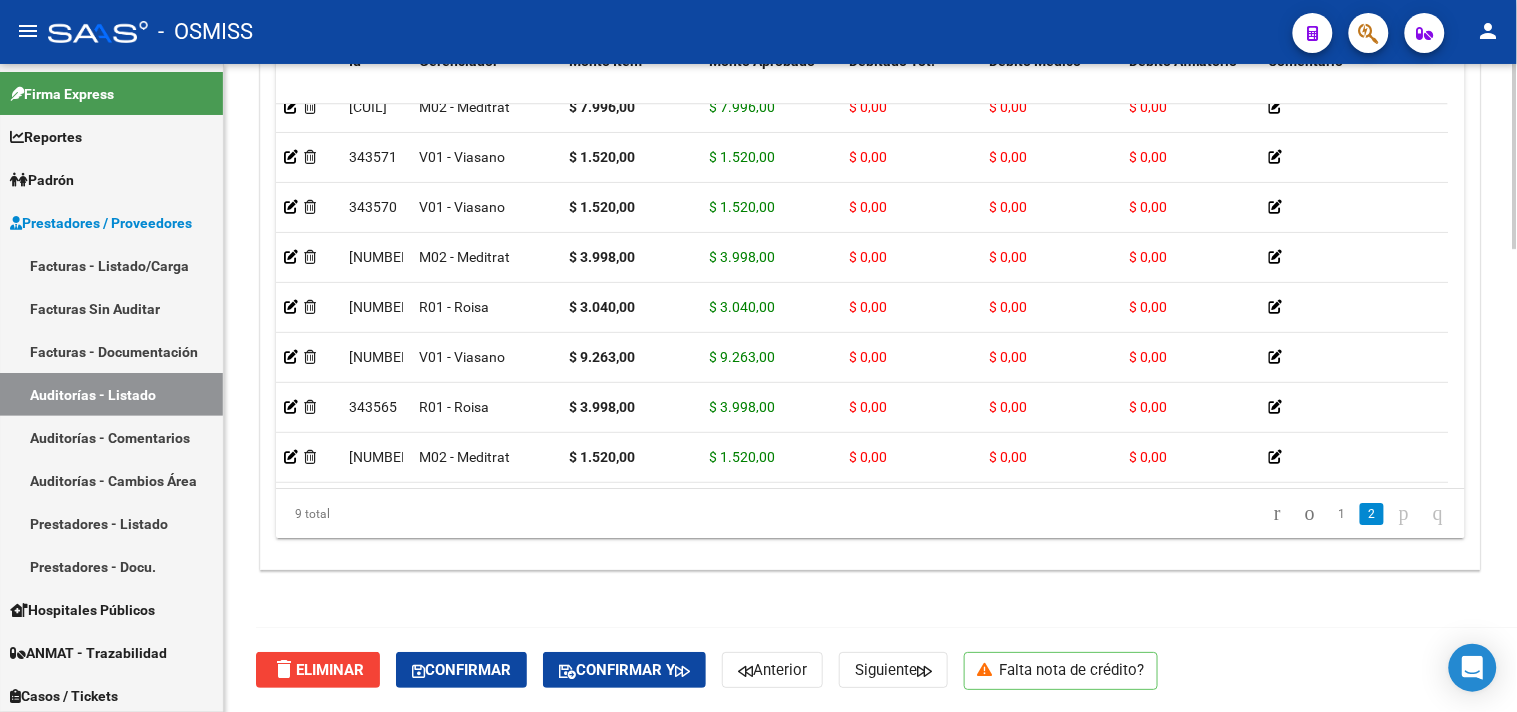click on "Confirmar" 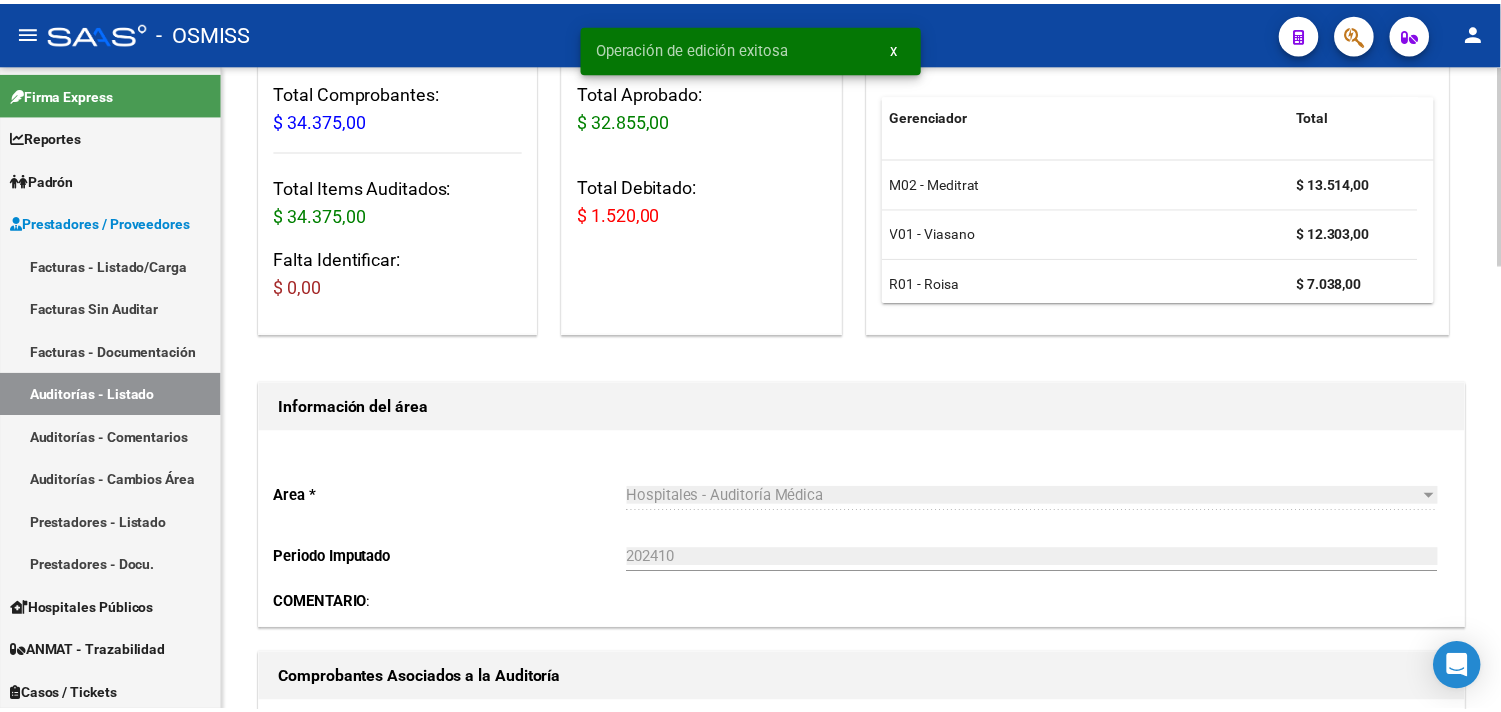 scroll, scrollTop: 0, scrollLeft: 0, axis: both 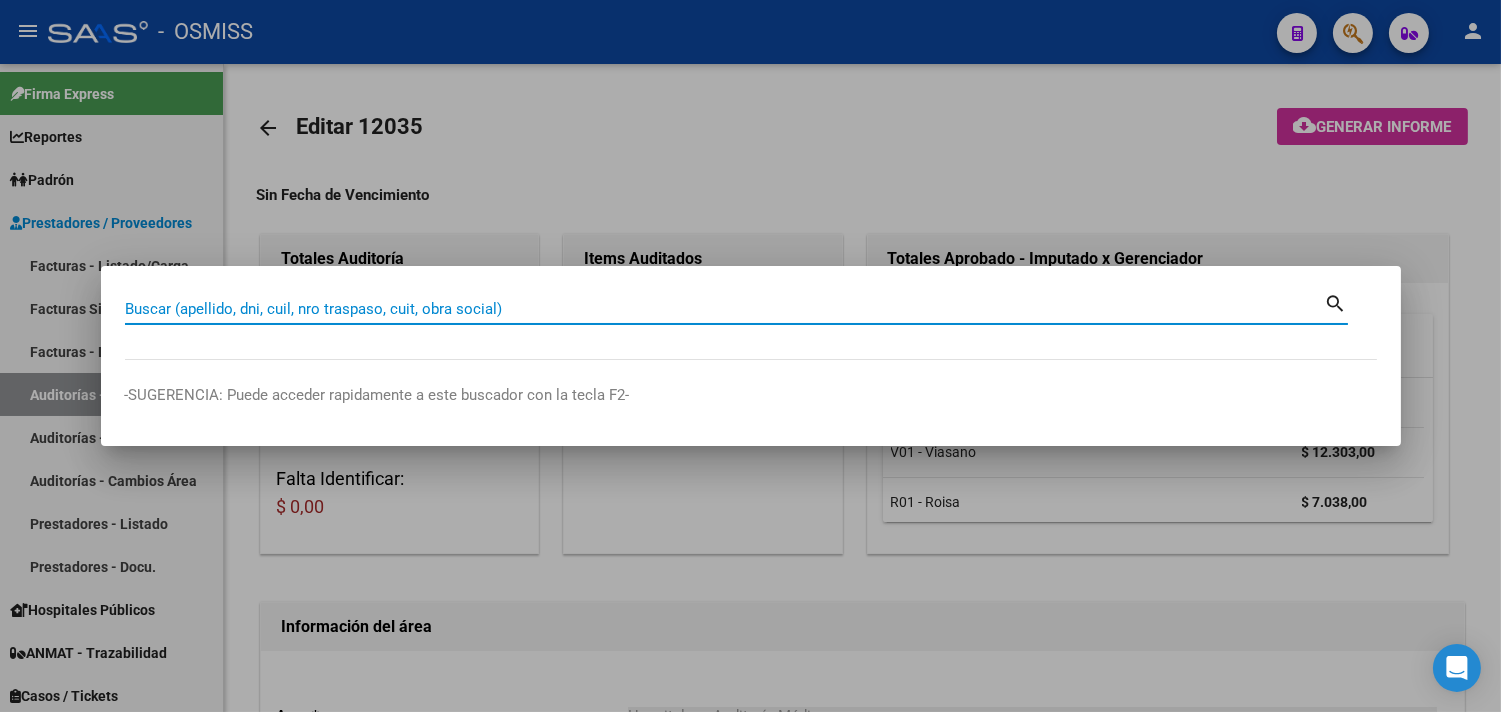 paste on "[PHONE]" 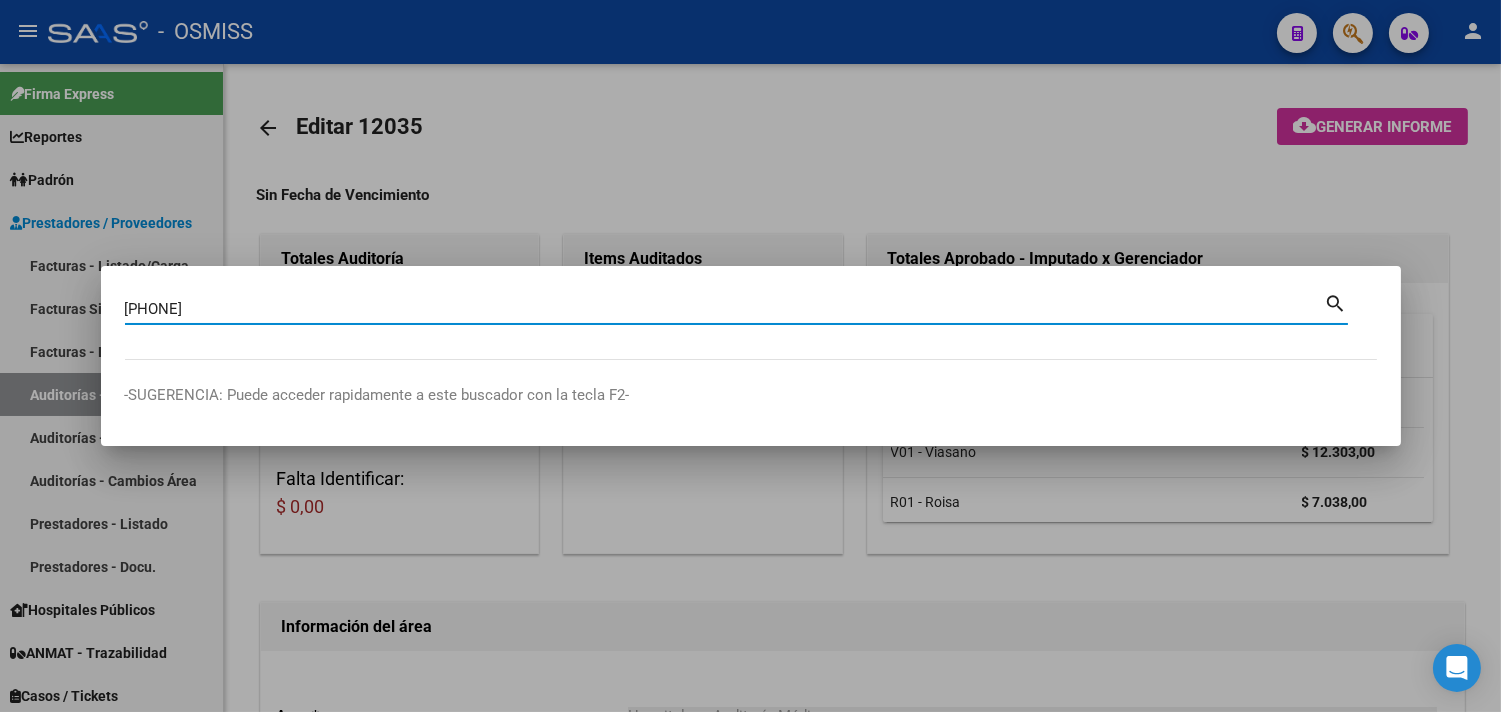 type on "[PHONE]" 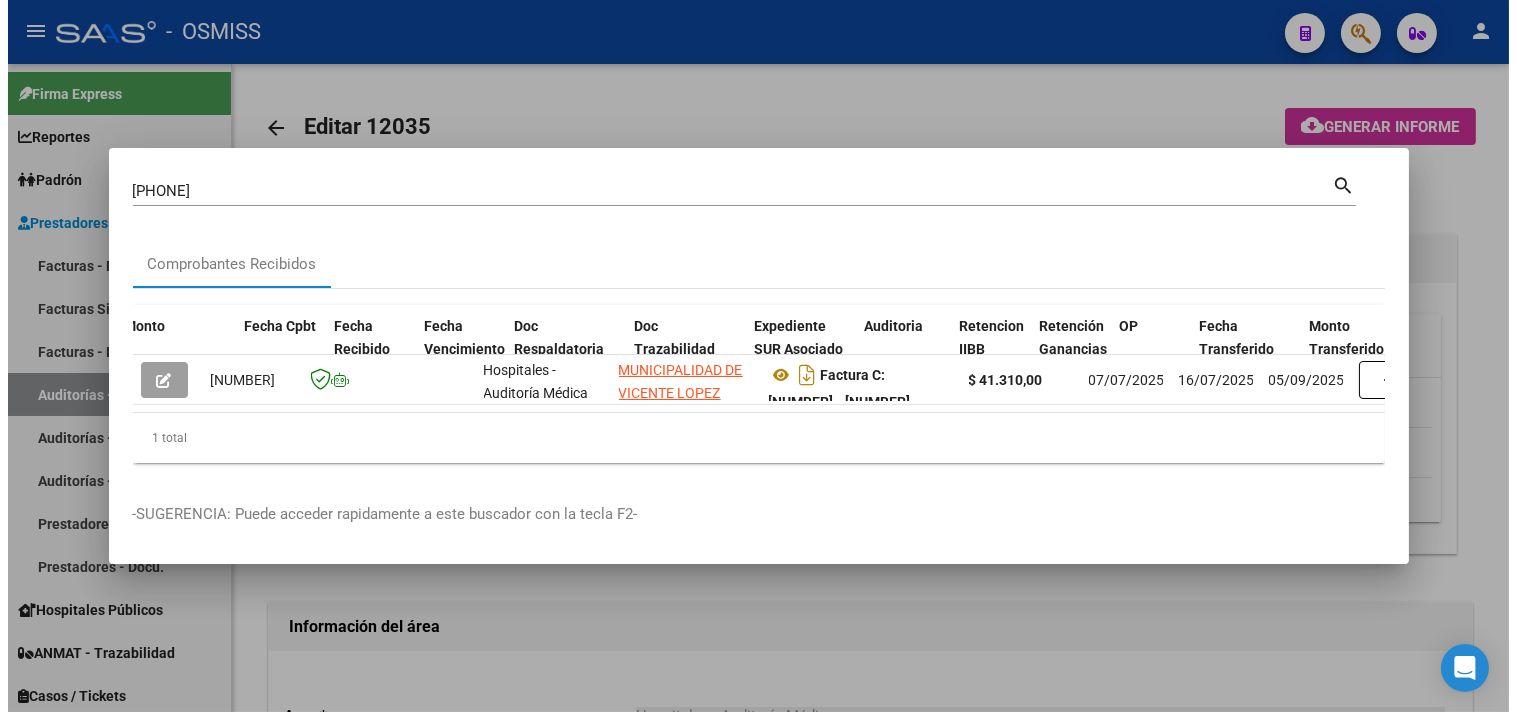 scroll, scrollTop: 0, scrollLeft: 1537, axis: horizontal 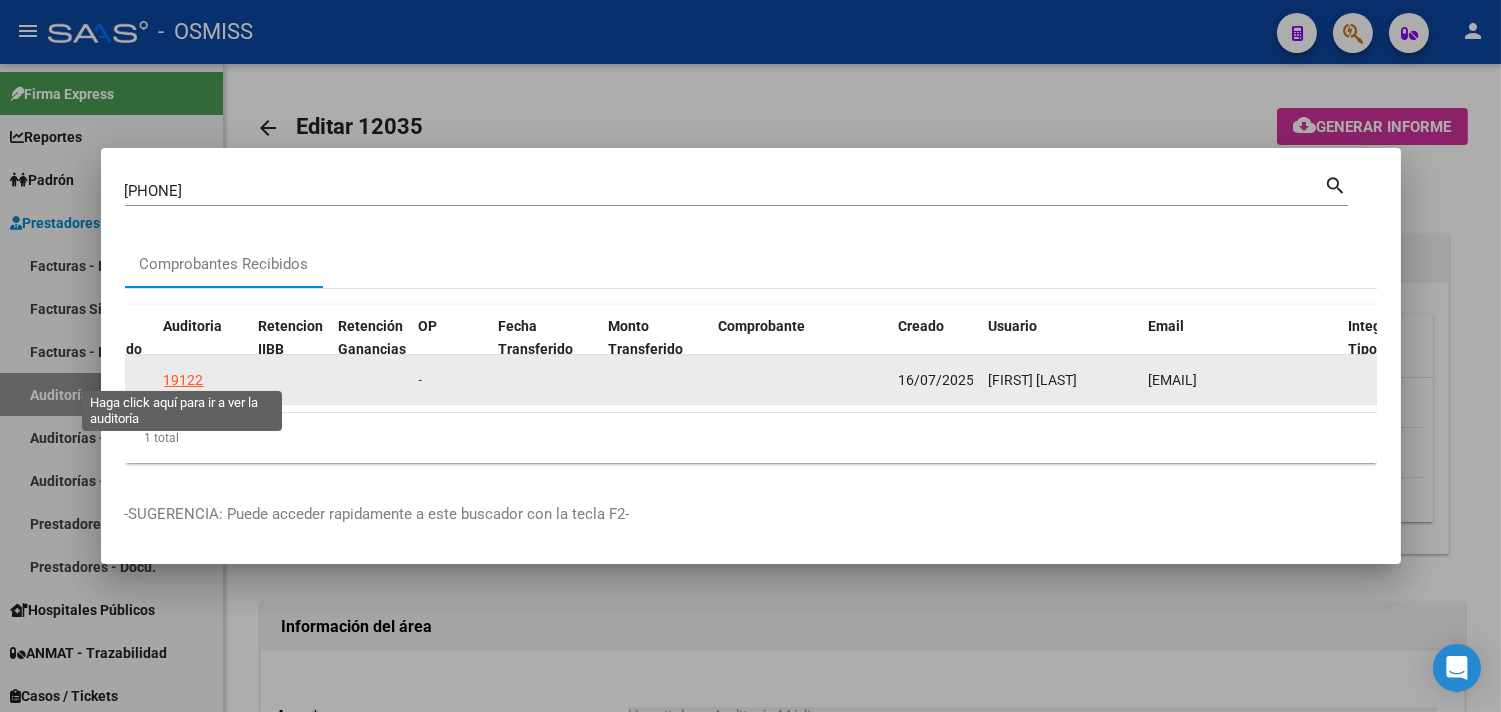 click on "19122" 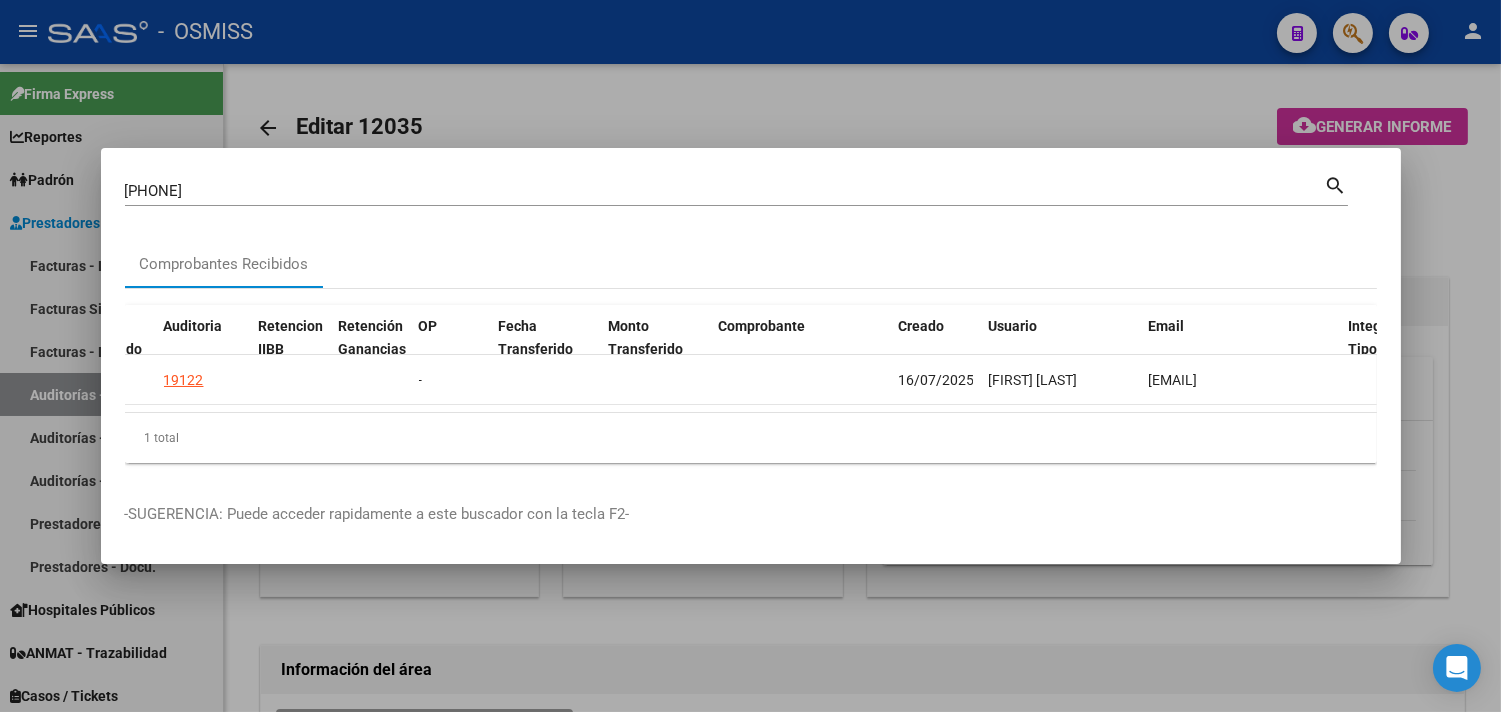 click at bounding box center [750, 356] 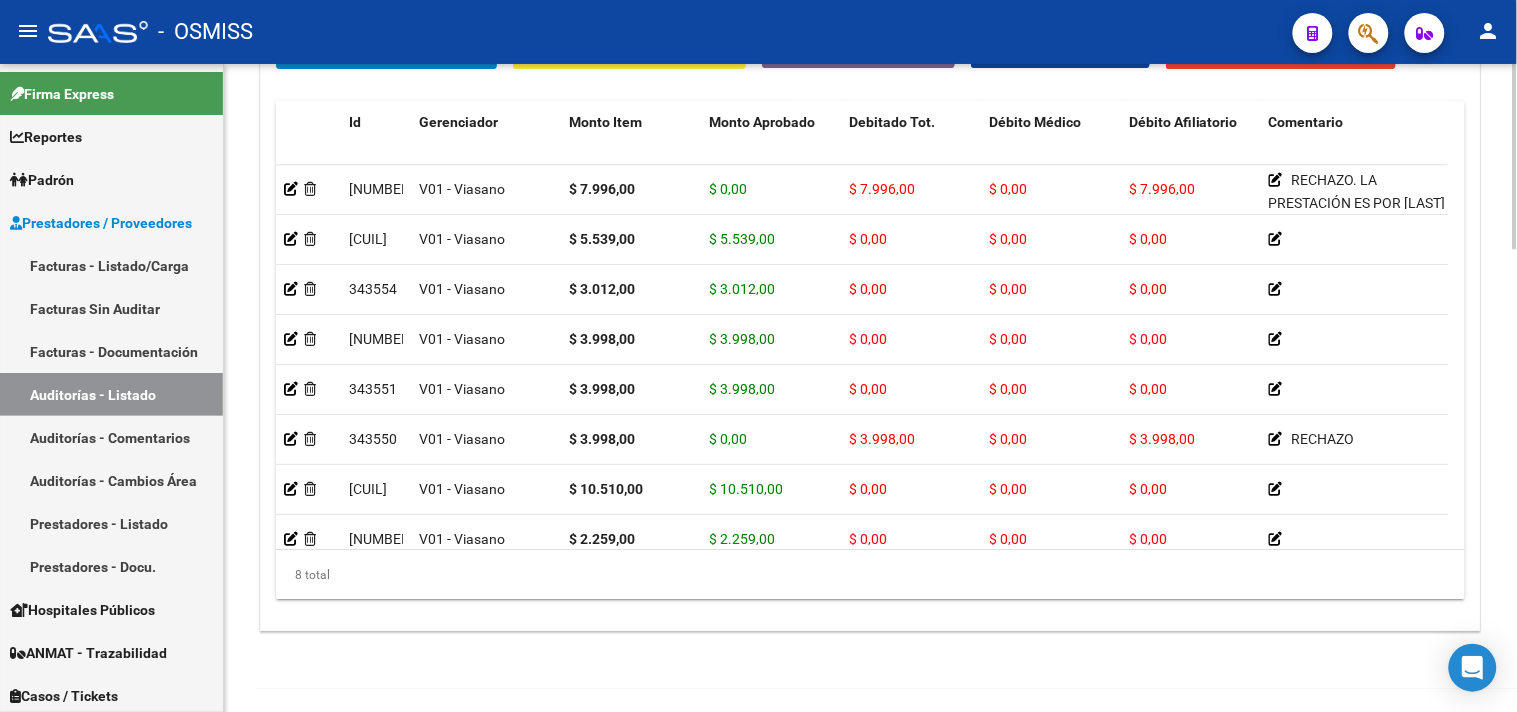 scroll, scrollTop: 1618, scrollLeft: 0, axis: vertical 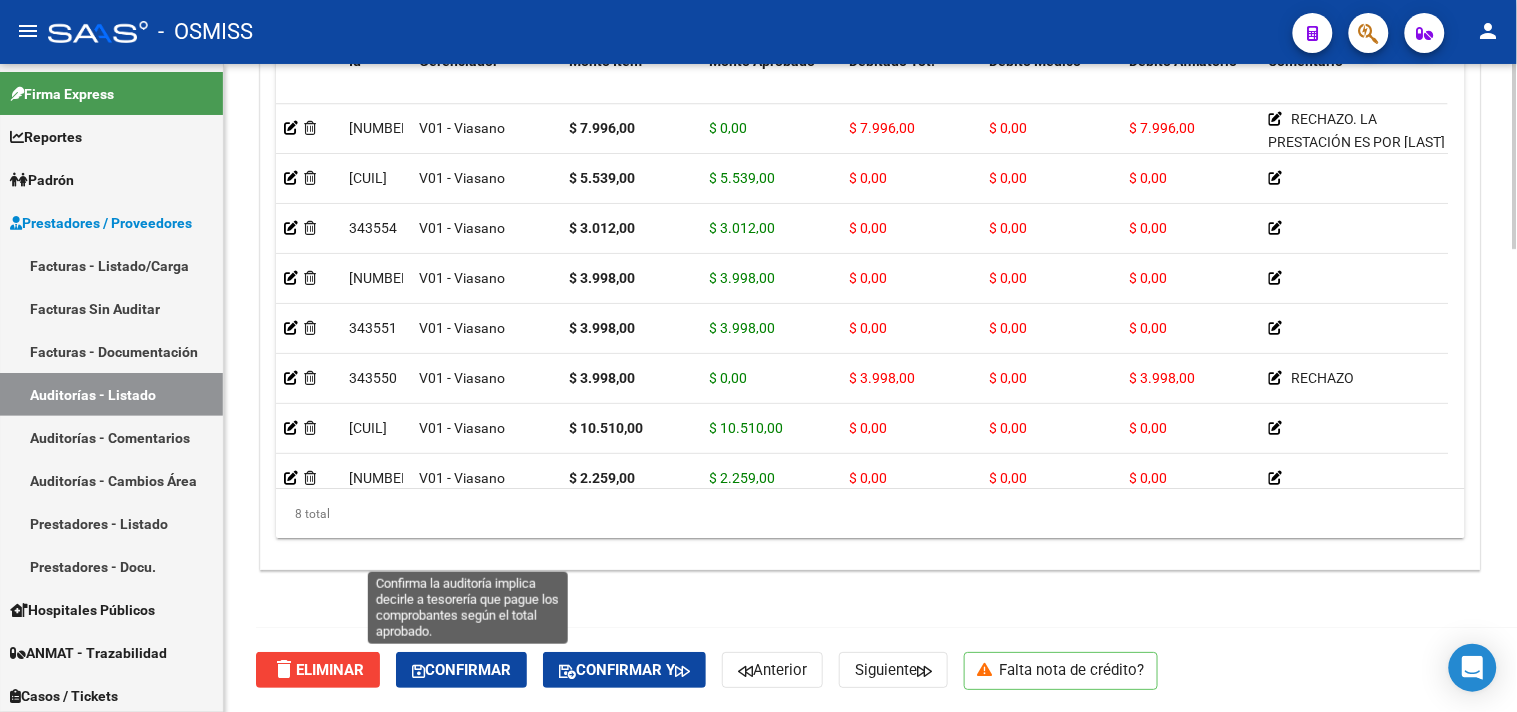 click on "Confirmar" 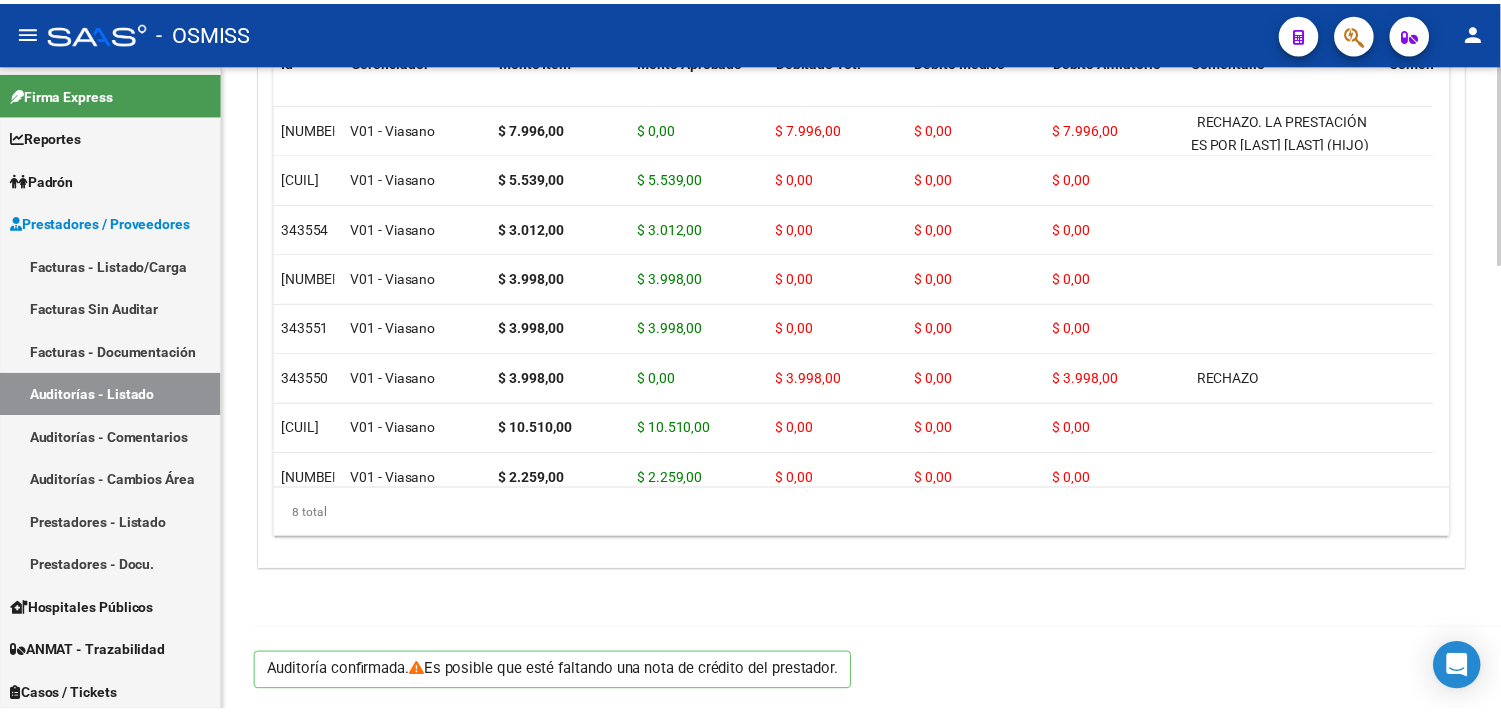 scroll, scrollTop: 1438, scrollLeft: 0, axis: vertical 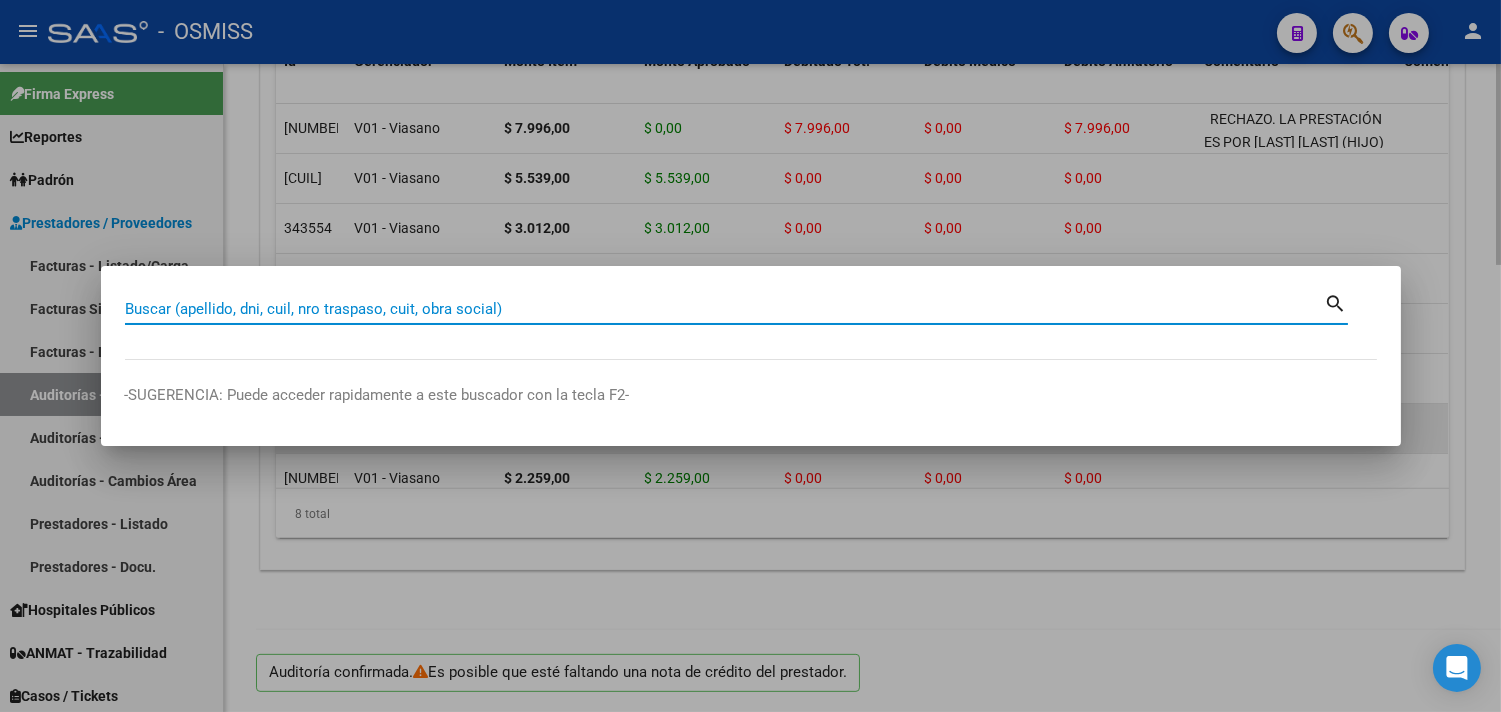 paste on "[CUIL]" 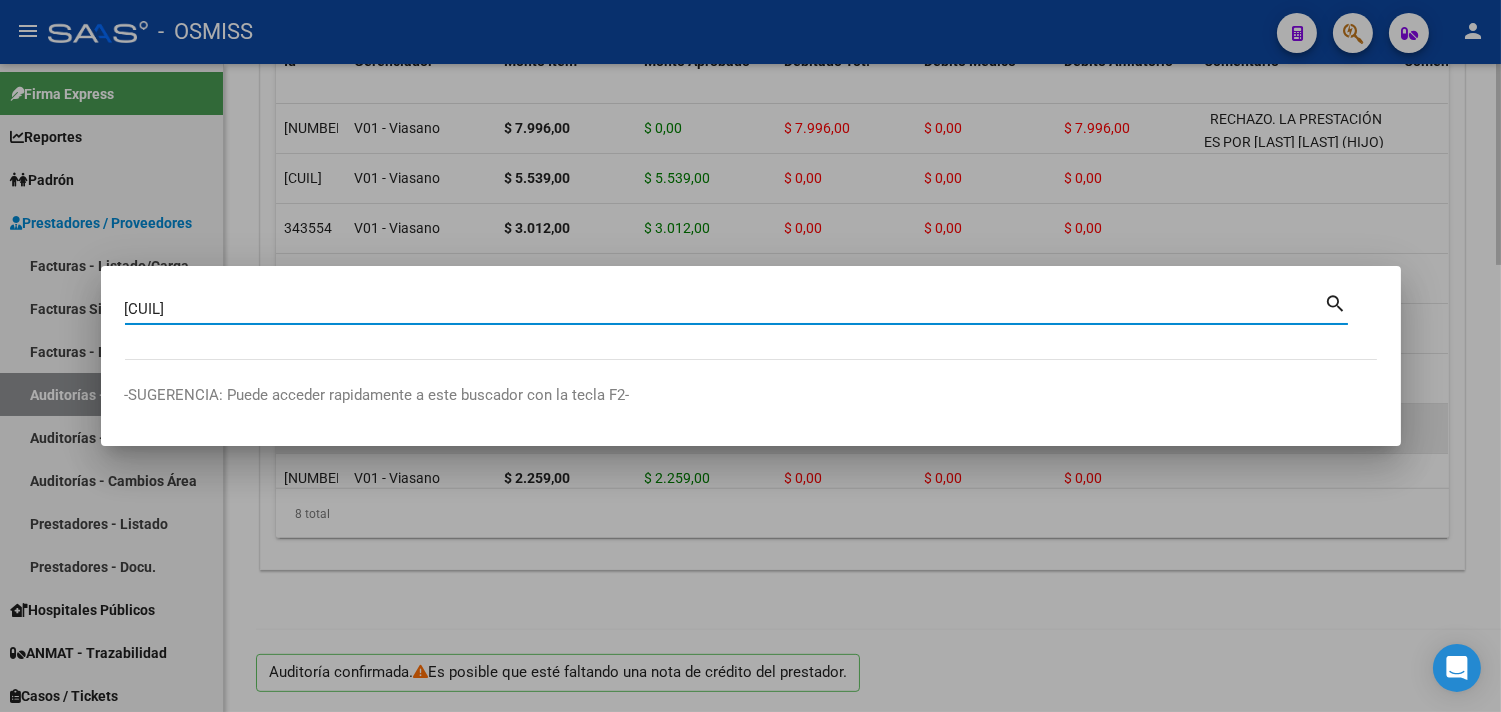 type on "[CUIL]" 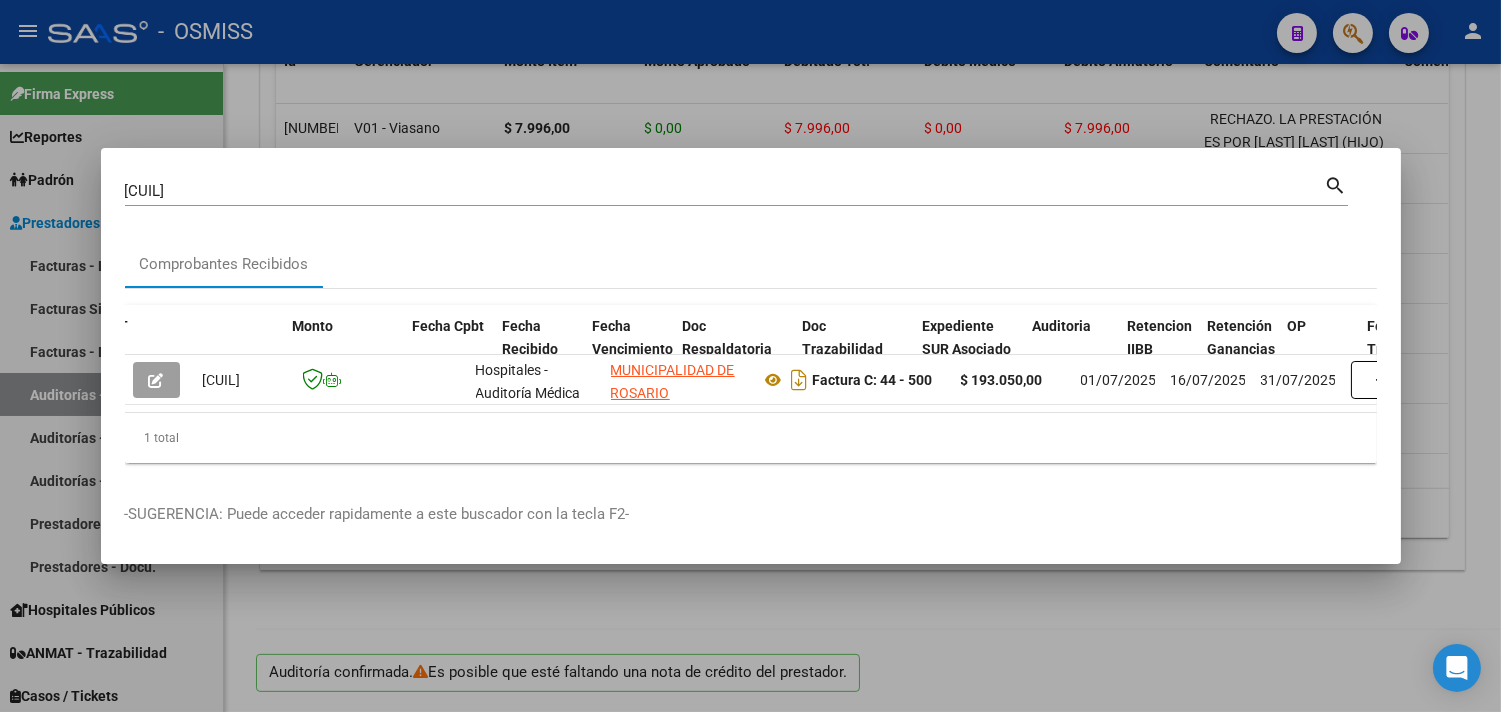 scroll, scrollTop: 0, scrollLeft: 668, axis: horizontal 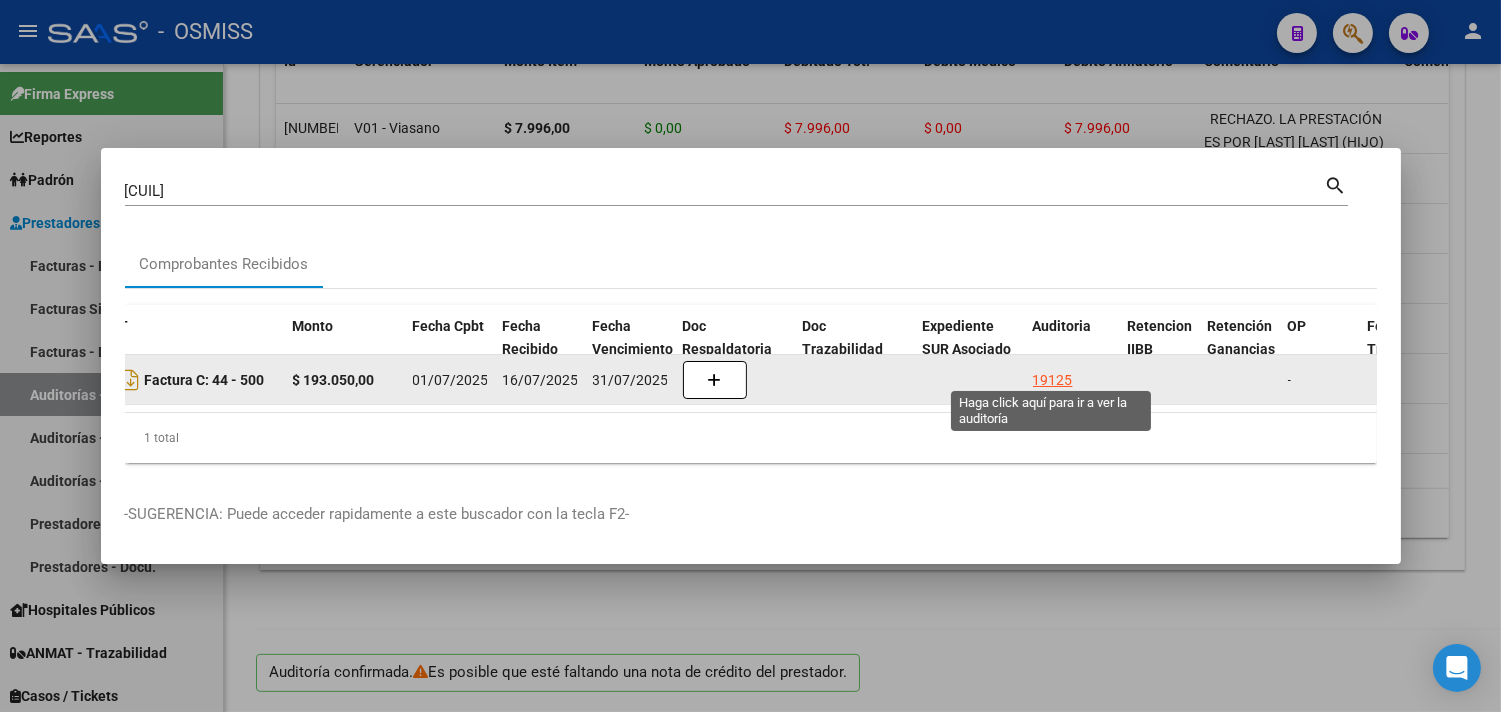 click on "19125" 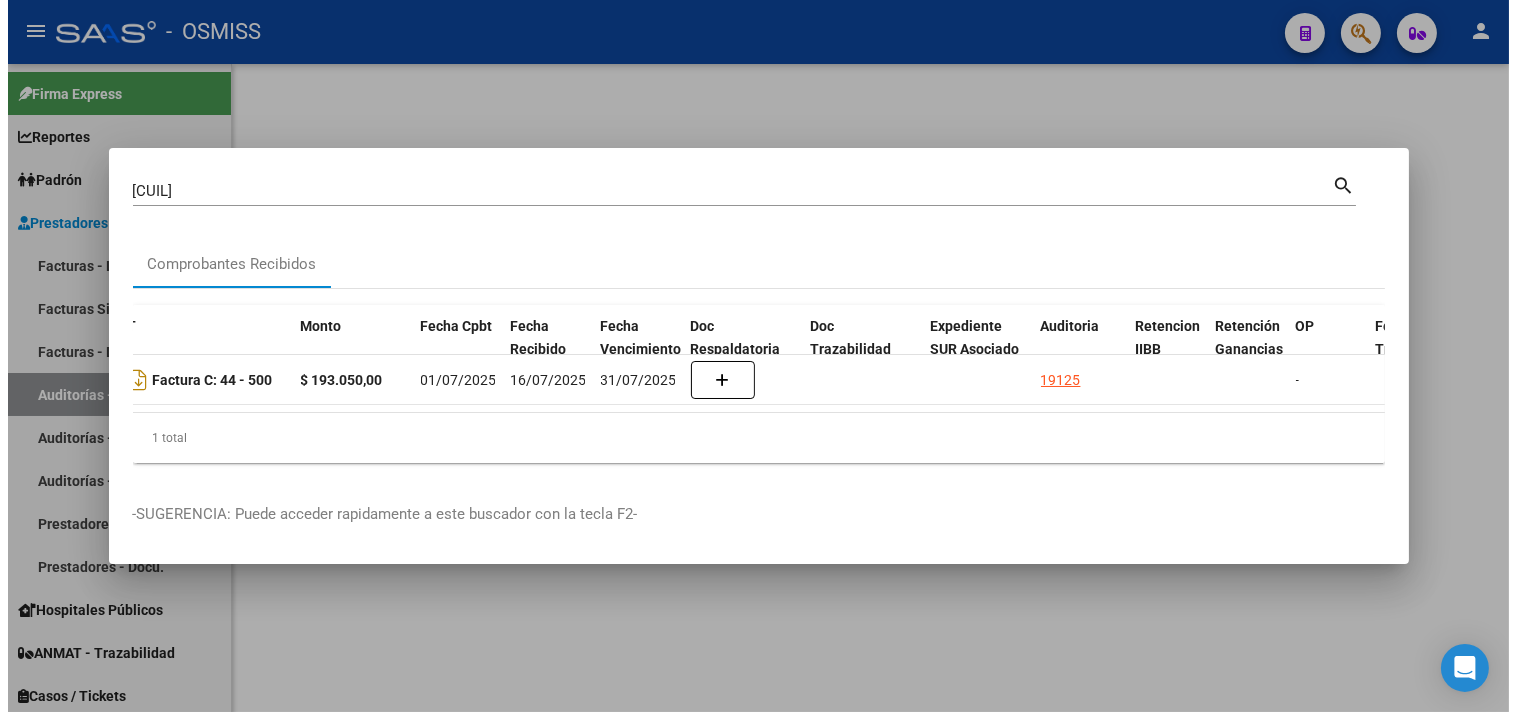 scroll, scrollTop: 0, scrollLeft: 0, axis: both 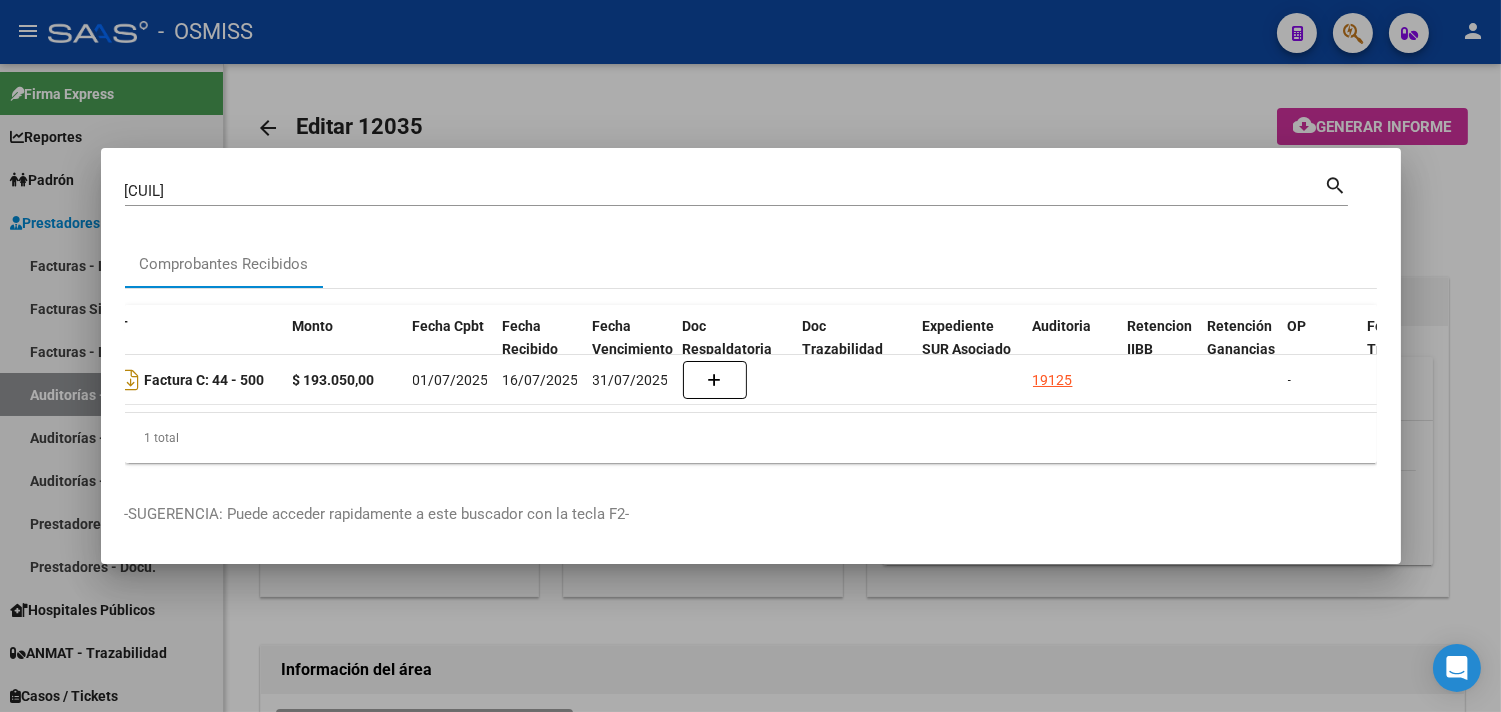 click at bounding box center (750, 356) 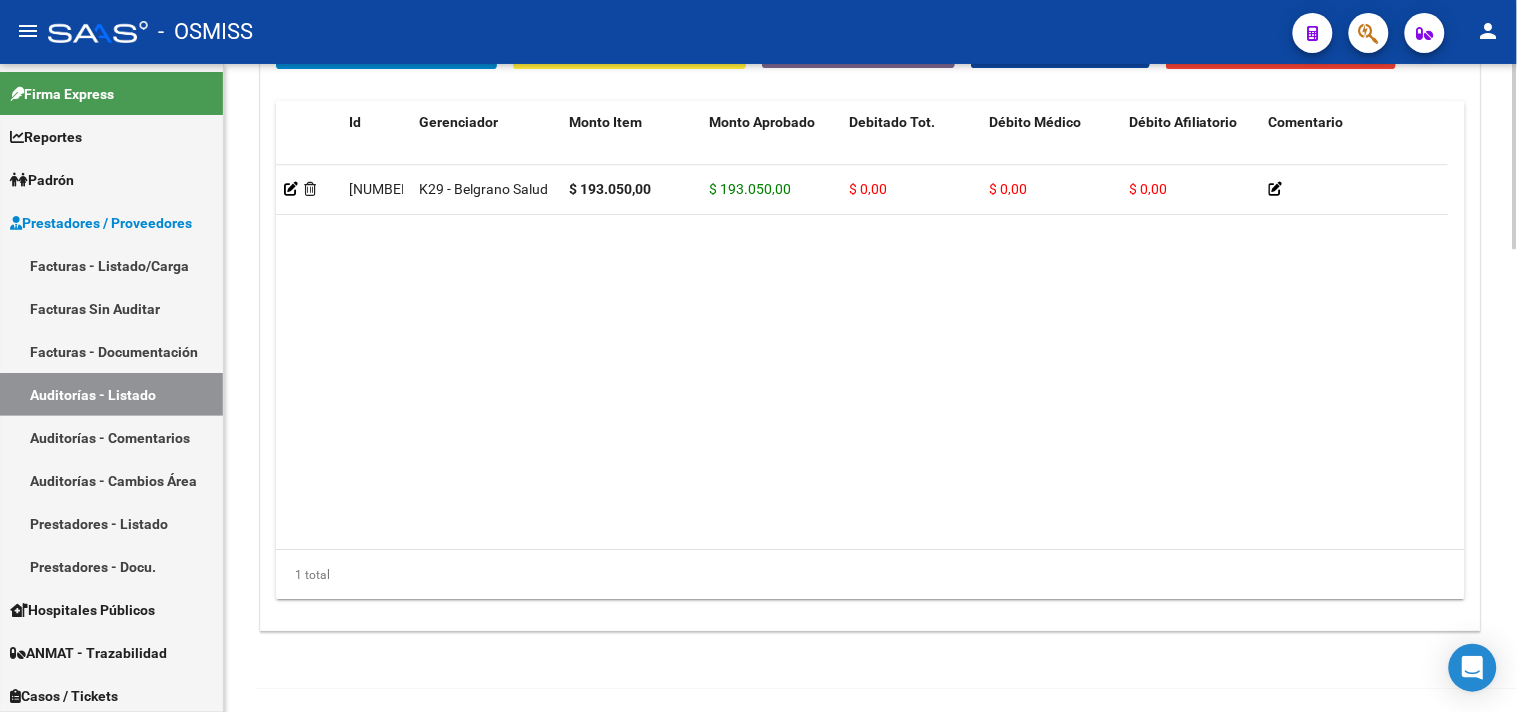 scroll, scrollTop: 1618, scrollLeft: 0, axis: vertical 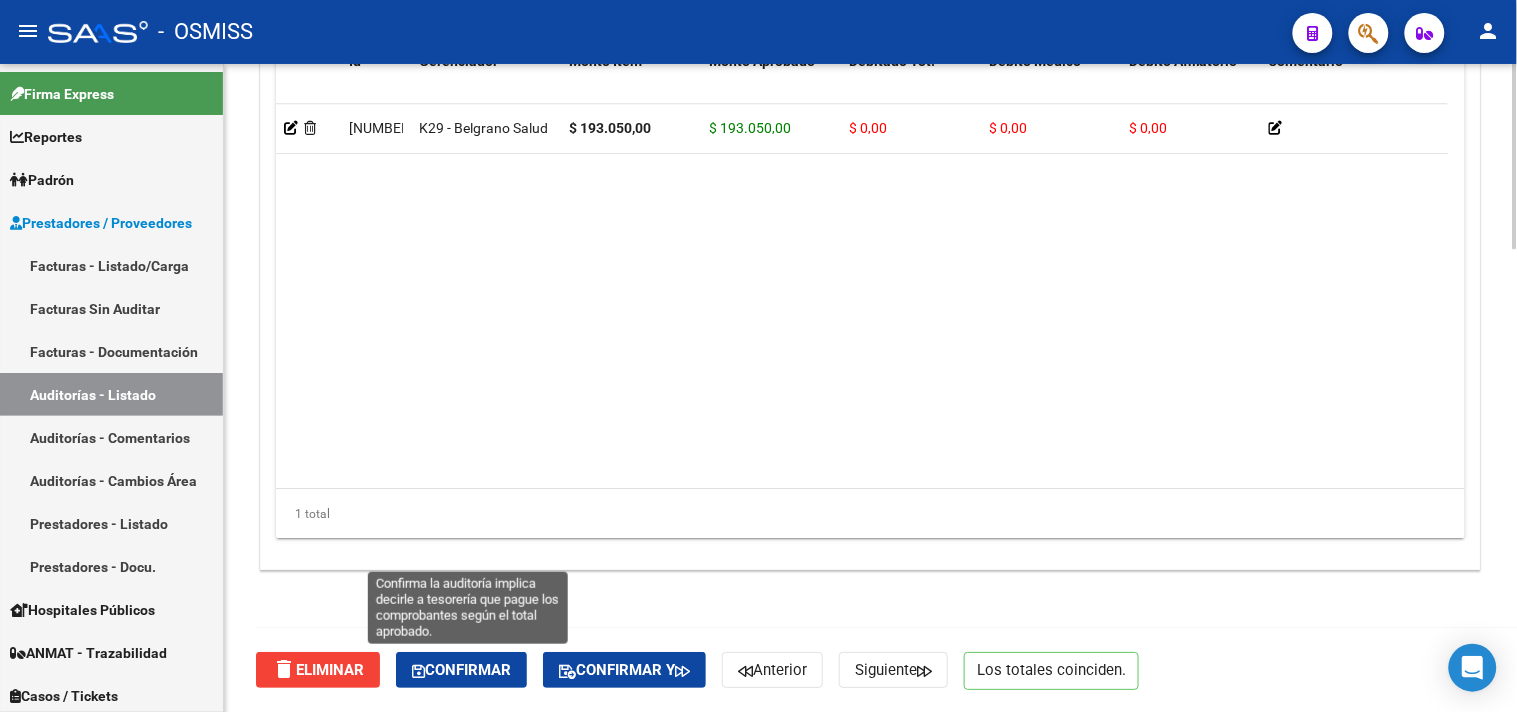 click on "Confirmar" 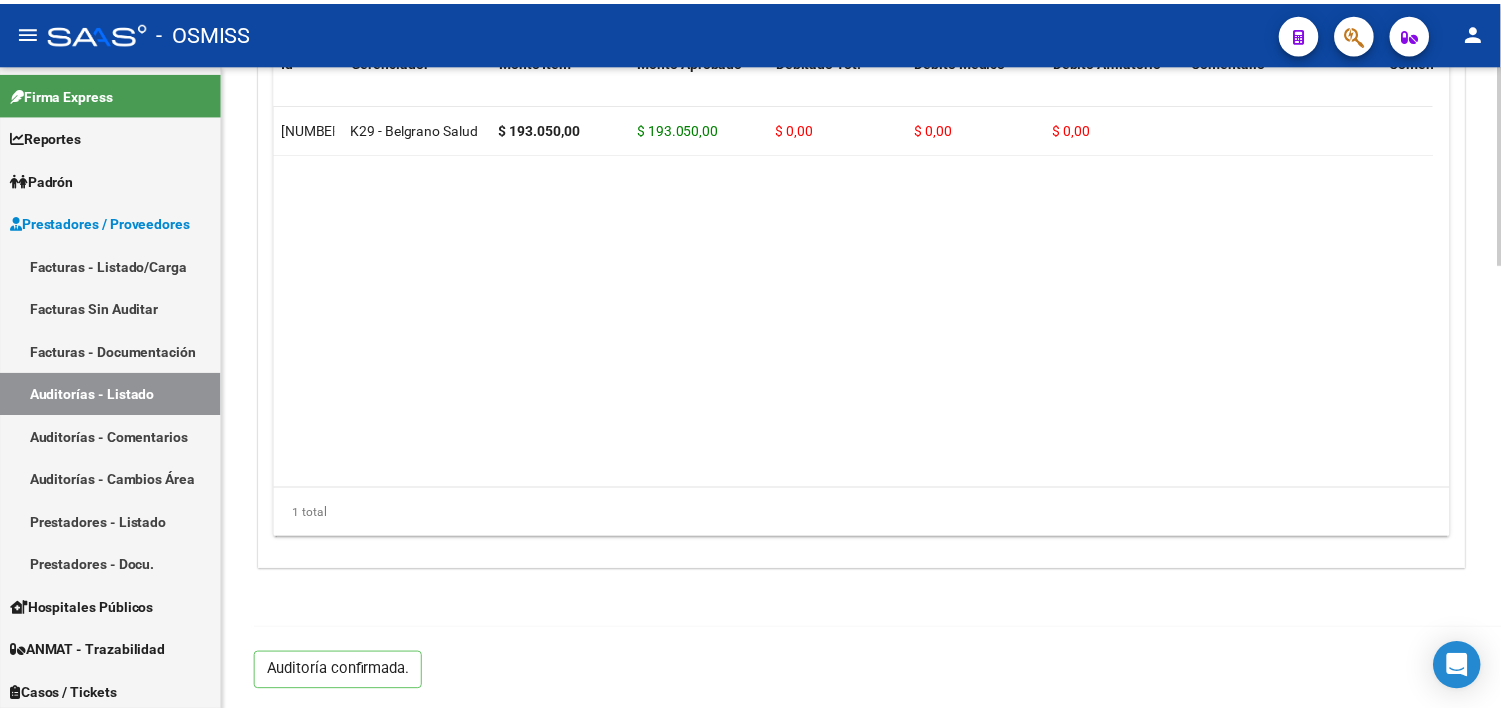scroll, scrollTop: 1438, scrollLeft: 0, axis: vertical 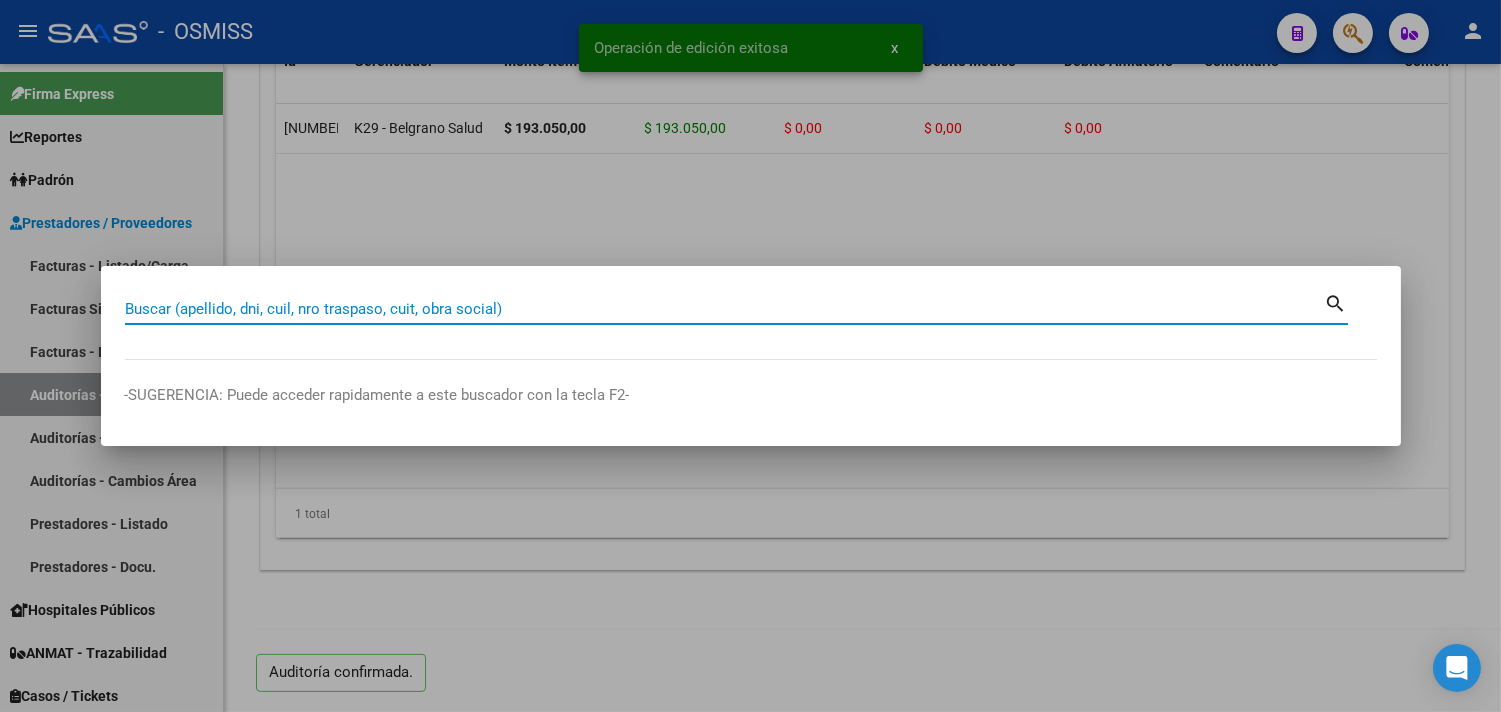 paste on "[NUMBER]" 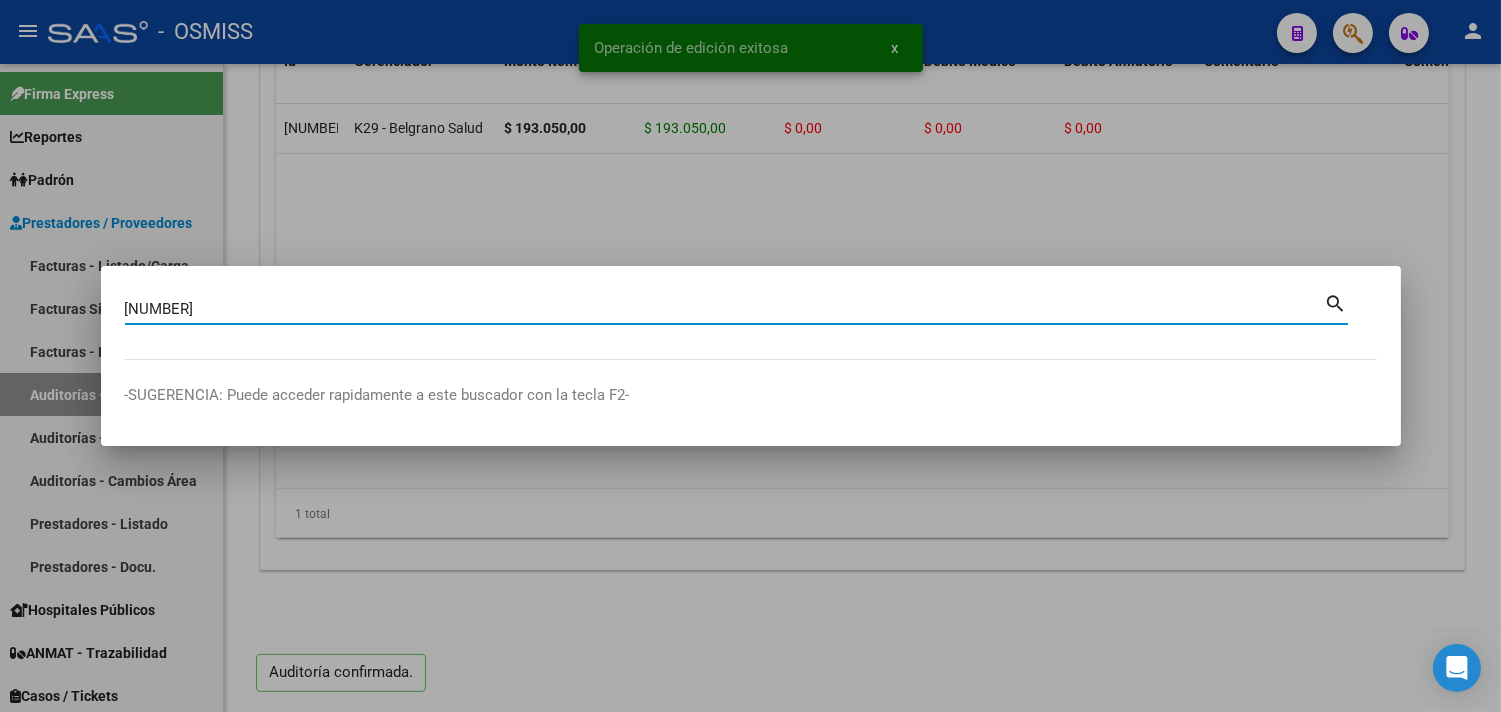 type on "[NUMBER]" 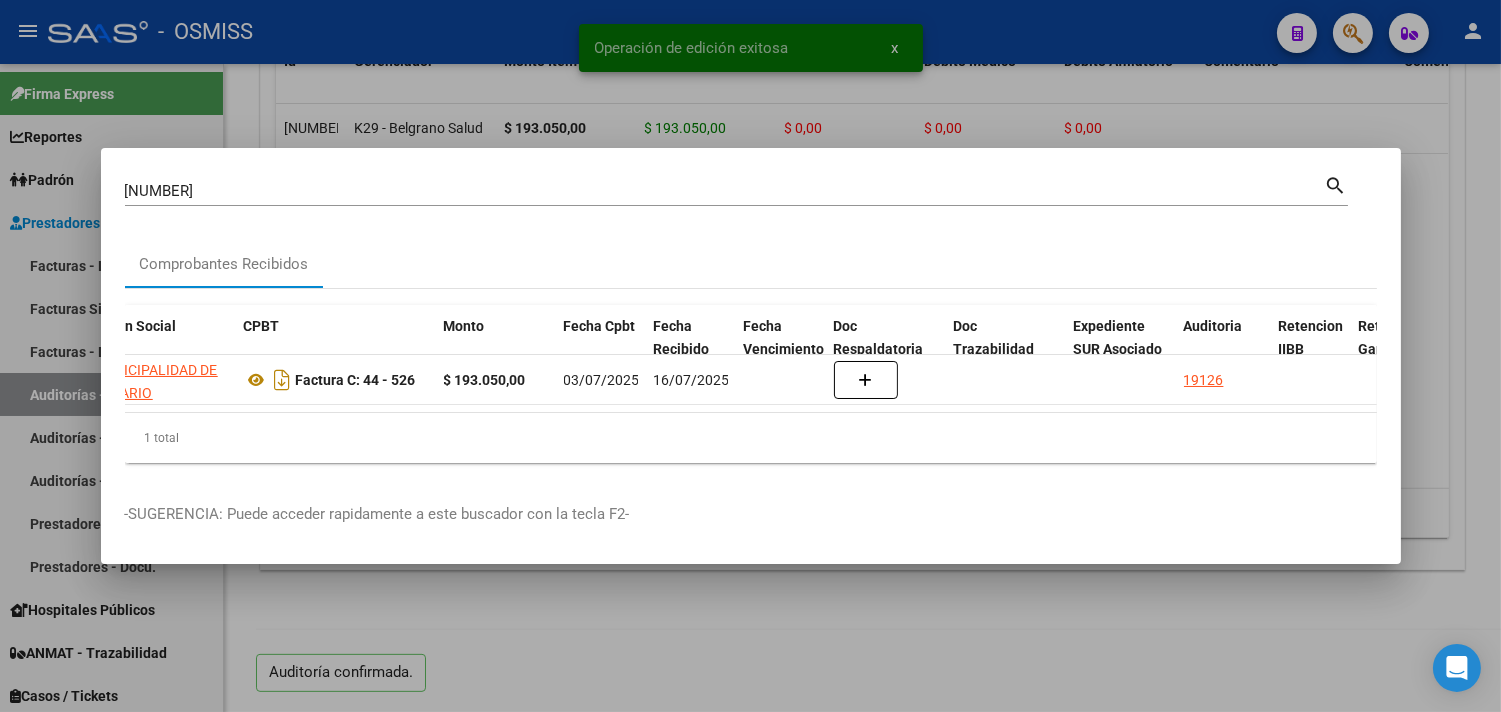 scroll, scrollTop: 0, scrollLeft: 513, axis: horizontal 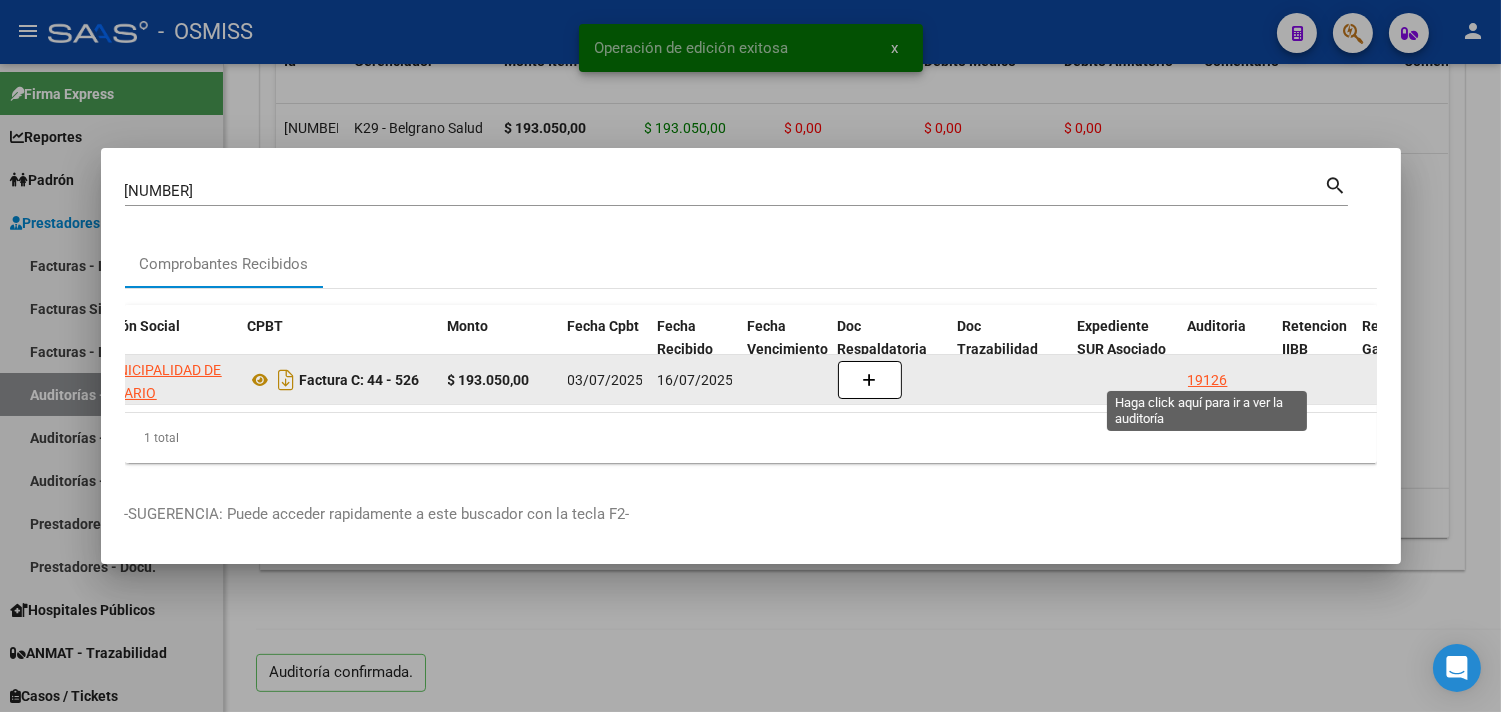 click on "19126" 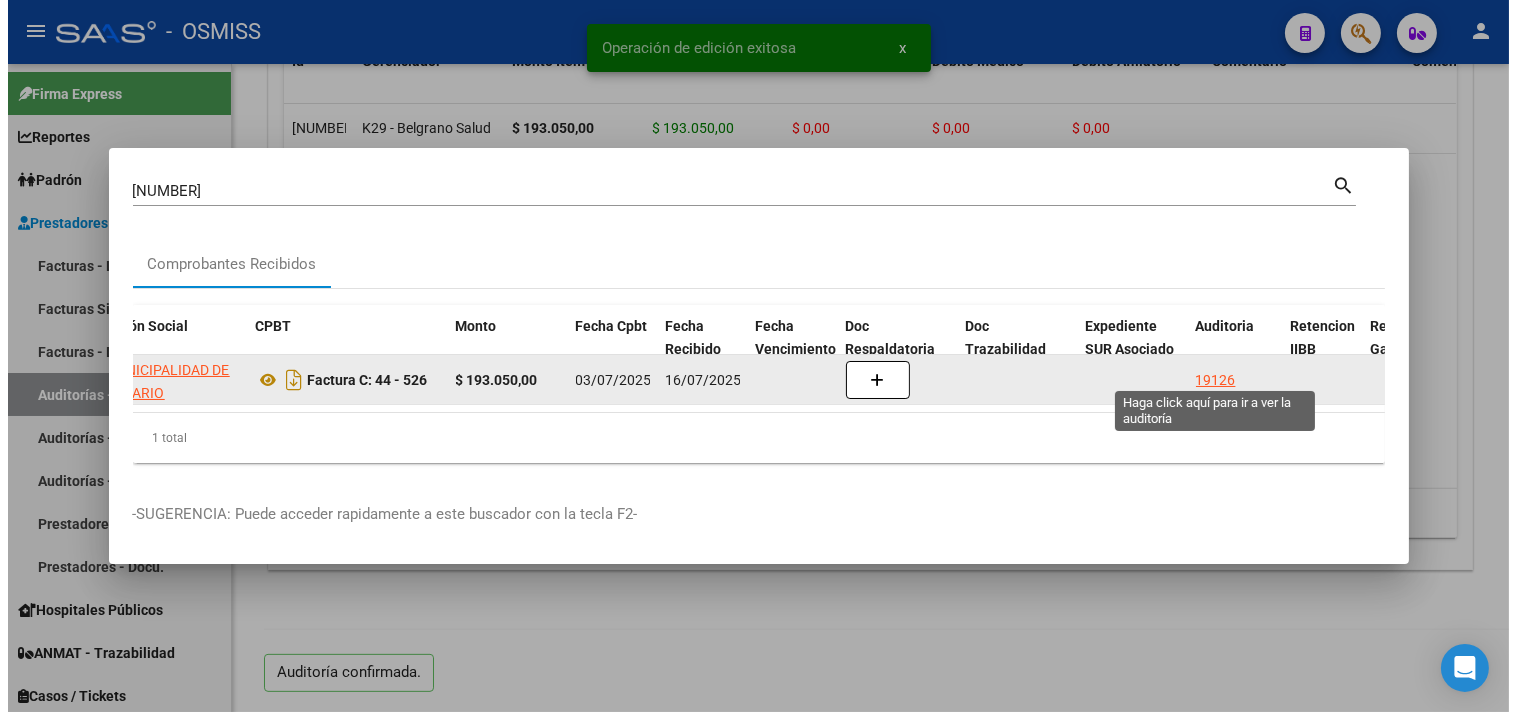 scroll, scrollTop: 0, scrollLeft: 0, axis: both 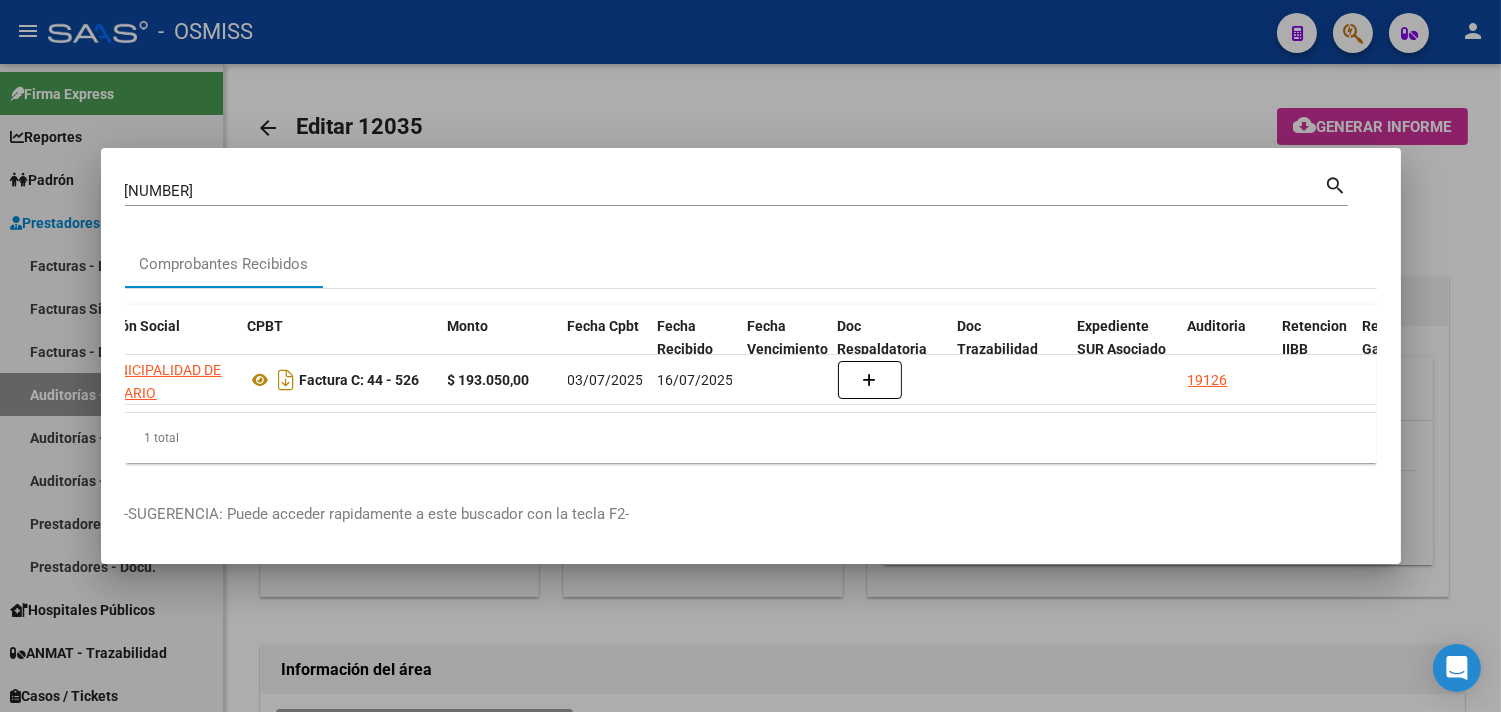 click at bounding box center [750, 356] 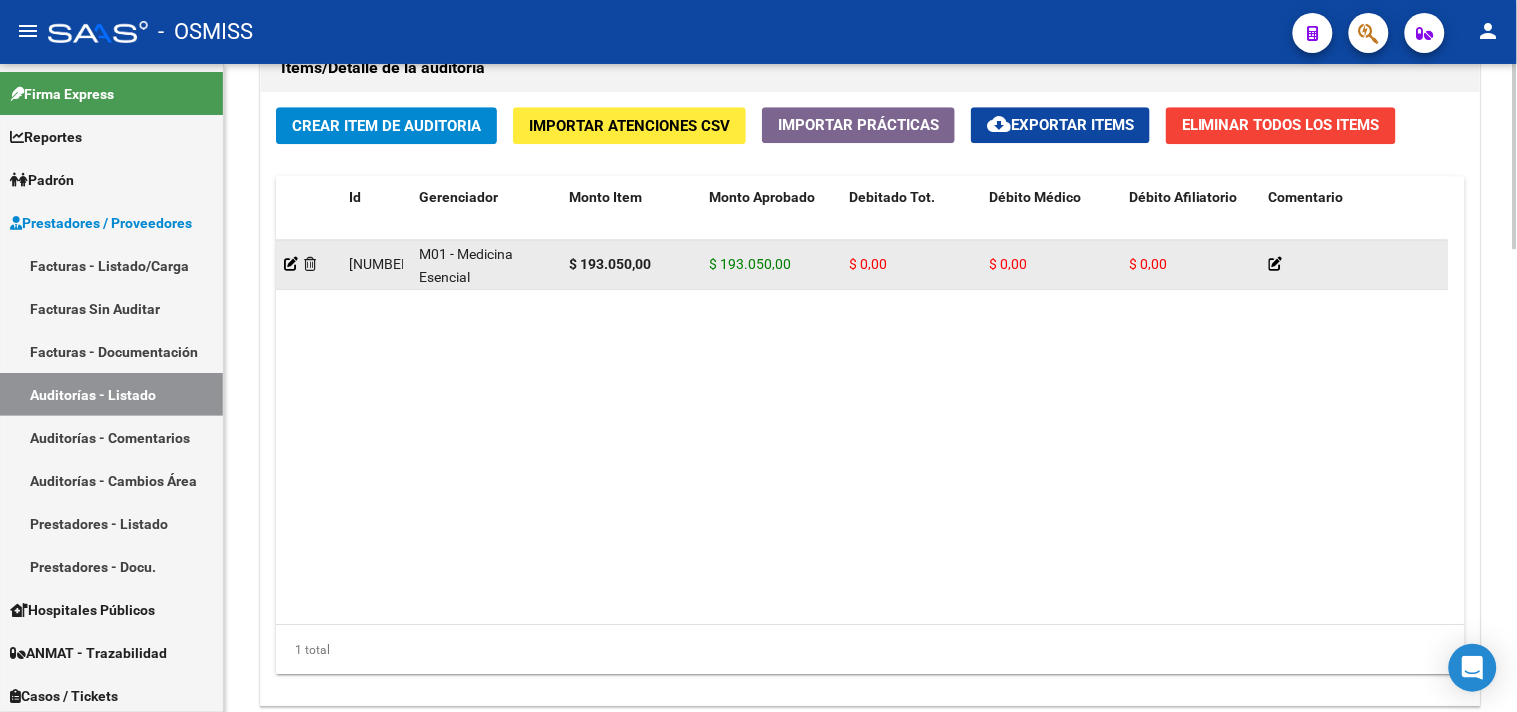 scroll, scrollTop: 1618, scrollLeft: 0, axis: vertical 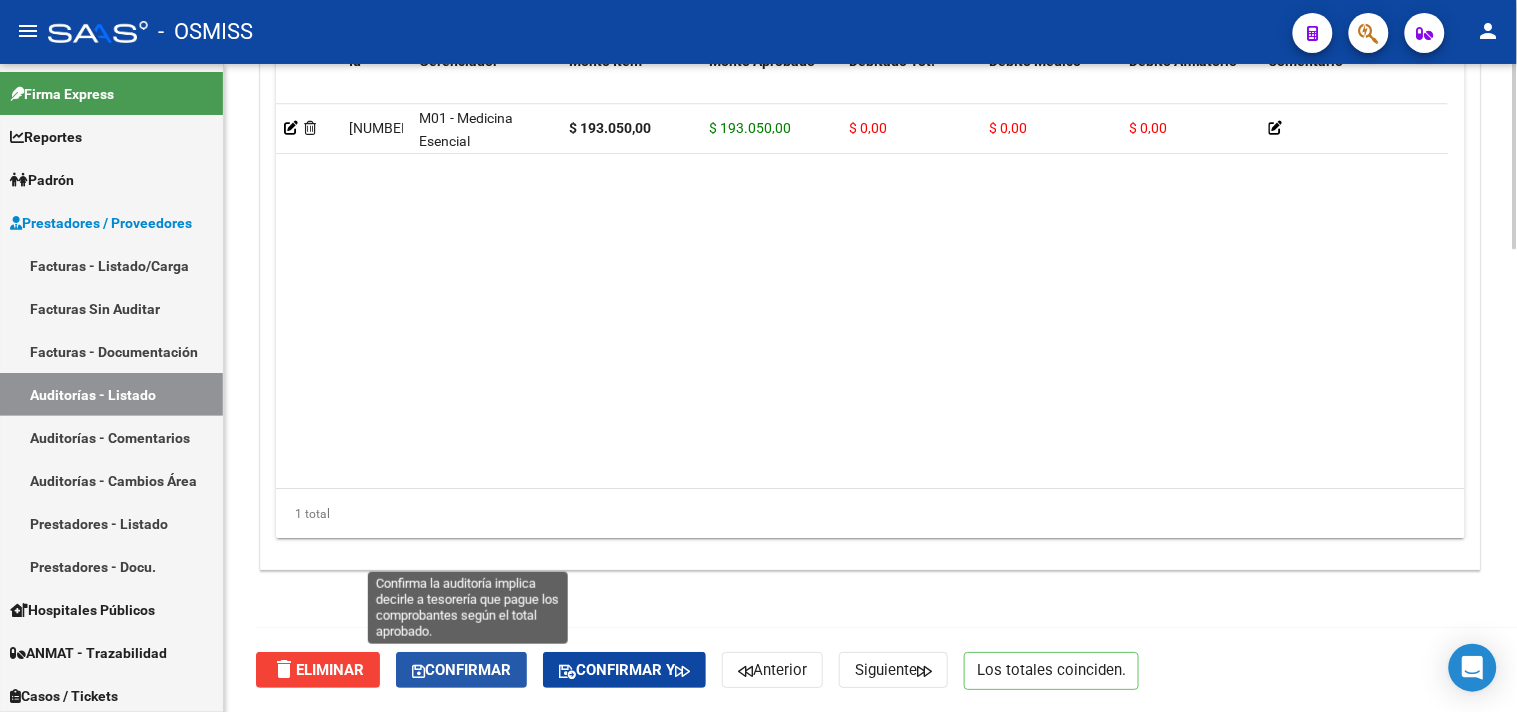 click on "Confirmar" 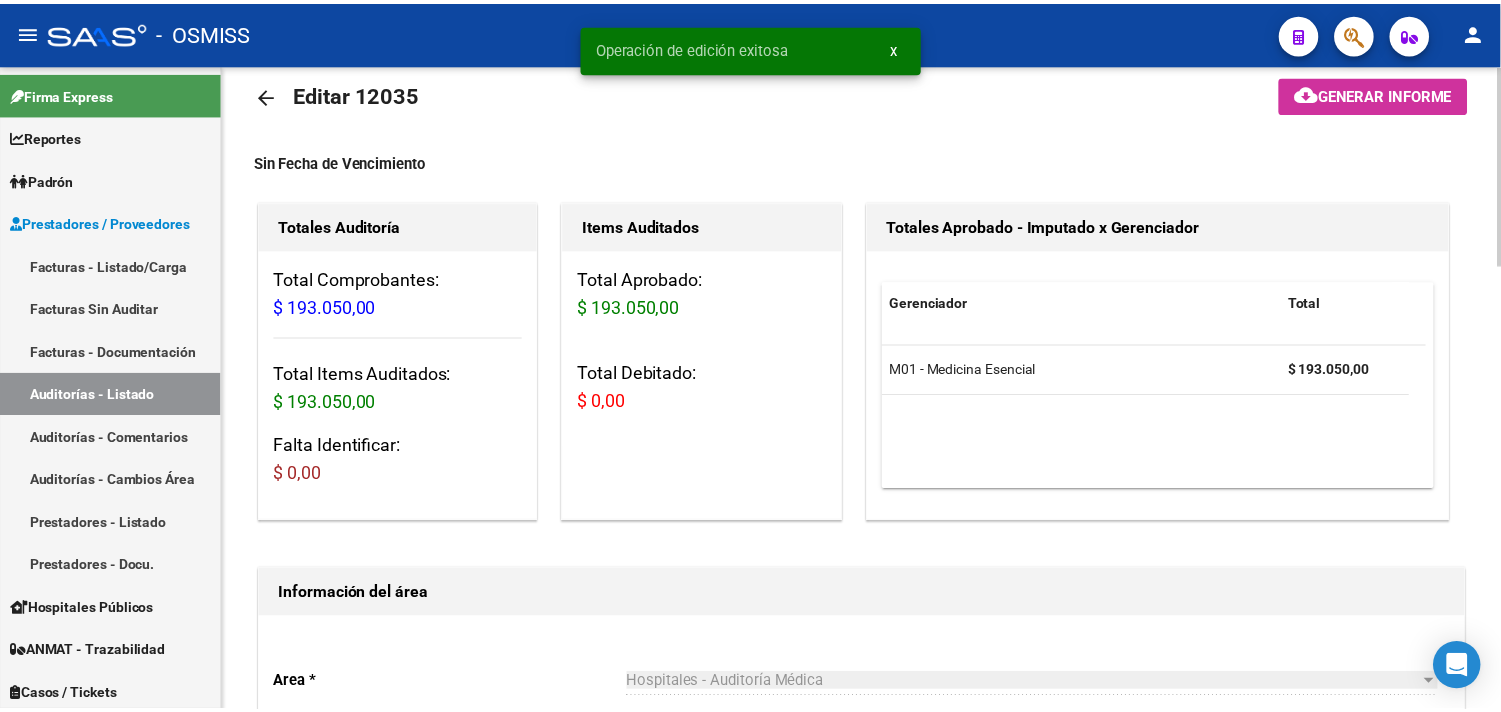 scroll, scrollTop: 0, scrollLeft: 0, axis: both 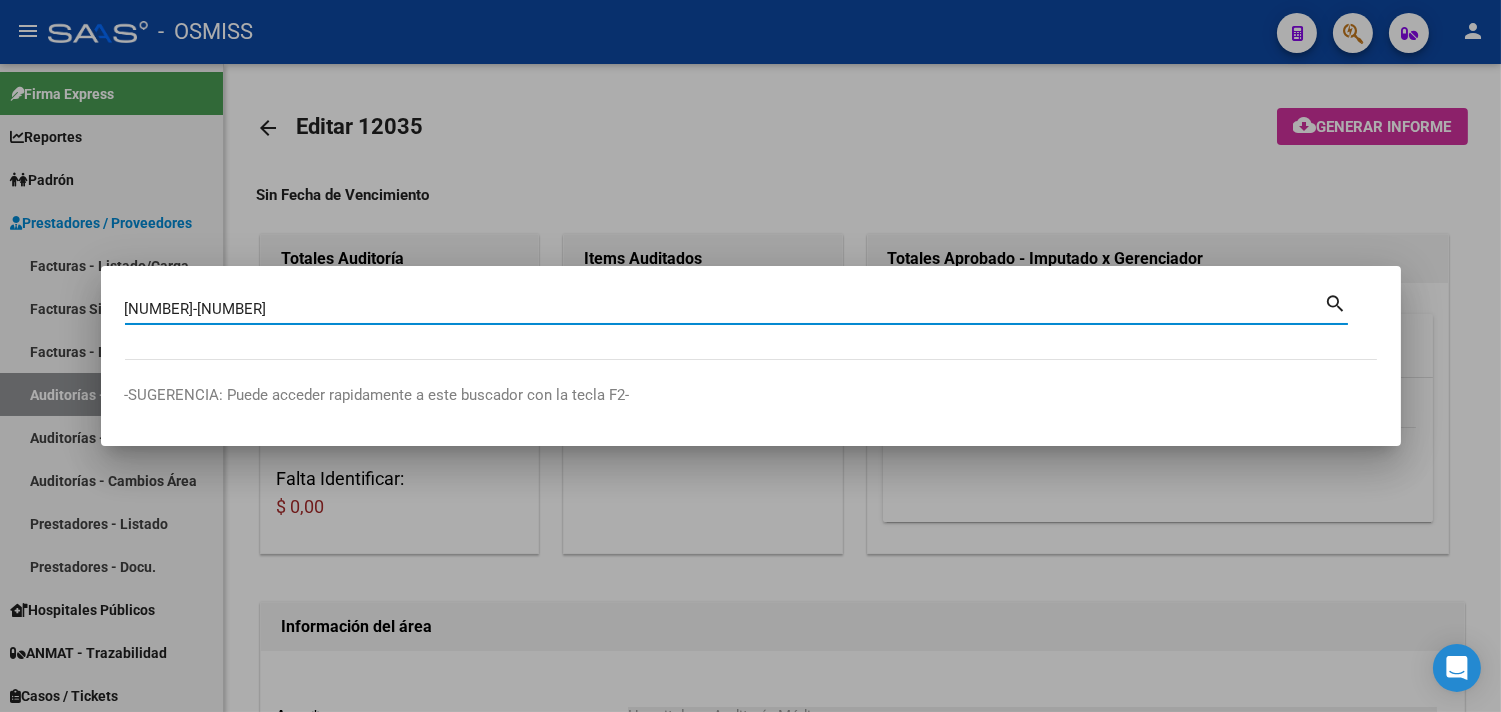 type on "[NUMBER]-[NUMBER]" 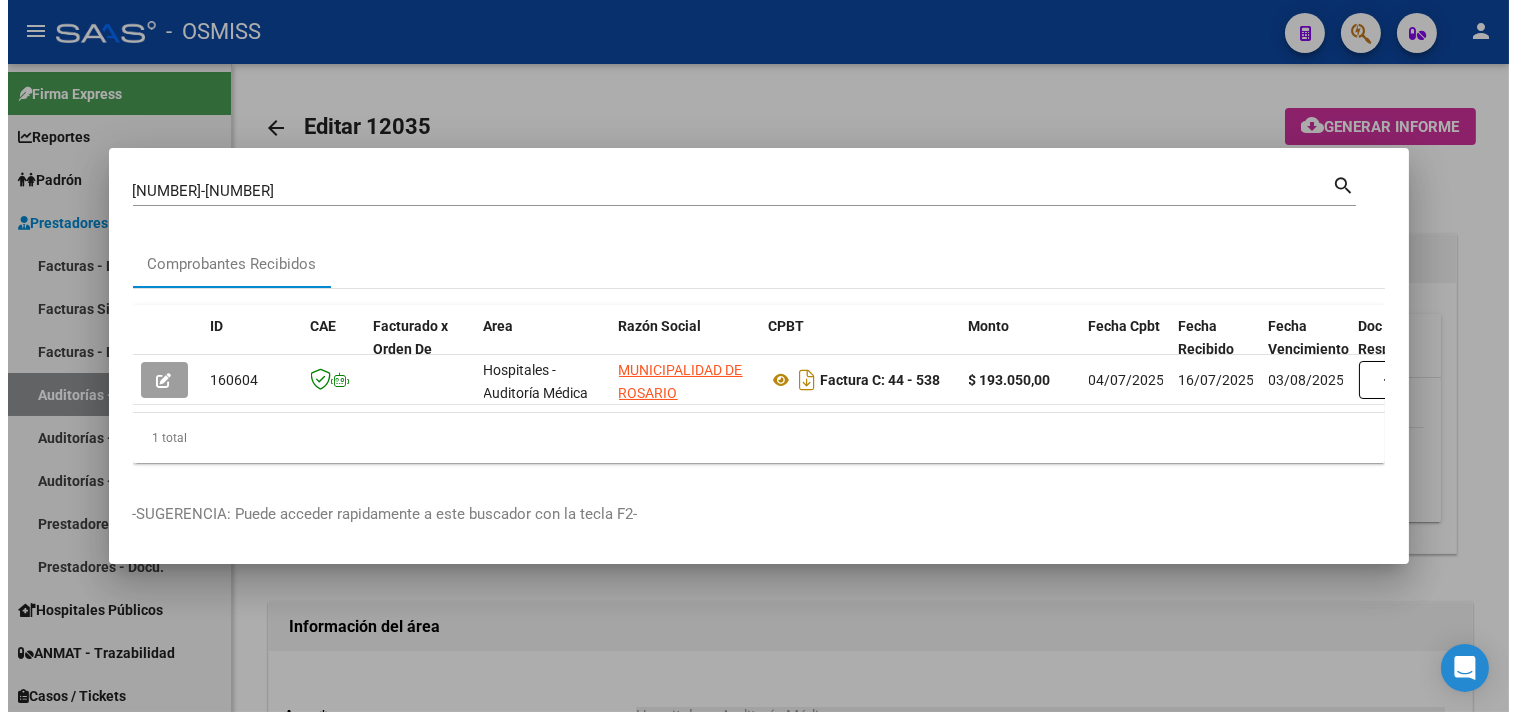 scroll, scrollTop: 0, scrollLeft: 792, axis: horizontal 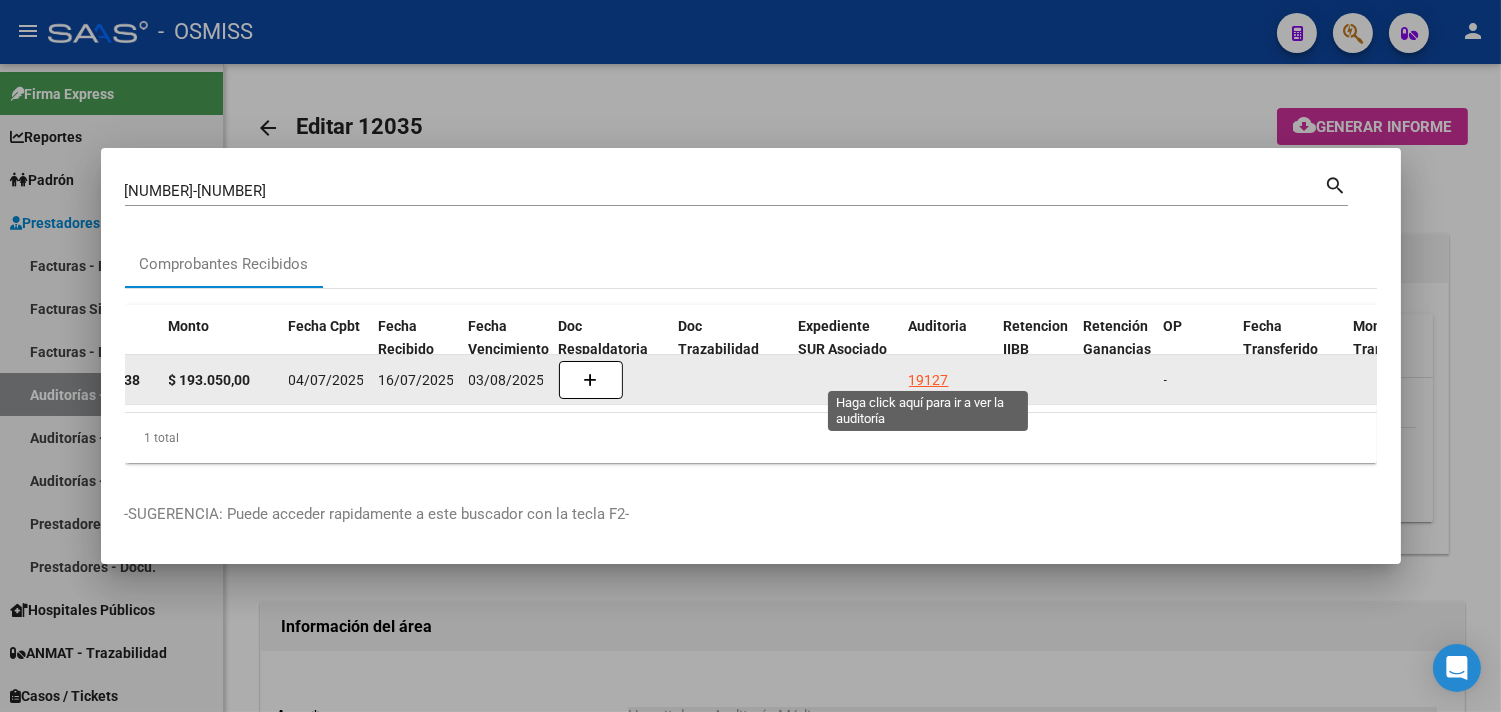 click on "19127" 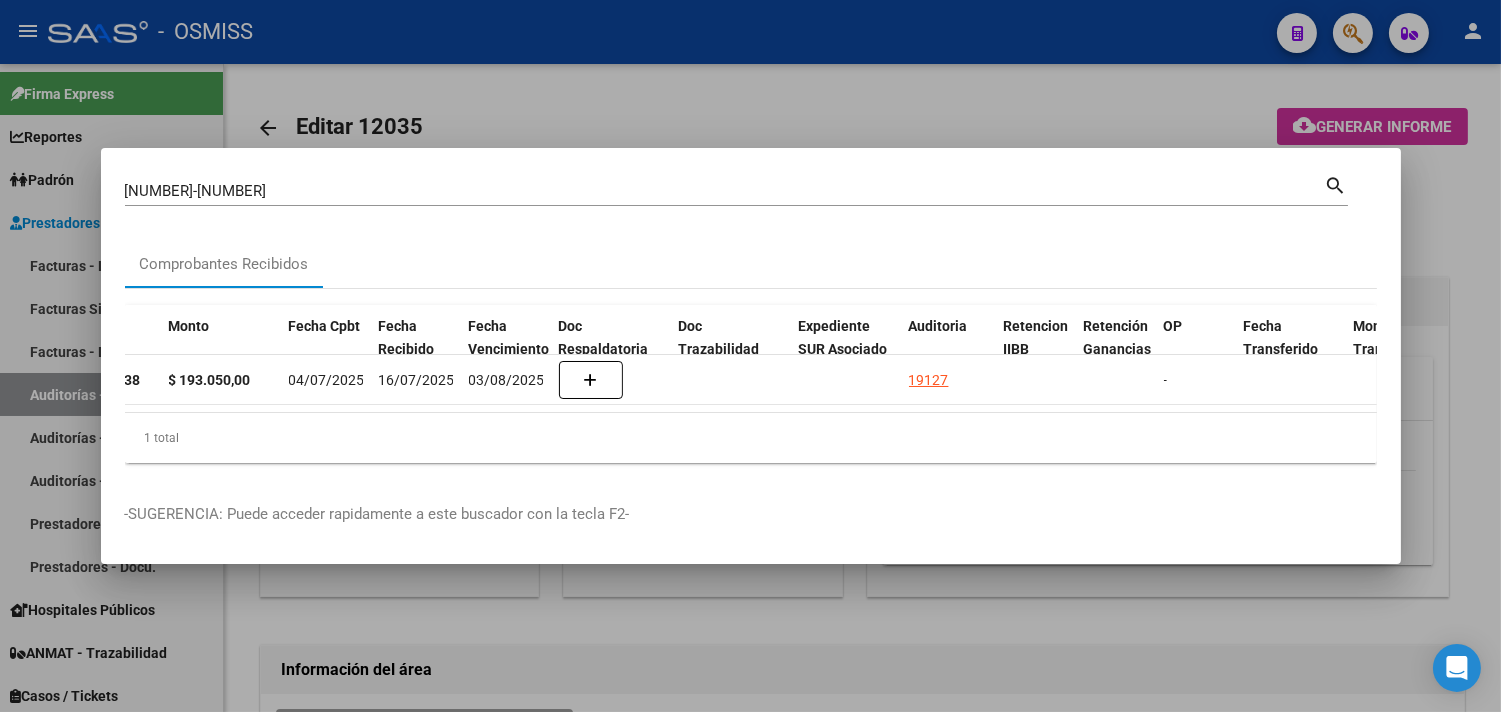 click at bounding box center (750, 356) 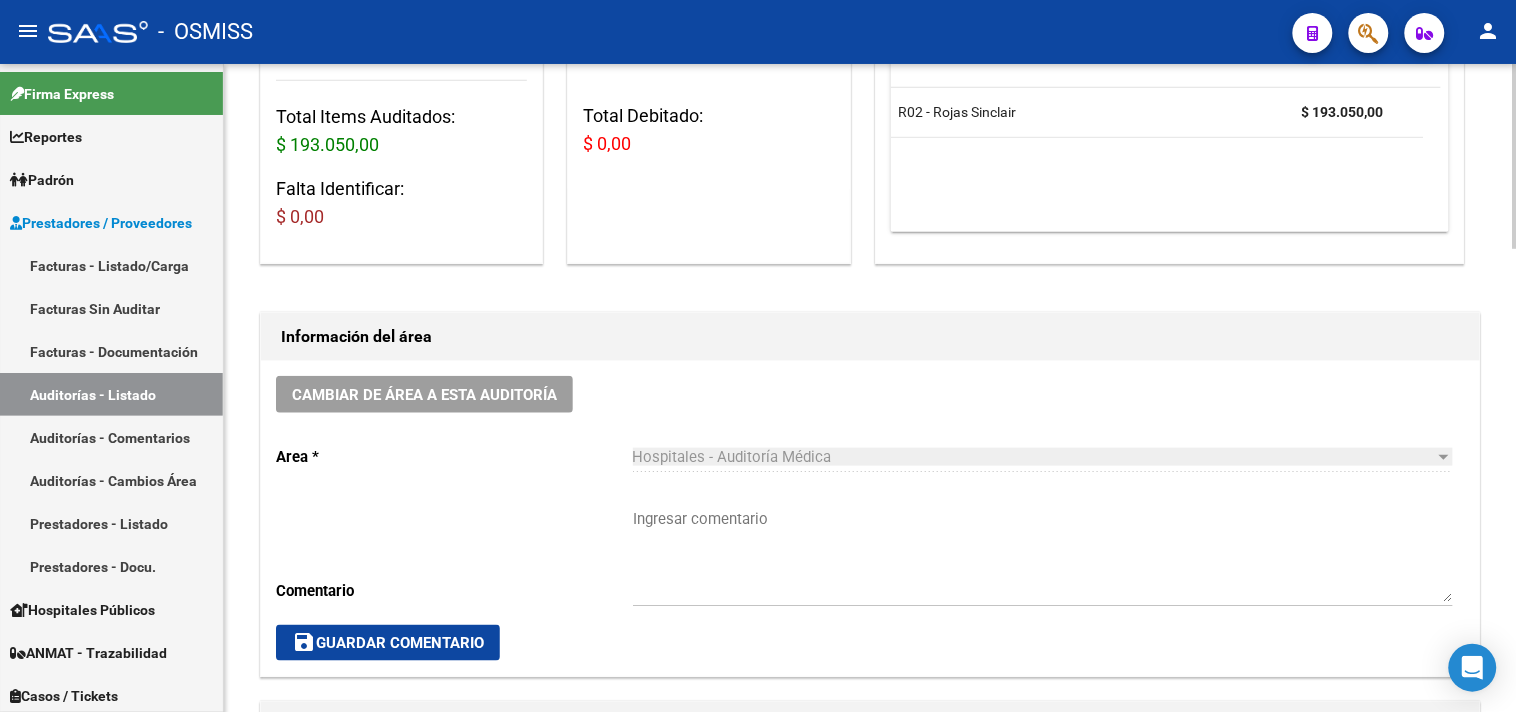scroll, scrollTop: 777, scrollLeft: 0, axis: vertical 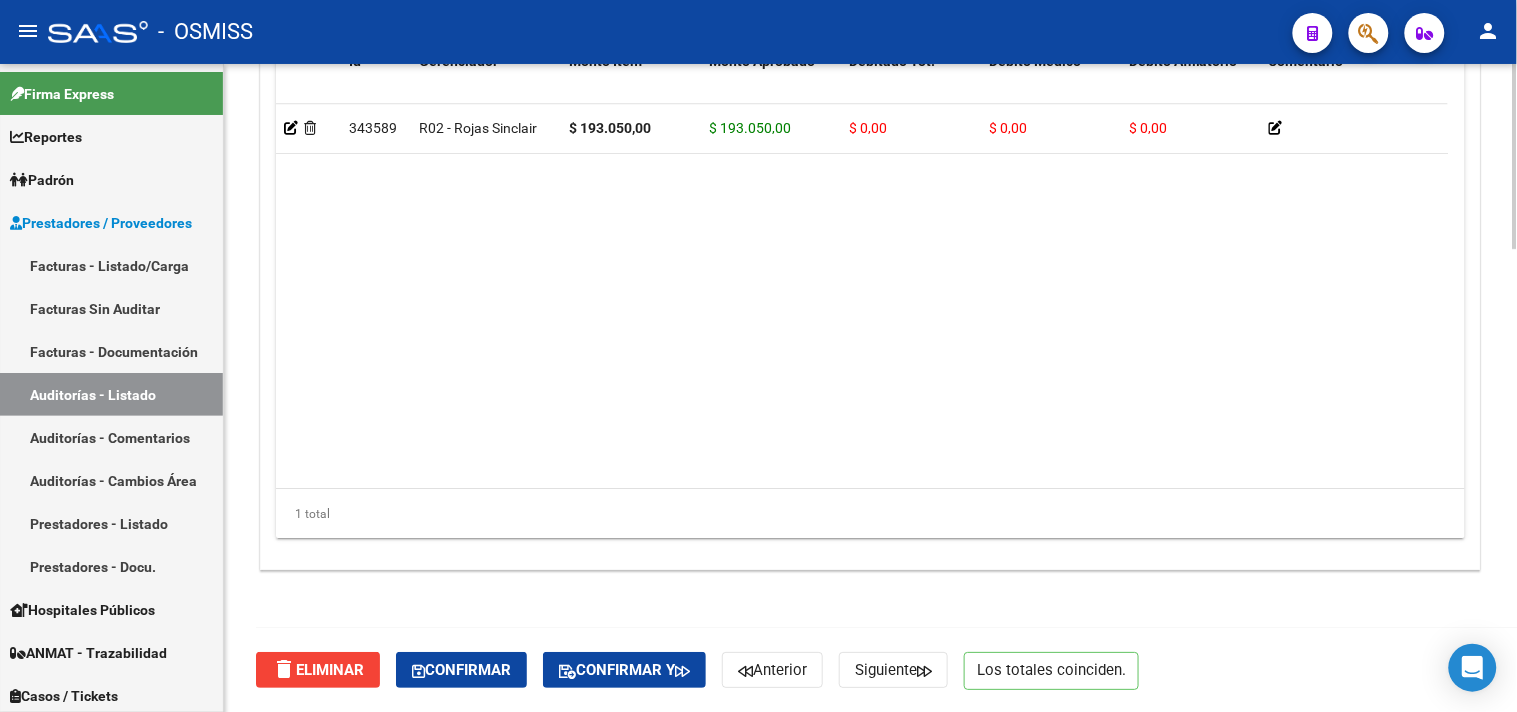 click on "Confirmar" 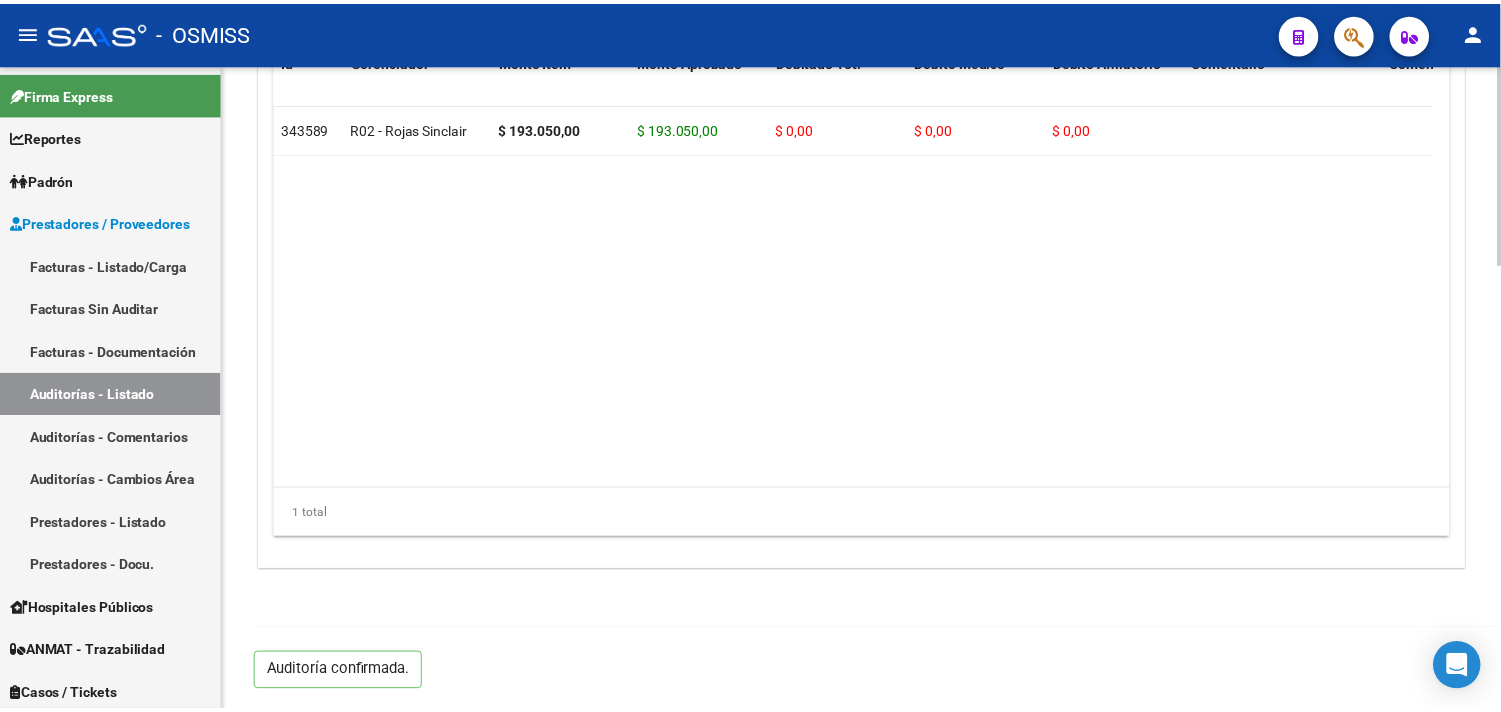 scroll, scrollTop: 1438, scrollLeft: 0, axis: vertical 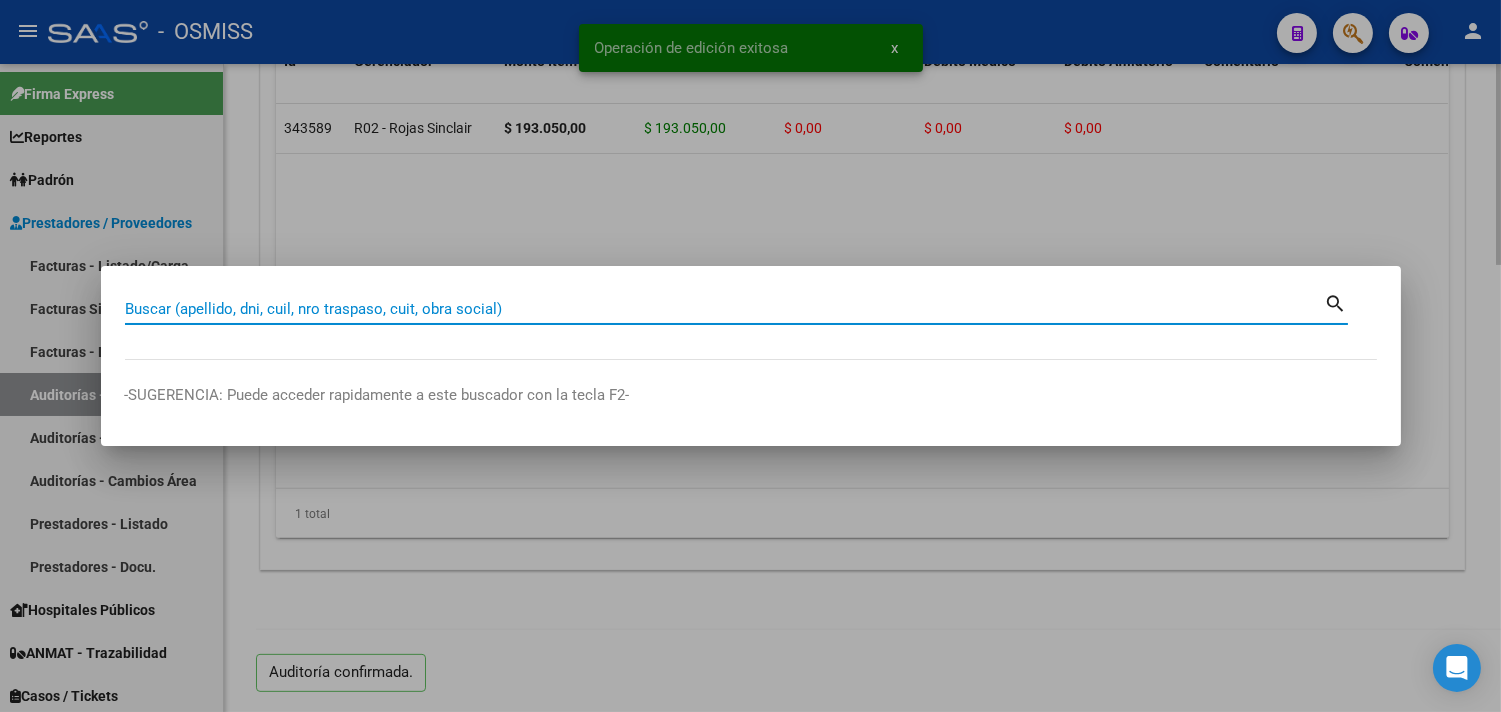 paste on "[PHONE]" 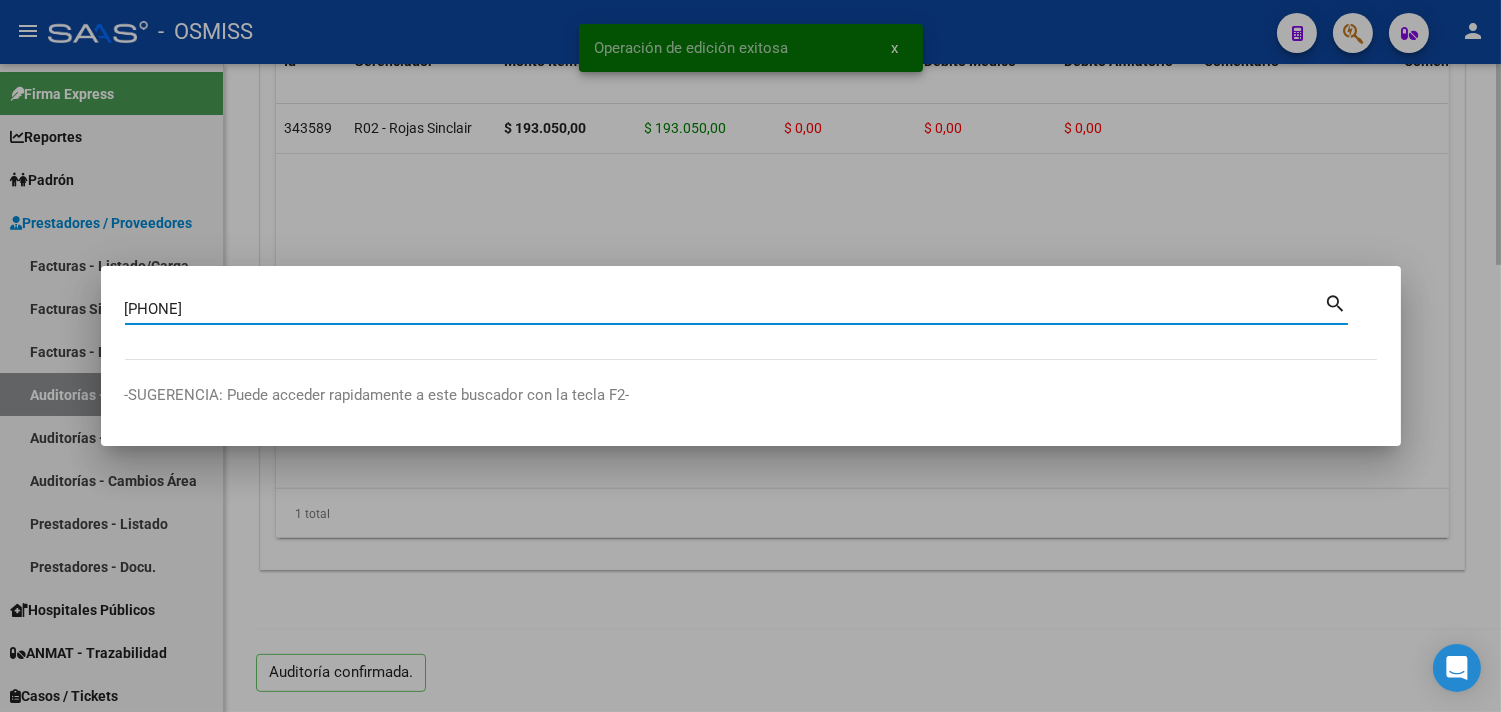 type on "[PHONE]" 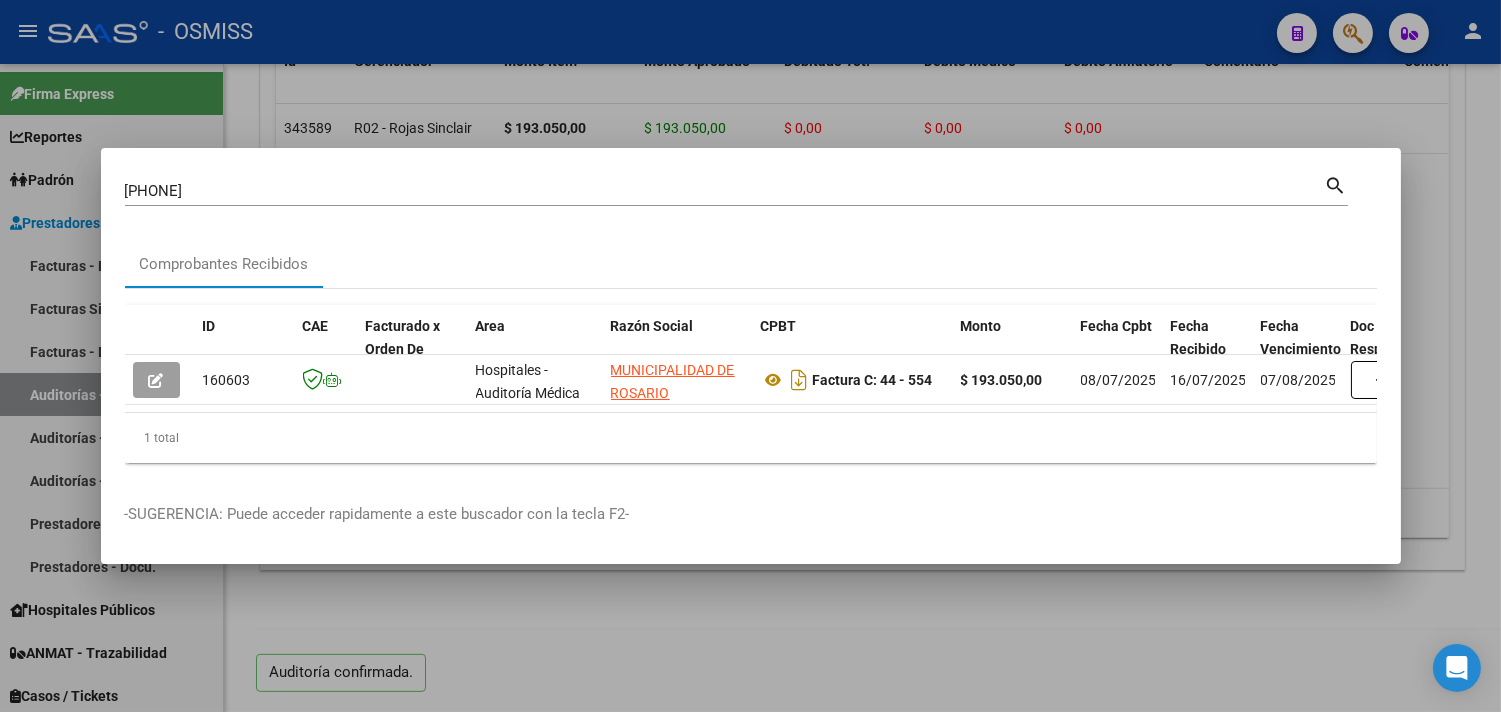 scroll, scrollTop: 0, scrollLeft: 955, axis: horizontal 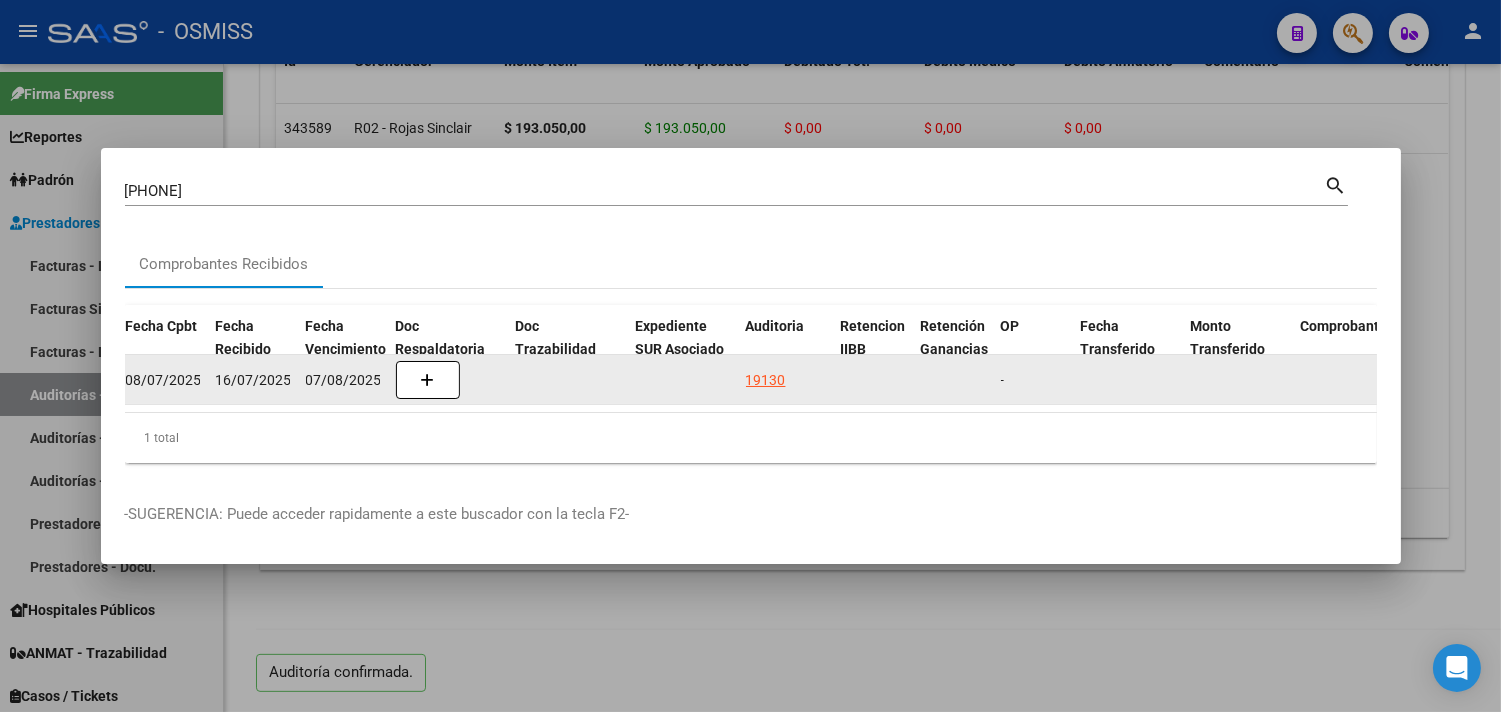 click on "19130" 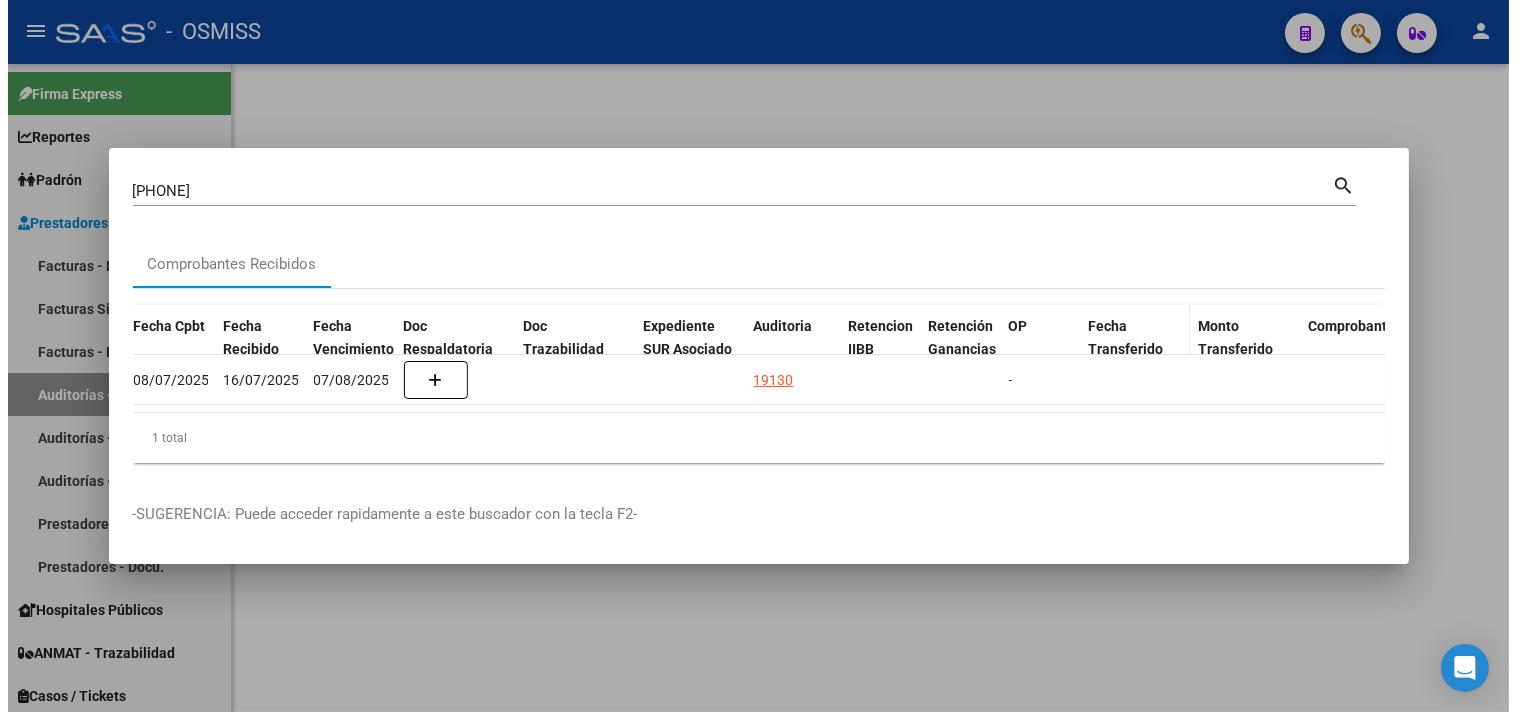 scroll, scrollTop: 0, scrollLeft: 0, axis: both 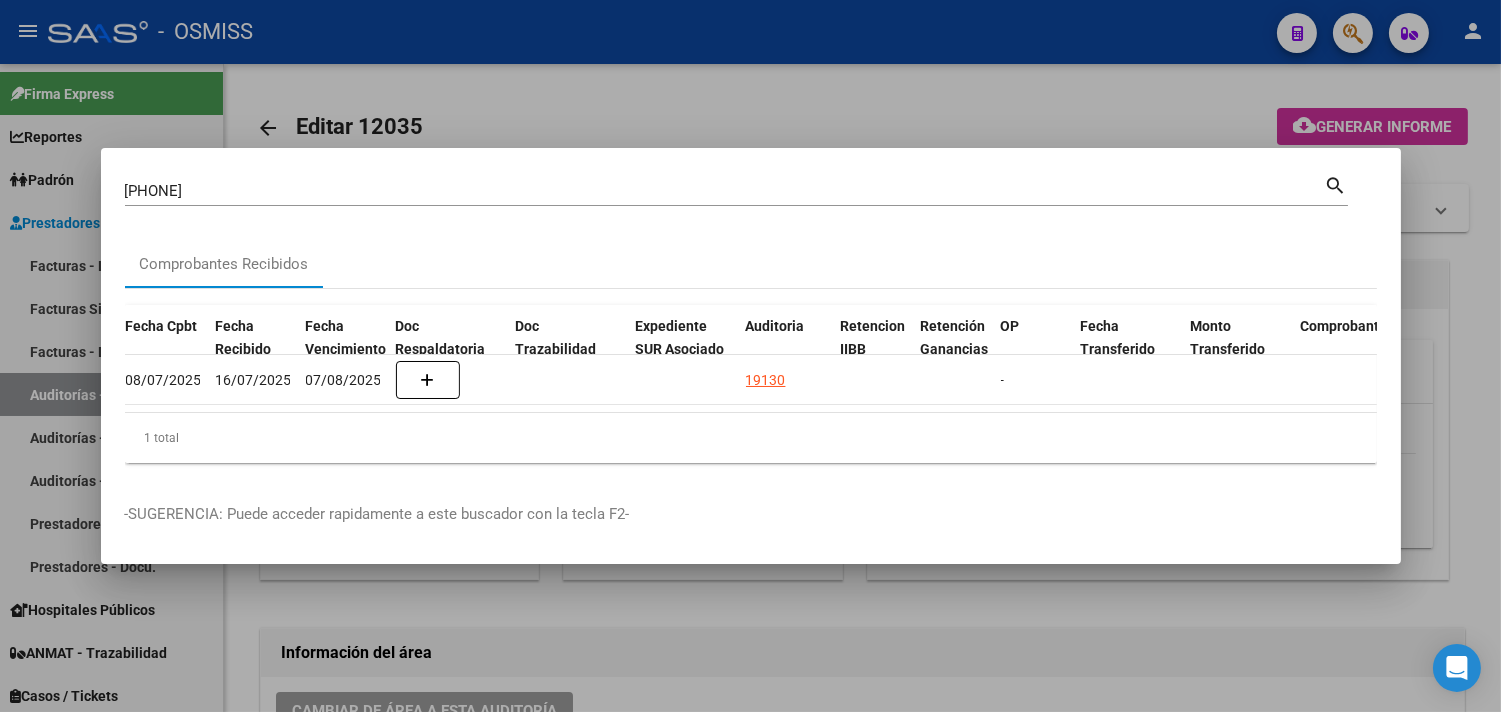 click at bounding box center [750, 356] 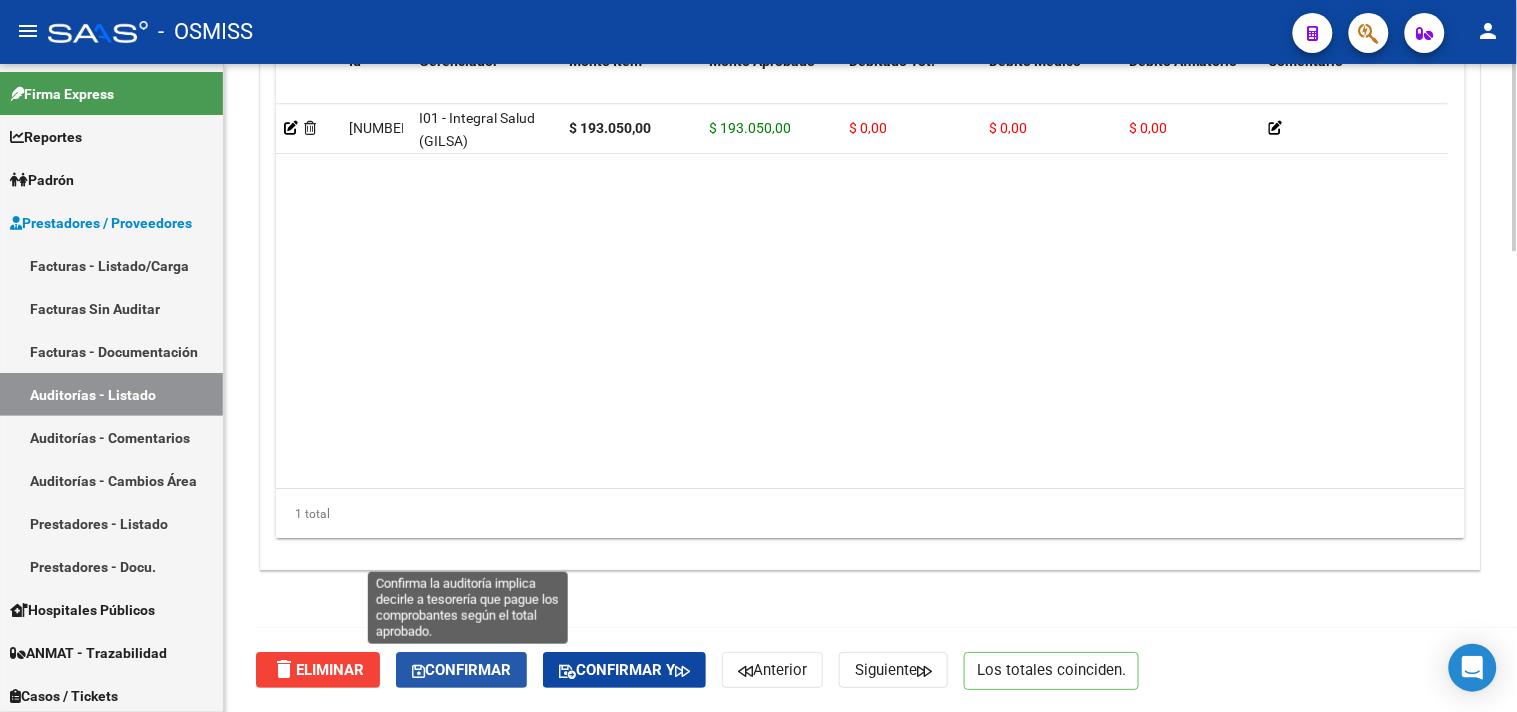 click on "Confirmar" 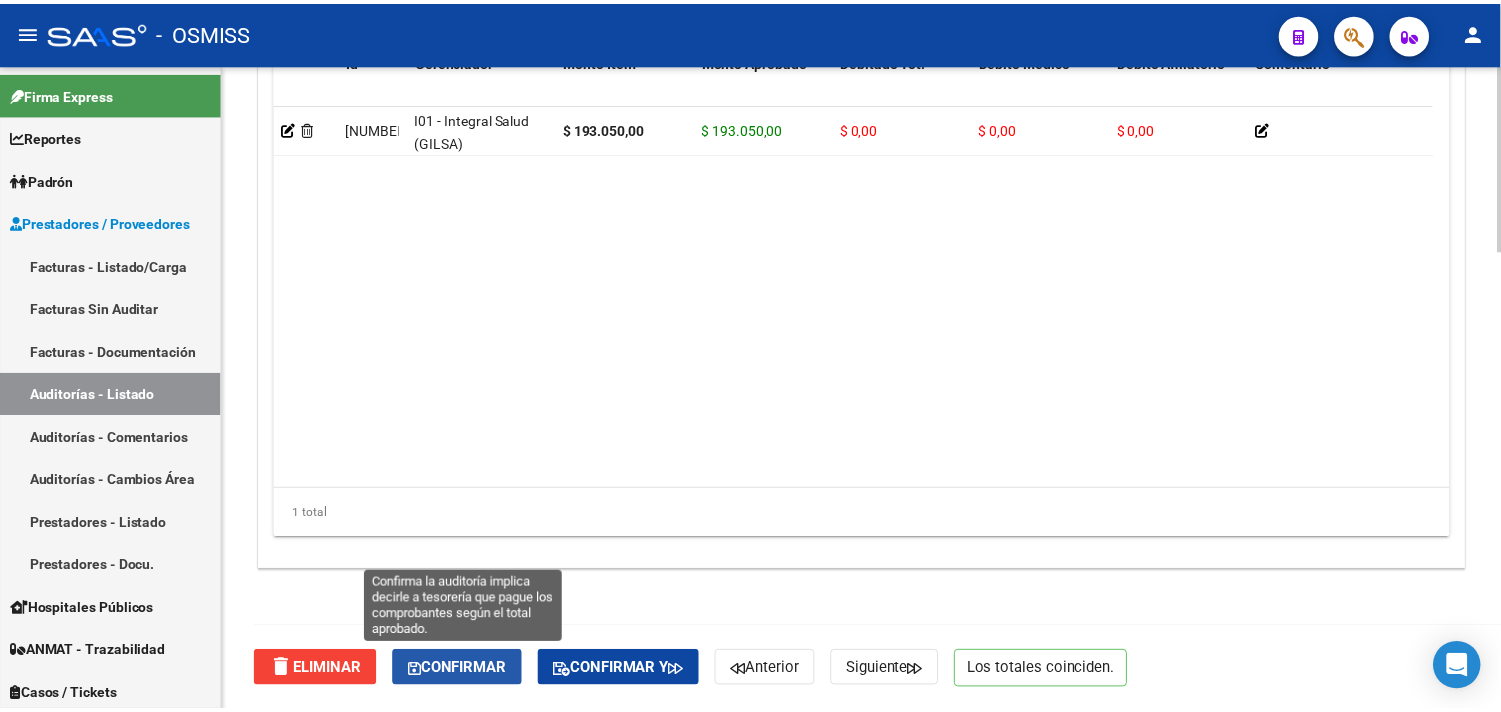 scroll, scrollTop: 1531, scrollLeft: 0, axis: vertical 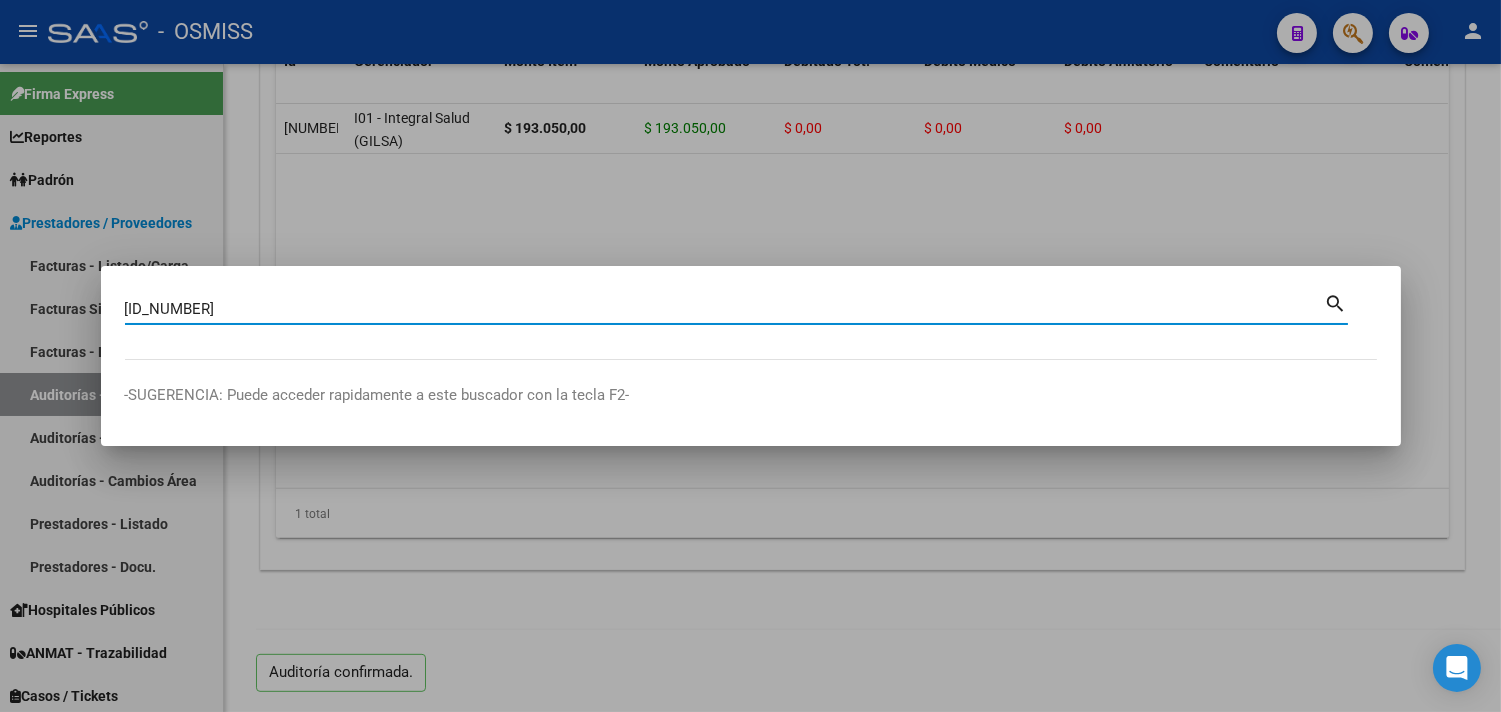 type on "[ID_NUMBER]" 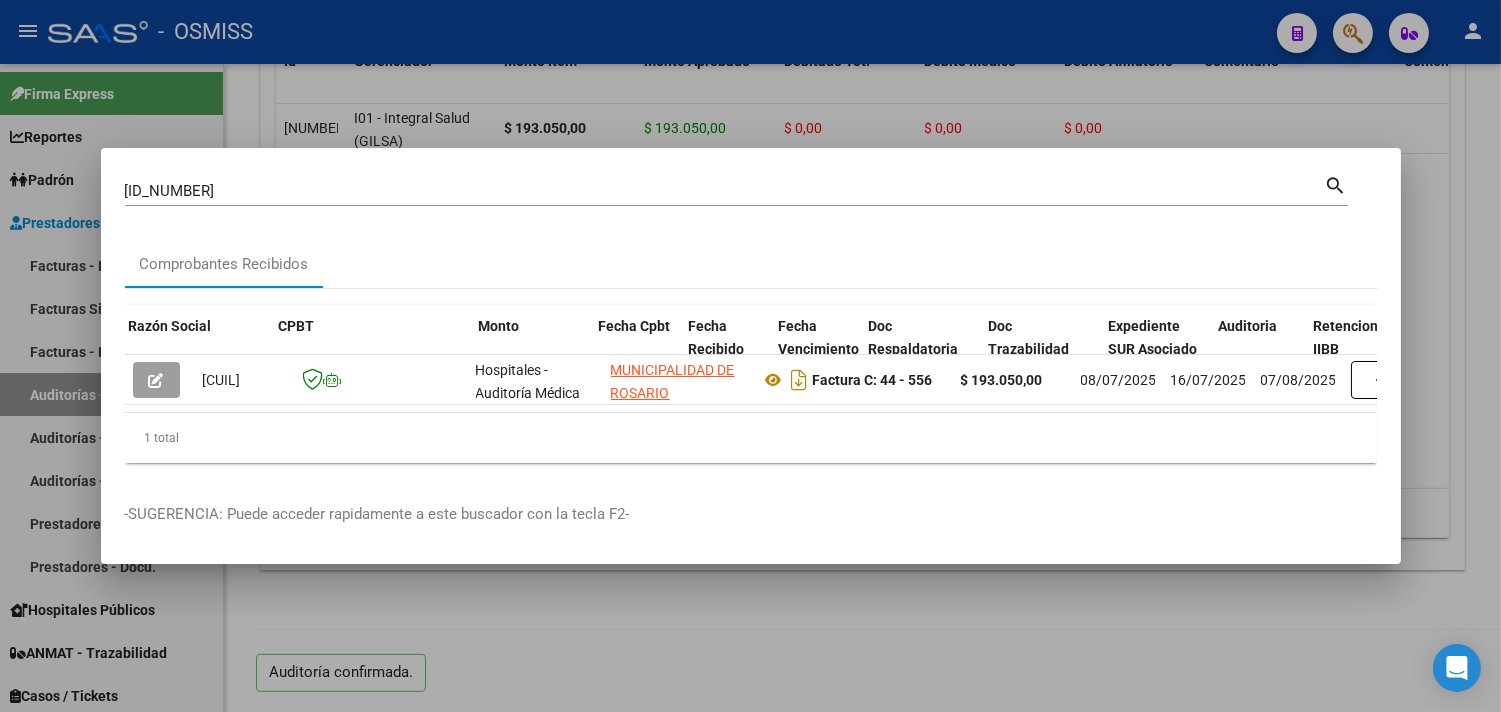 scroll, scrollTop: 0, scrollLeft: 776, axis: horizontal 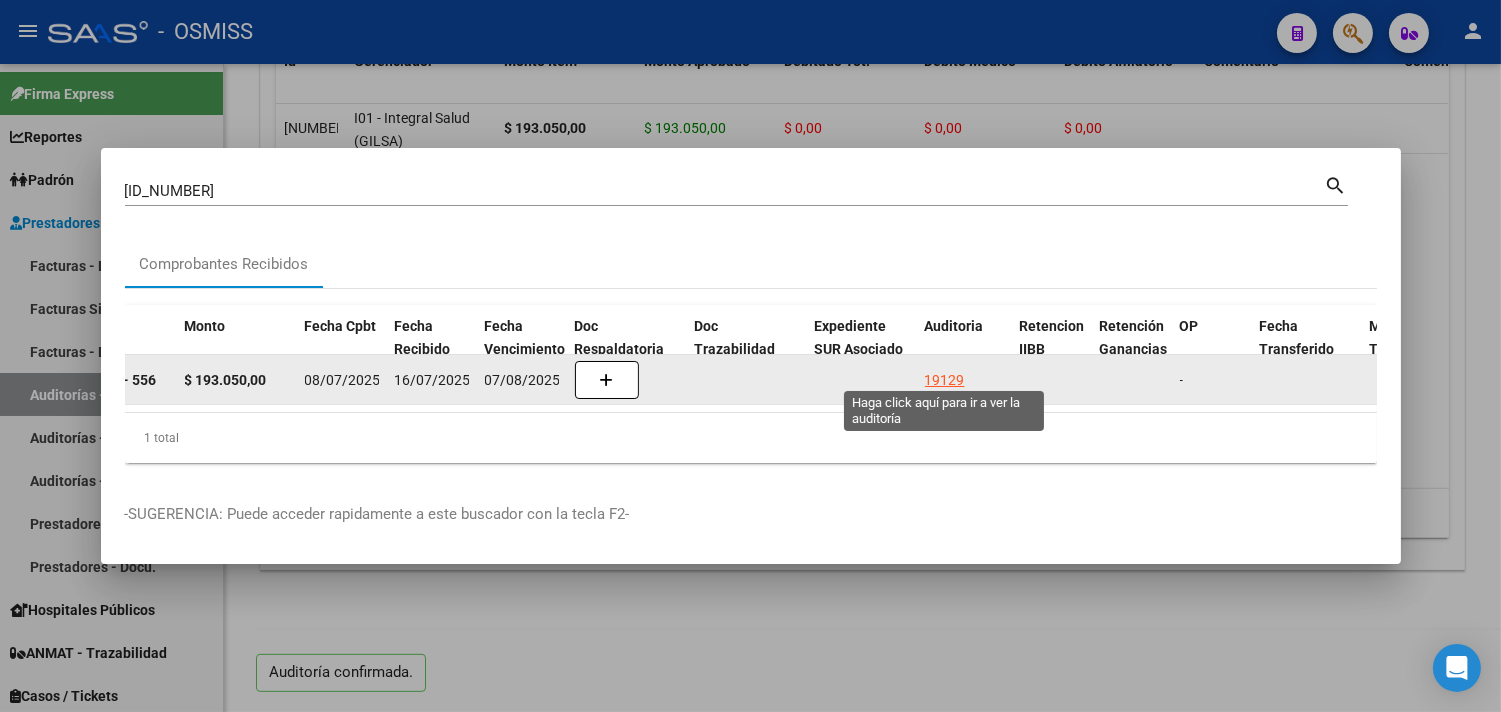 click on "19129" 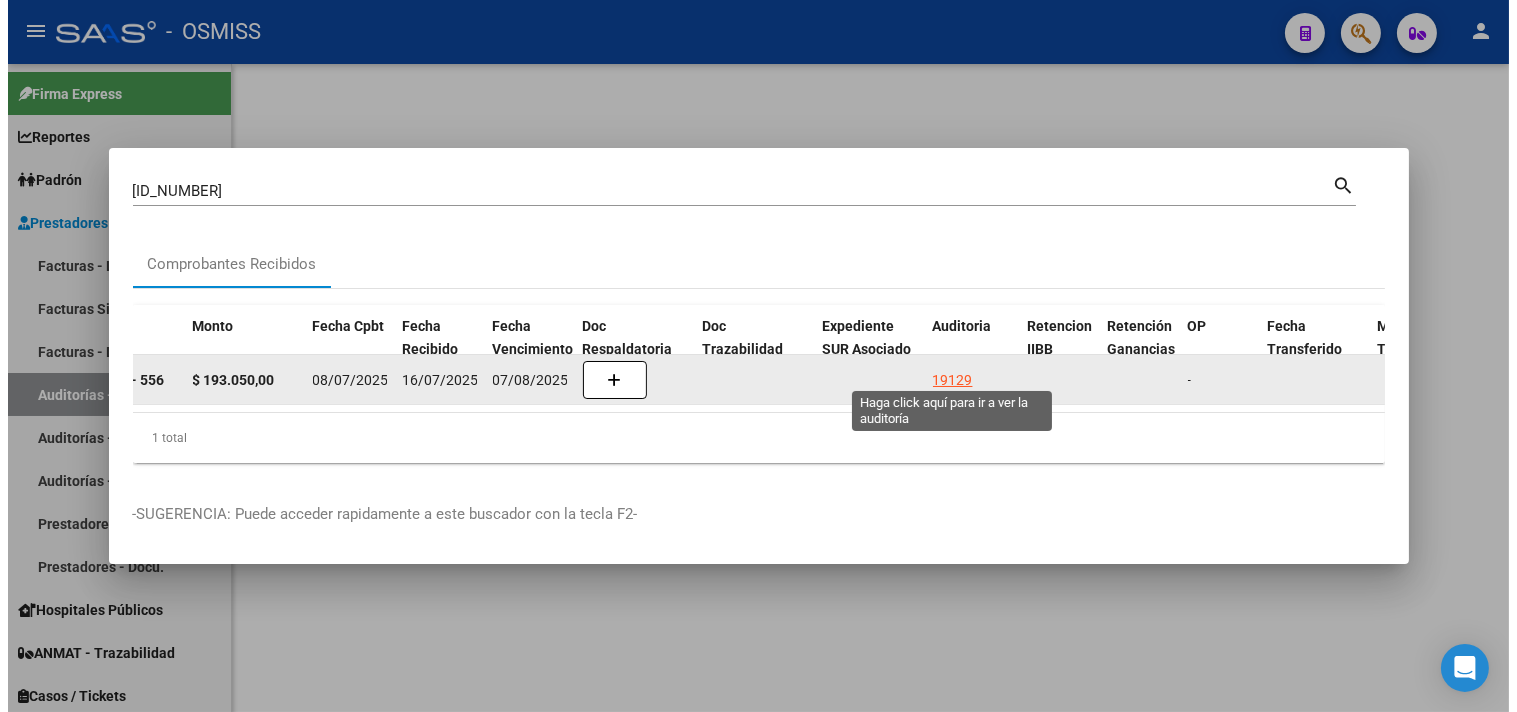 scroll, scrollTop: 0, scrollLeft: 0, axis: both 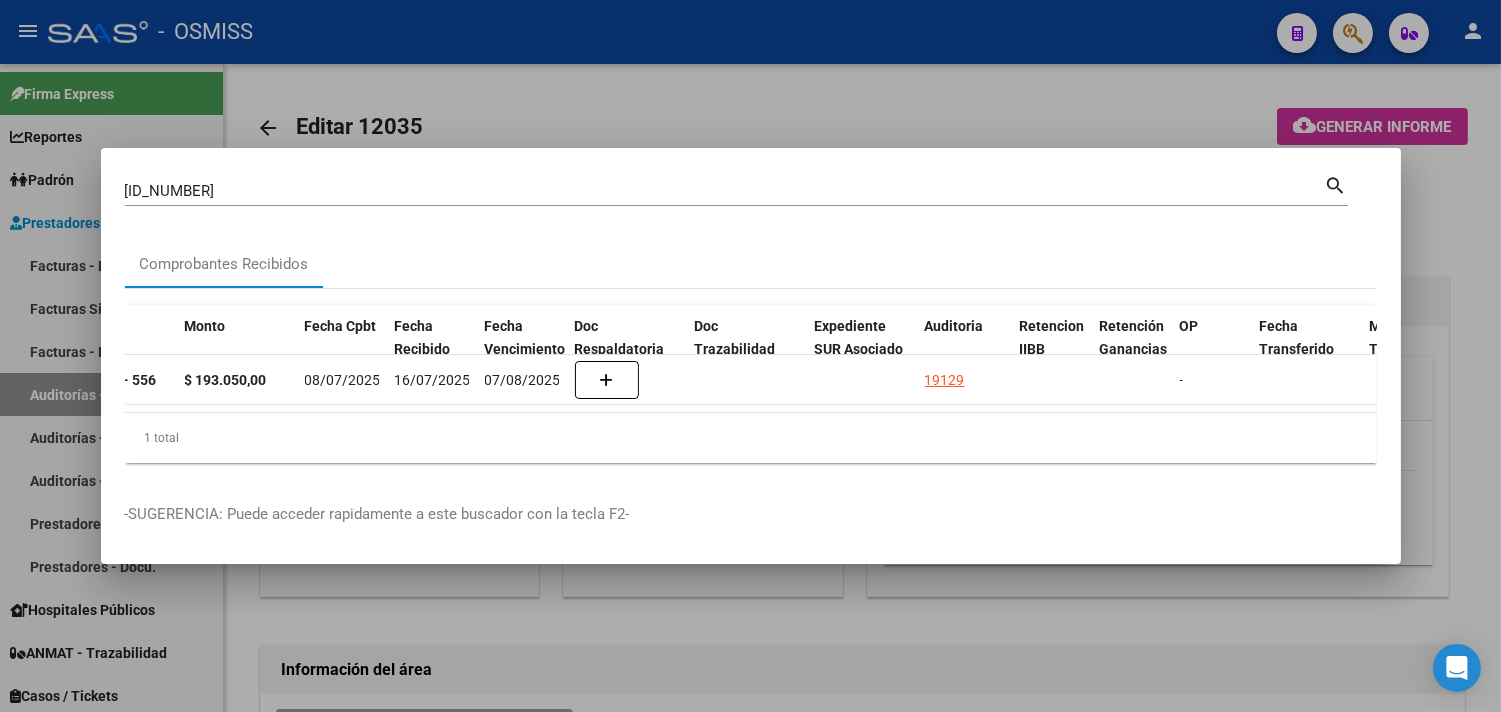 click at bounding box center (750, 356) 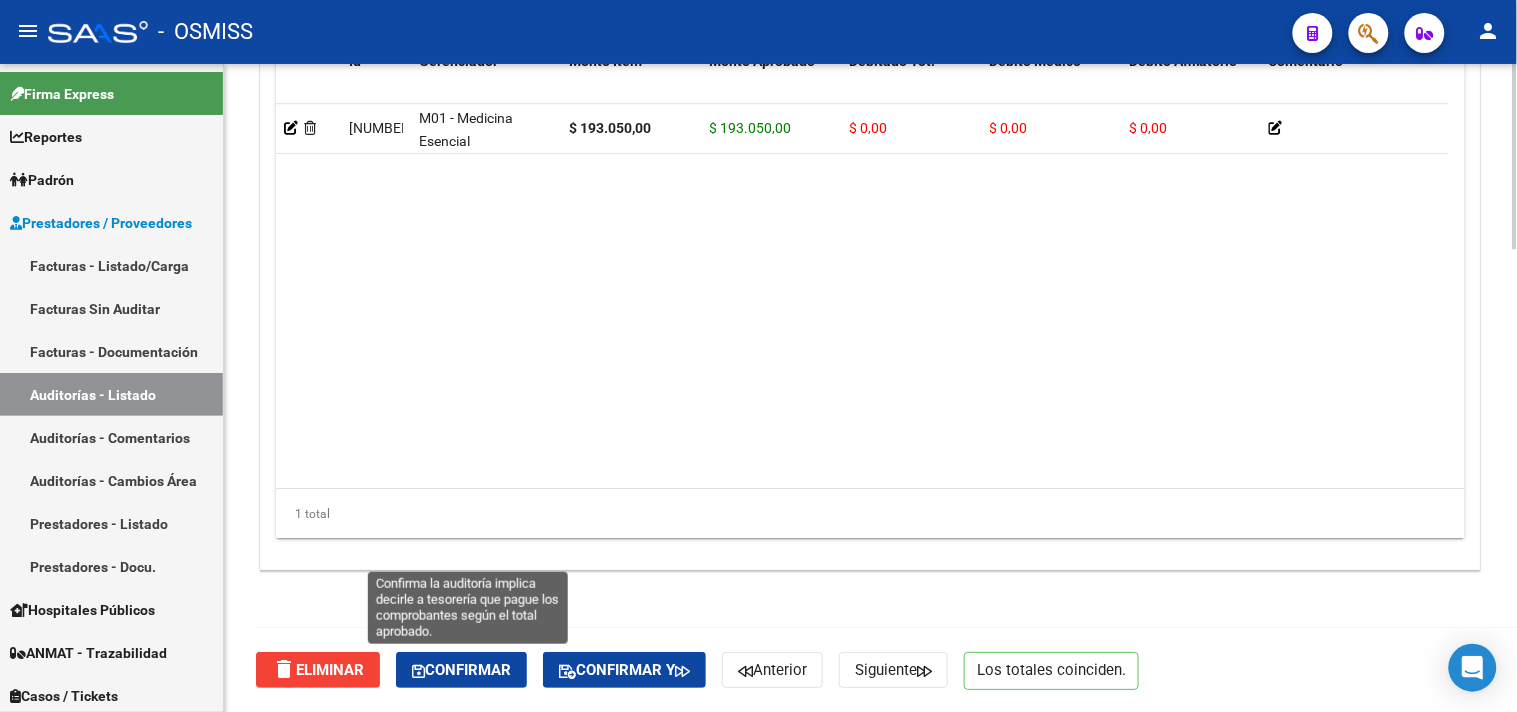 click on "Confirmar" 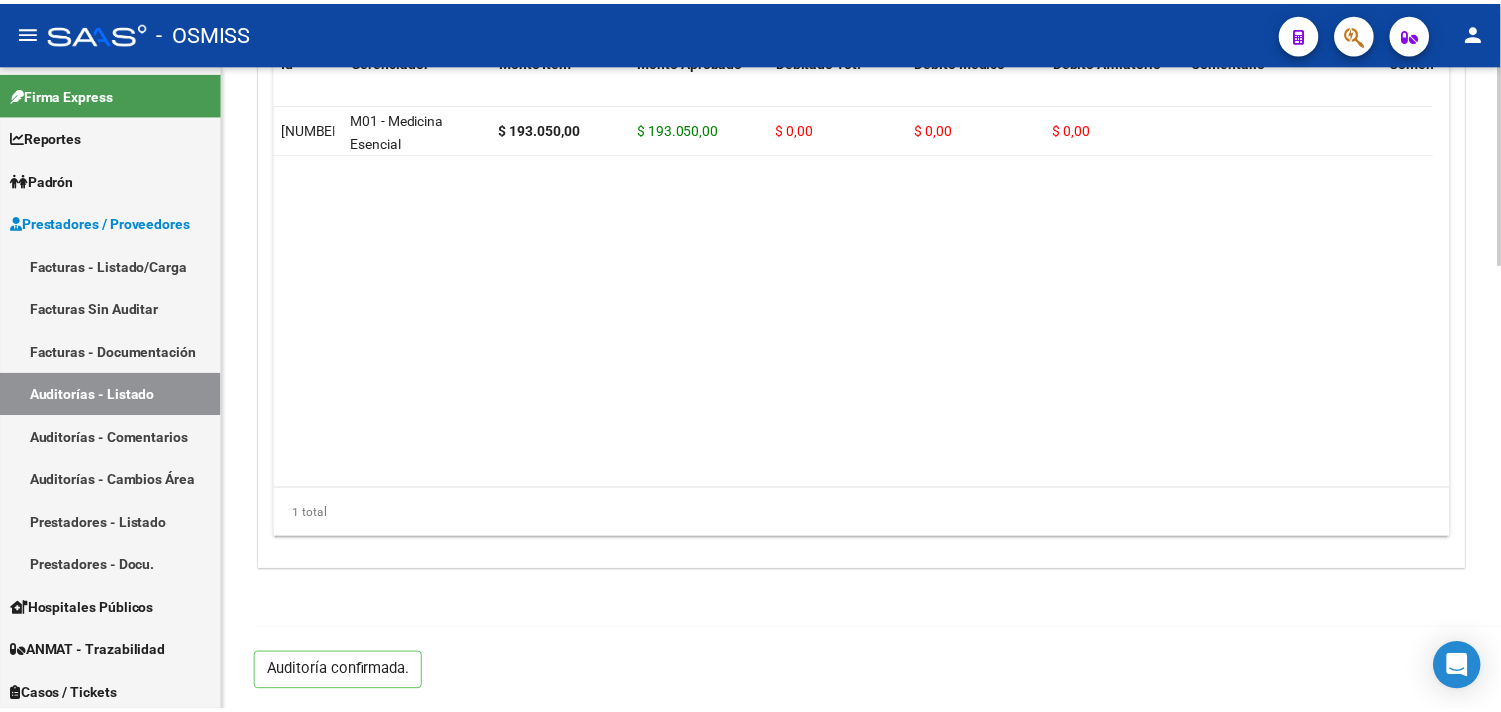 scroll, scrollTop: 1438, scrollLeft: 0, axis: vertical 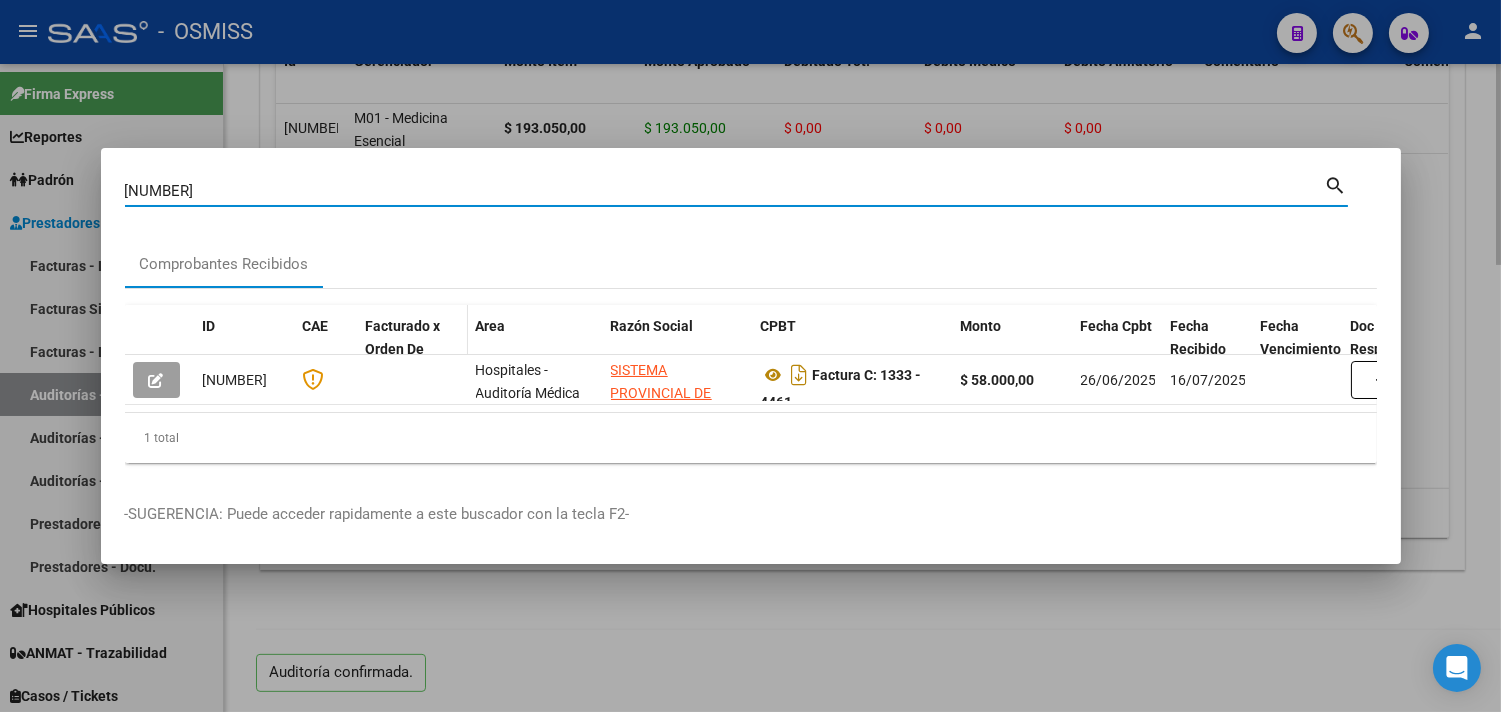 type on "1333-00004461" 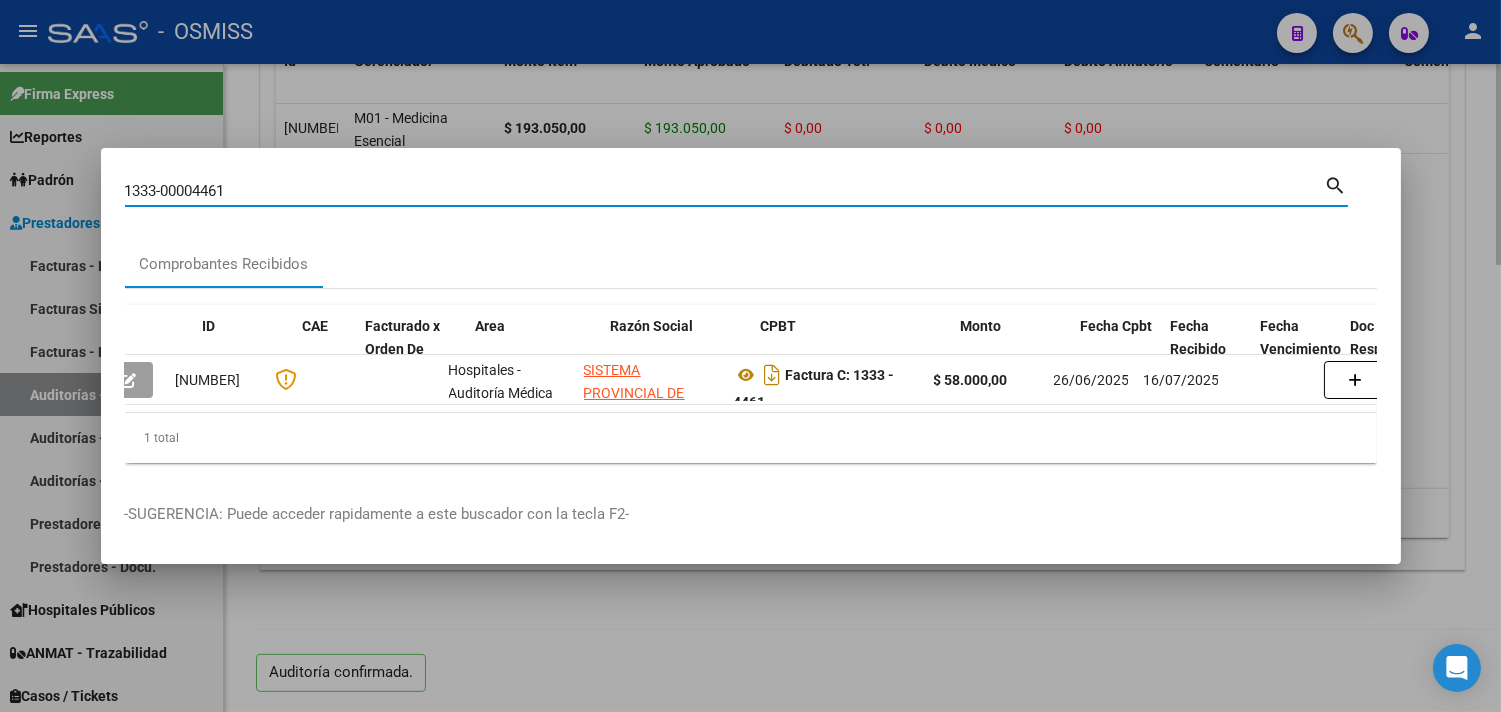 scroll, scrollTop: 0, scrollLeft: 1047, axis: horizontal 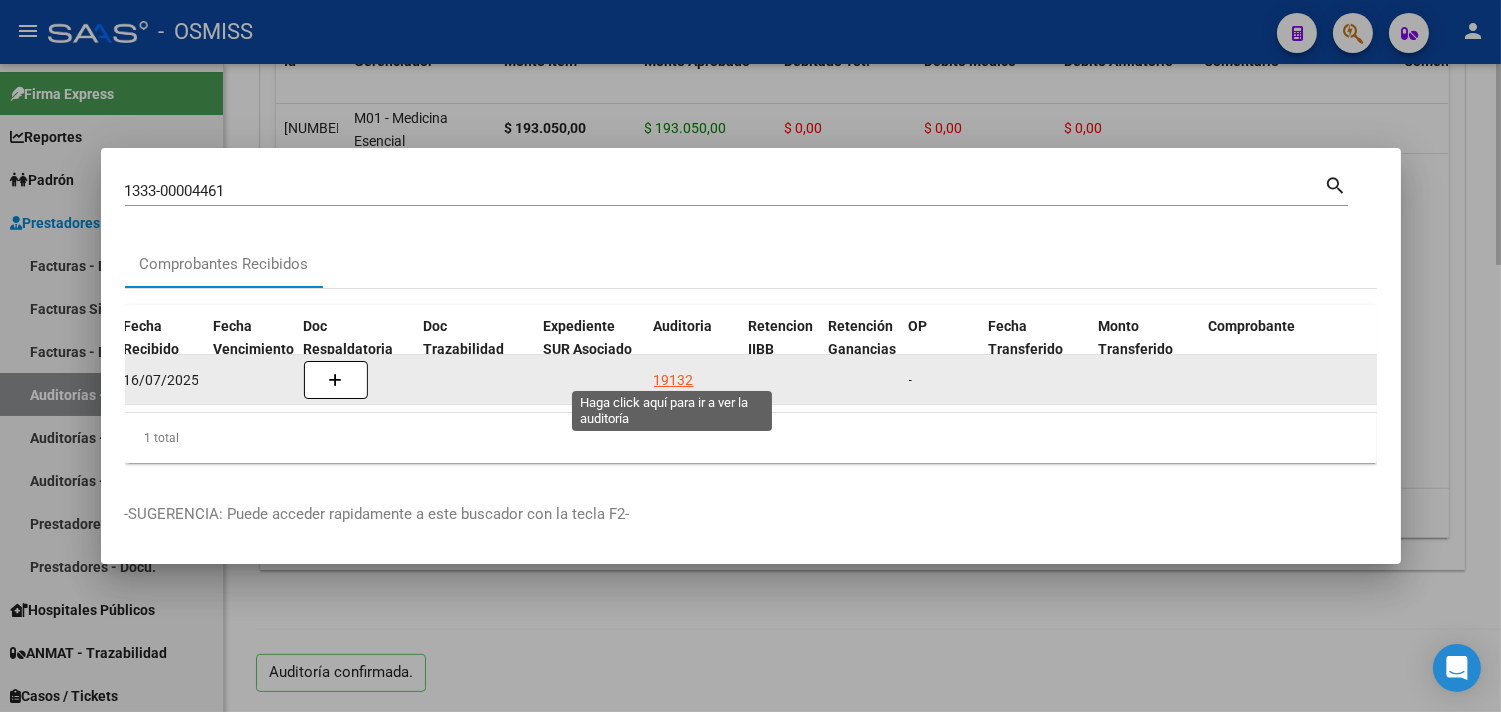 click on "19132" 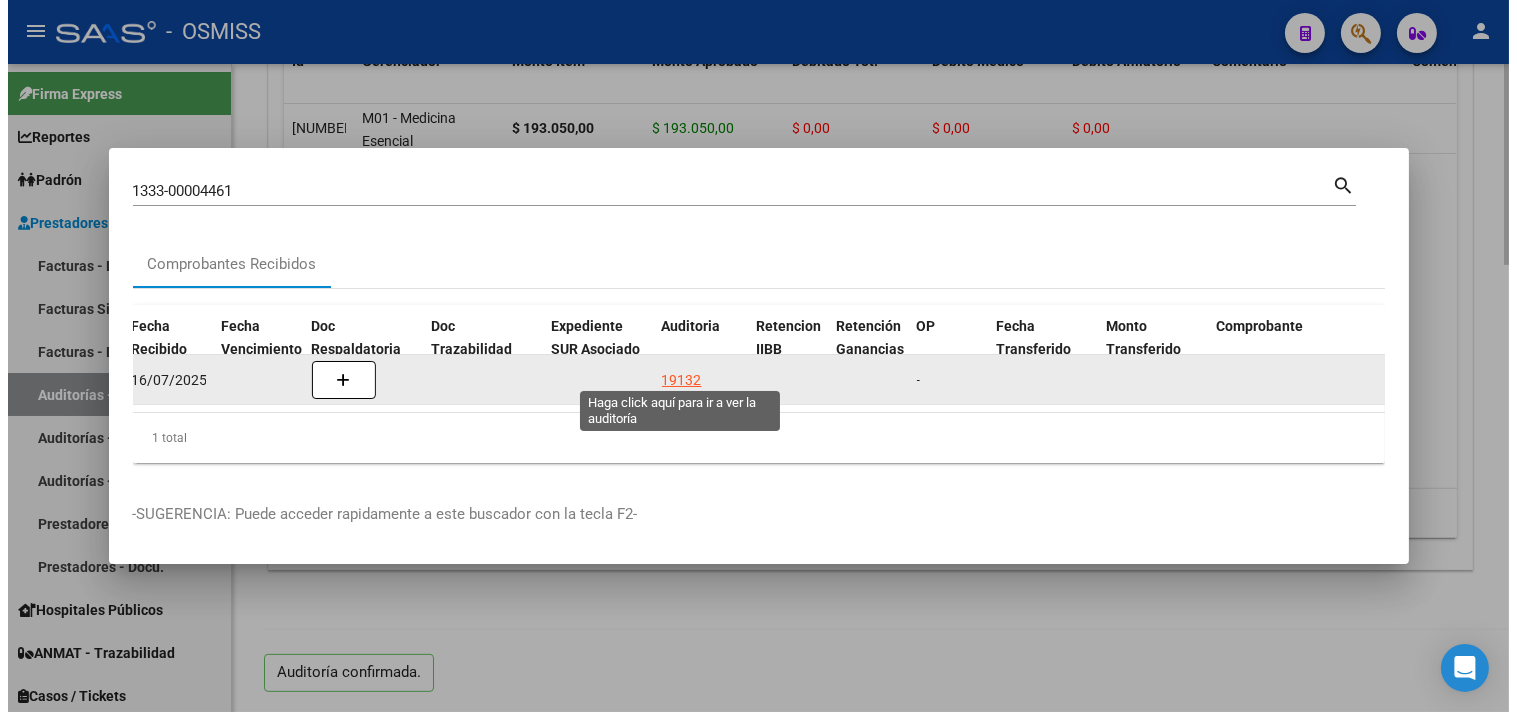scroll, scrollTop: 0, scrollLeft: 0, axis: both 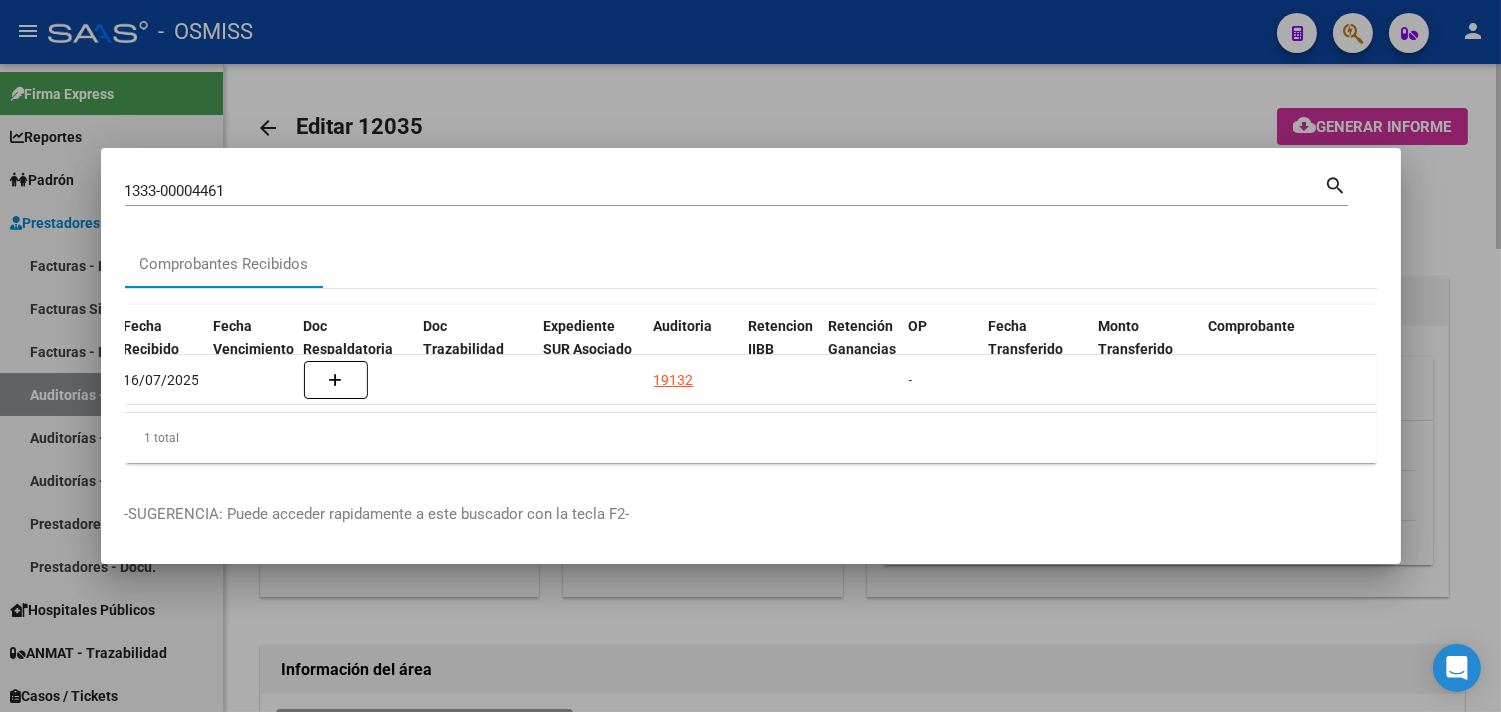 click at bounding box center (750, 356) 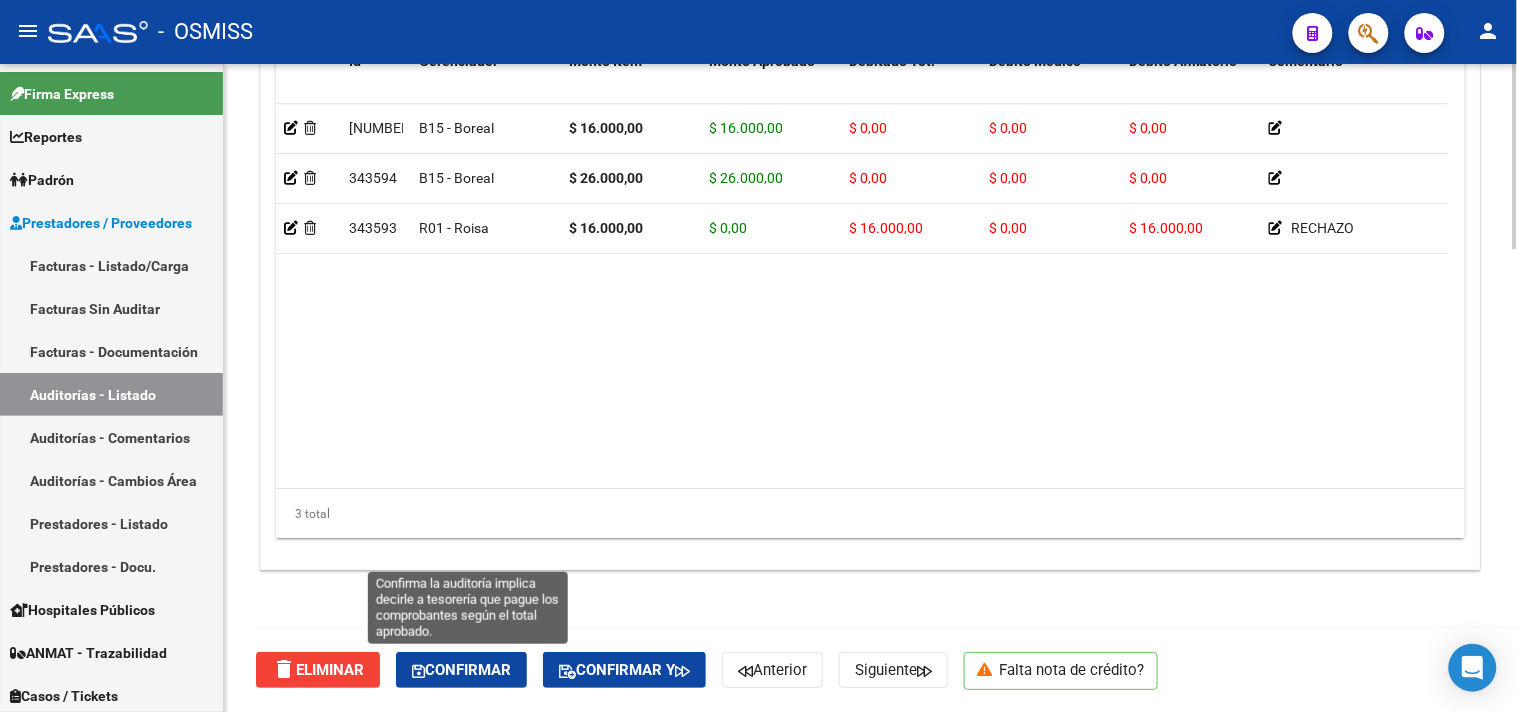 click 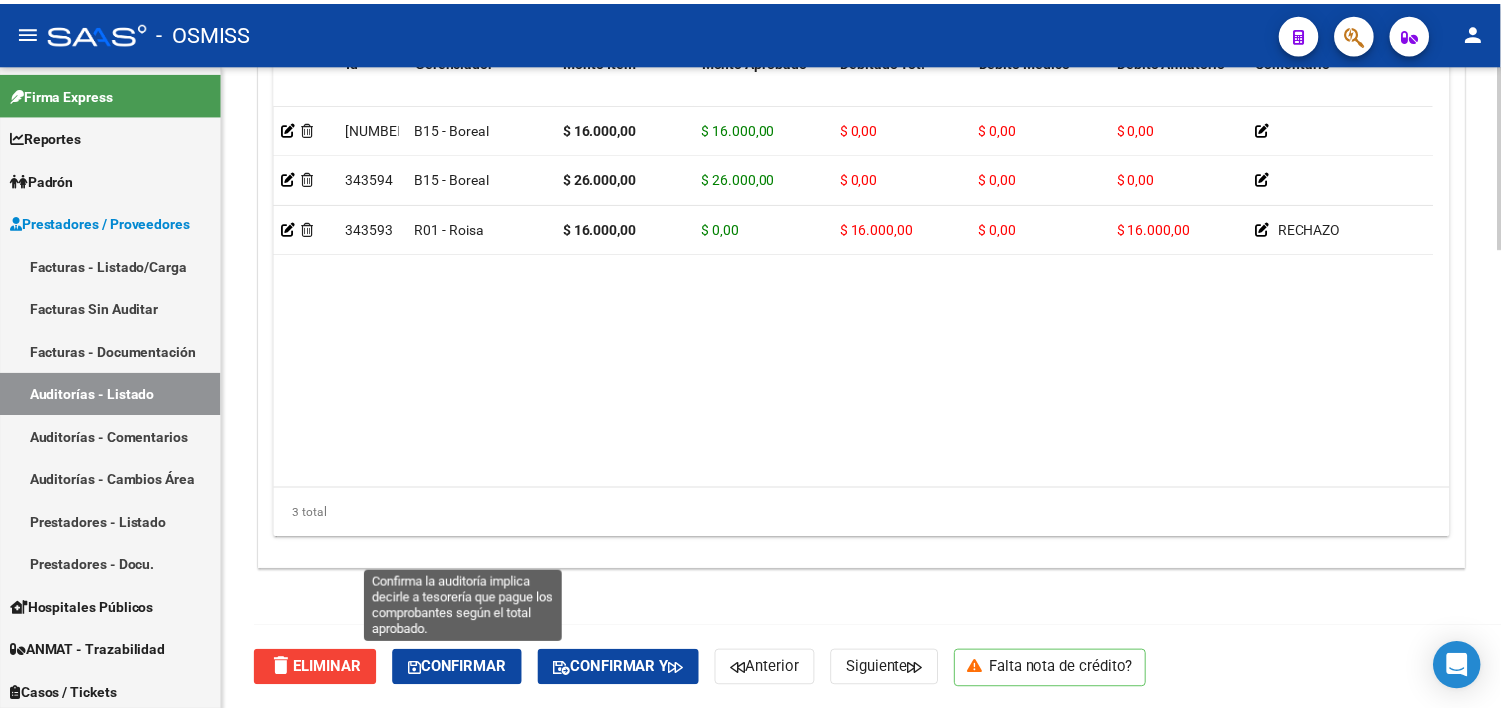 scroll, scrollTop: 1438, scrollLeft: 0, axis: vertical 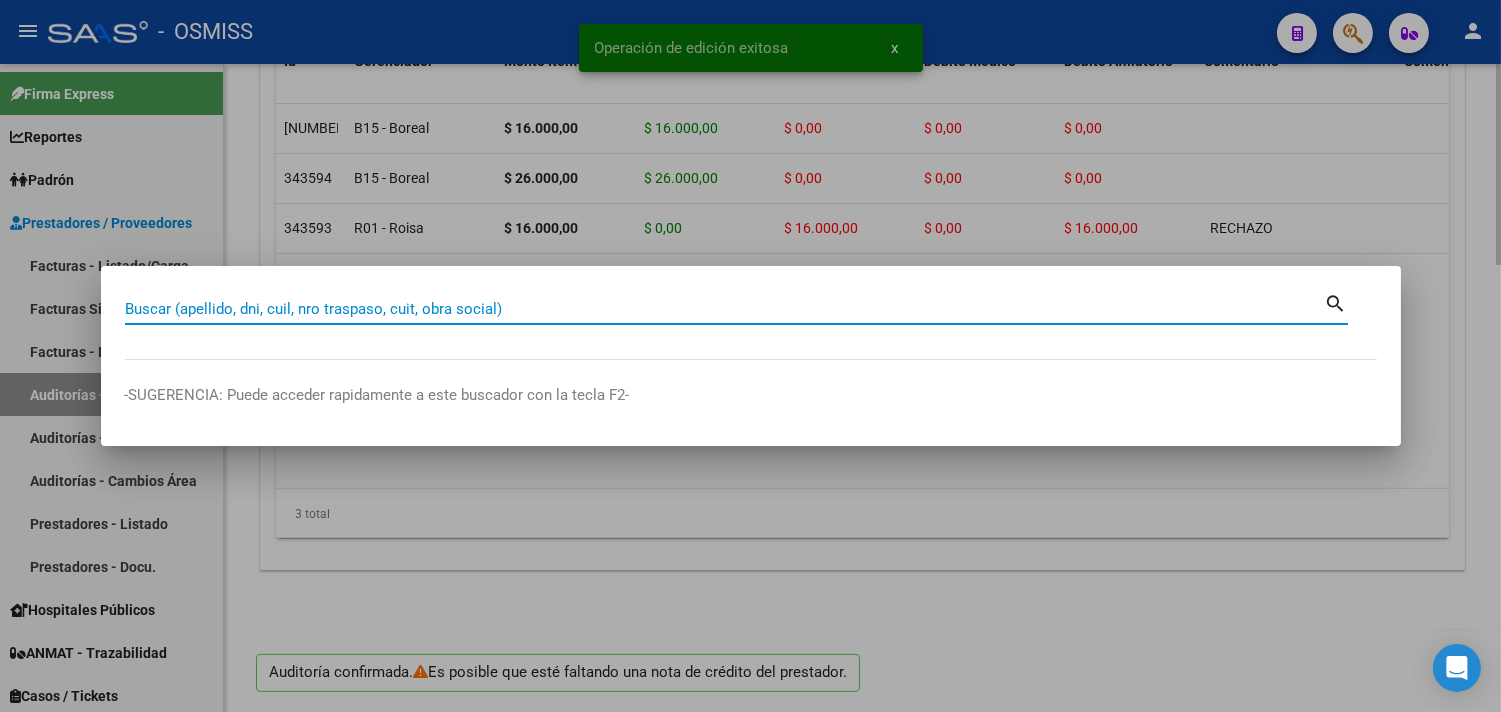 paste on "[PHONE]" 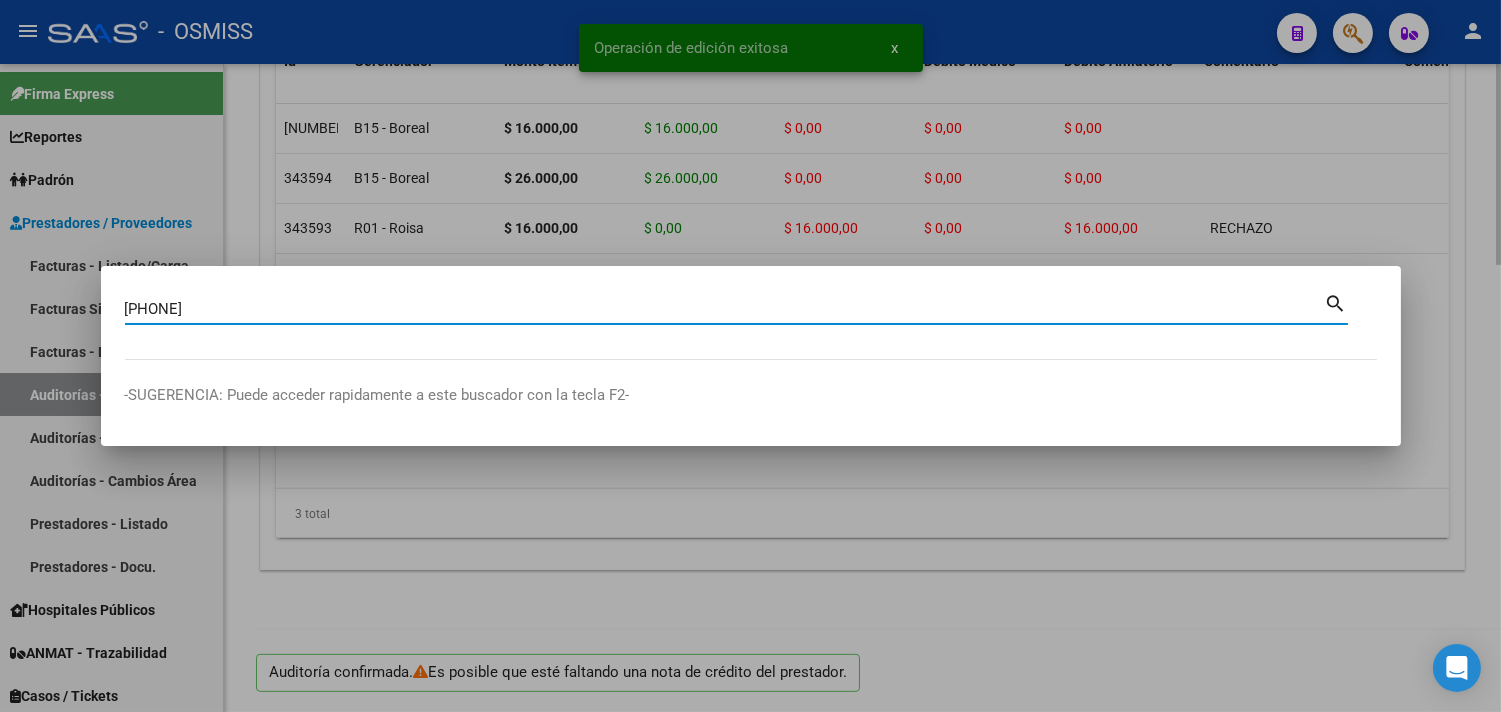 type on "[PHONE]" 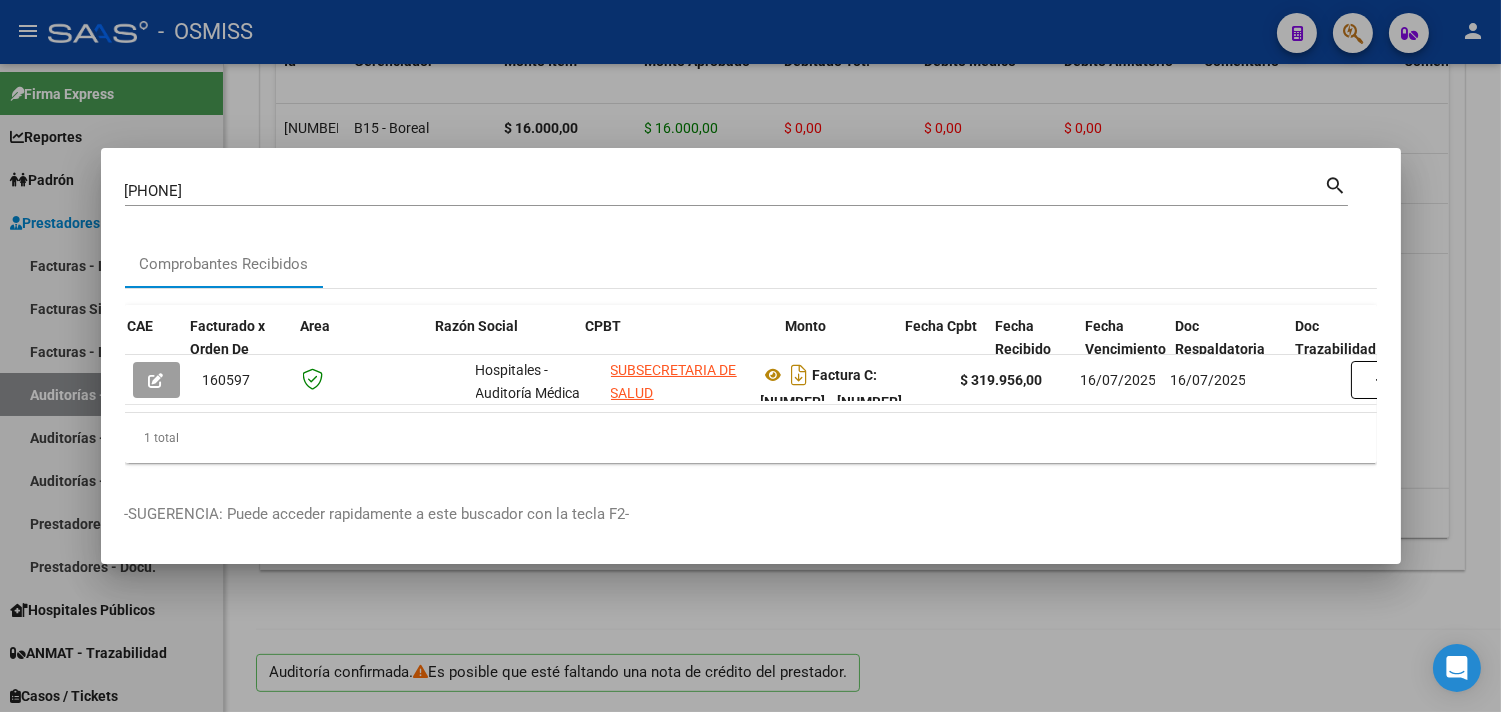 scroll, scrollTop: 0, scrollLeft: 1075, axis: horizontal 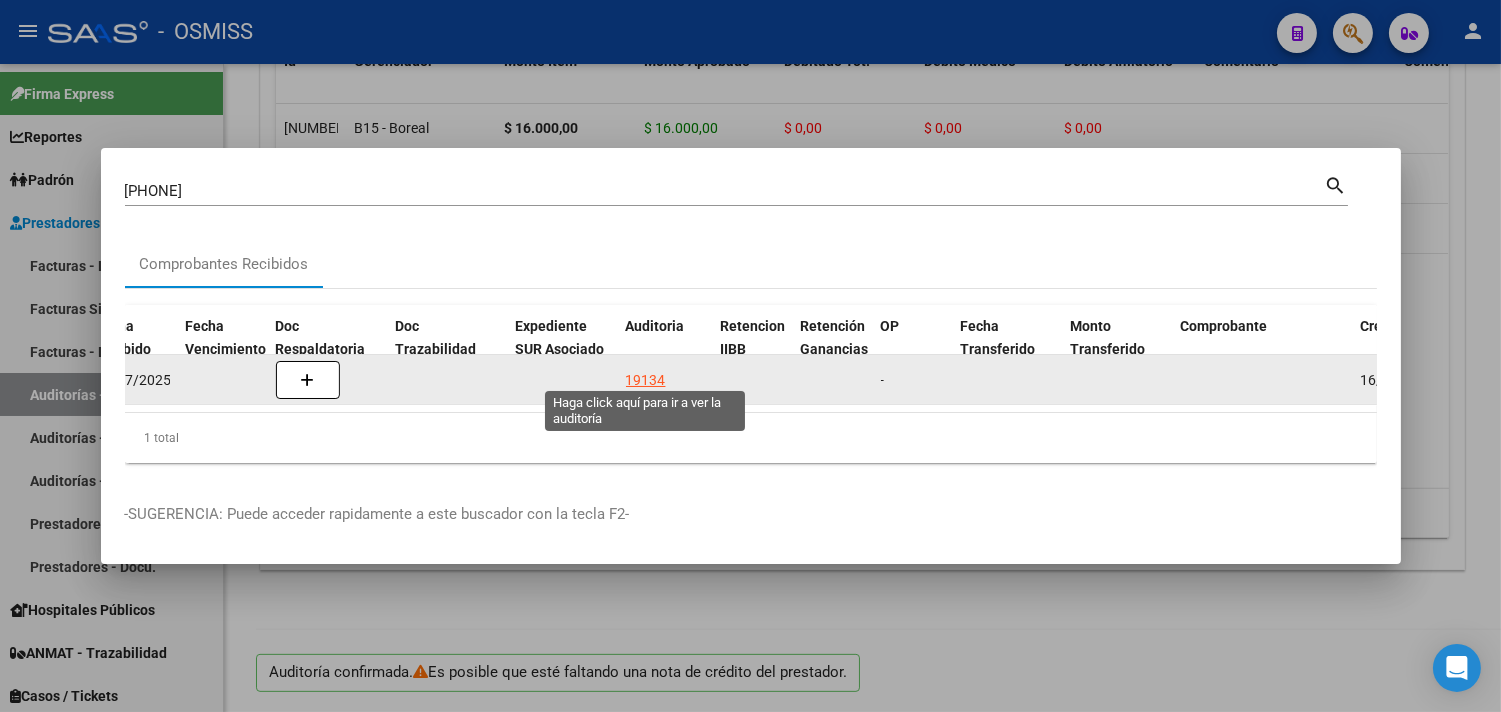 click on "19134" 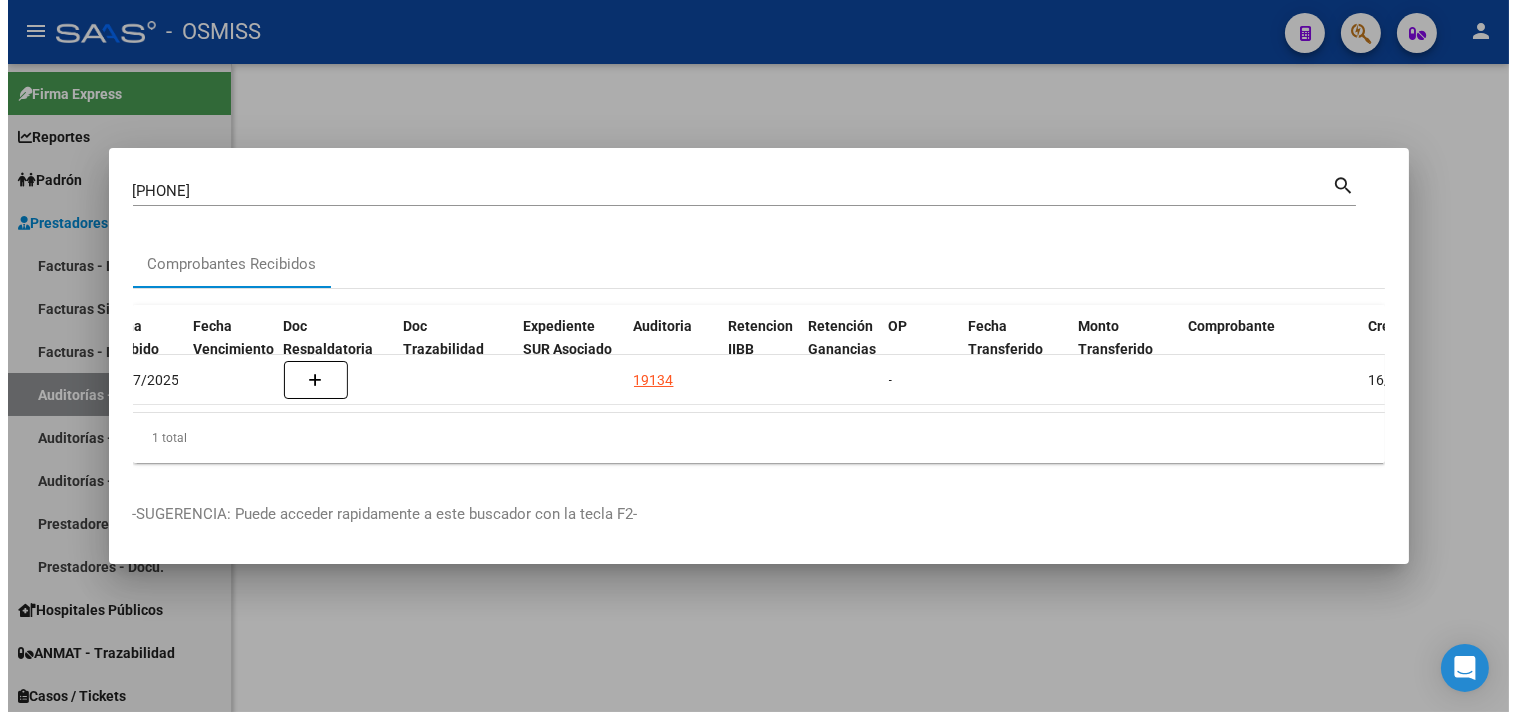 scroll, scrollTop: 0, scrollLeft: 0, axis: both 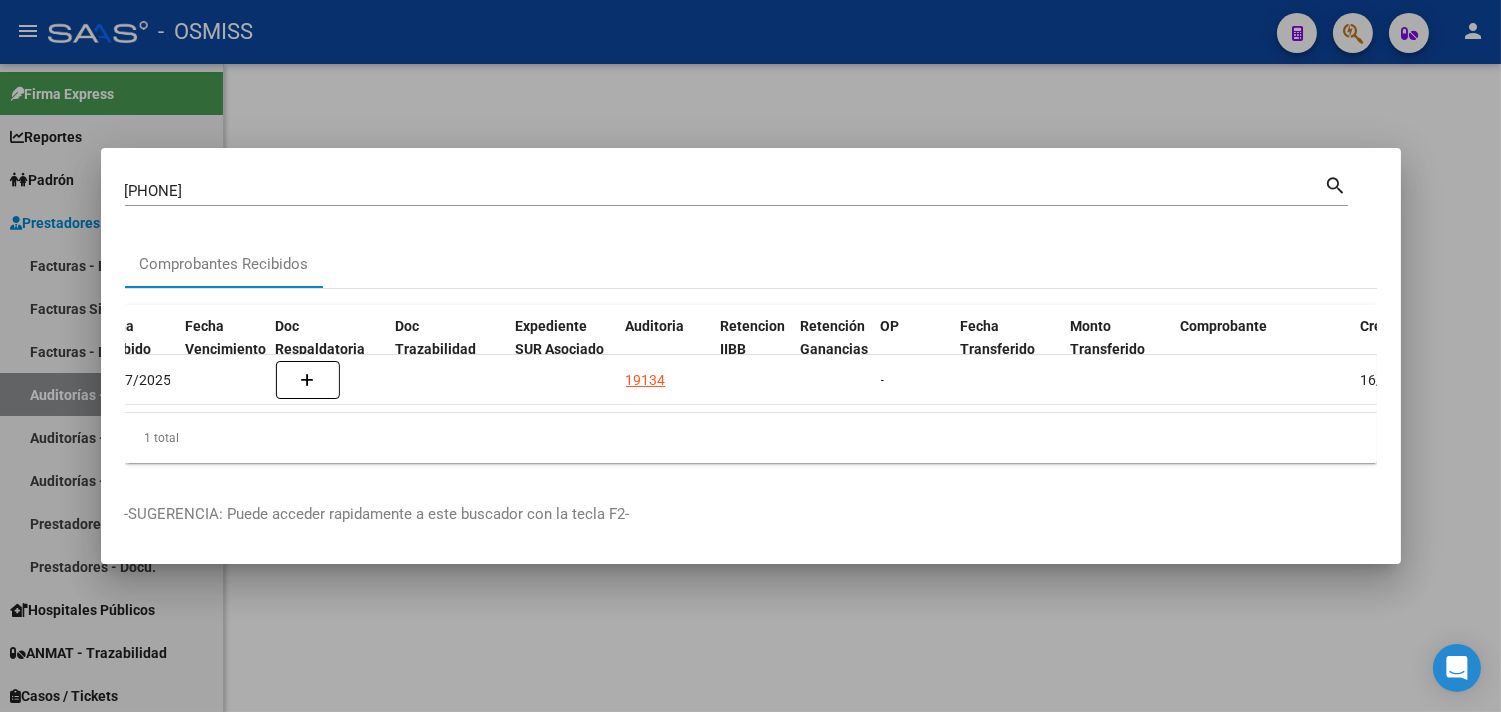 click at bounding box center [750, 356] 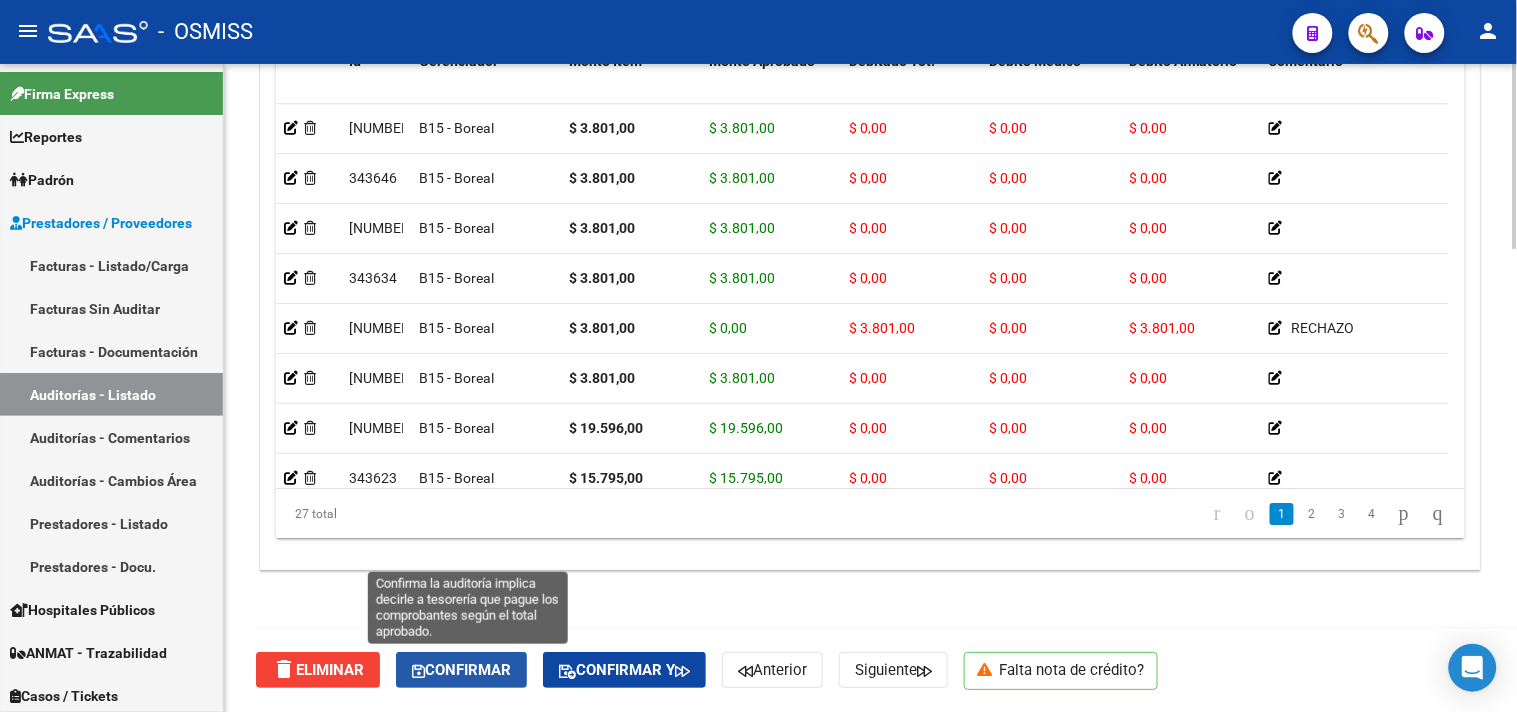 click on "Confirmar" 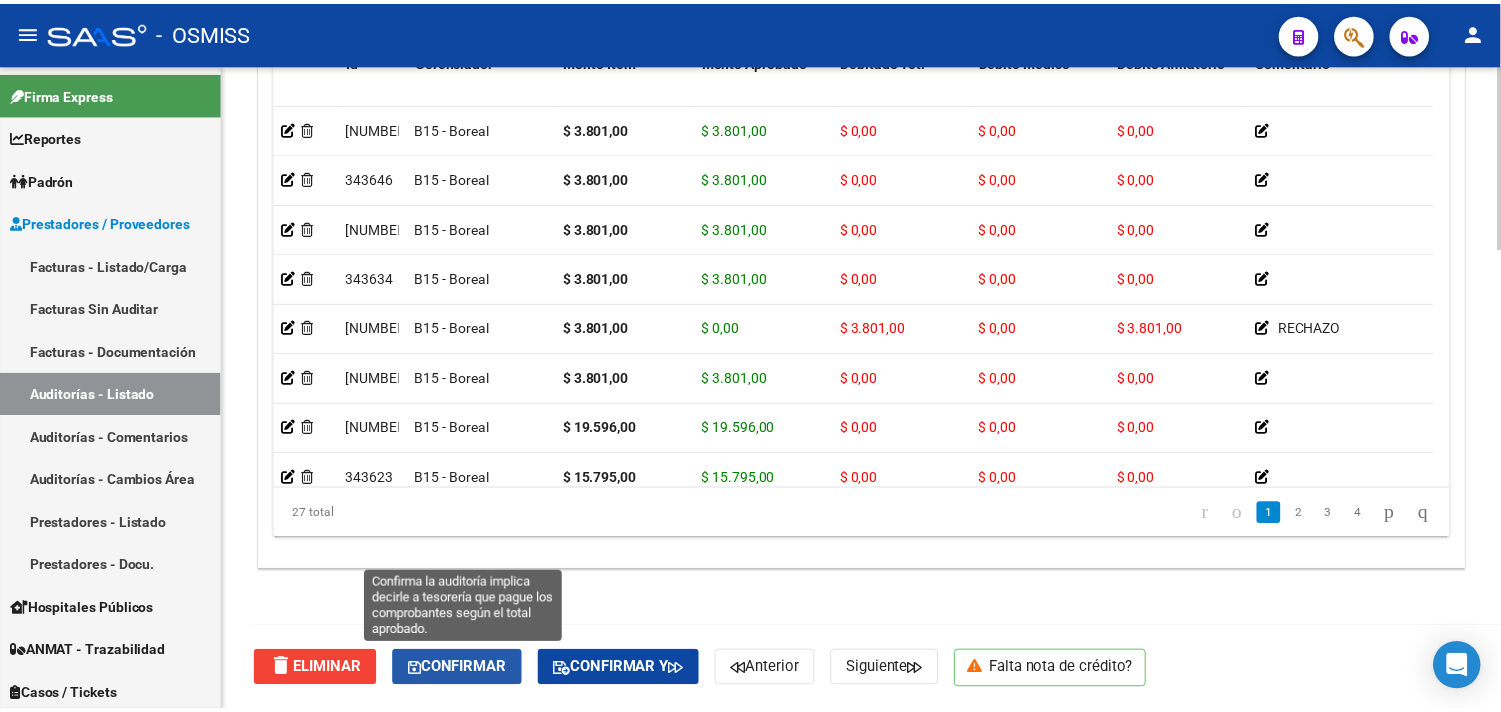 scroll, scrollTop: 1438, scrollLeft: 0, axis: vertical 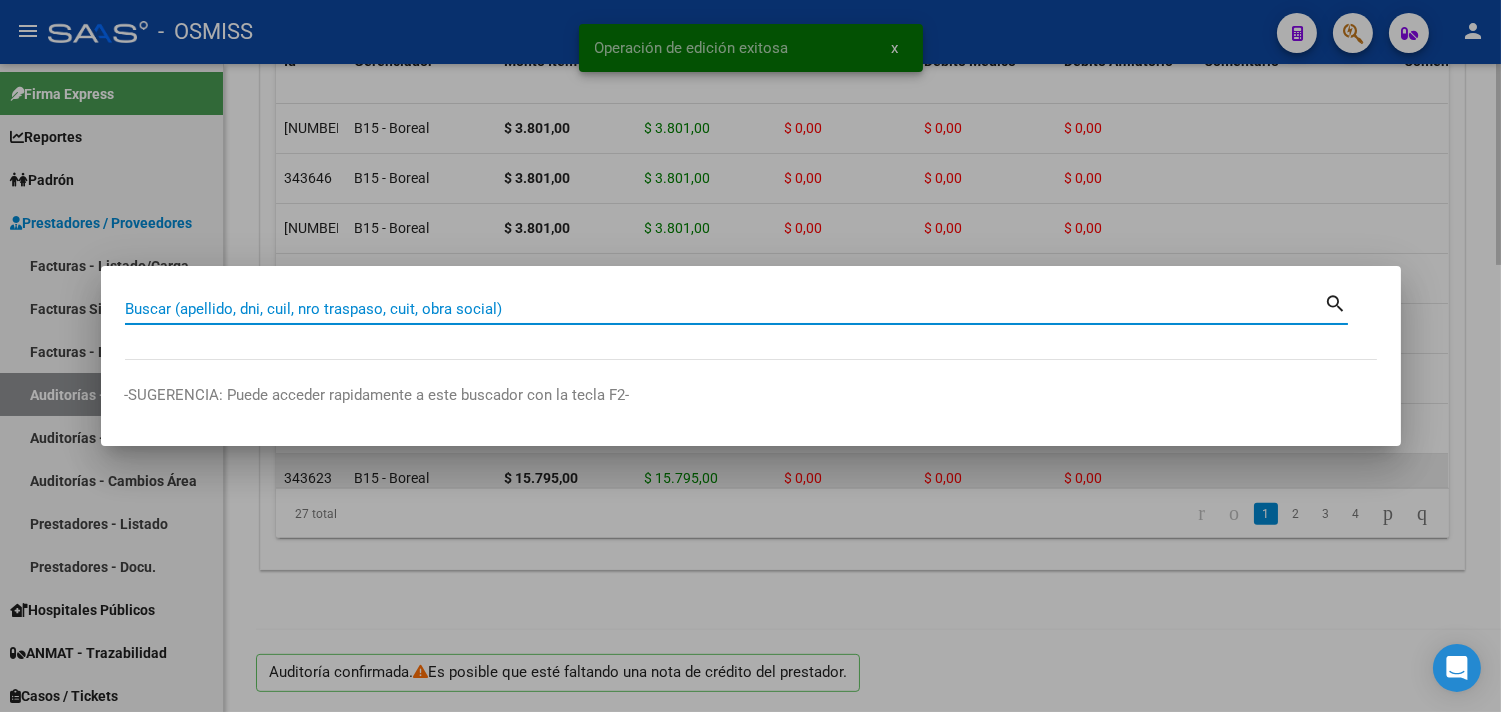 paste on "[PHONE]" 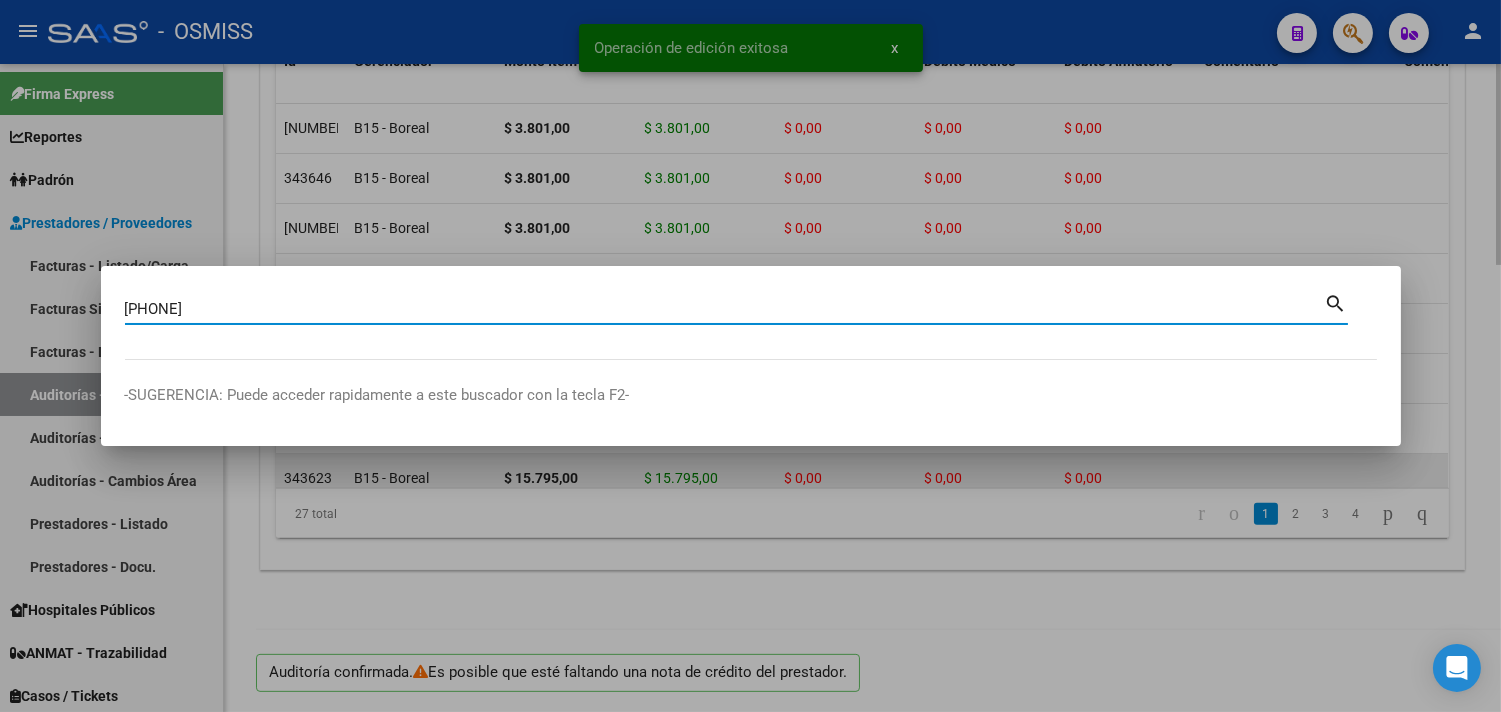 type on "[PHONE]" 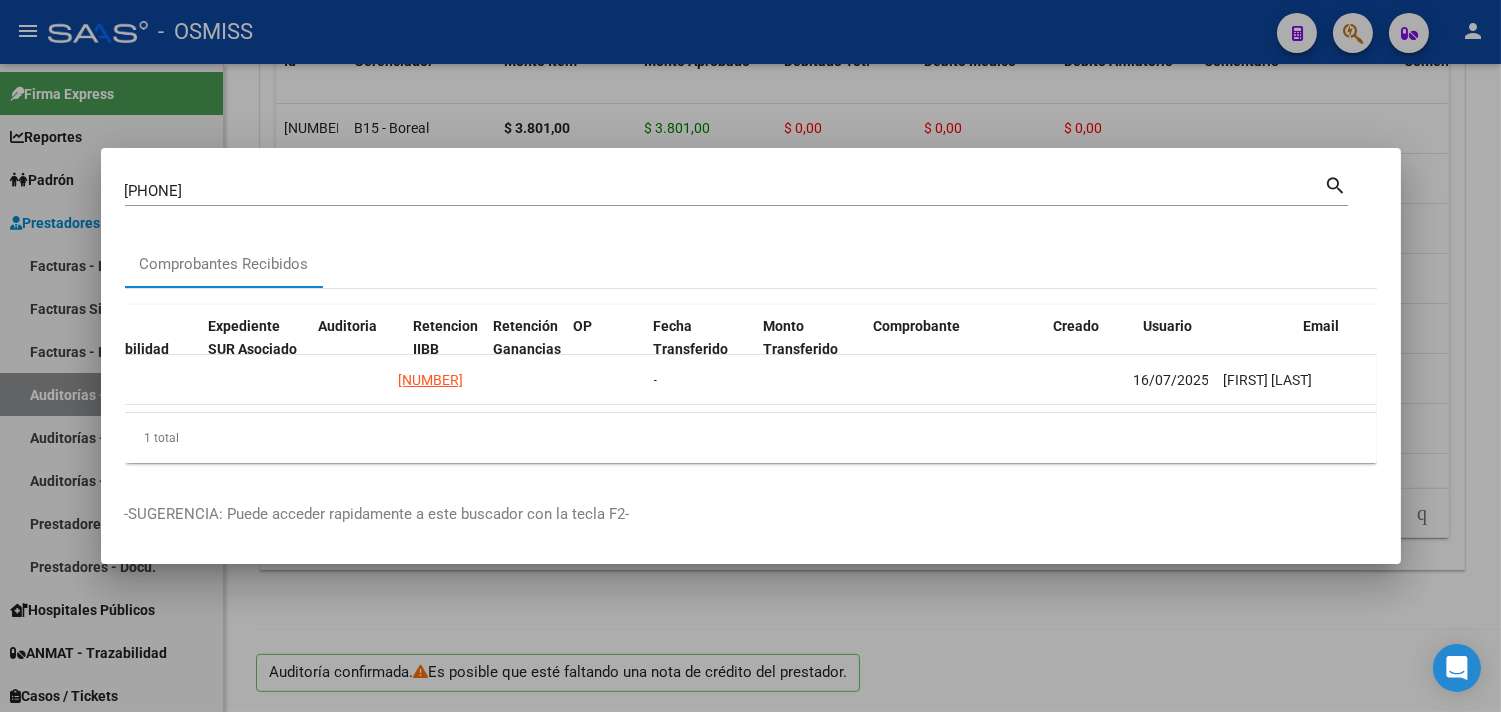 scroll, scrollTop: 0, scrollLeft: 1382, axis: horizontal 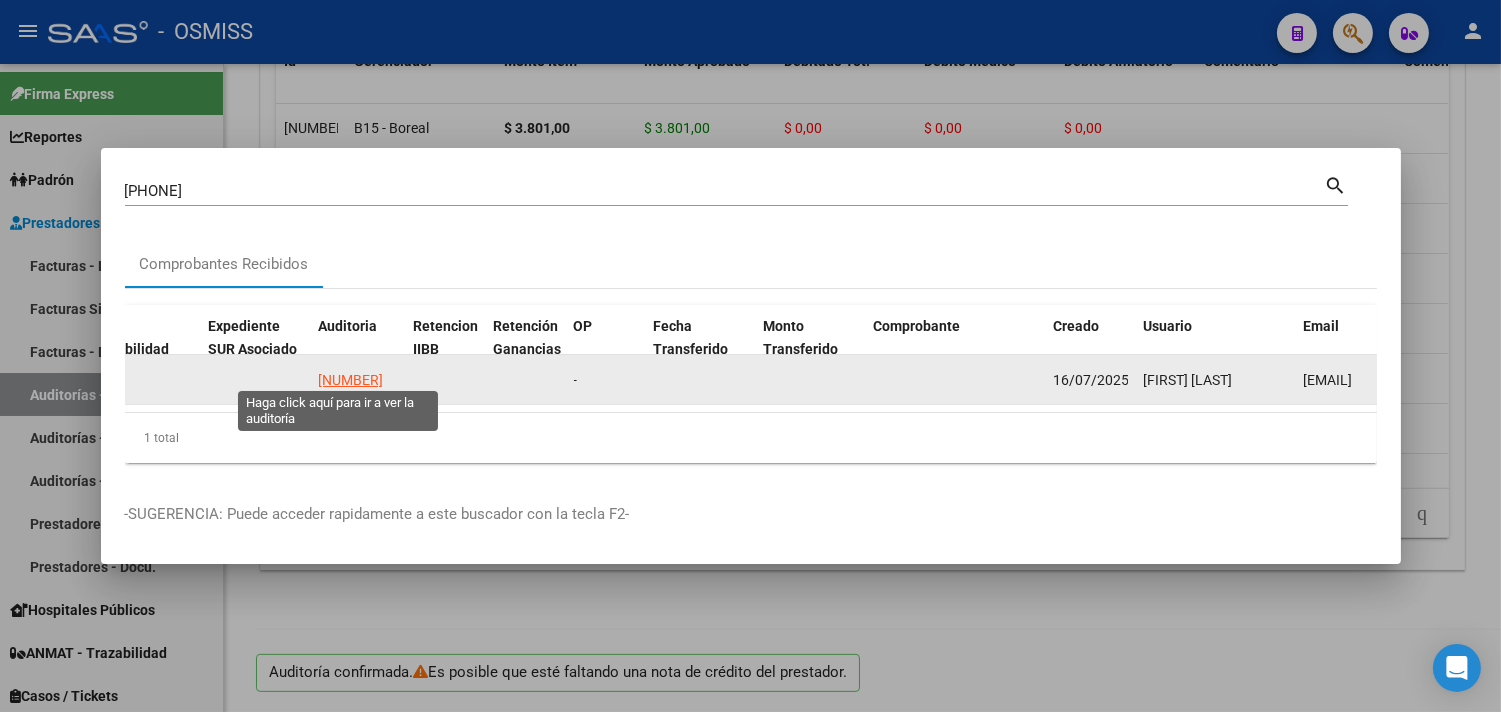 click on "[NUMBER]" 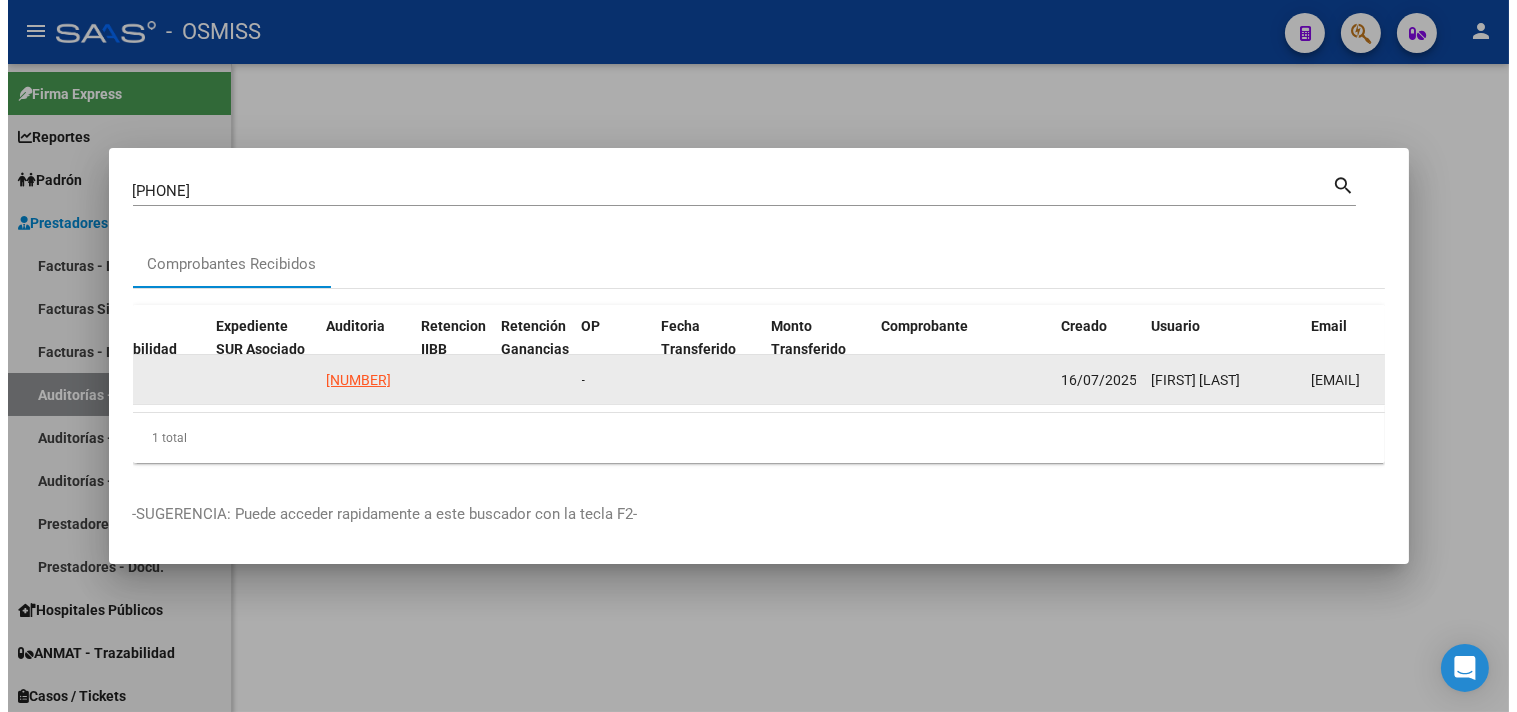 scroll, scrollTop: 0, scrollLeft: 0, axis: both 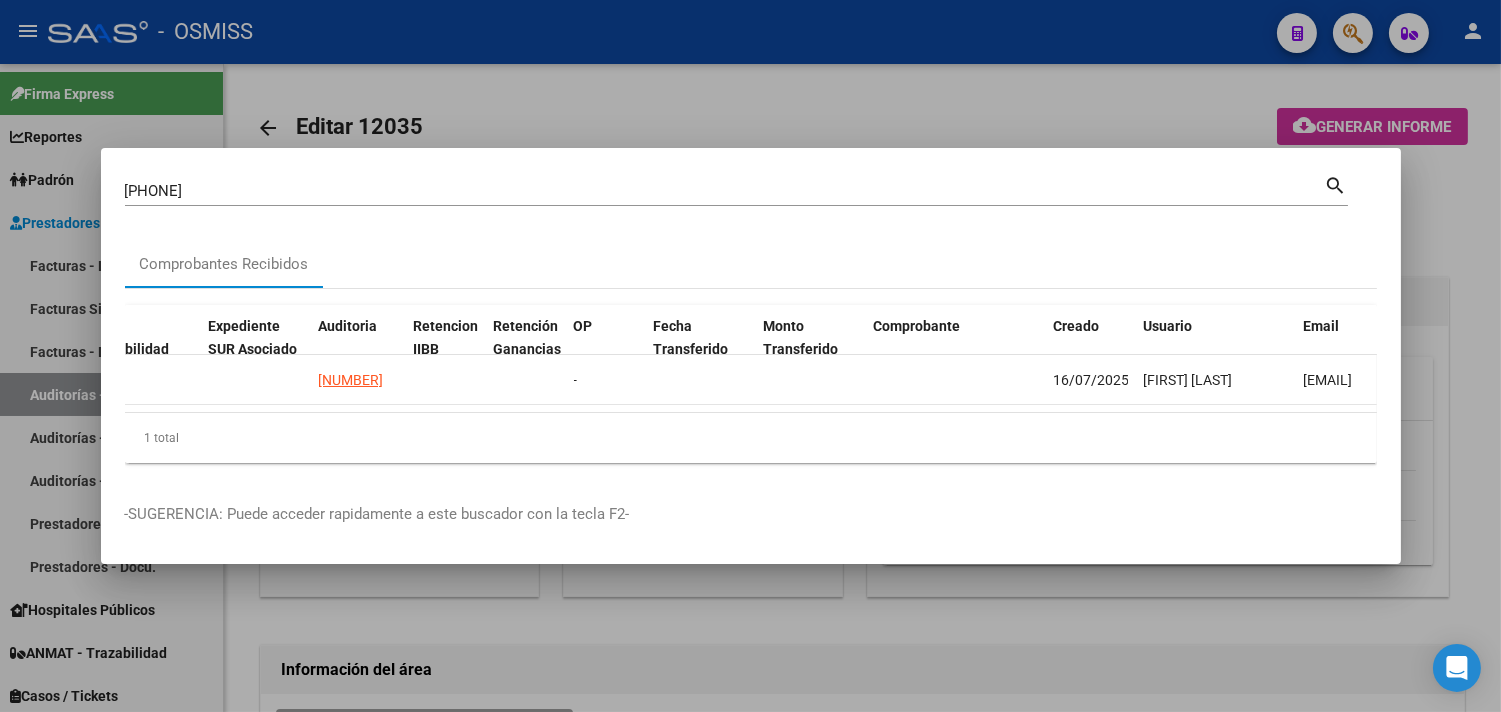 click at bounding box center (750, 356) 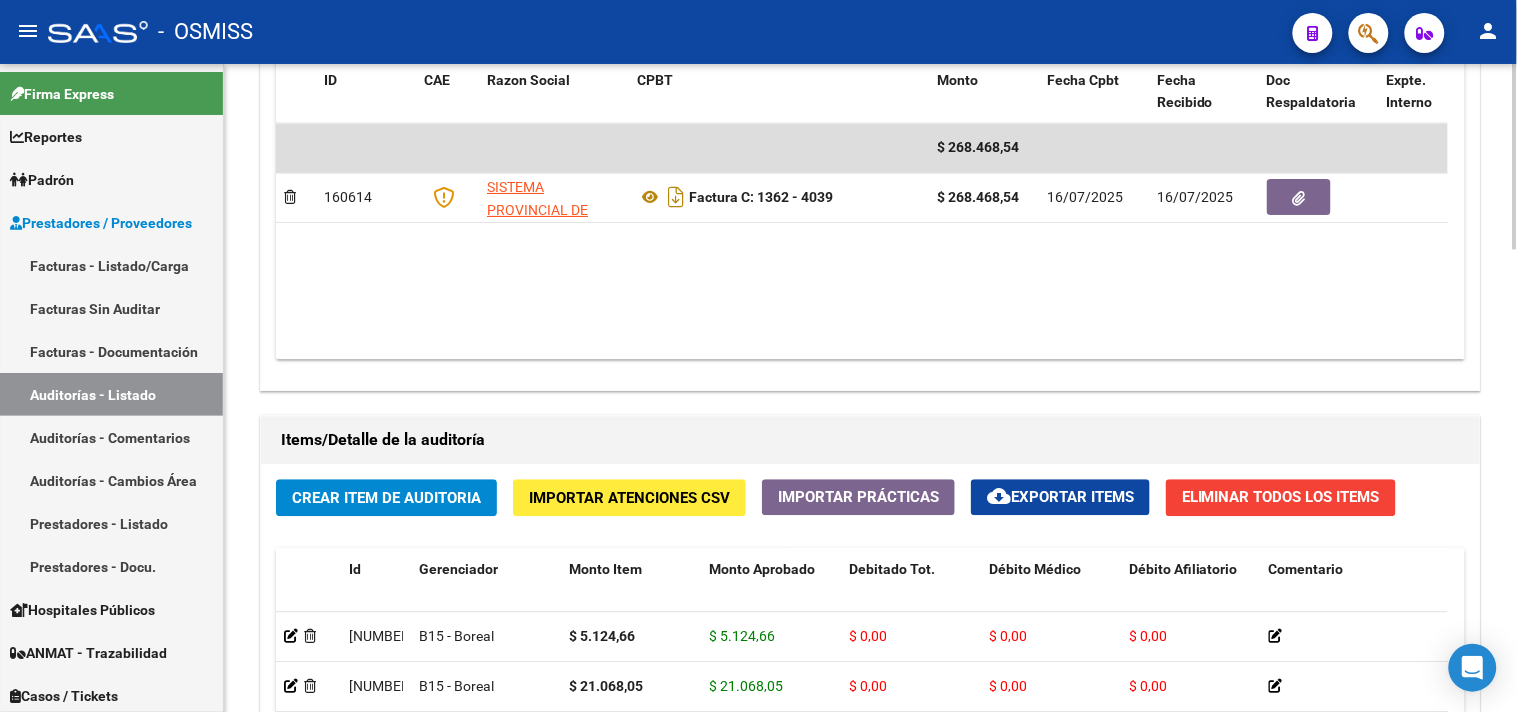 scroll, scrollTop: 1111, scrollLeft: 0, axis: vertical 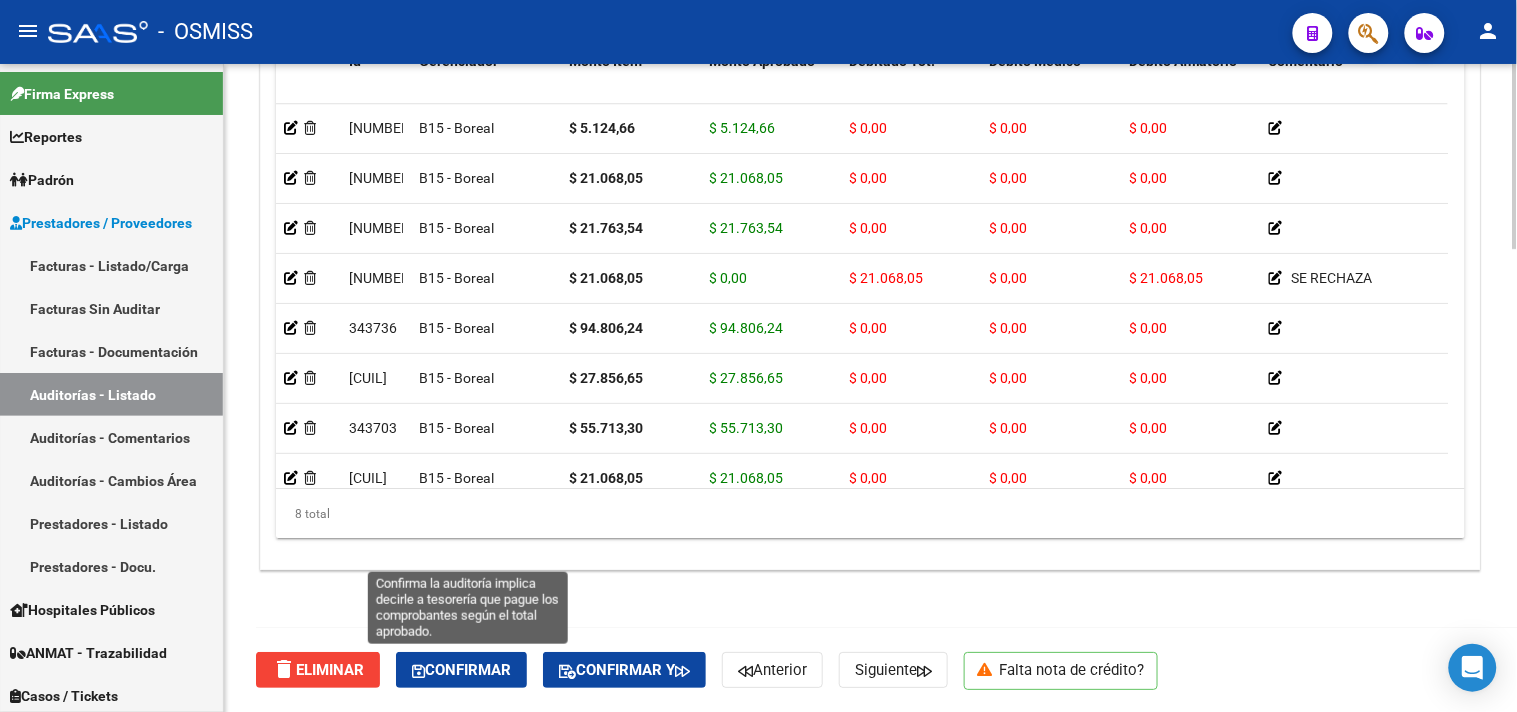 click on "Confirmar" 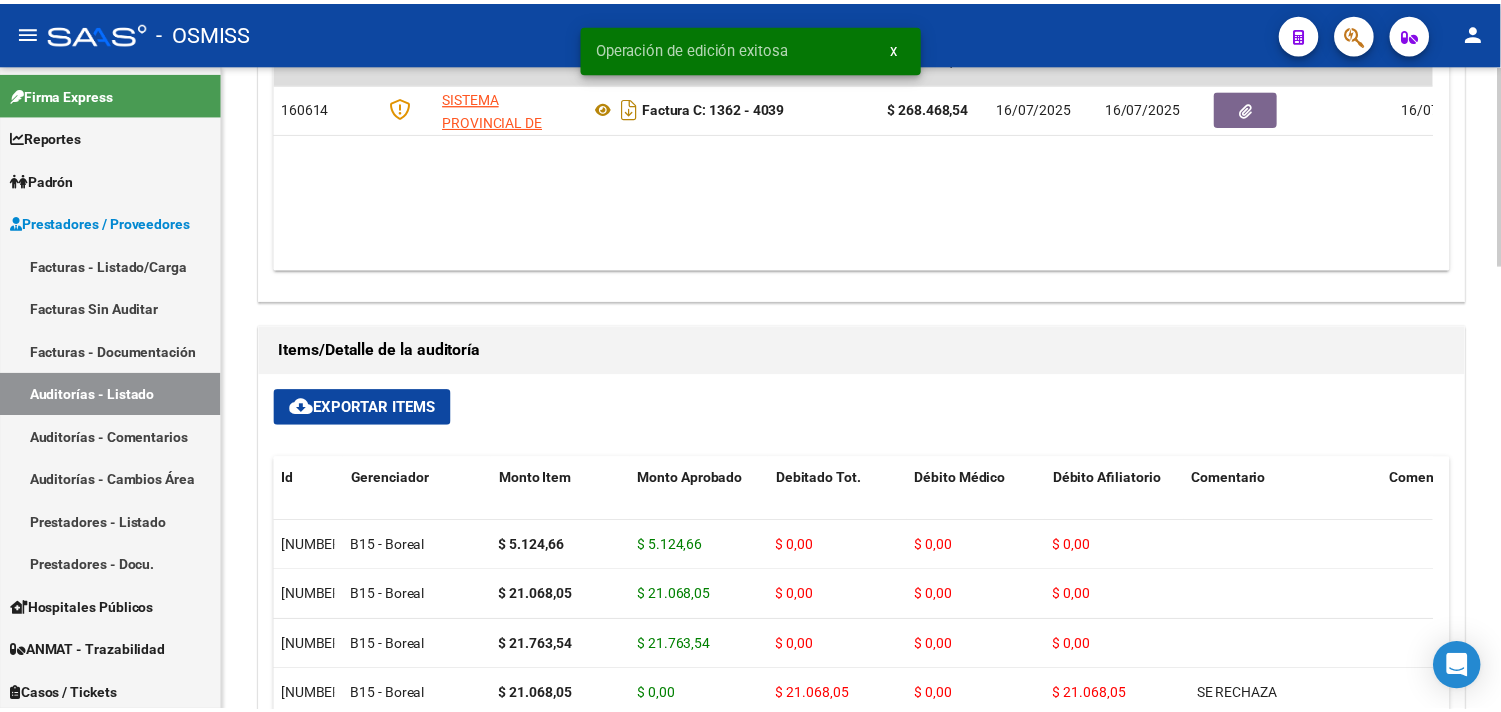 scroll, scrollTop: 883, scrollLeft: 0, axis: vertical 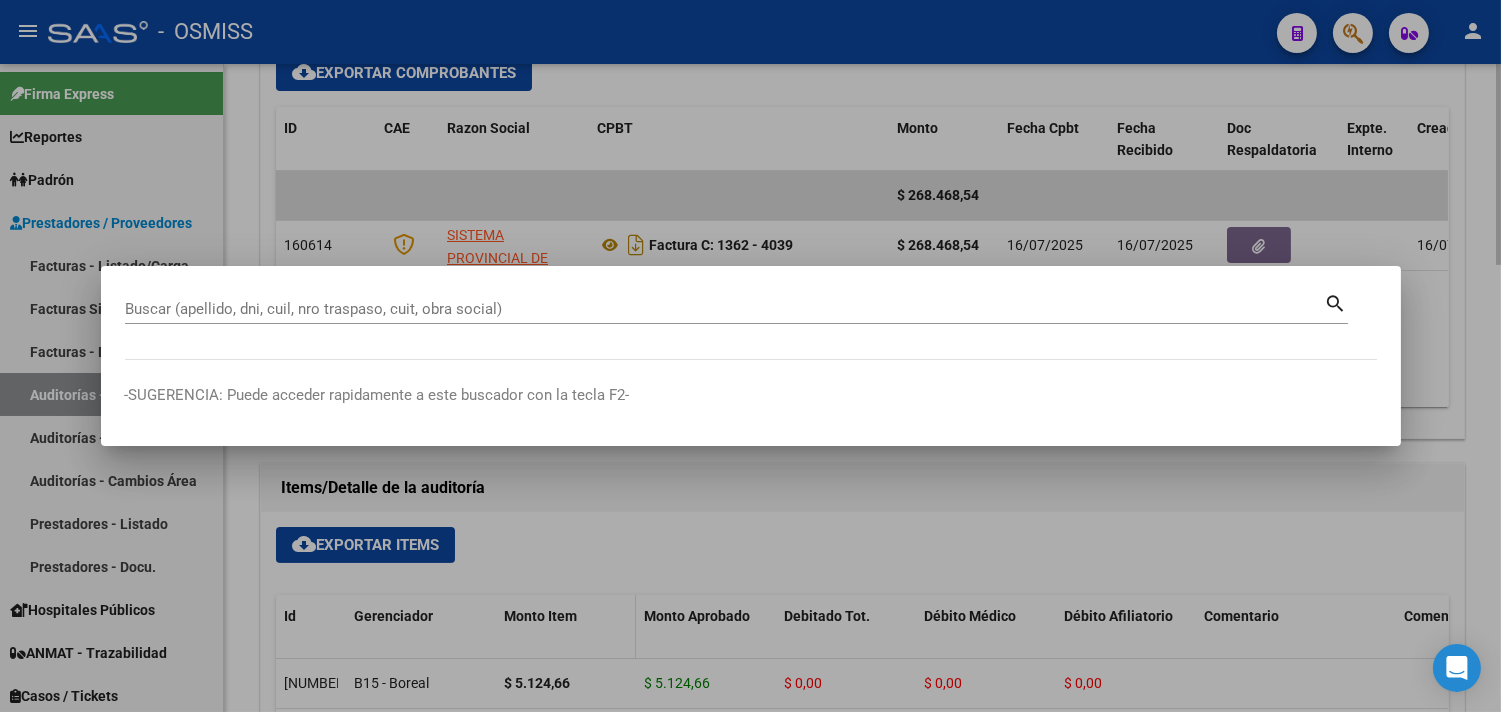 paste on "[NUMBER]" 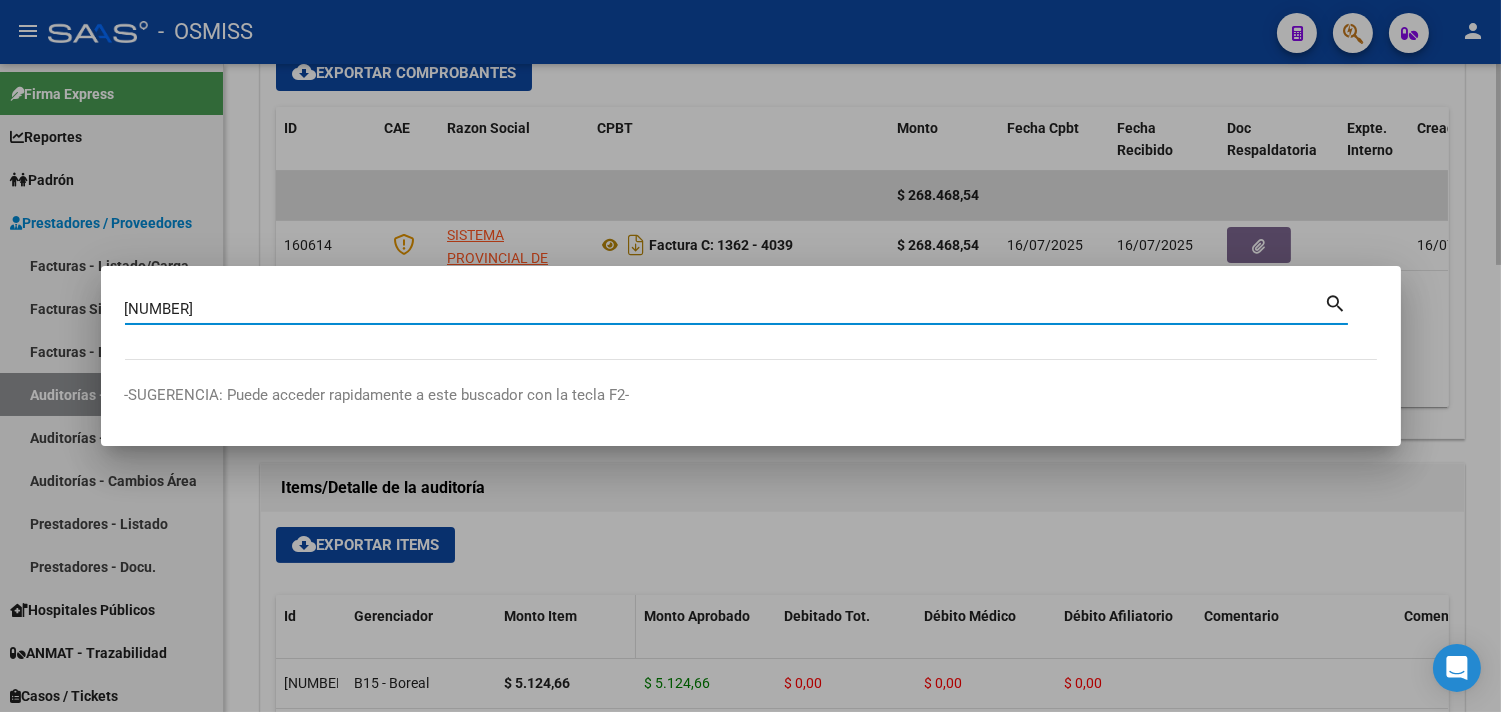 type on "[NUMBER]" 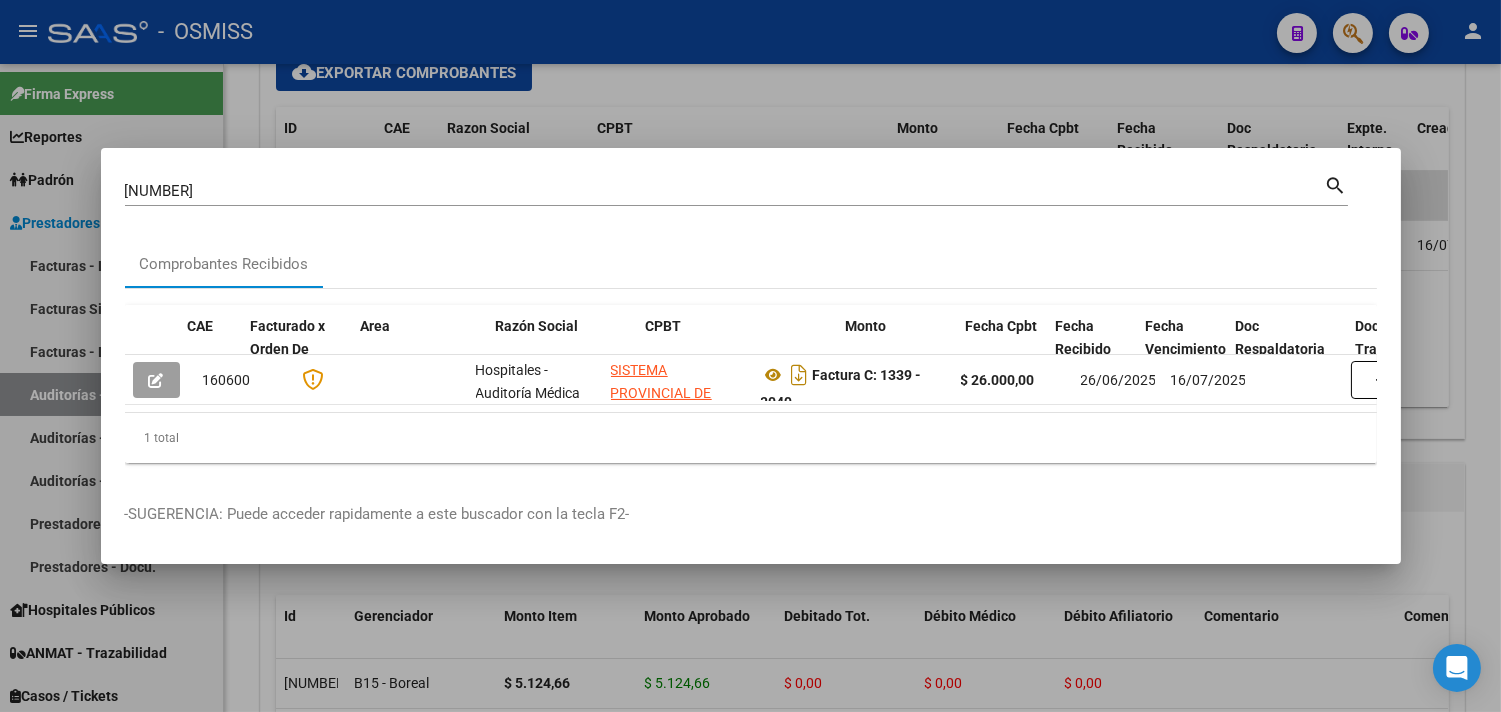 scroll, scrollTop: 0, scrollLeft: 1605, axis: horizontal 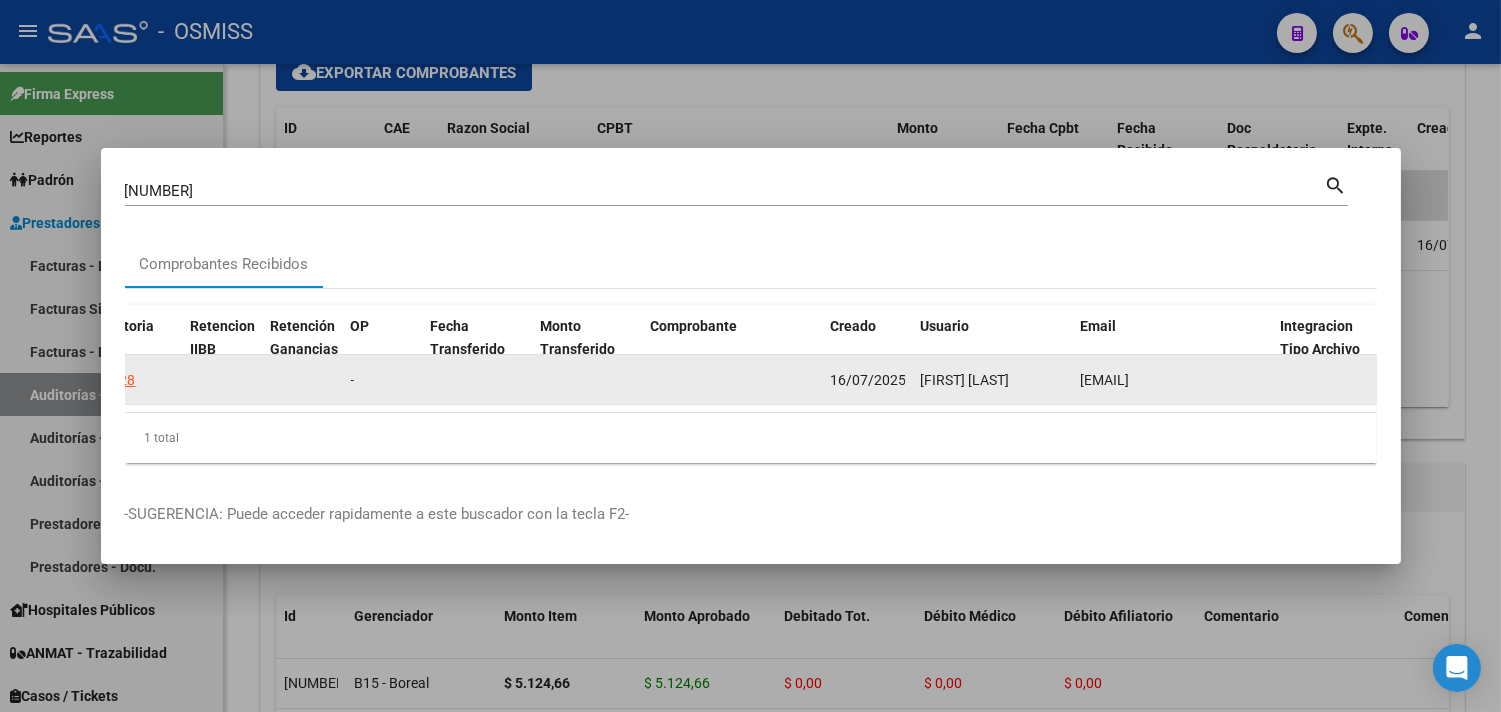 click on "19128" 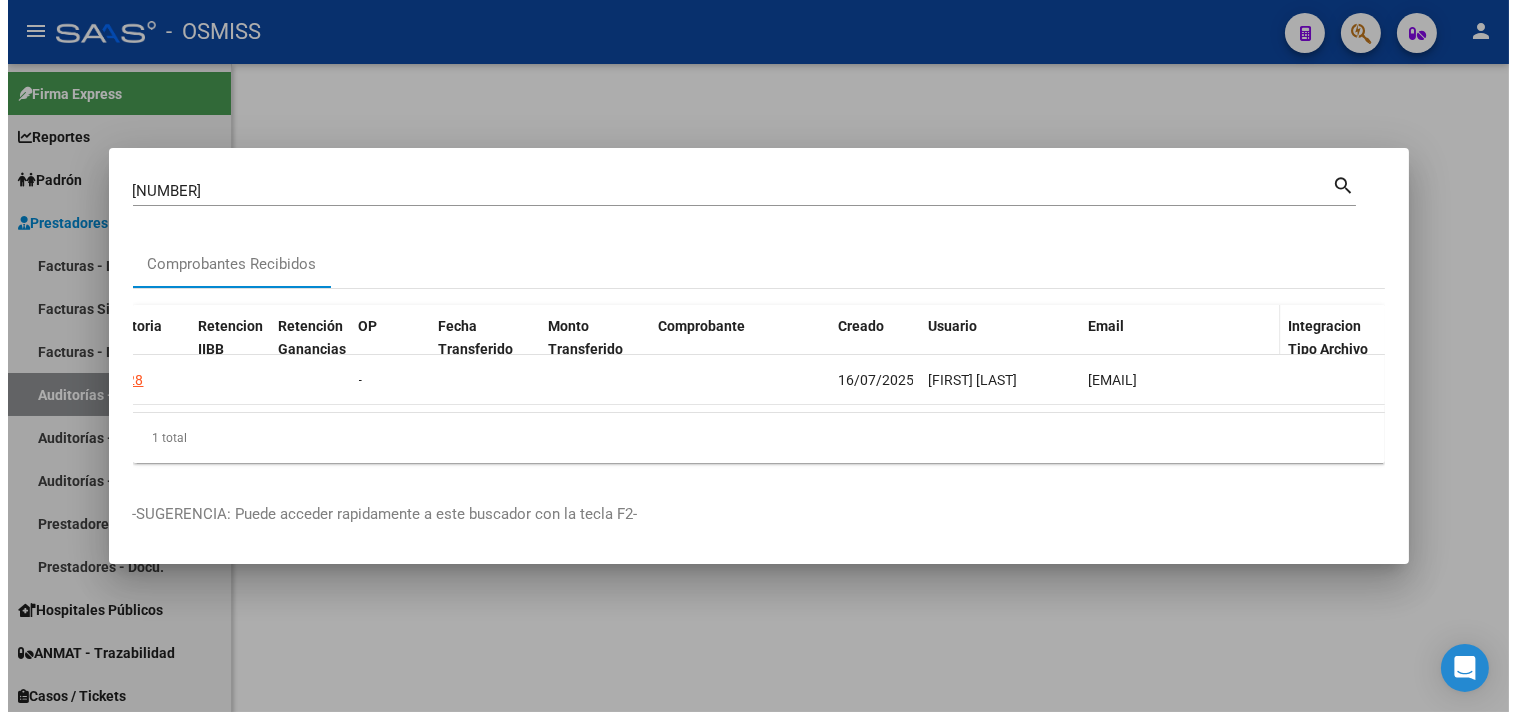 scroll, scrollTop: 0, scrollLeft: 0, axis: both 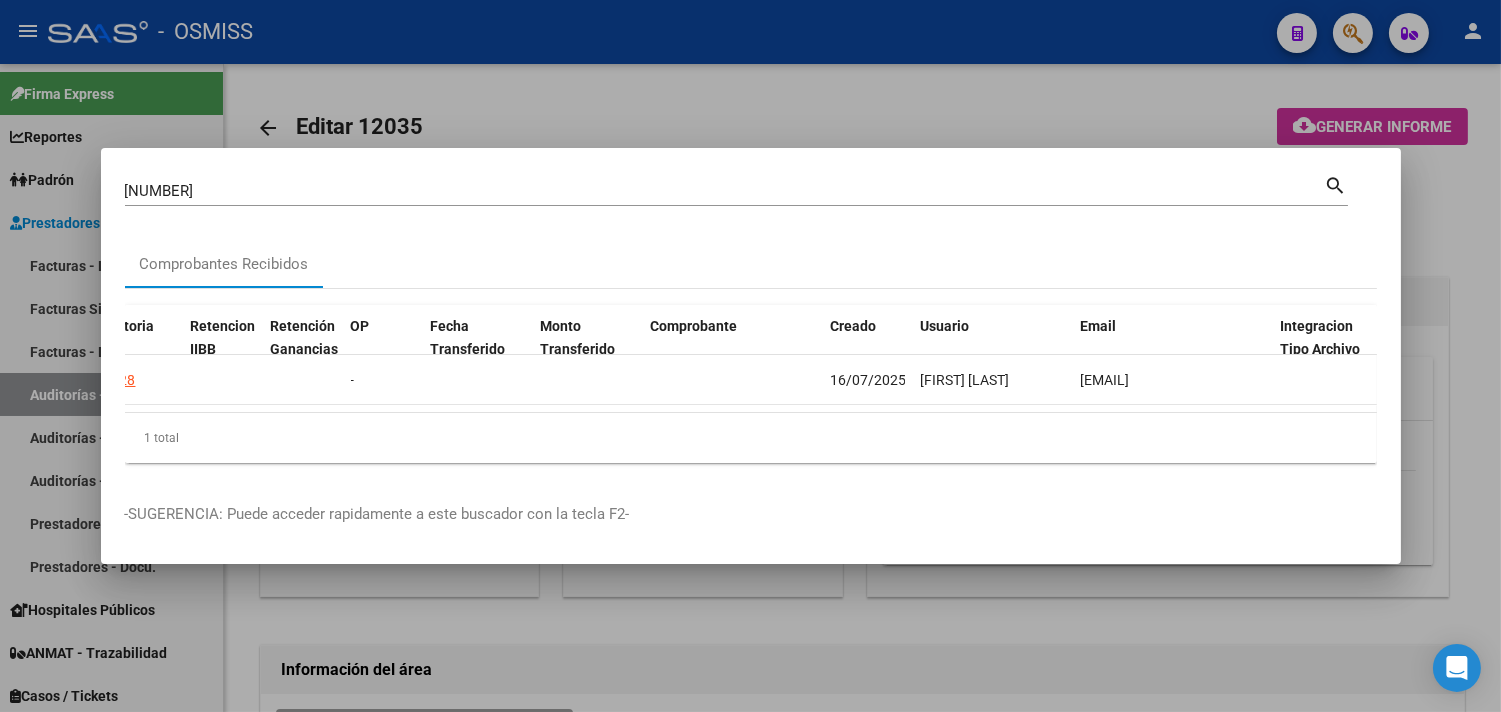 click at bounding box center [750, 356] 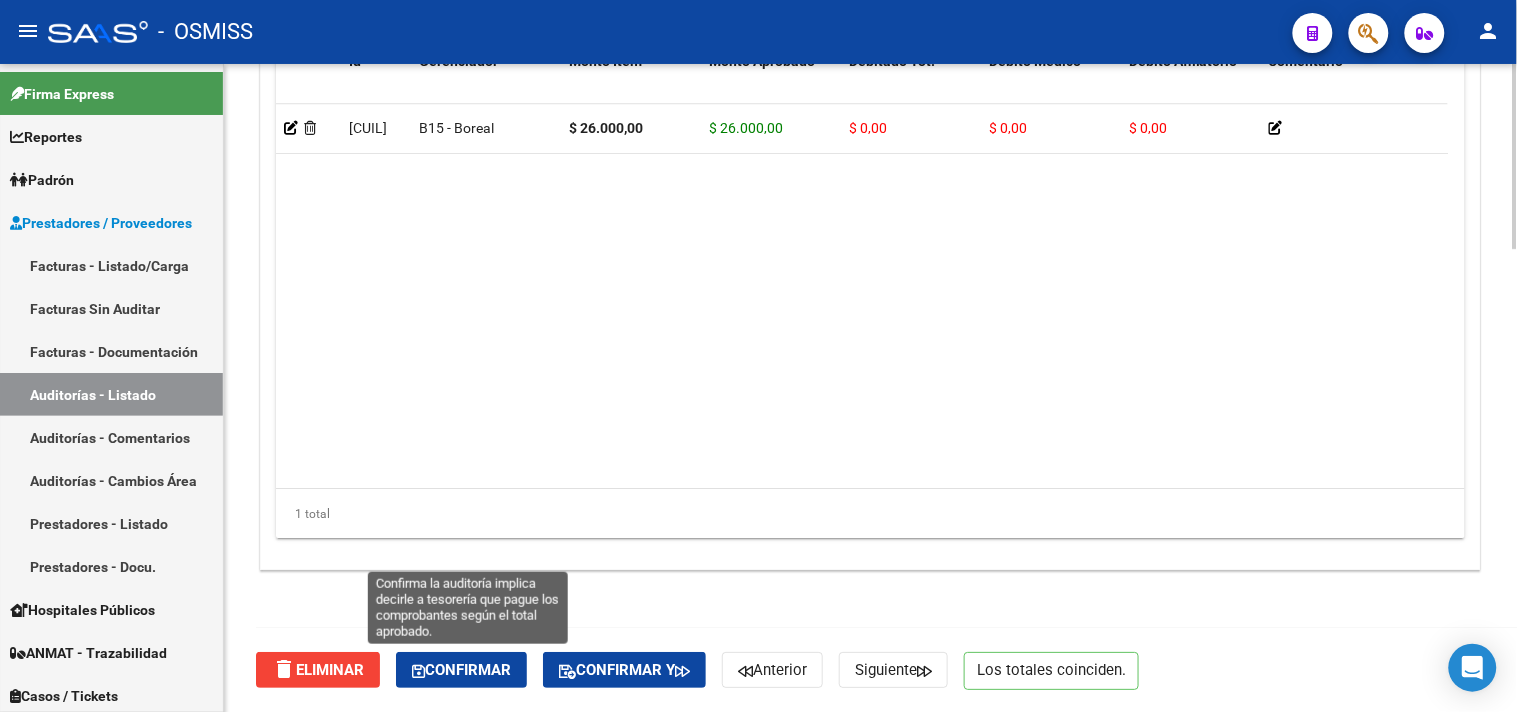 click on "Confirmar" 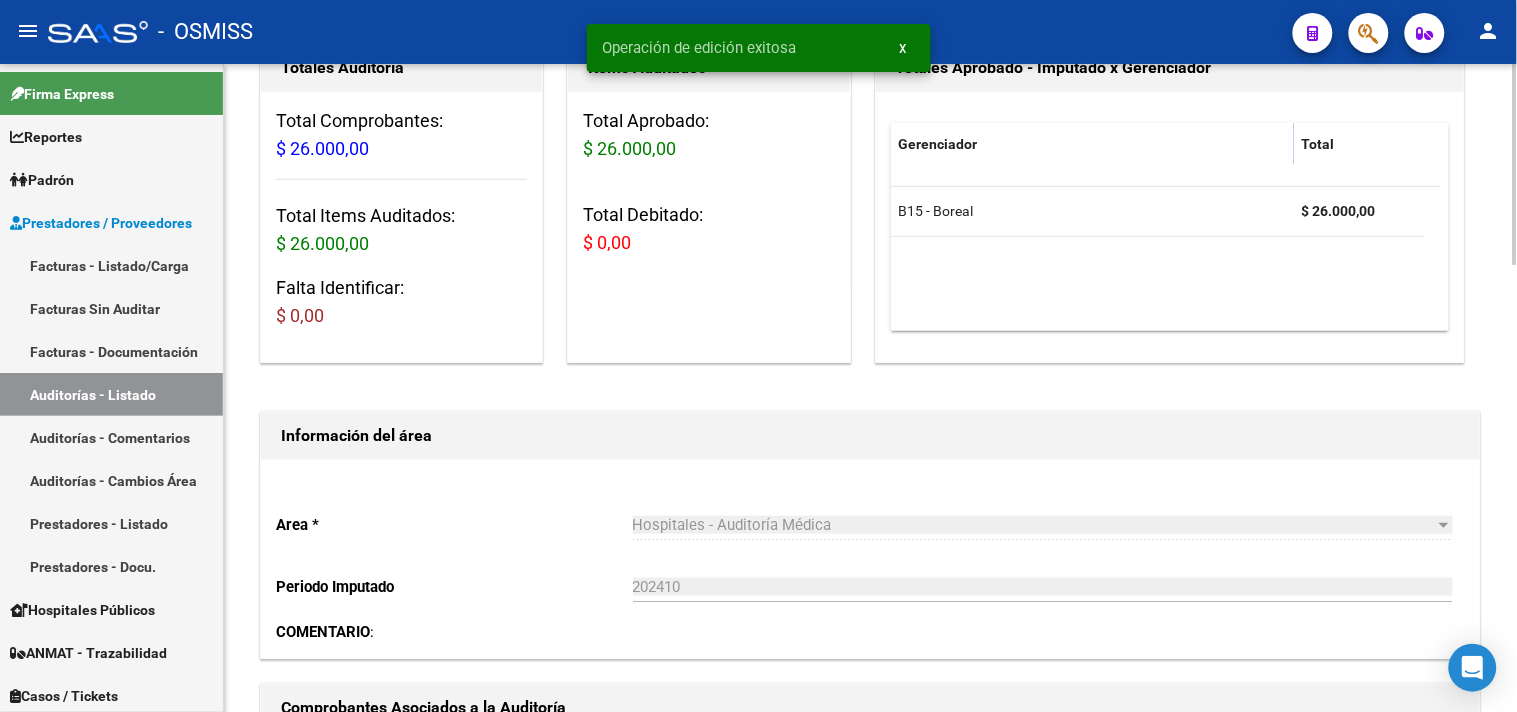 scroll, scrollTop: 0, scrollLeft: 0, axis: both 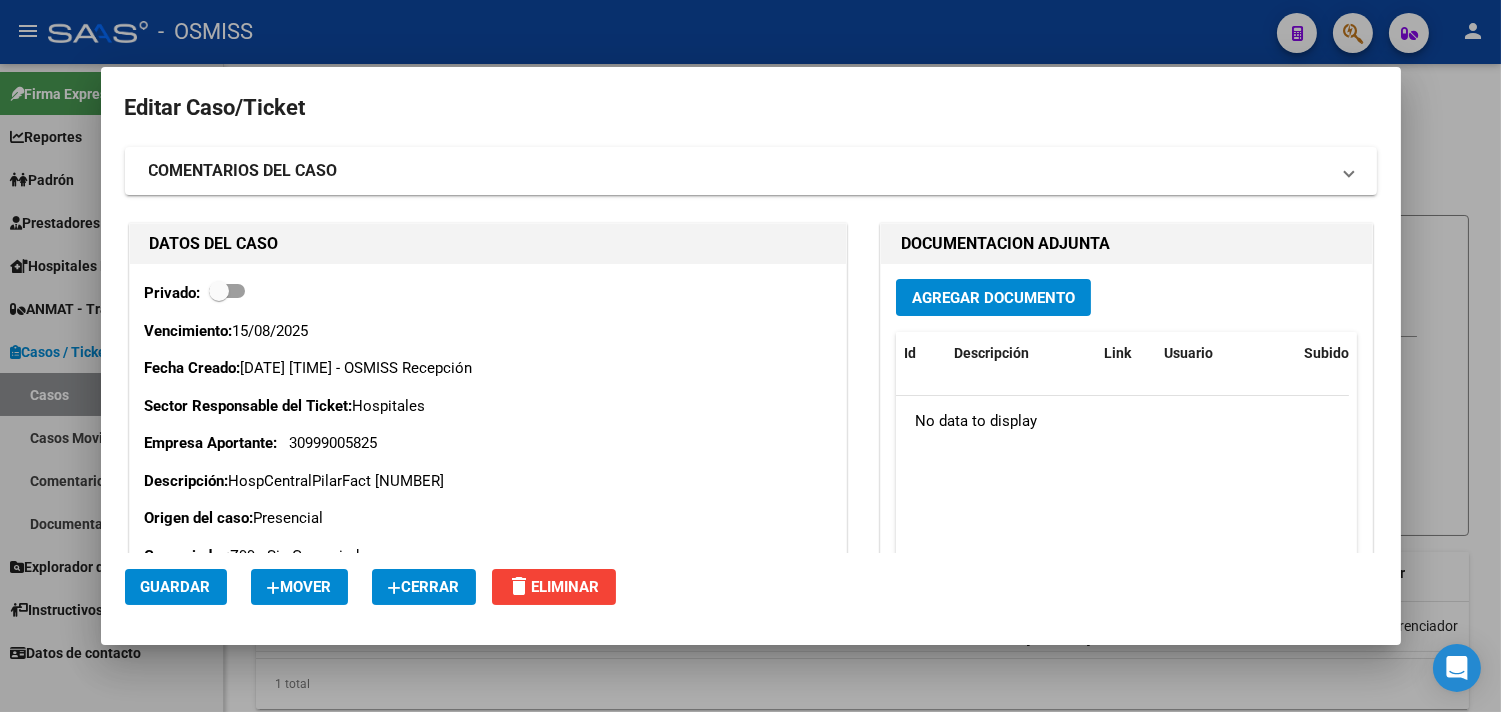 click on "Cerrar" 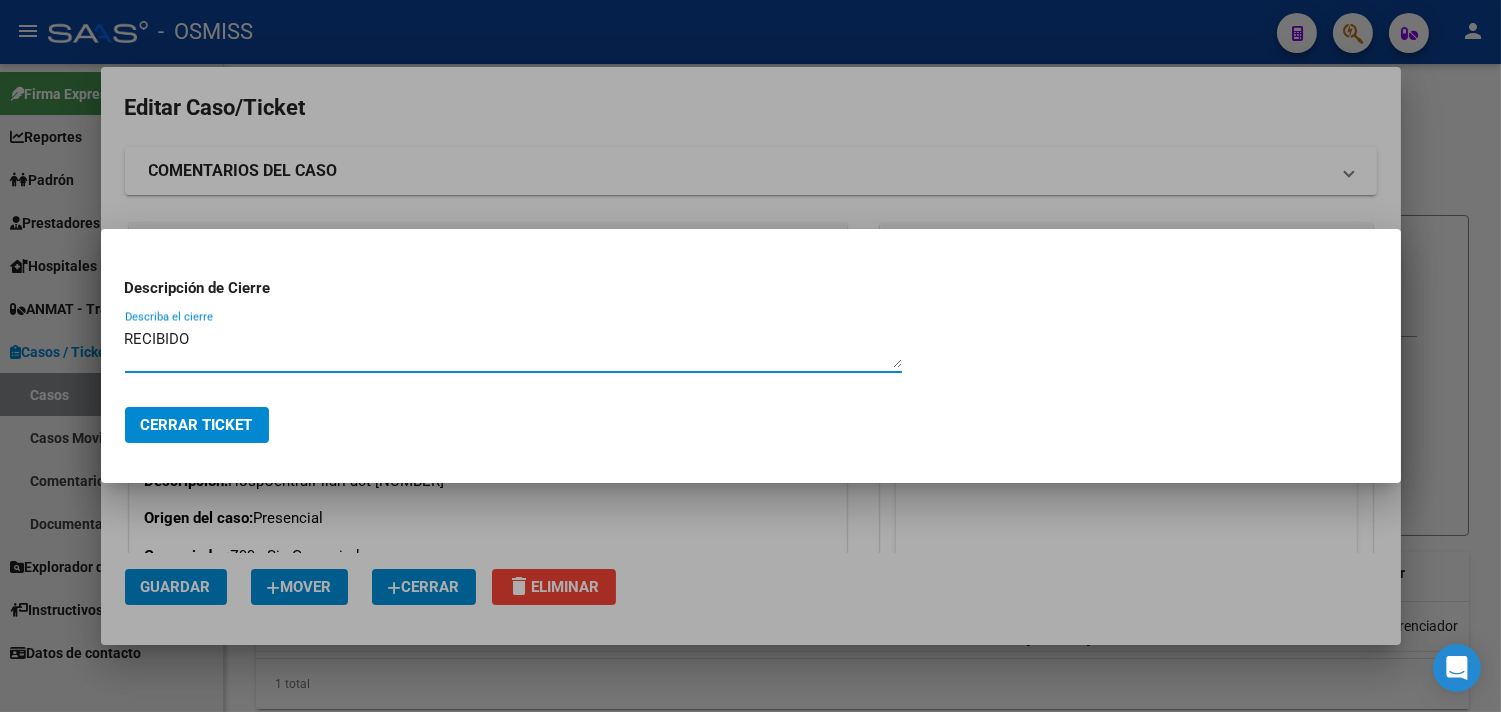 type on "RECIBIDO" 